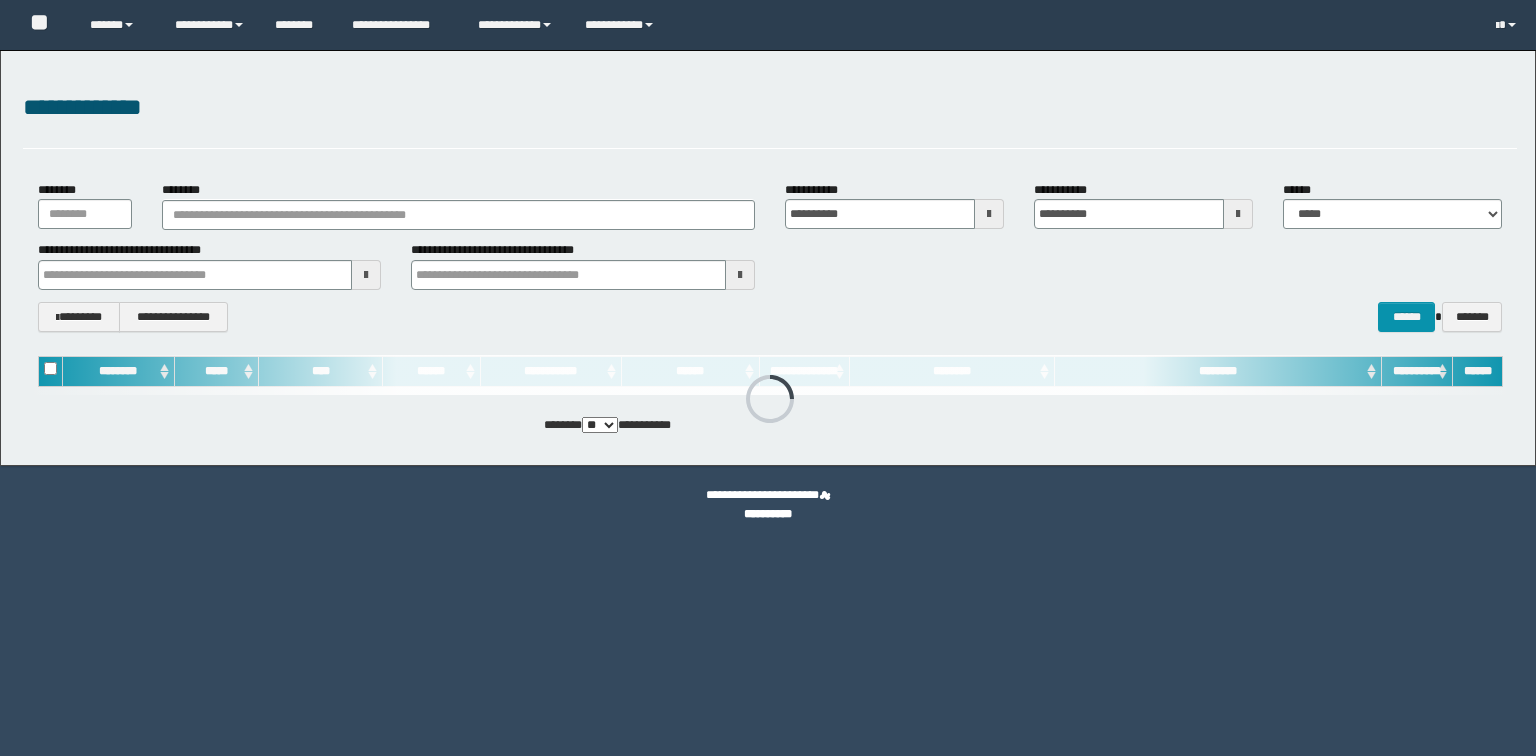 scroll, scrollTop: 0, scrollLeft: 0, axis: both 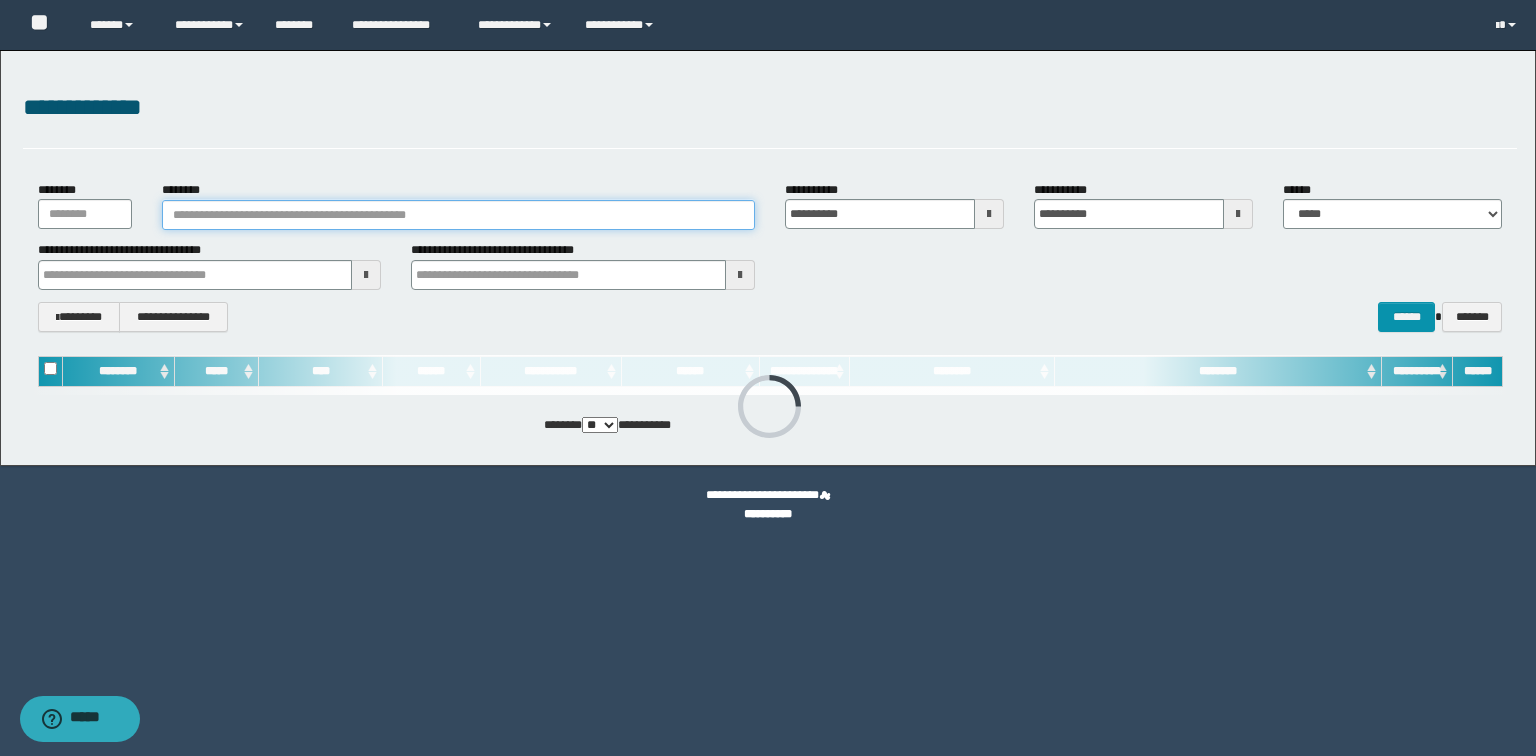 click on "********" at bounding box center [458, 215] 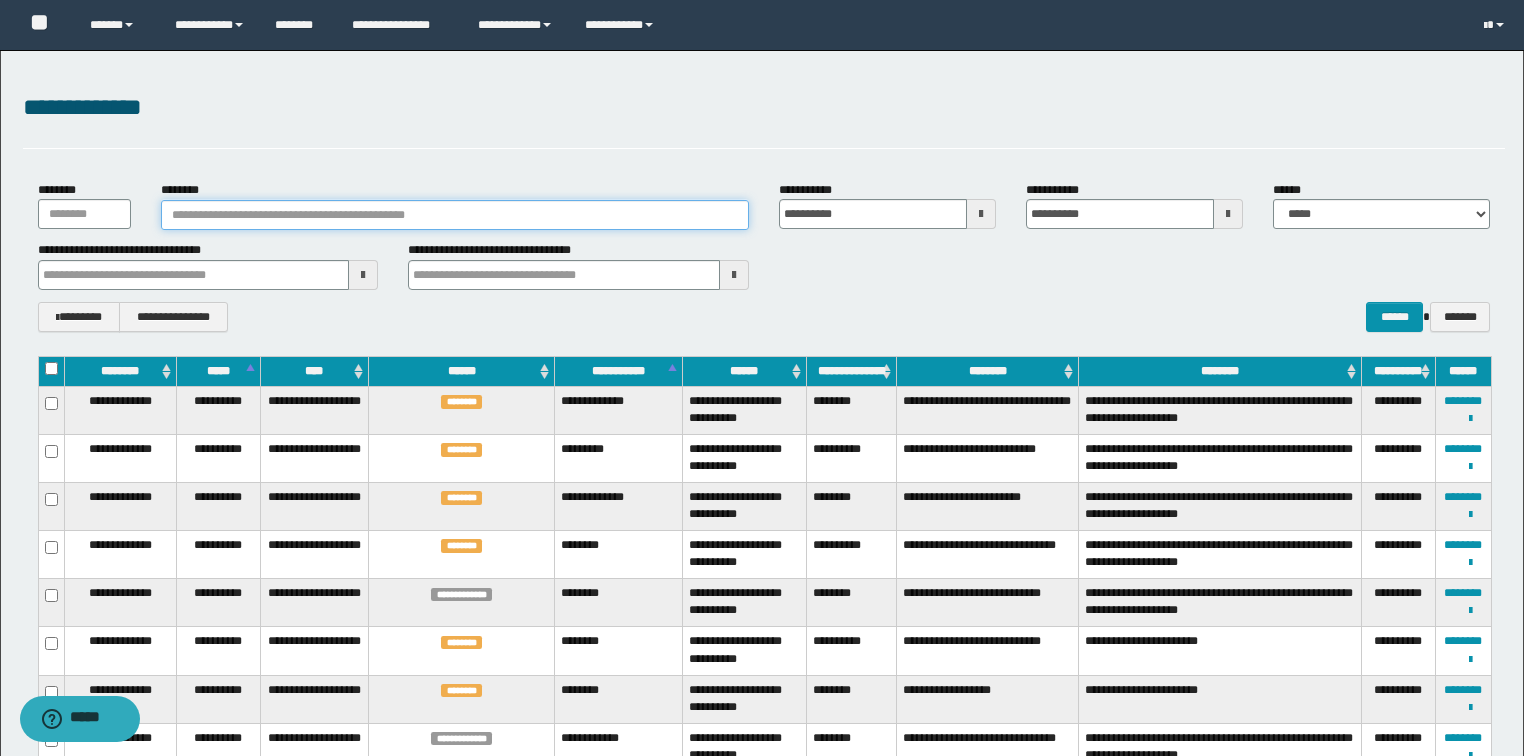 paste on "********" 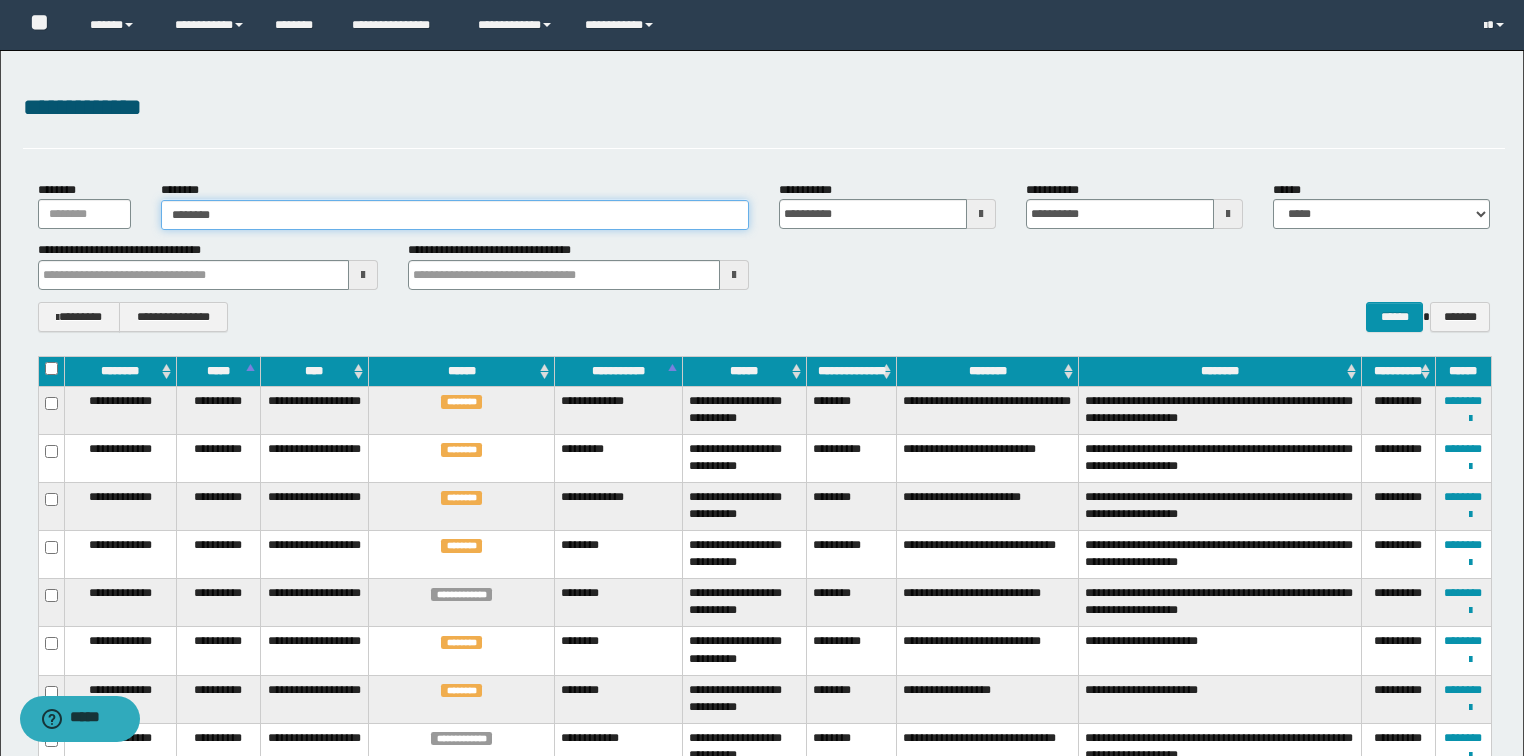 type on "********" 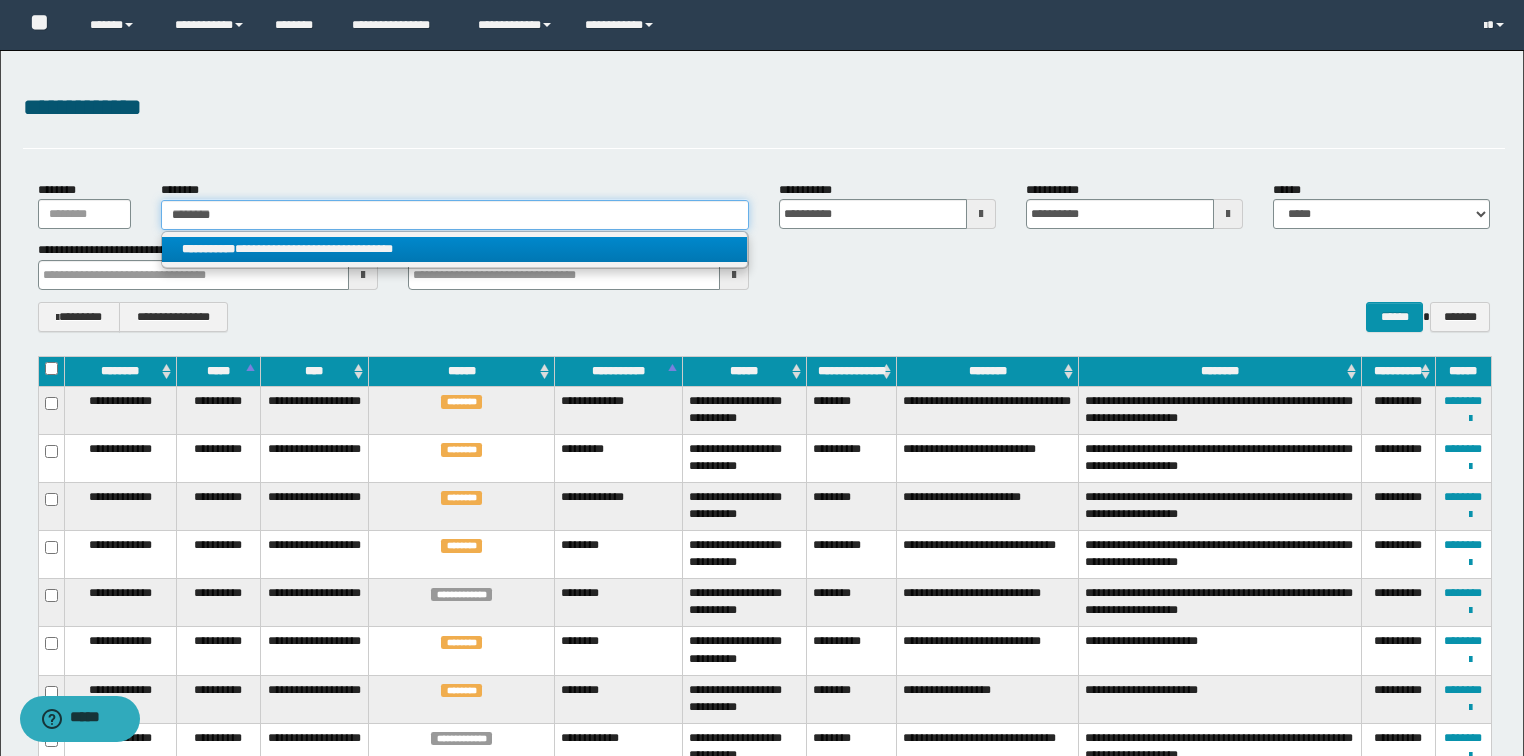 type on "********" 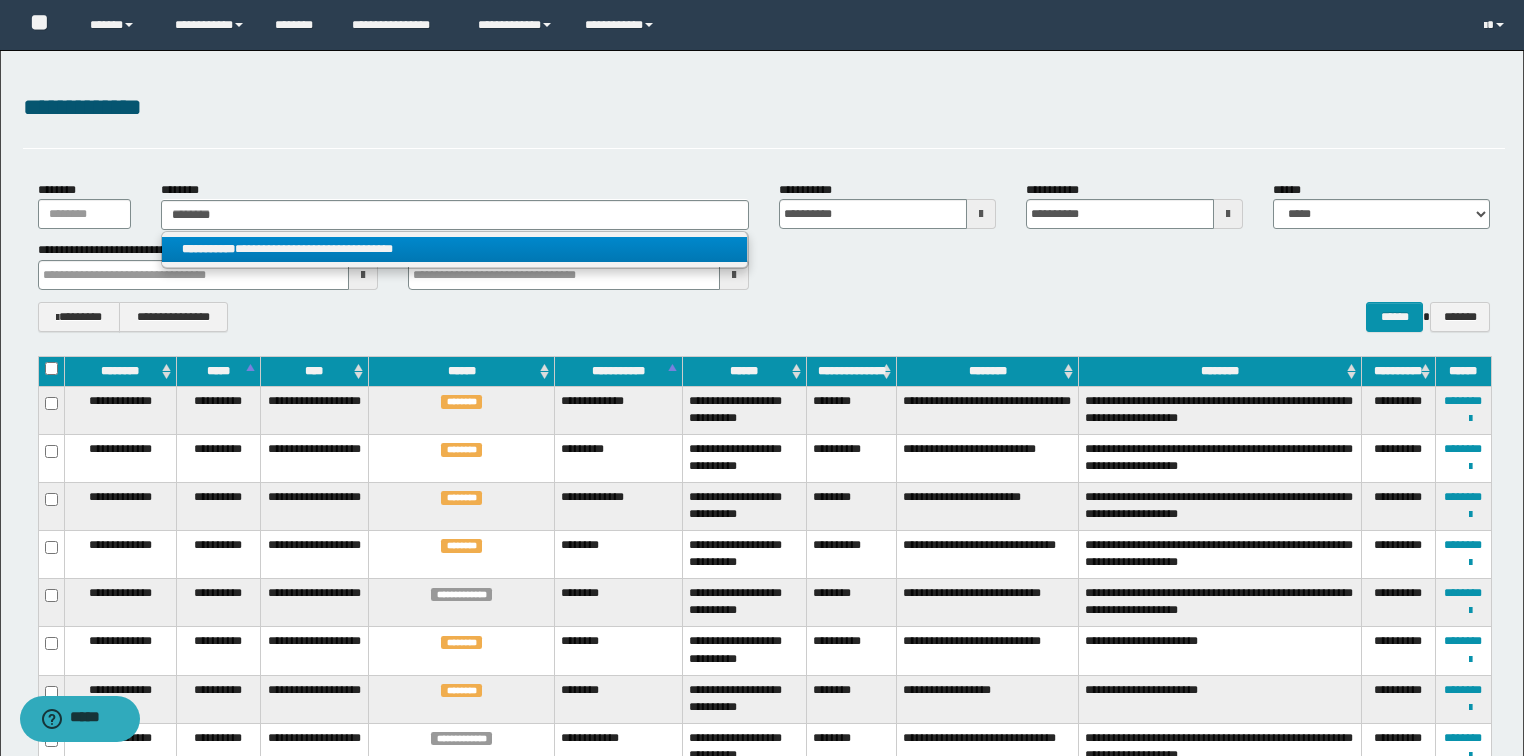 click on "**********" at bounding box center [454, 249] 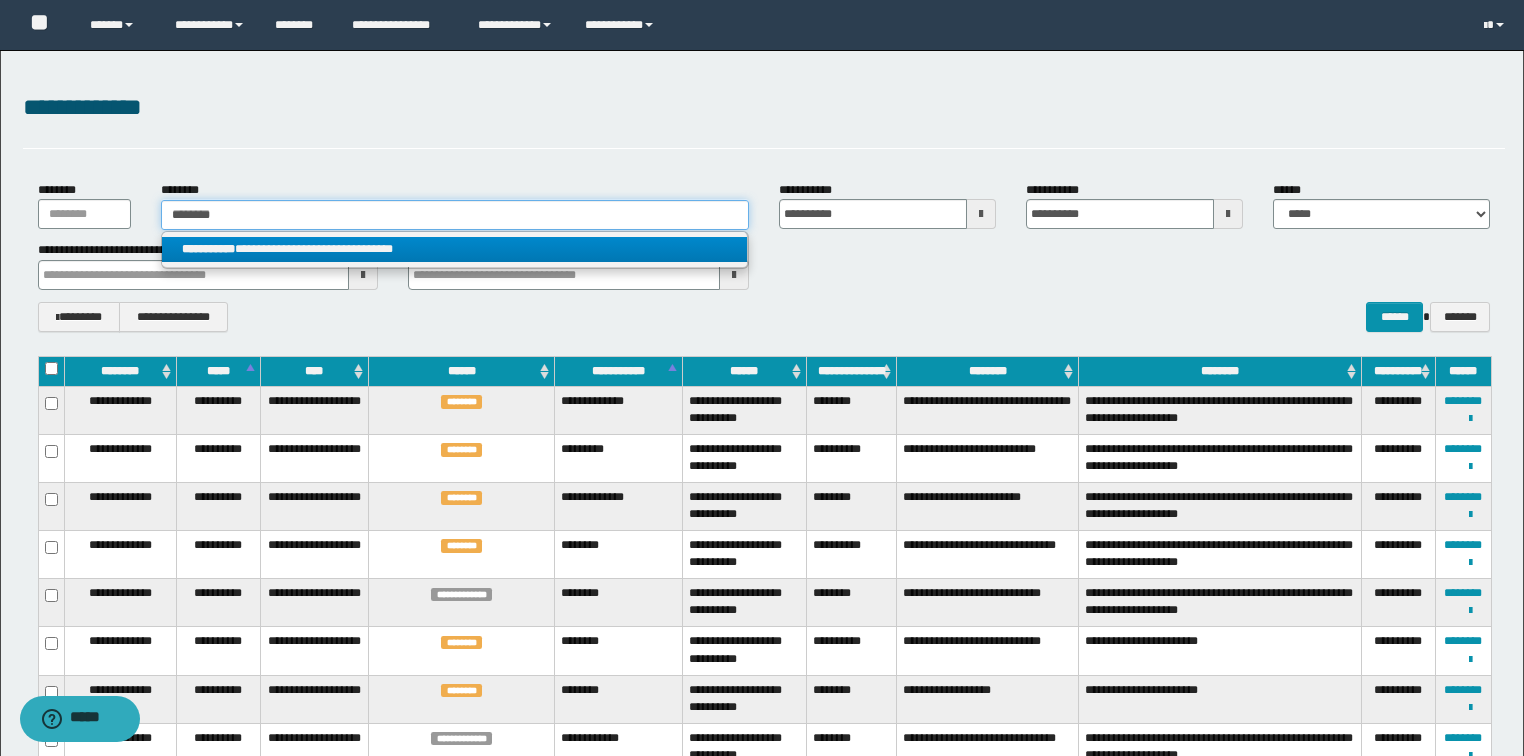 type 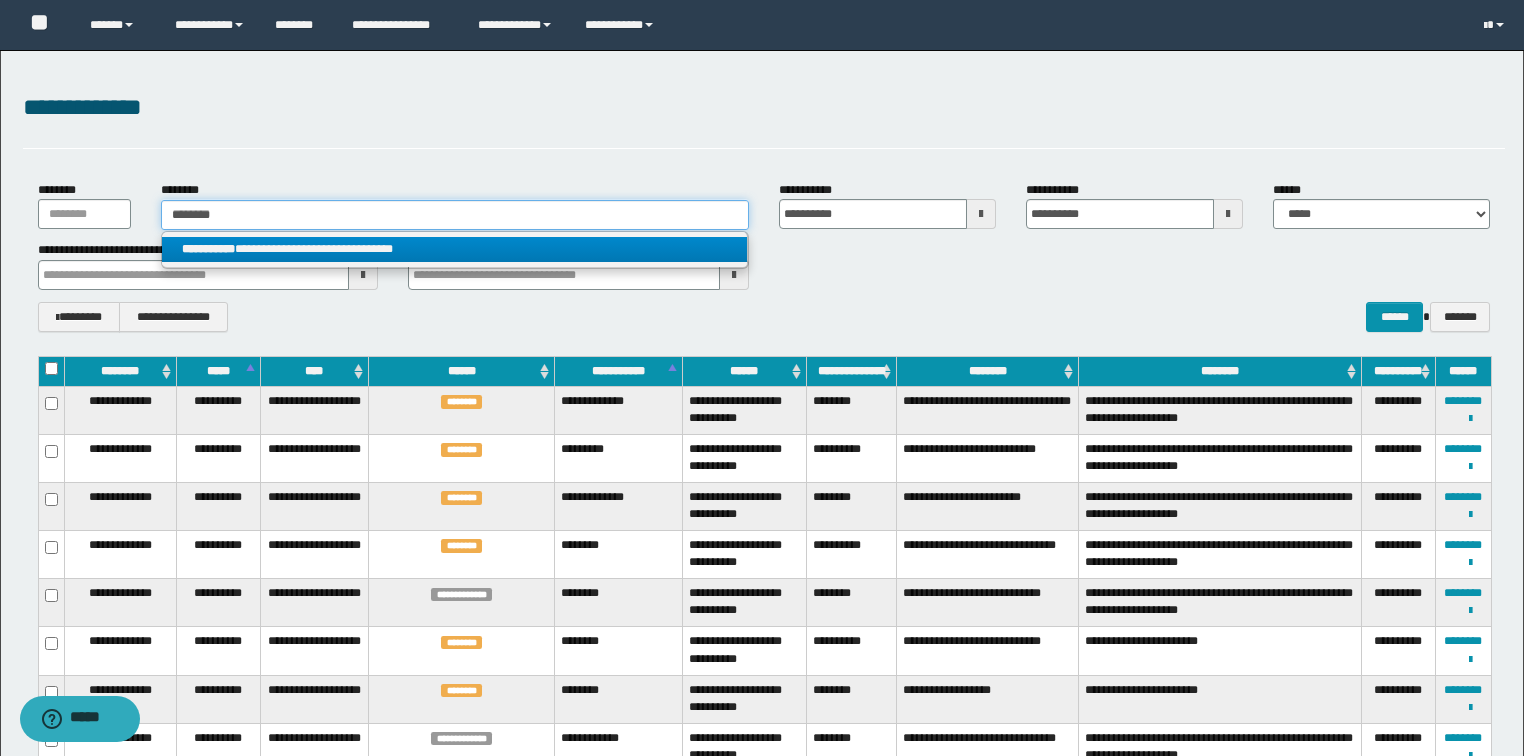 type on "**********" 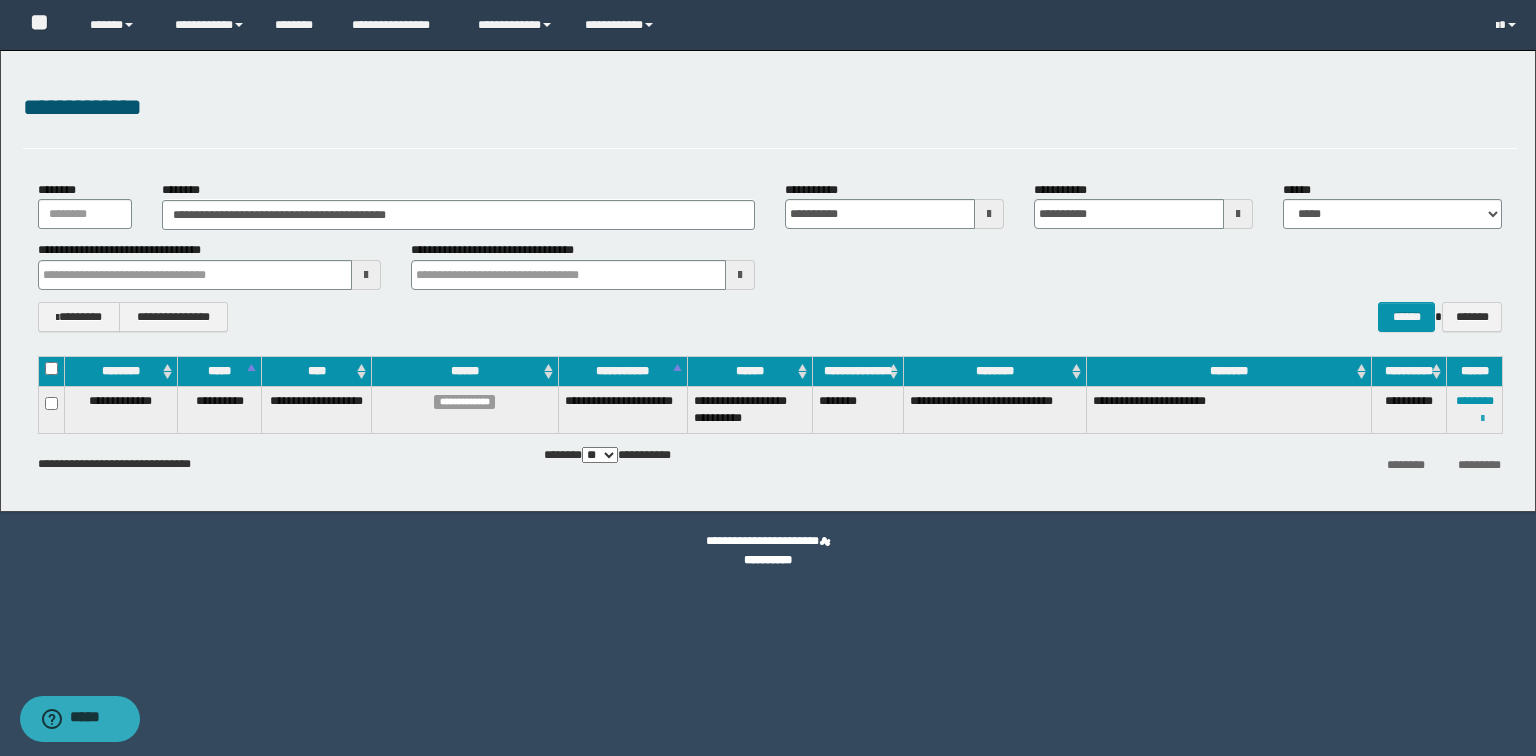 click at bounding box center (1482, 419) 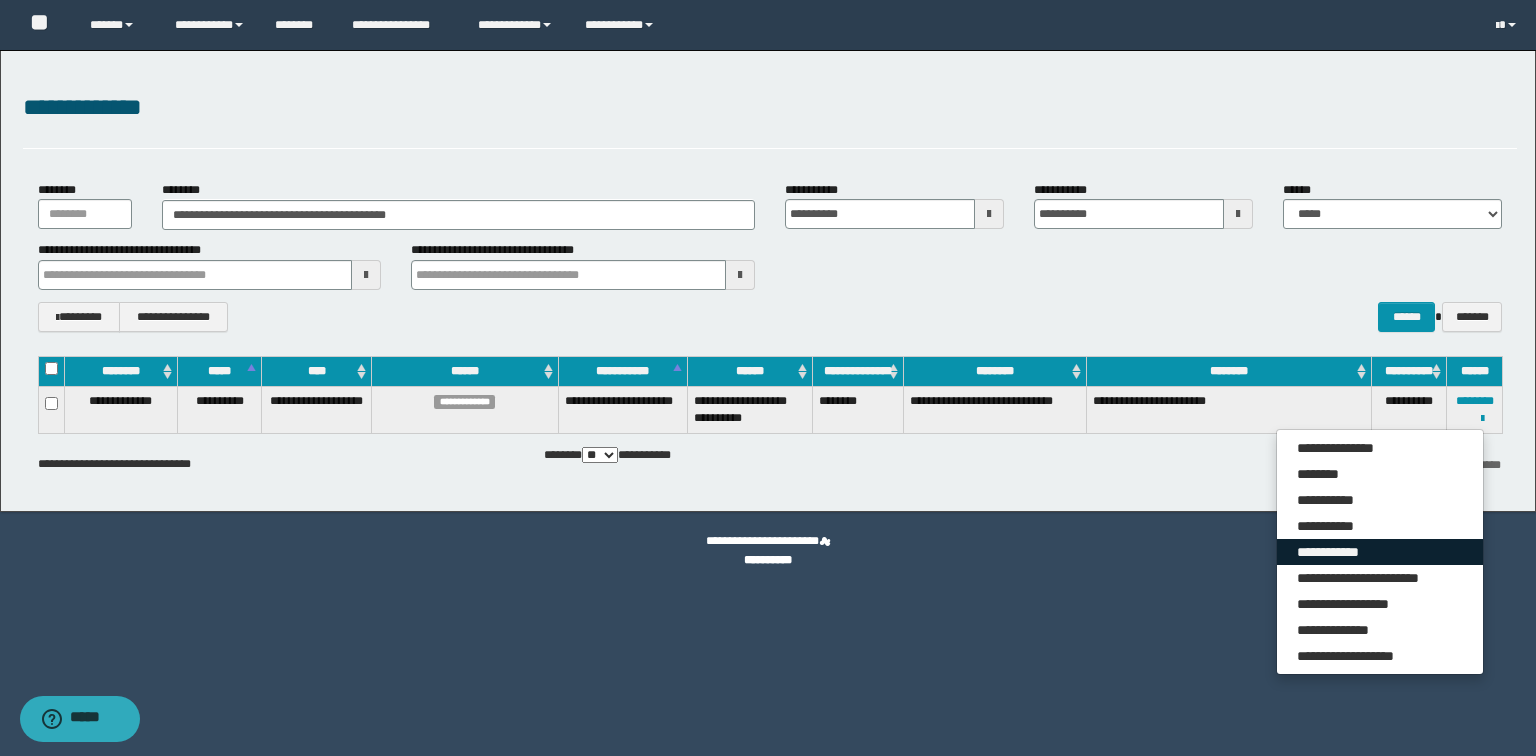 click on "**********" at bounding box center (1380, 552) 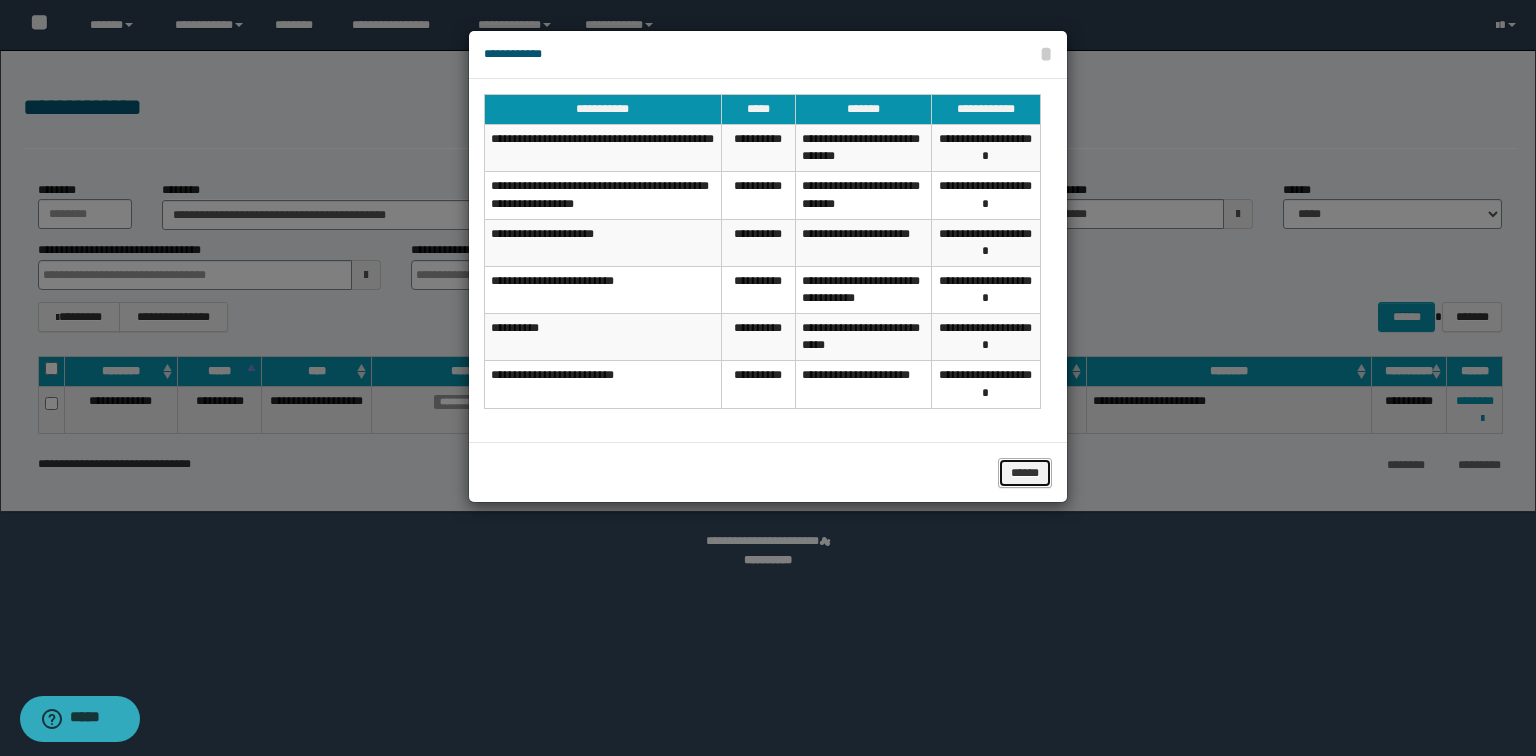 click on "******" at bounding box center (1025, 473) 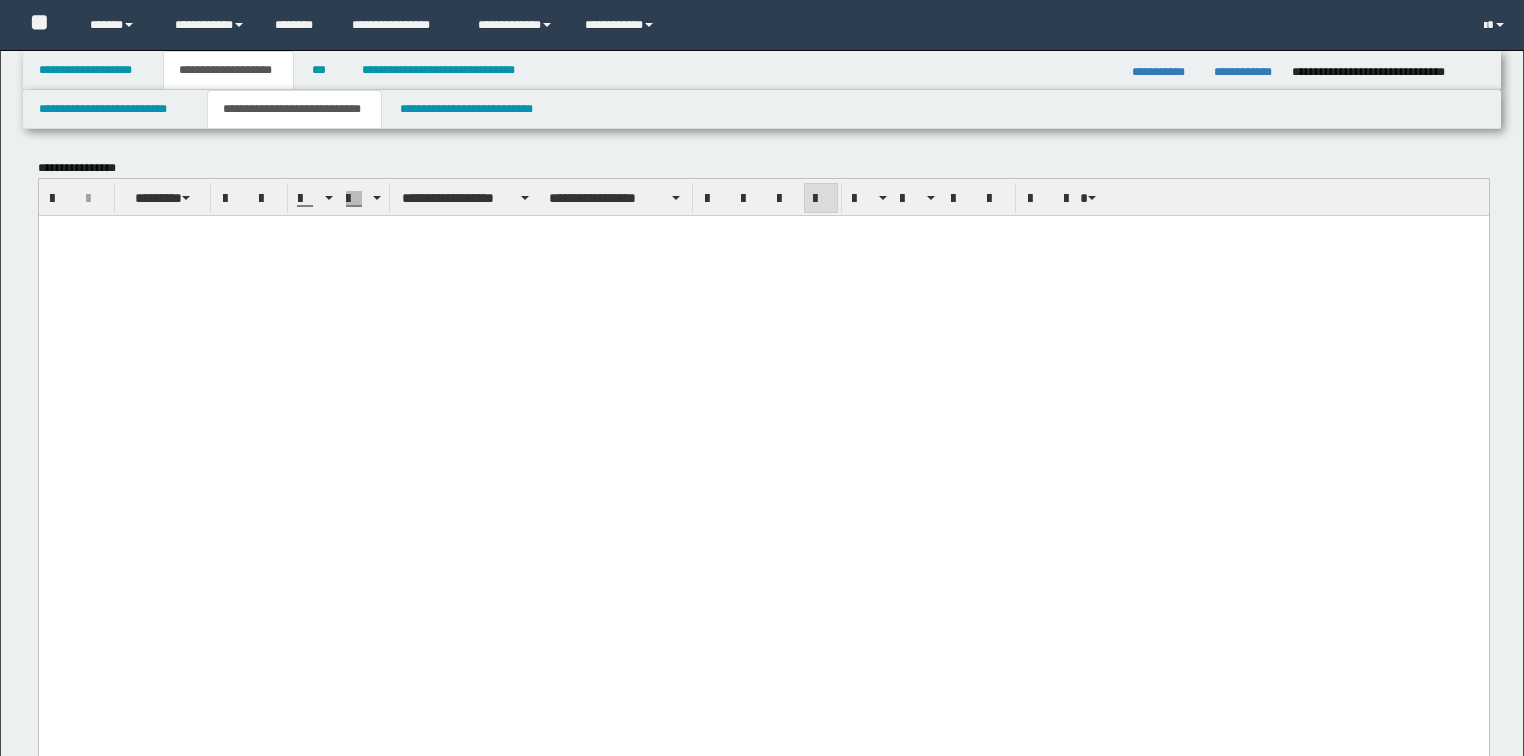 scroll, scrollTop: 0, scrollLeft: 0, axis: both 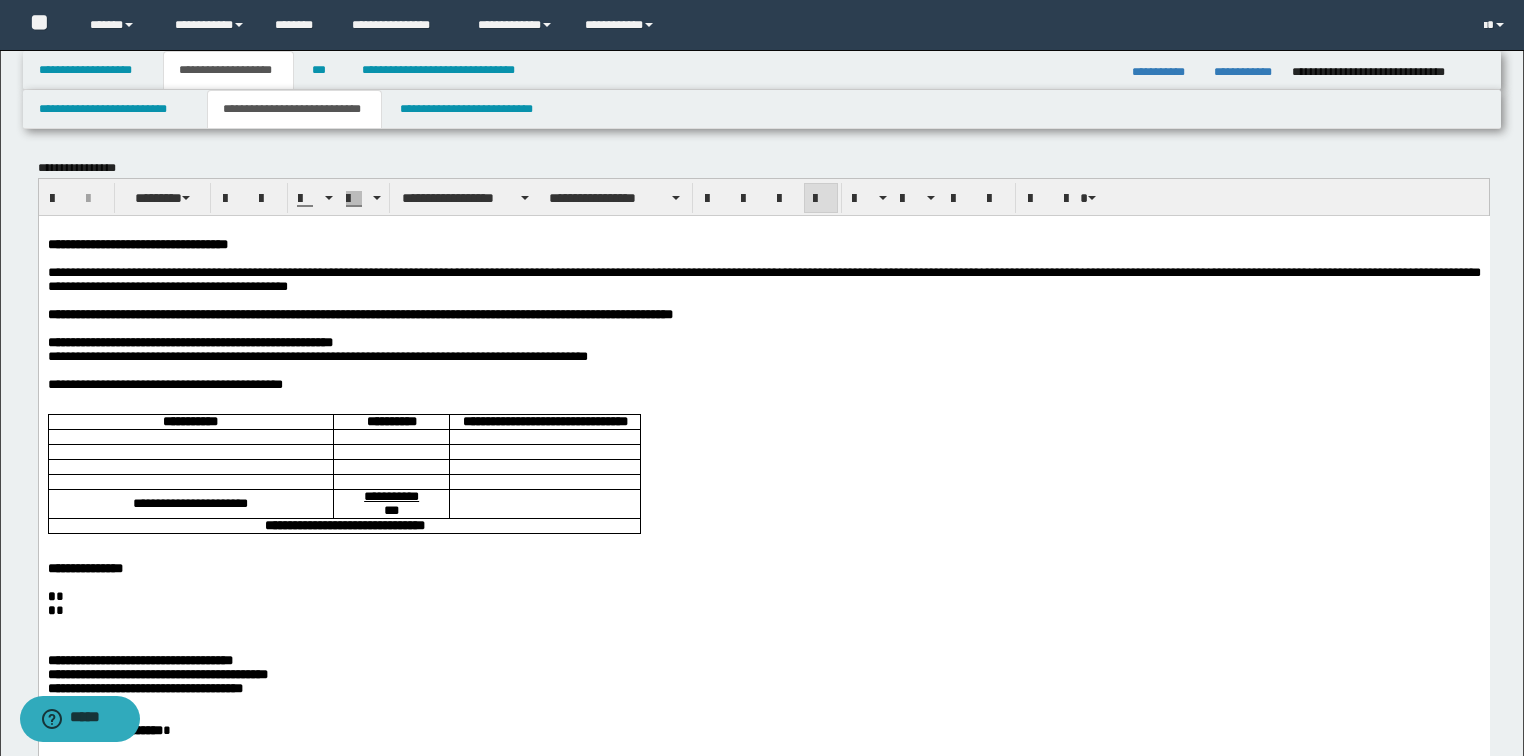 click on "**********" at bounding box center [763, 342] 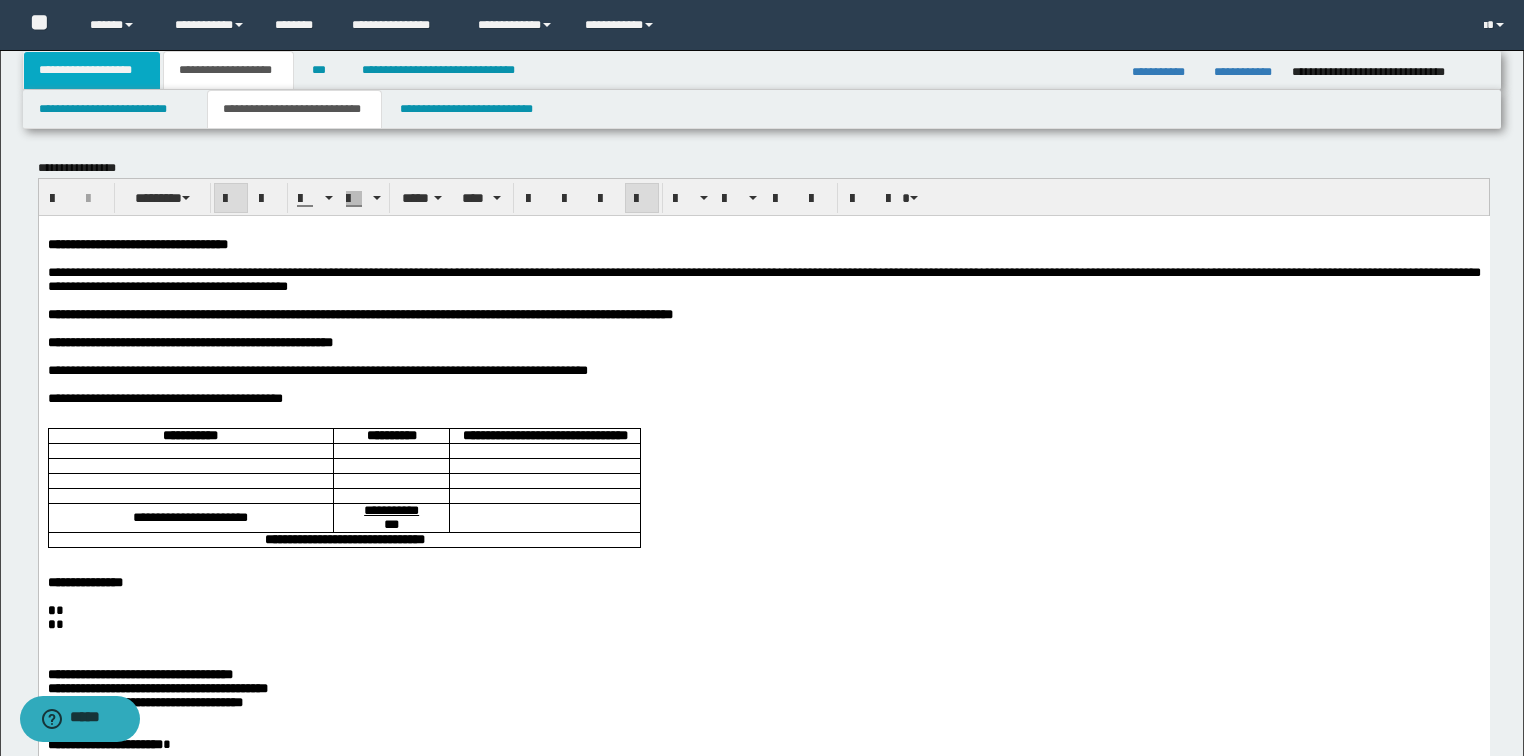 click on "**********" at bounding box center [92, 70] 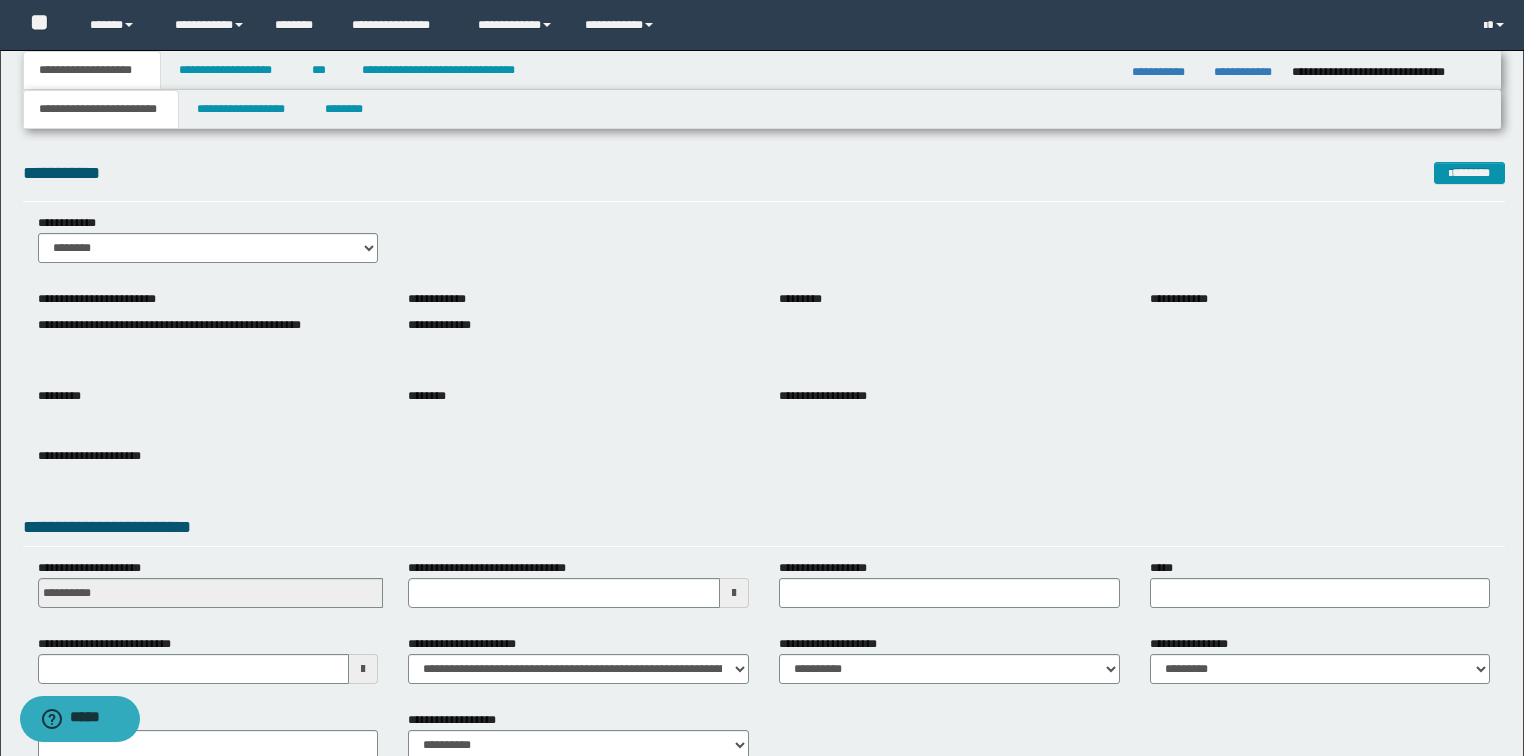 click on "**********" at bounding box center [101, 109] 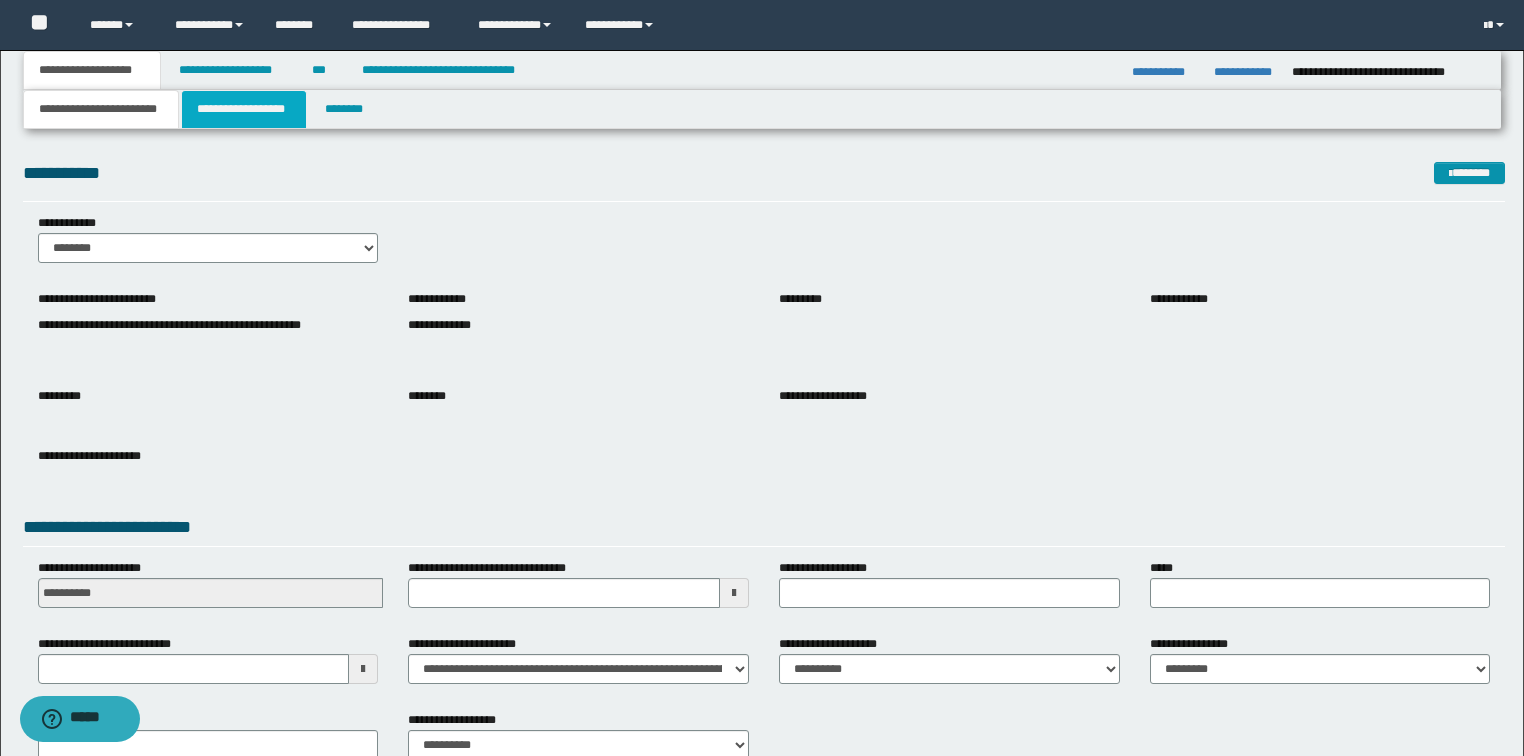 click on "**********" at bounding box center [244, 109] 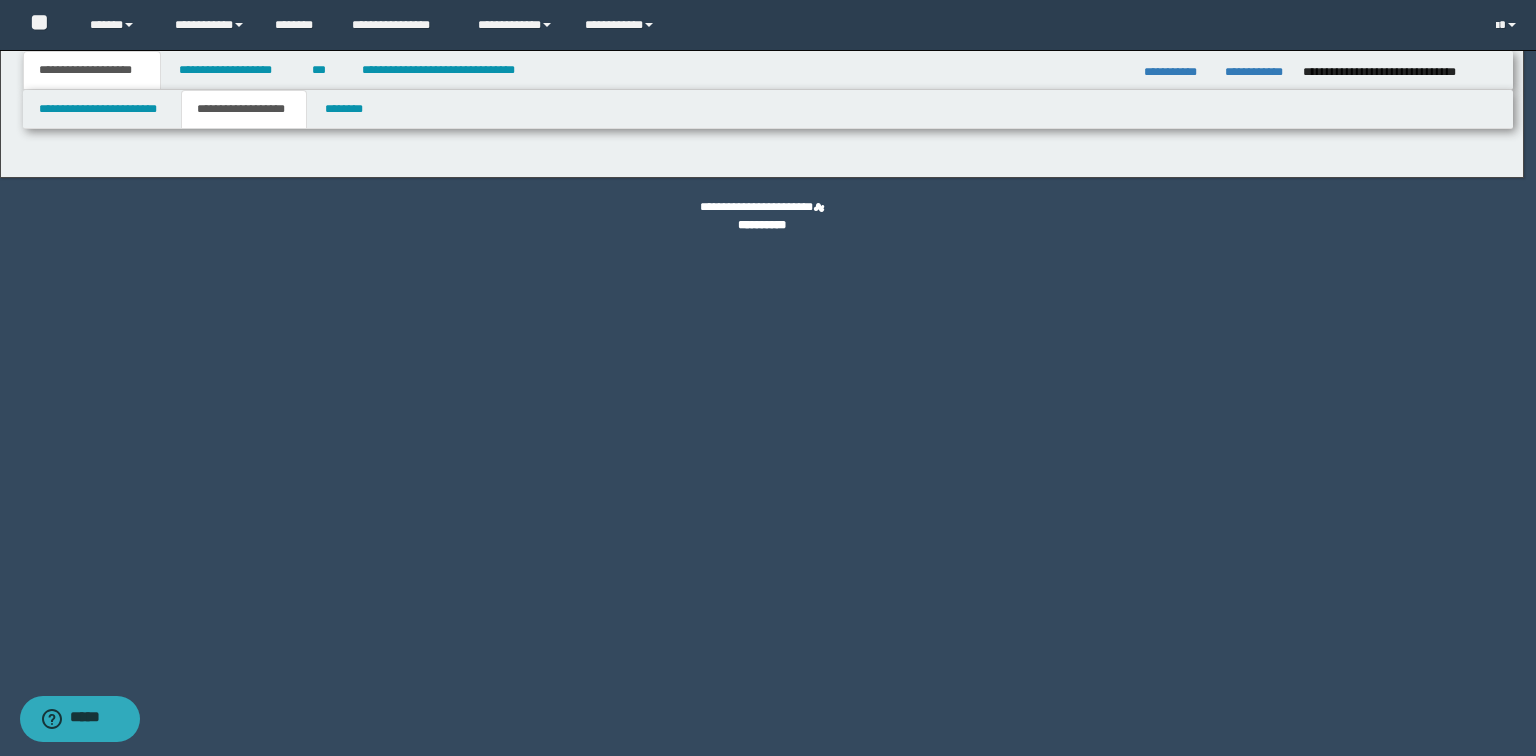 type on "********" 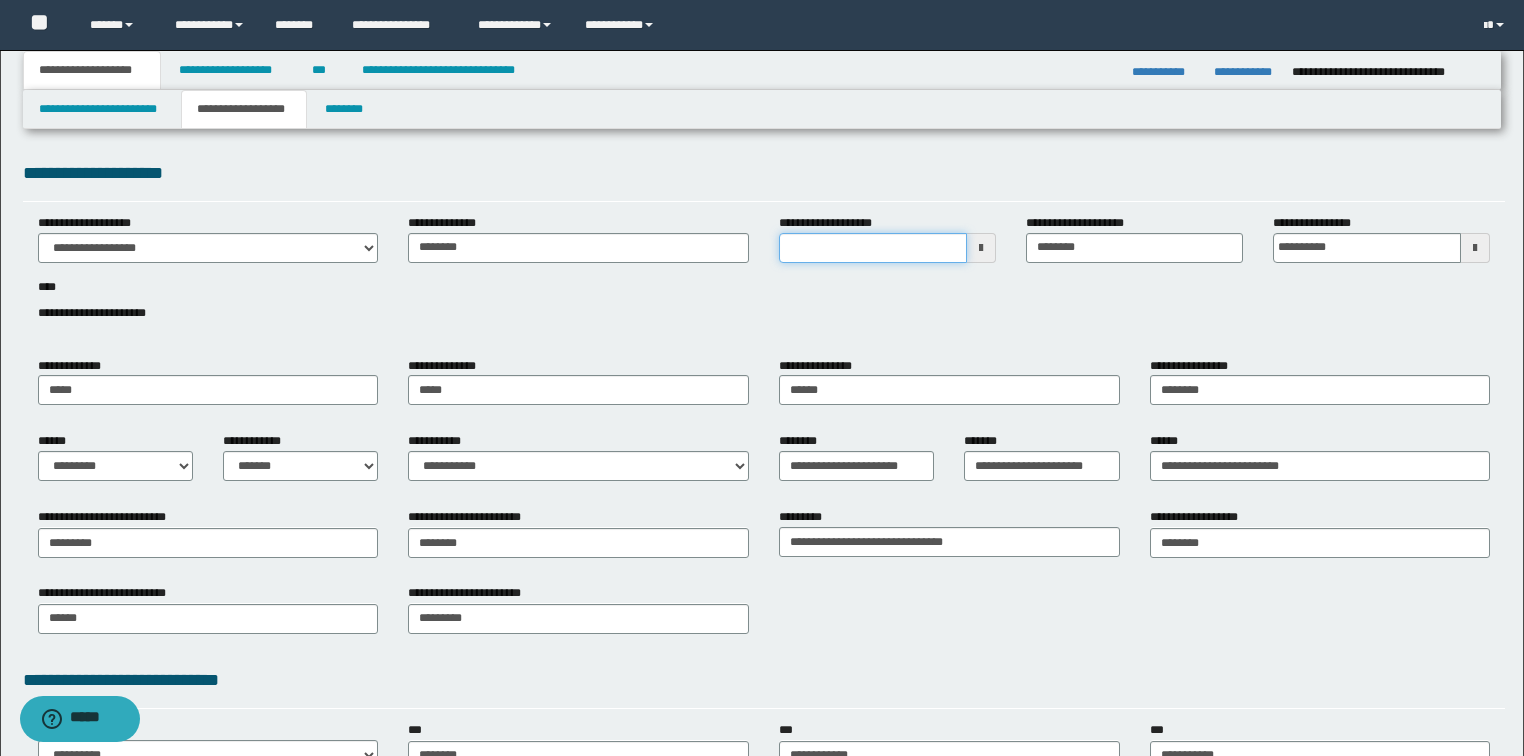 click on "**********" at bounding box center [873, 248] 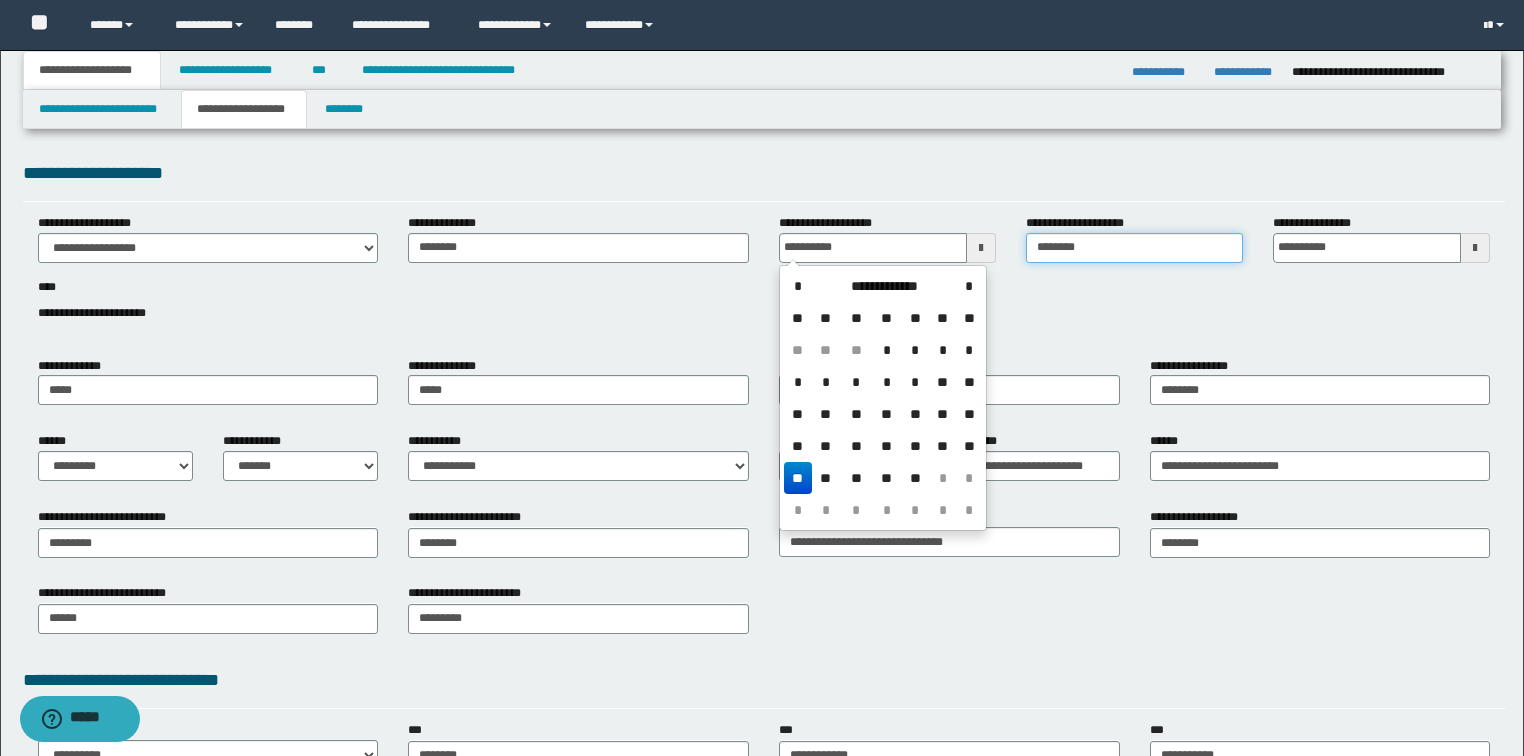 type on "**********" 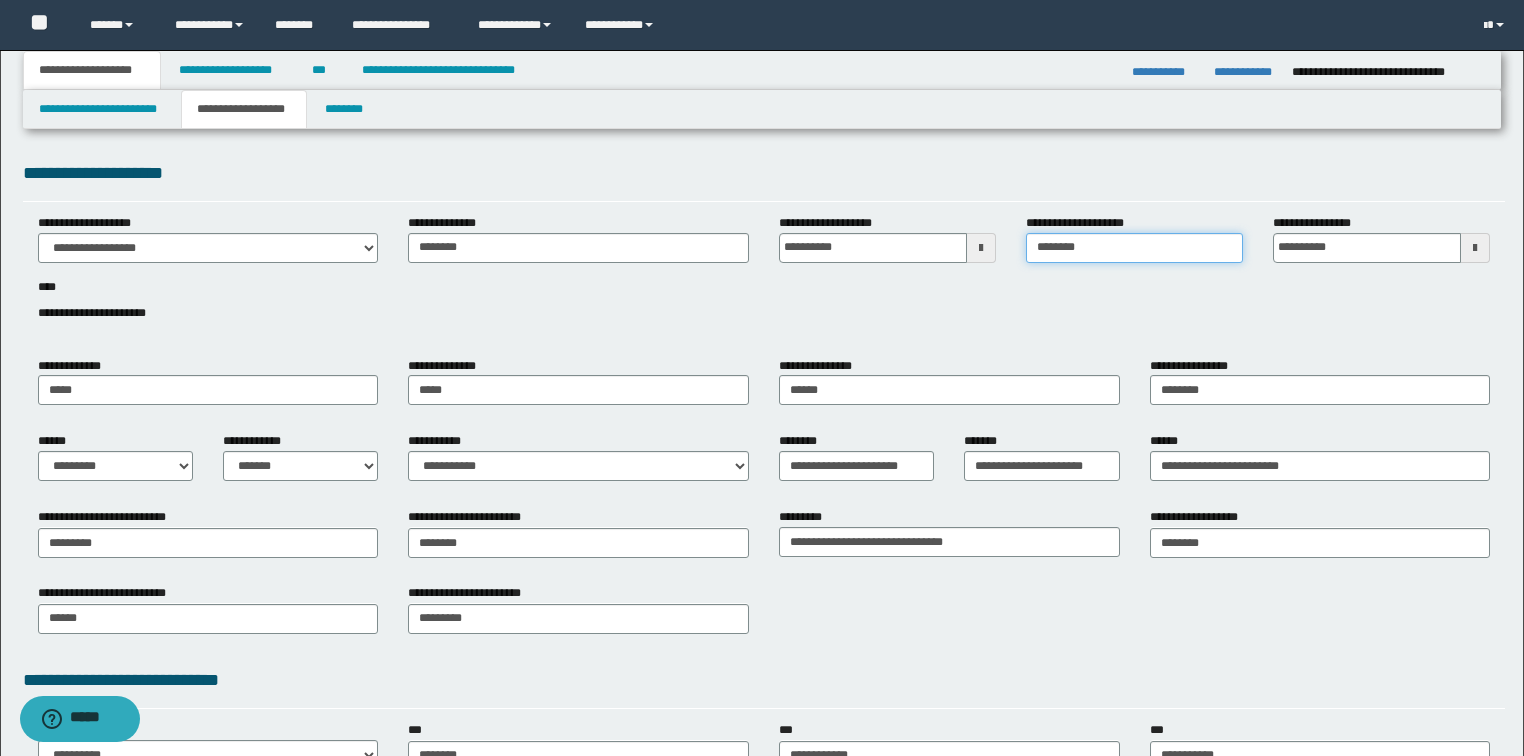 click on "********" at bounding box center (1134, 248) 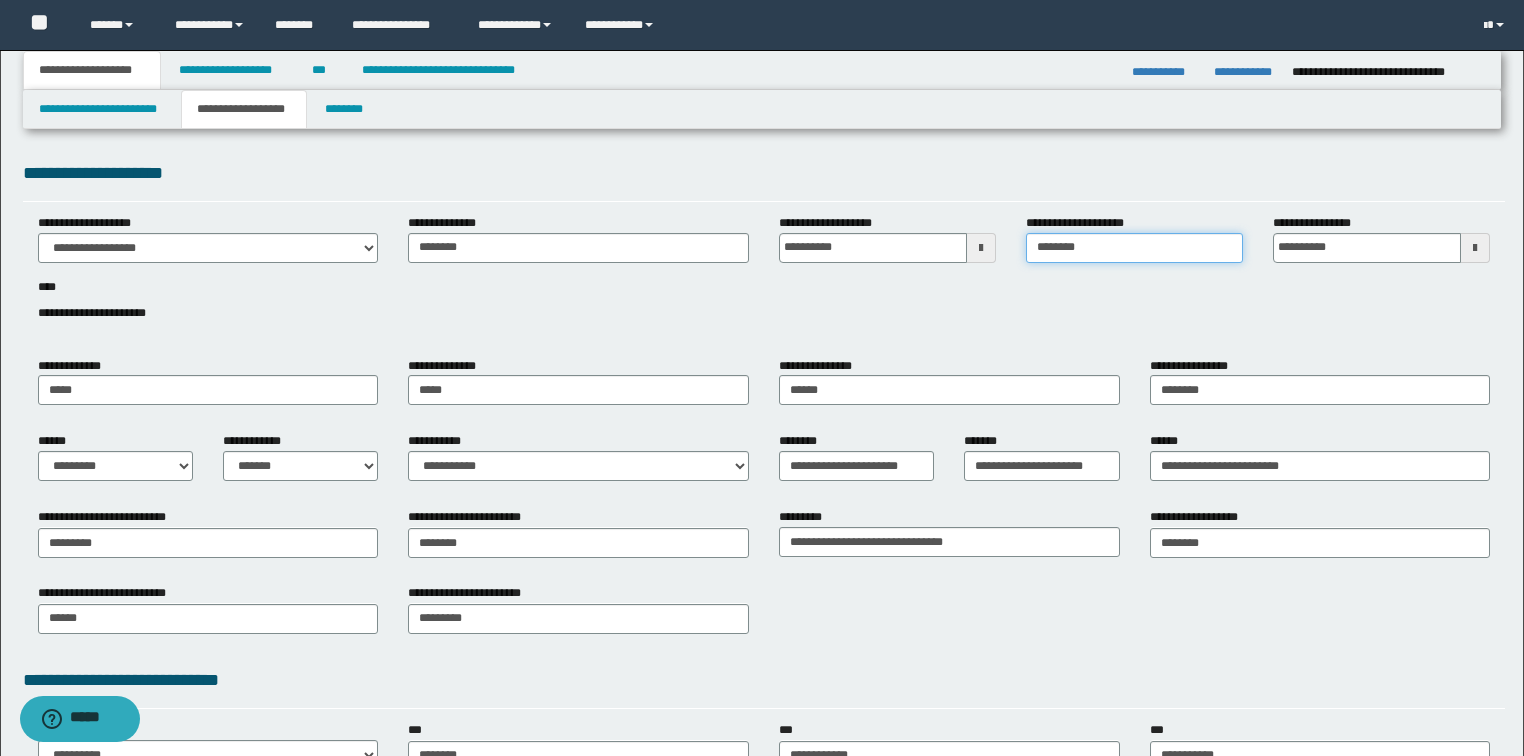 type on "**********" 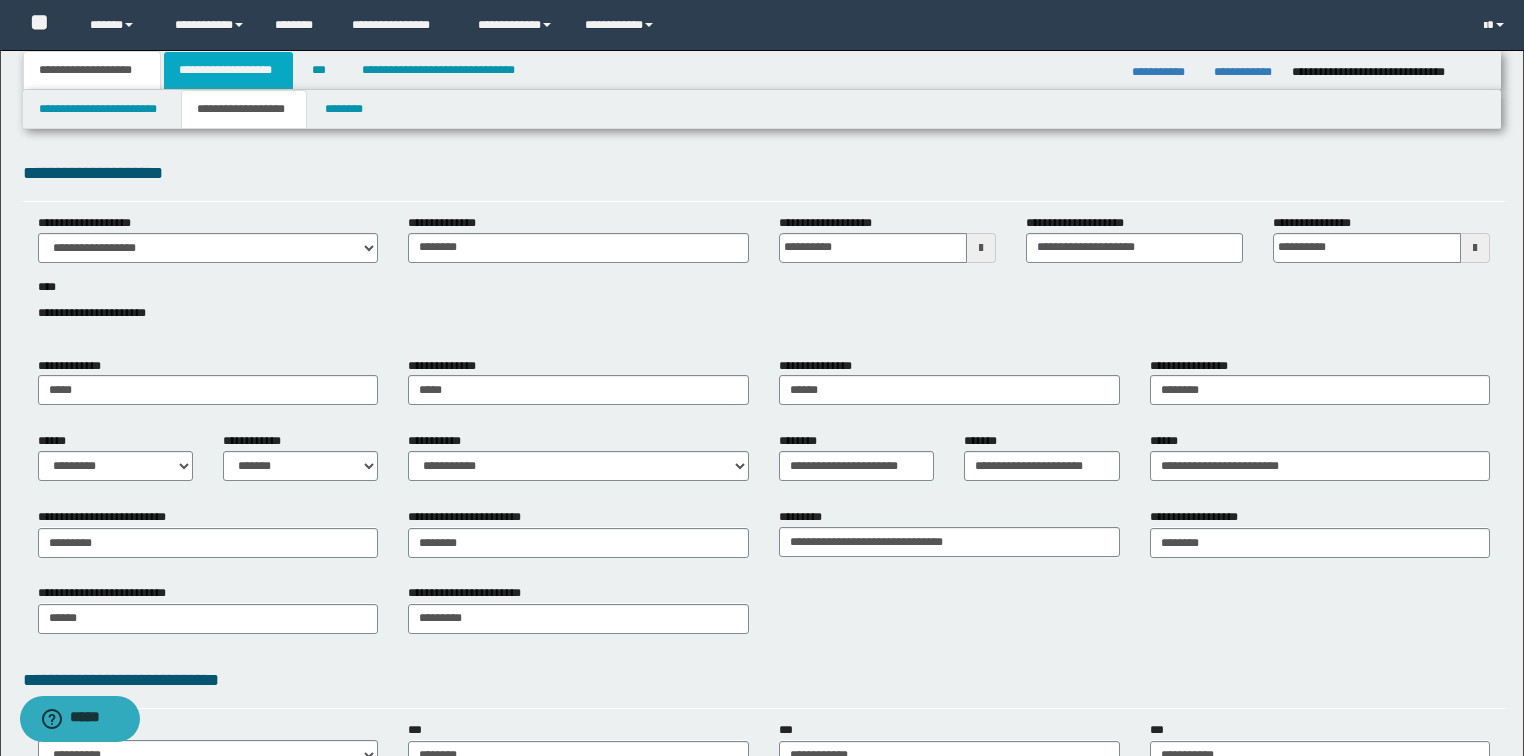 click on "**********" at bounding box center [228, 70] 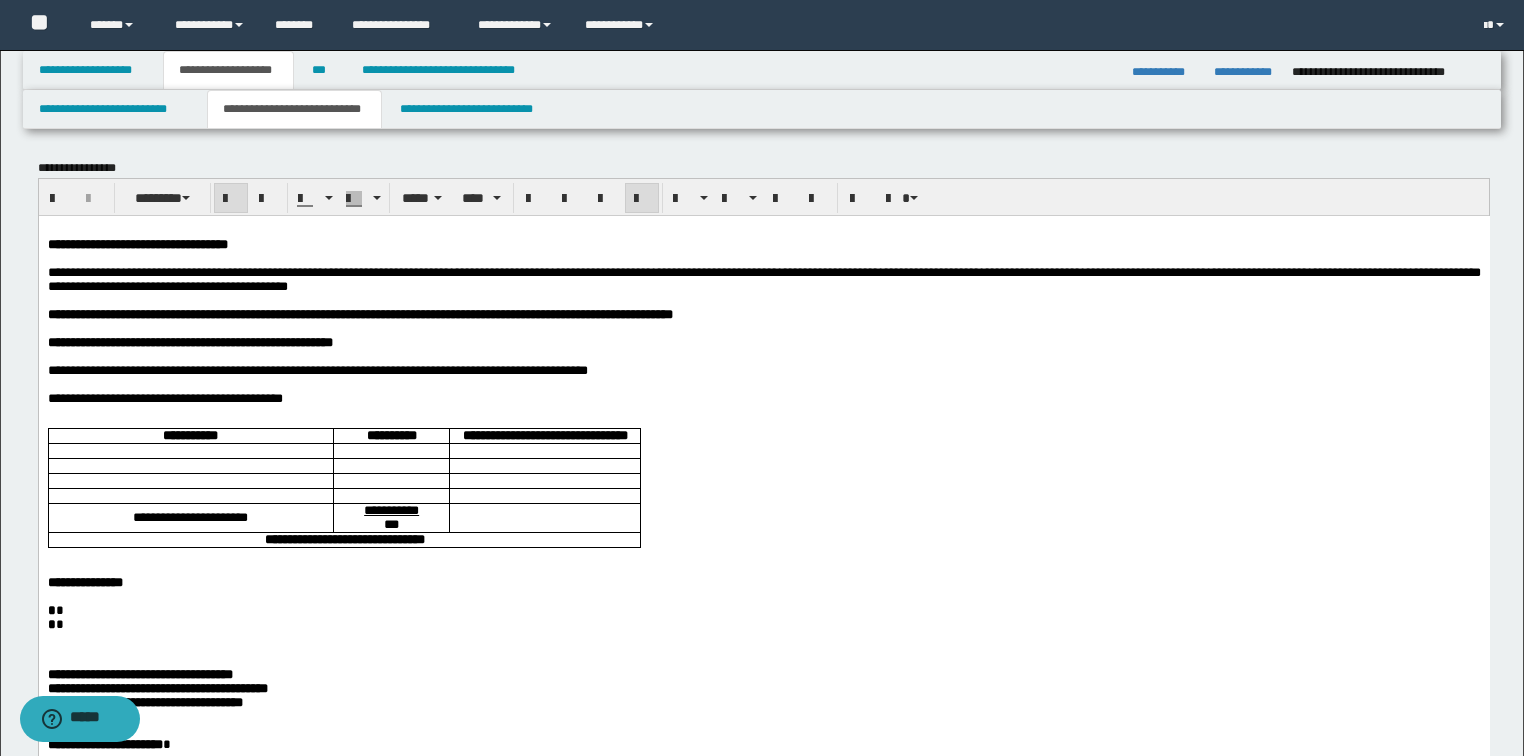 click on "**********" at bounding box center [294, 109] 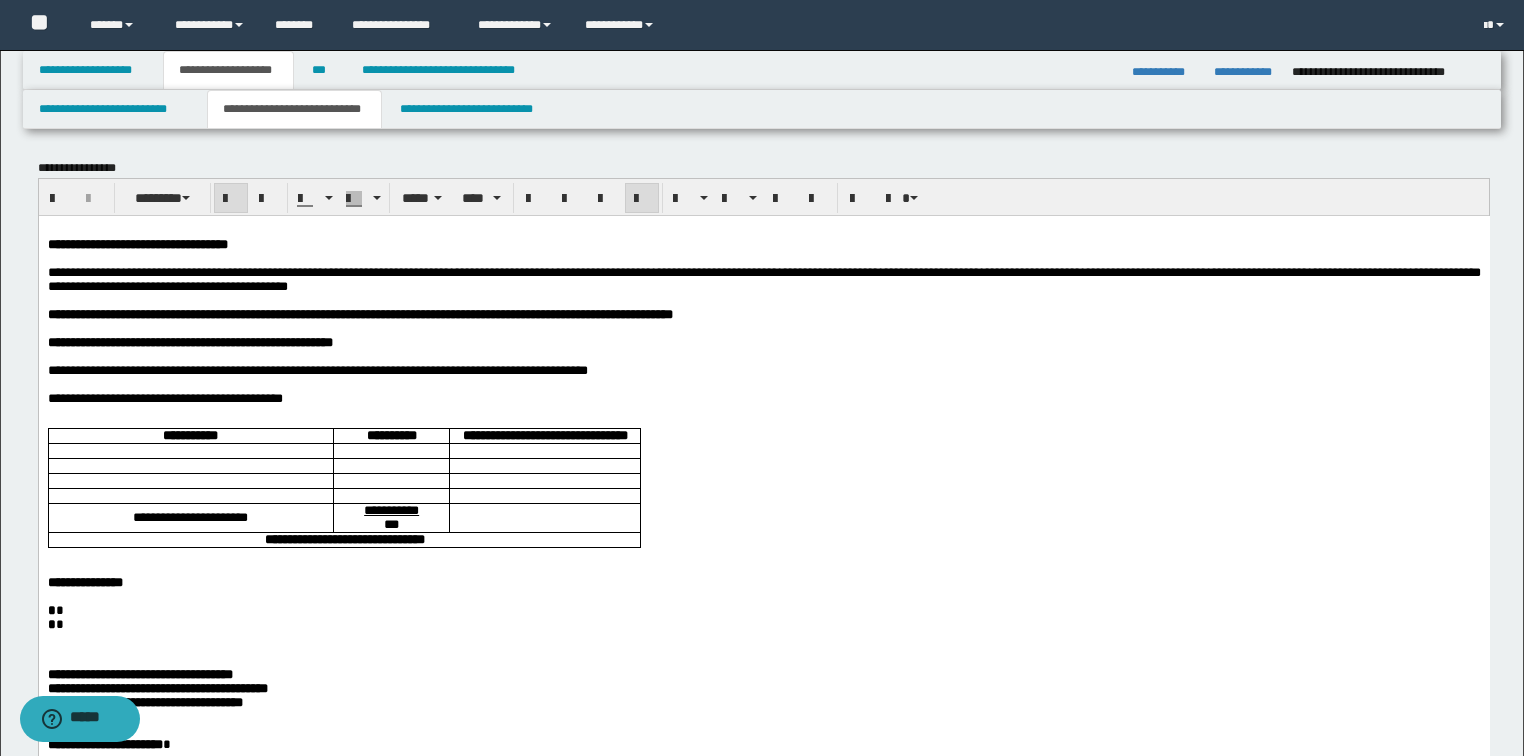 click on "**********" at bounding box center [137, 243] 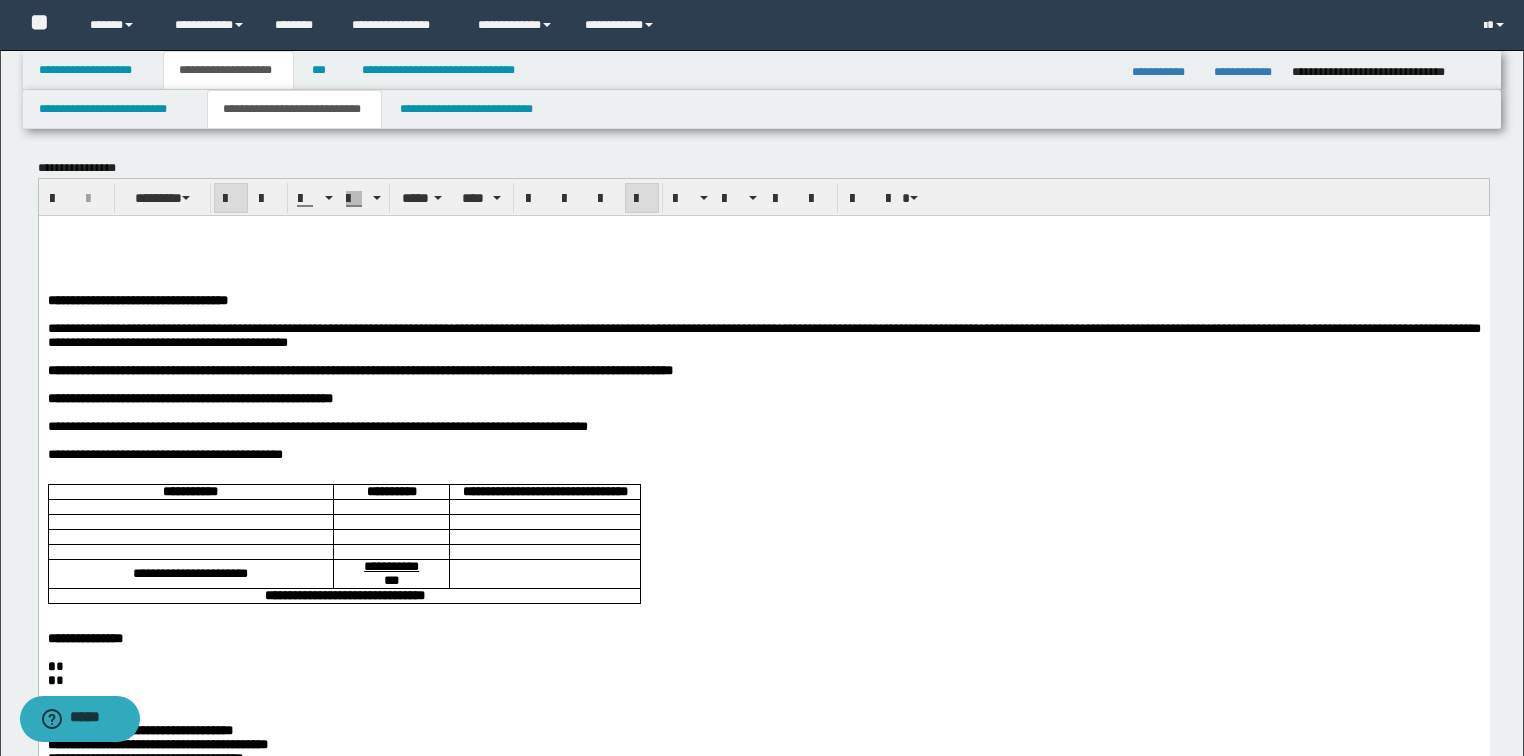 click at bounding box center [763, 244] 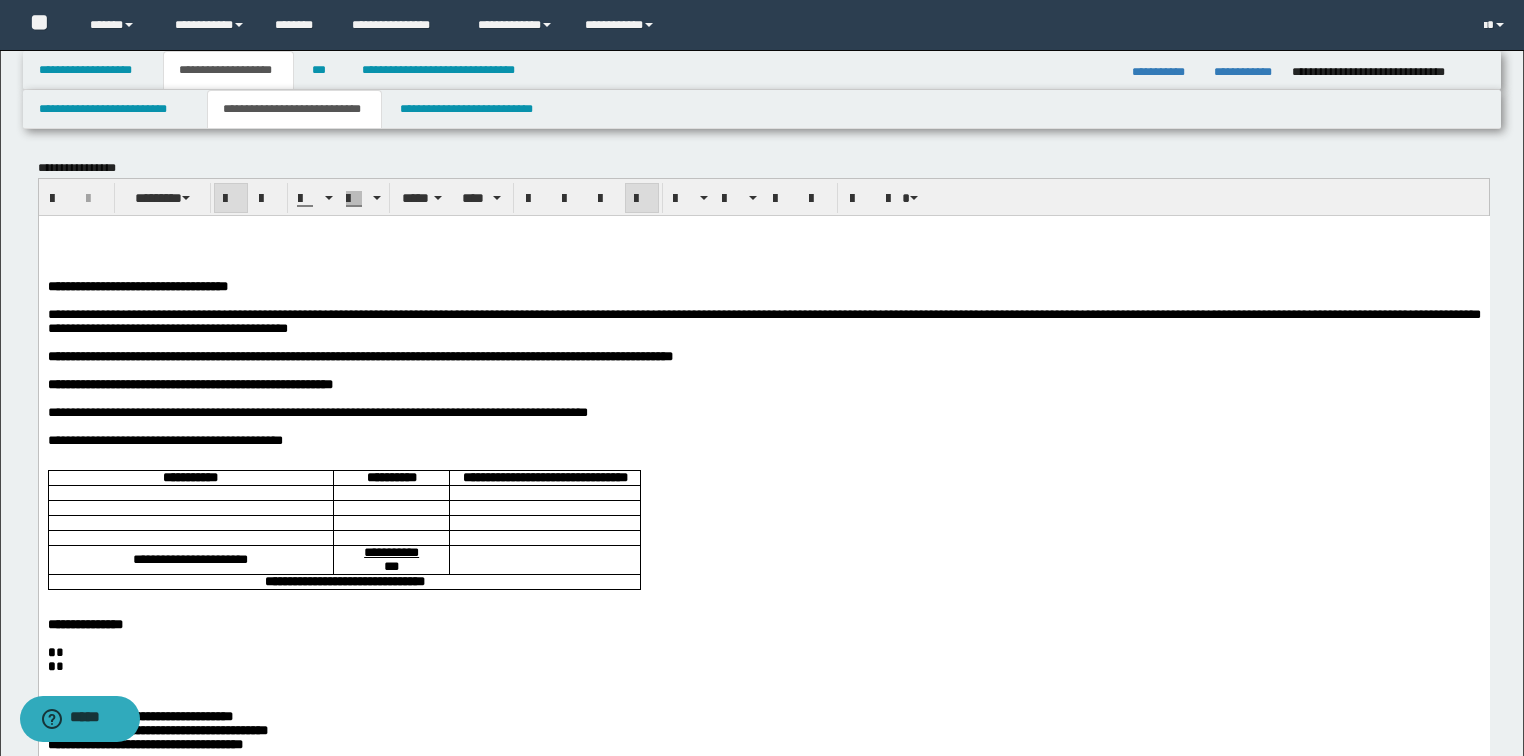 paste 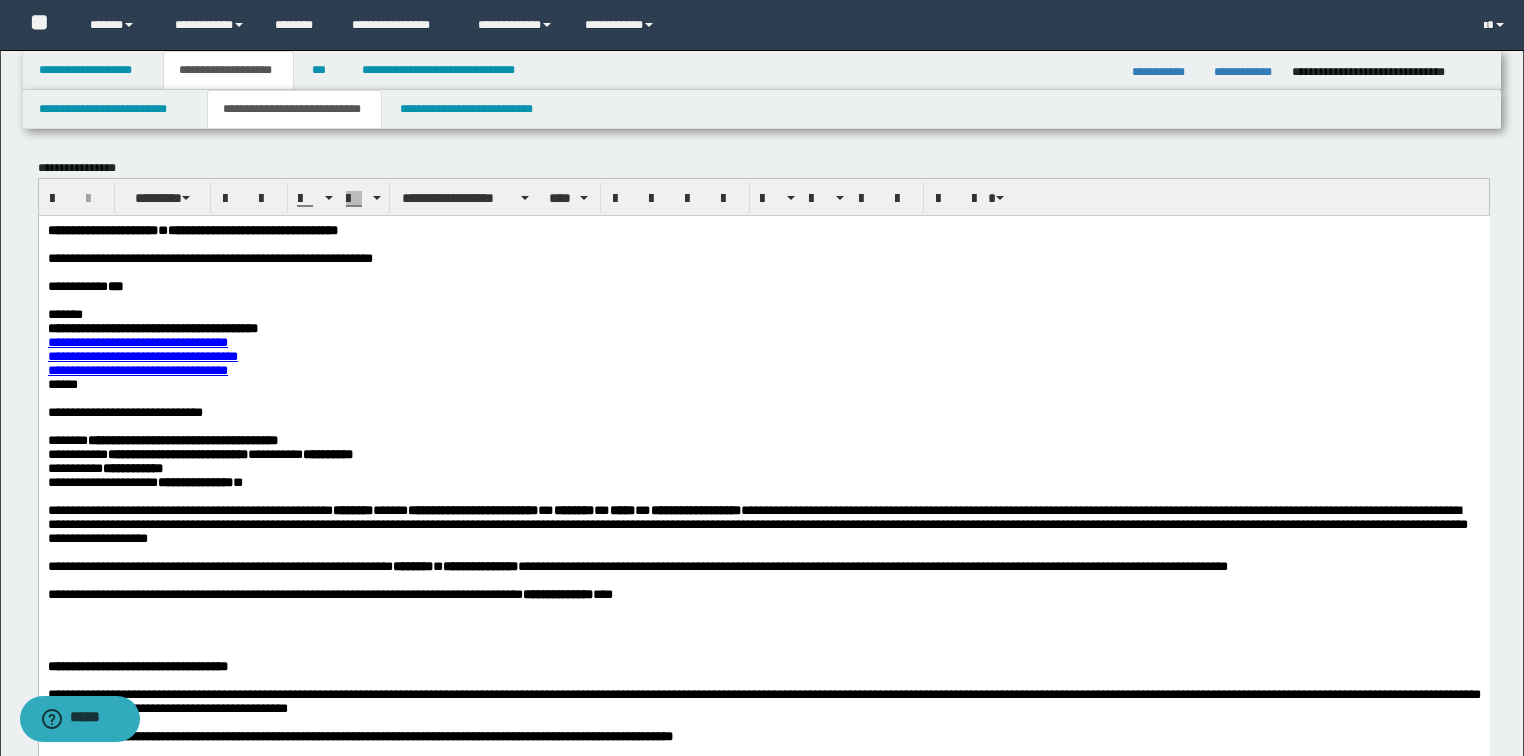 click on "**********" at bounding box center [102, 229] 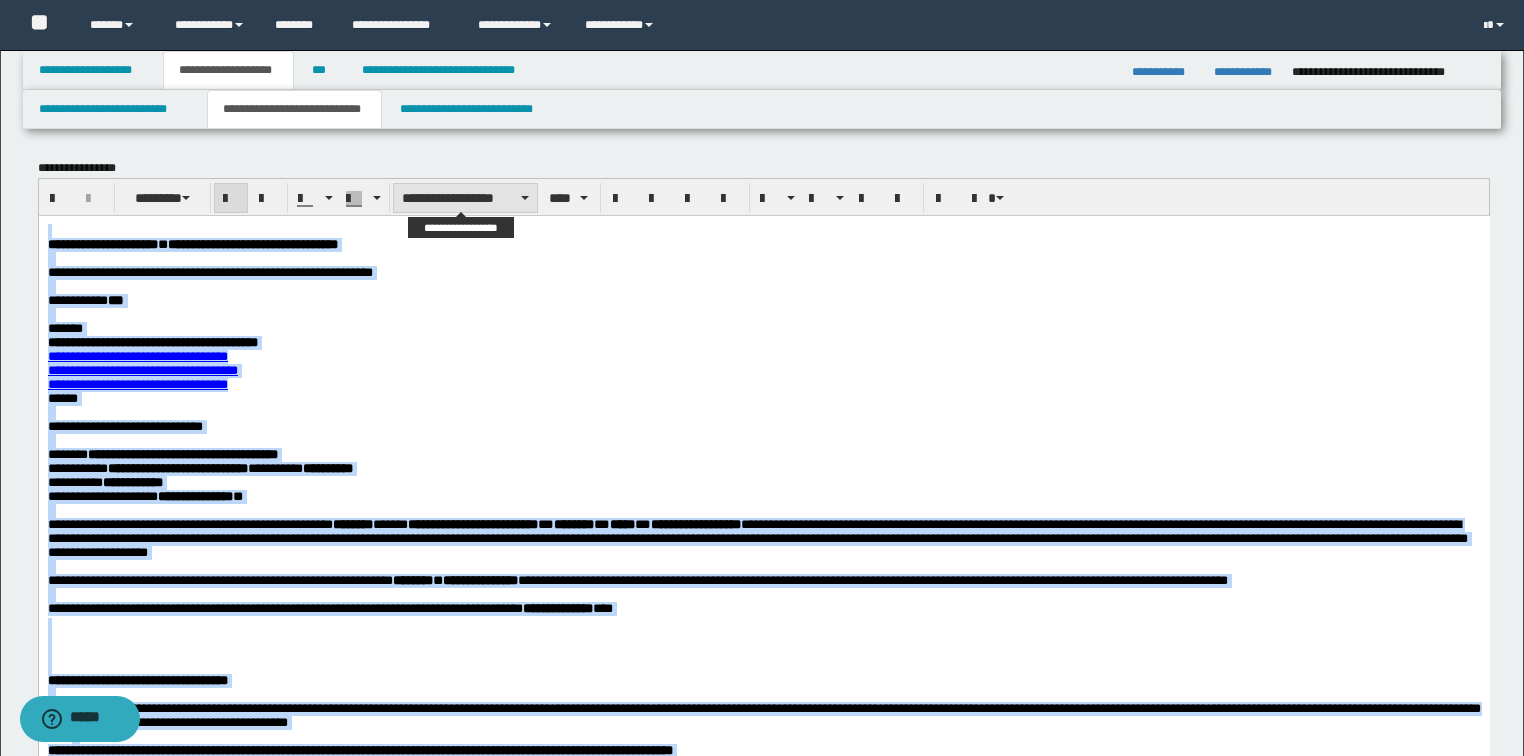 click on "**********" at bounding box center (465, 198) 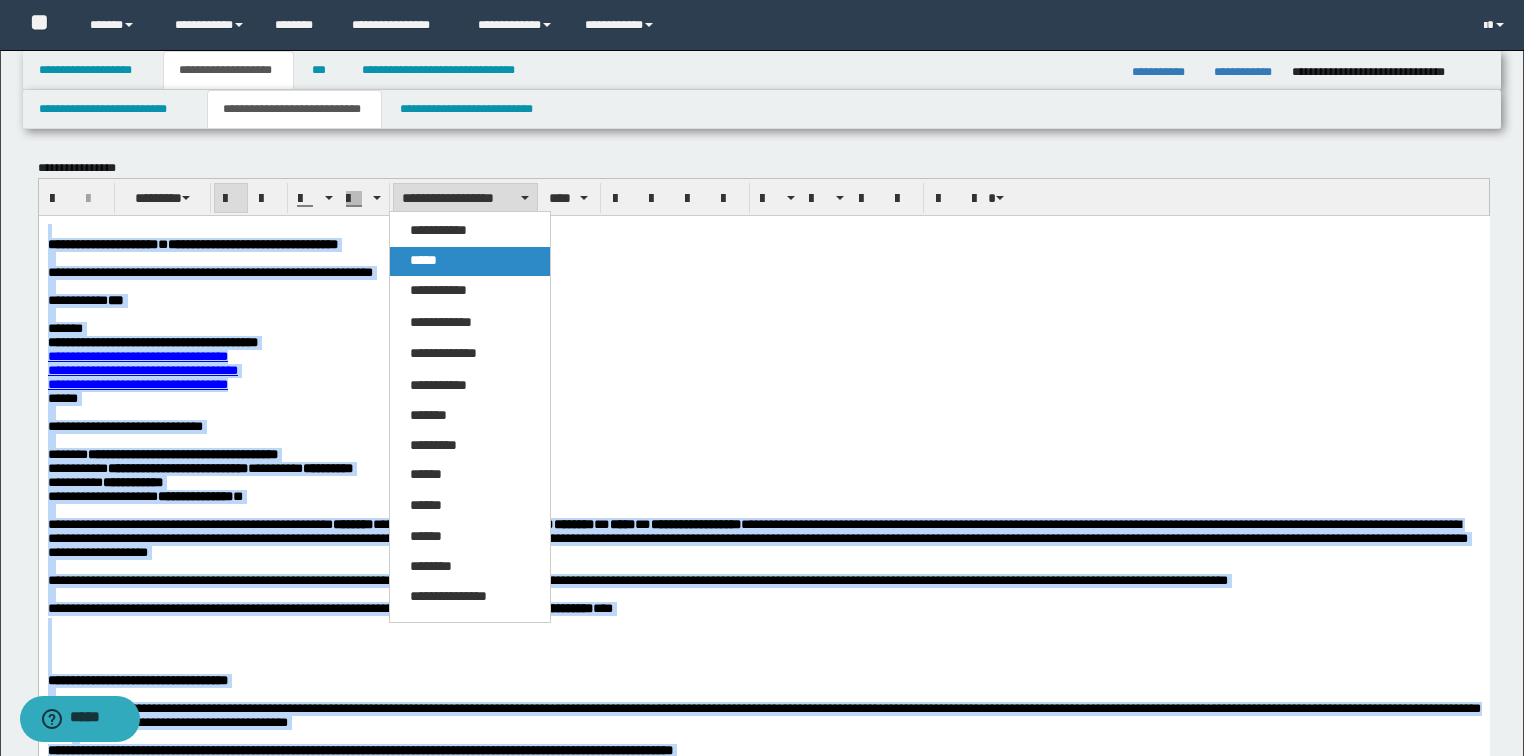 click on "*****" at bounding box center [470, 261] 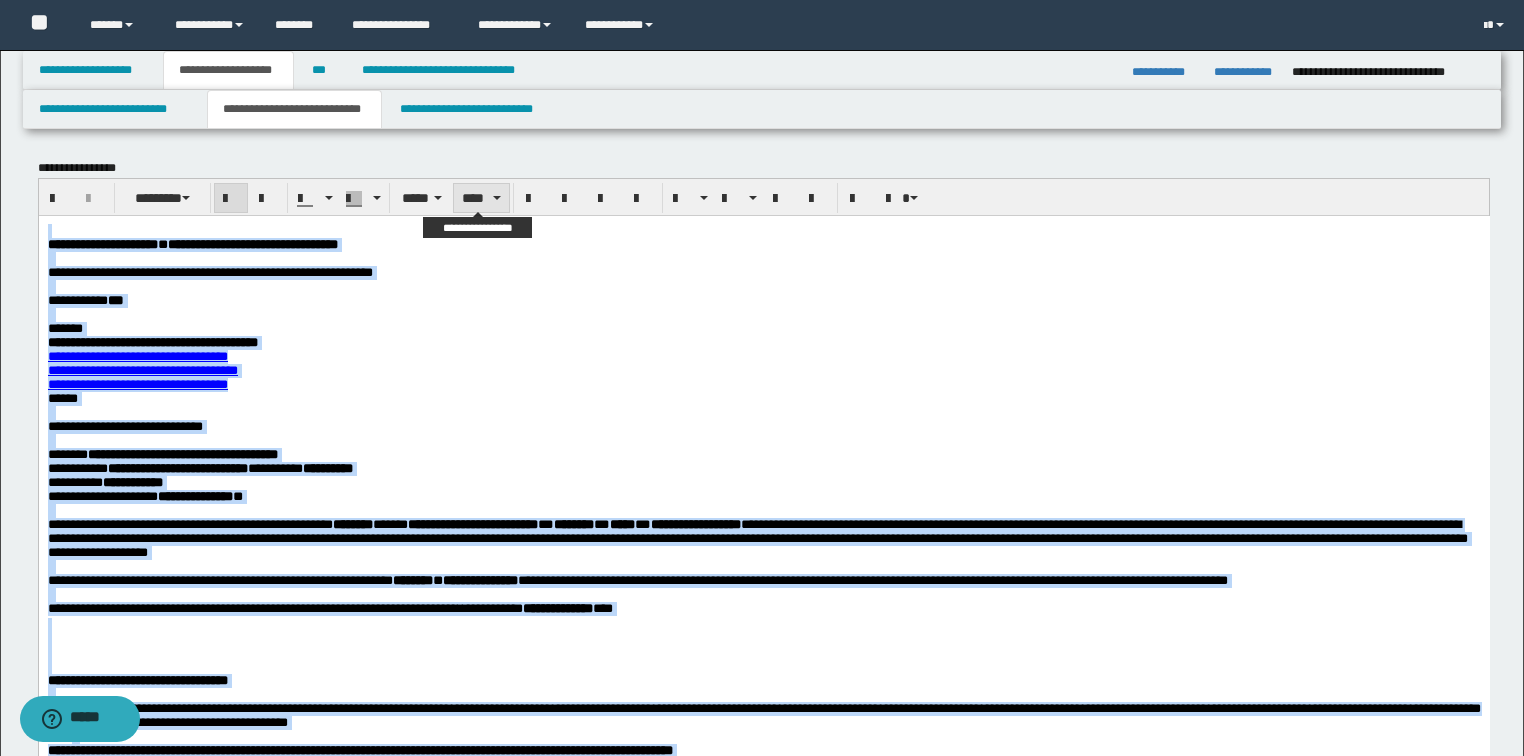 click on "****" at bounding box center [481, 198] 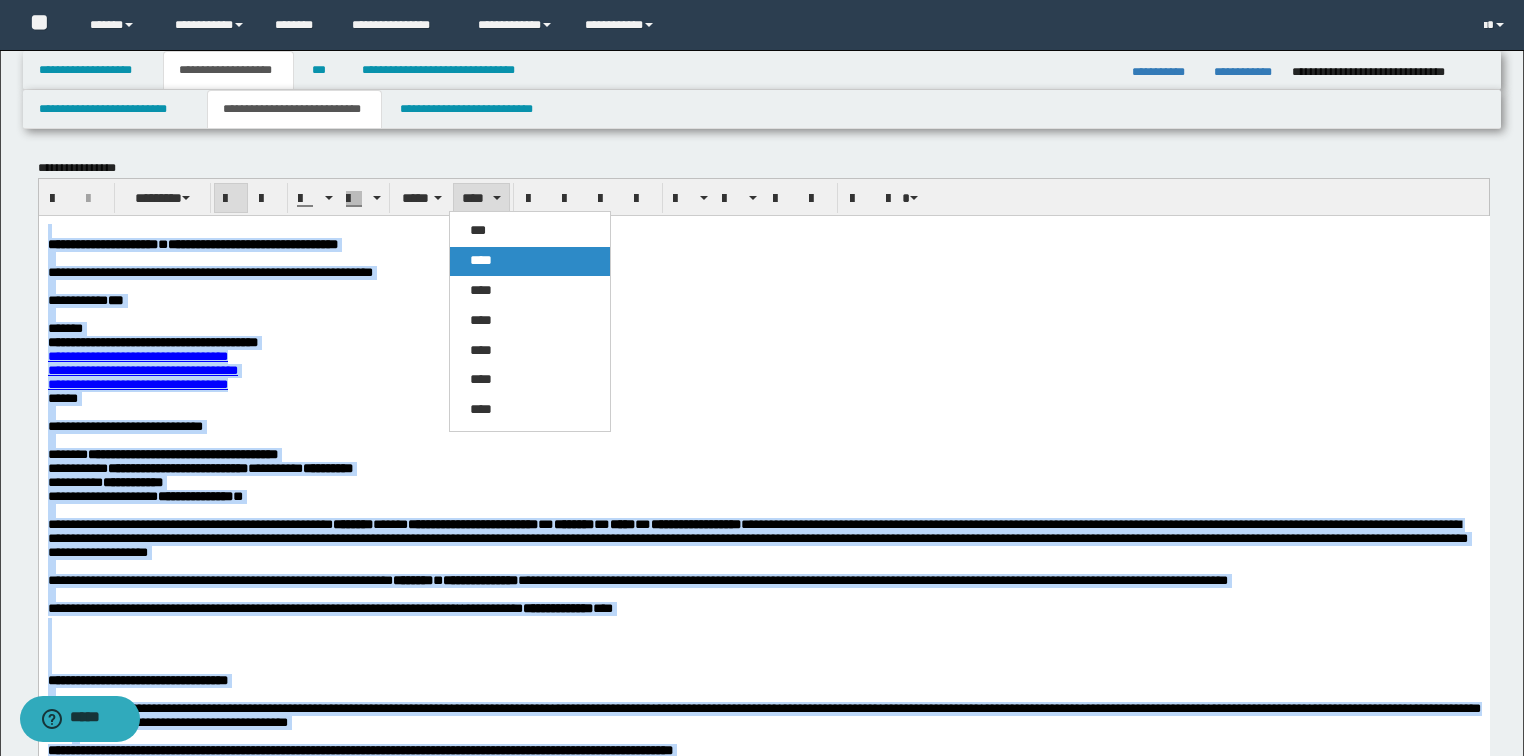 click on "****" at bounding box center (530, 261) 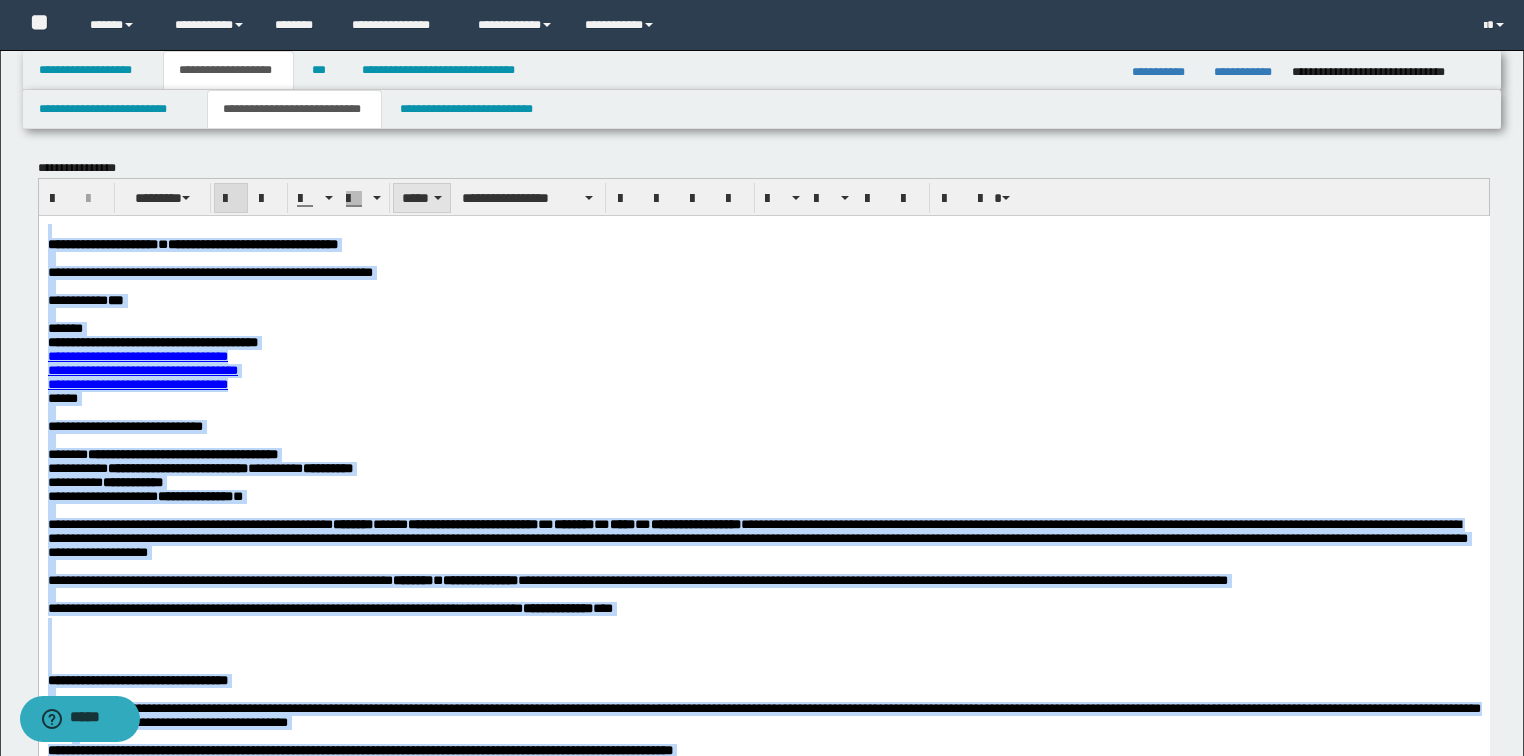 click on "*****" at bounding box center (422, 198) 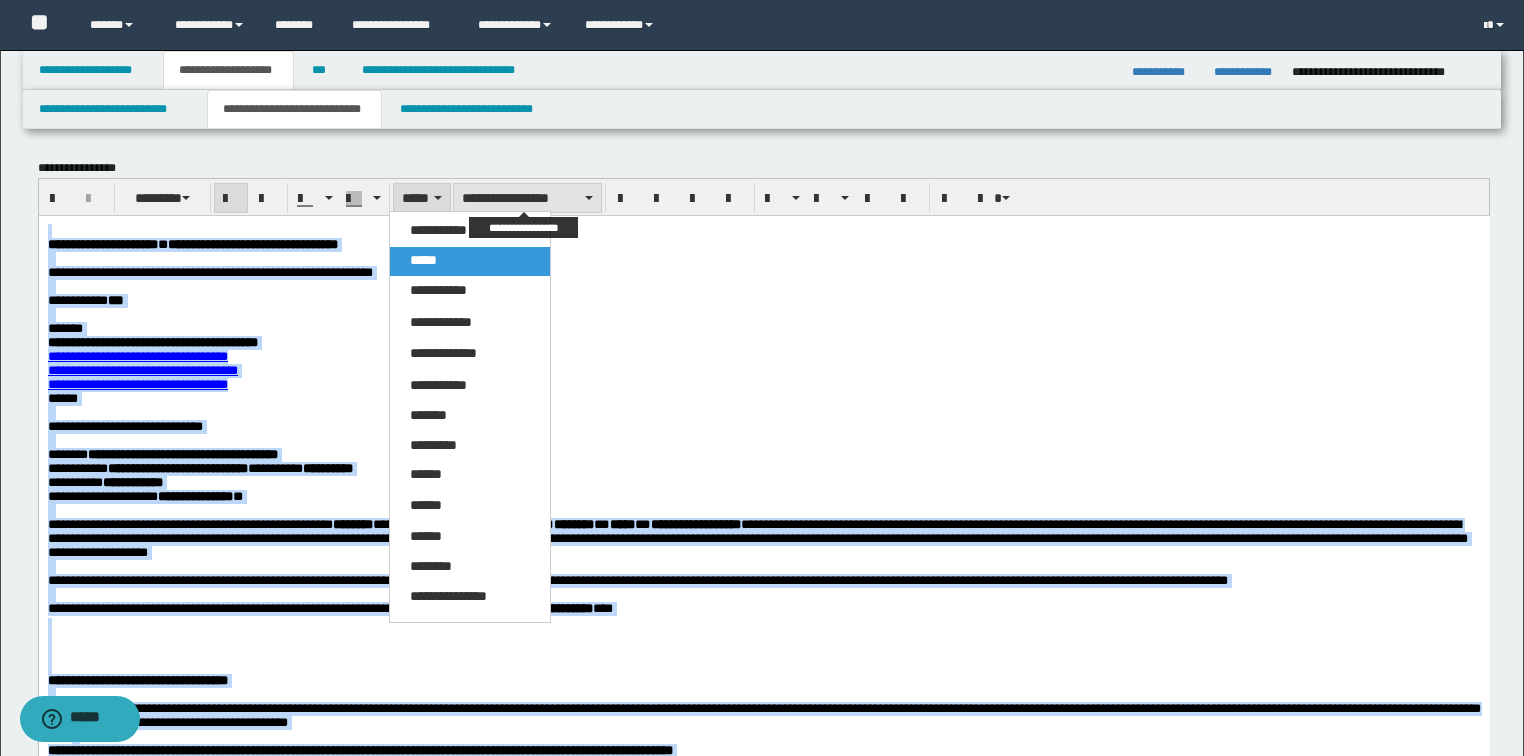 click on "**********" at bounding box center [527, 198] 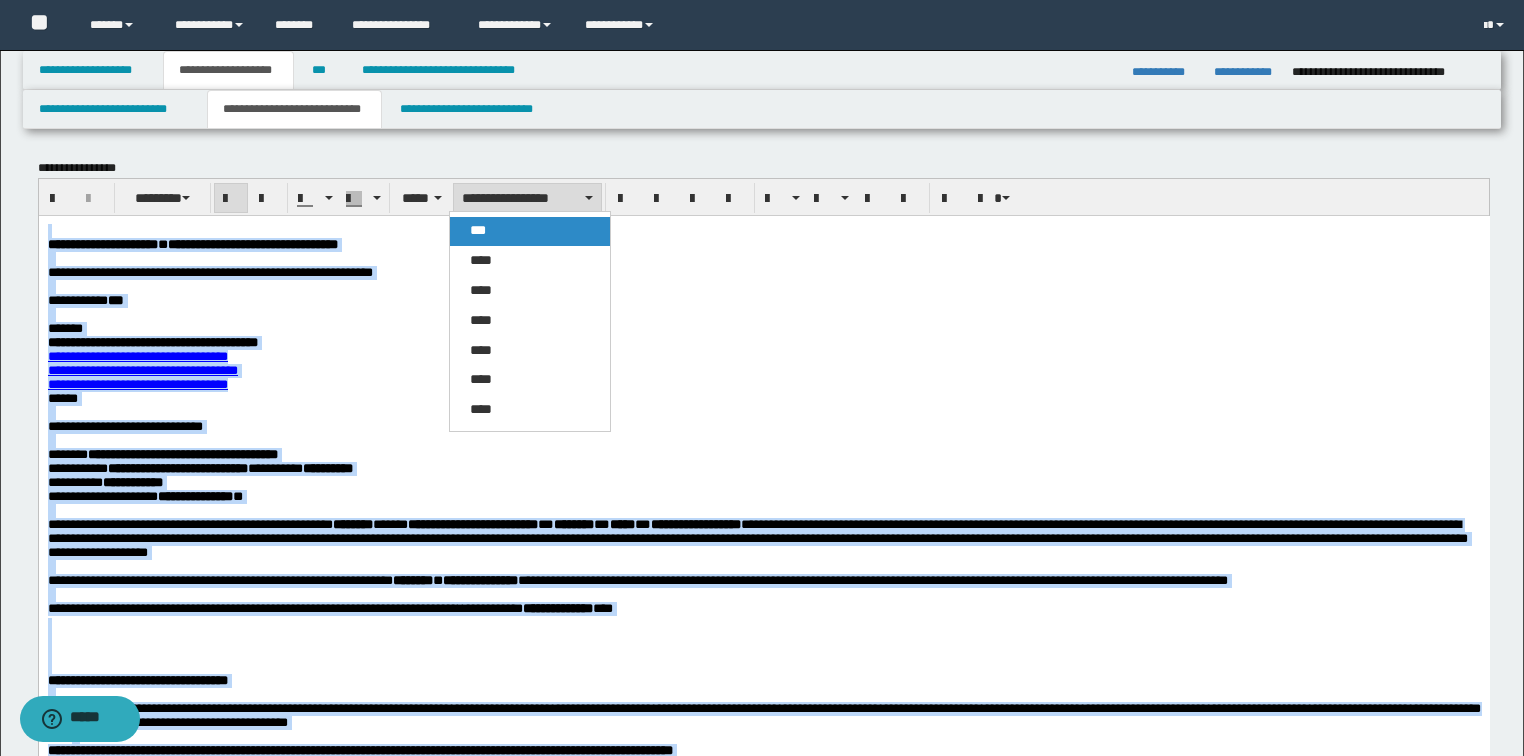 click on "***" at bounding box center (530, 231) 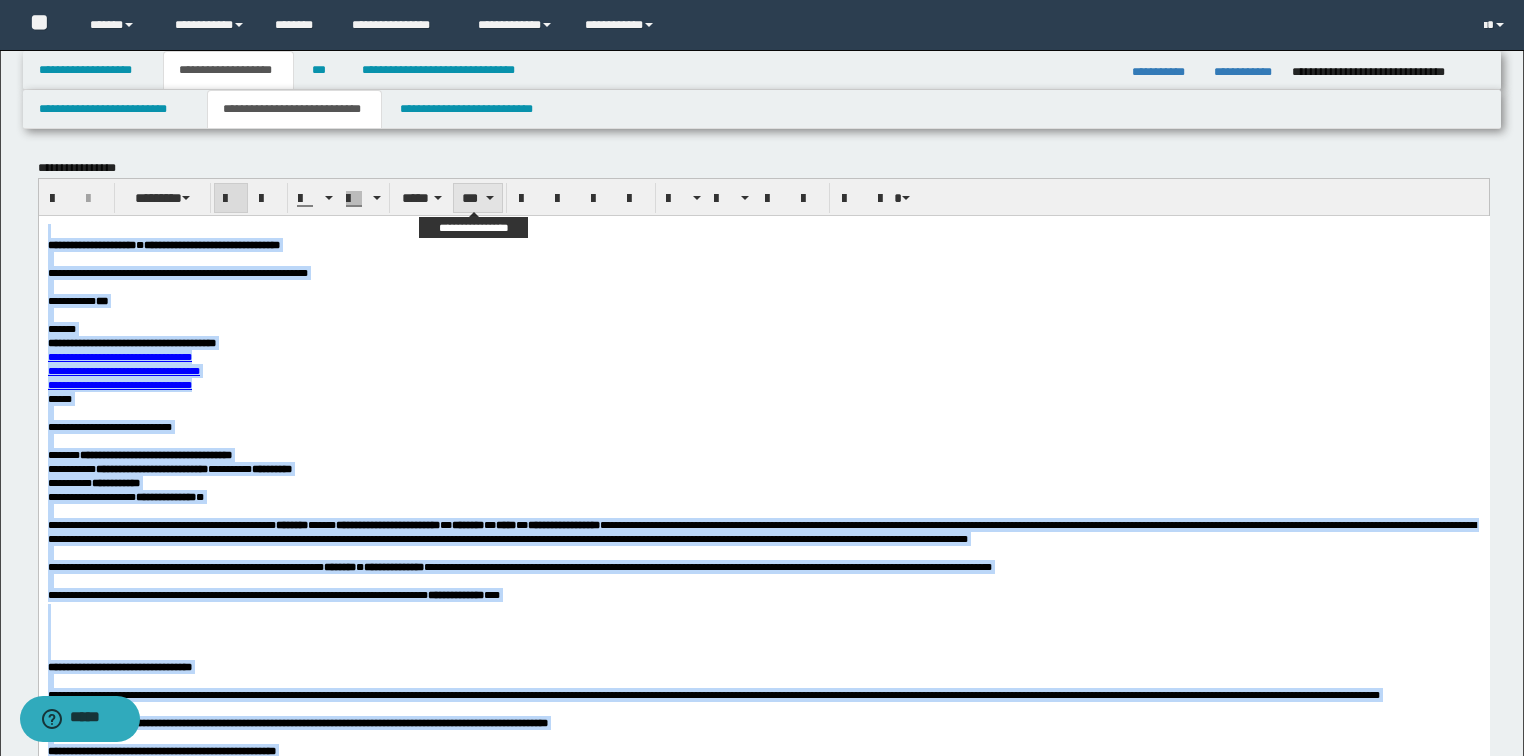 click on "***" at bounding box center [477, 198] 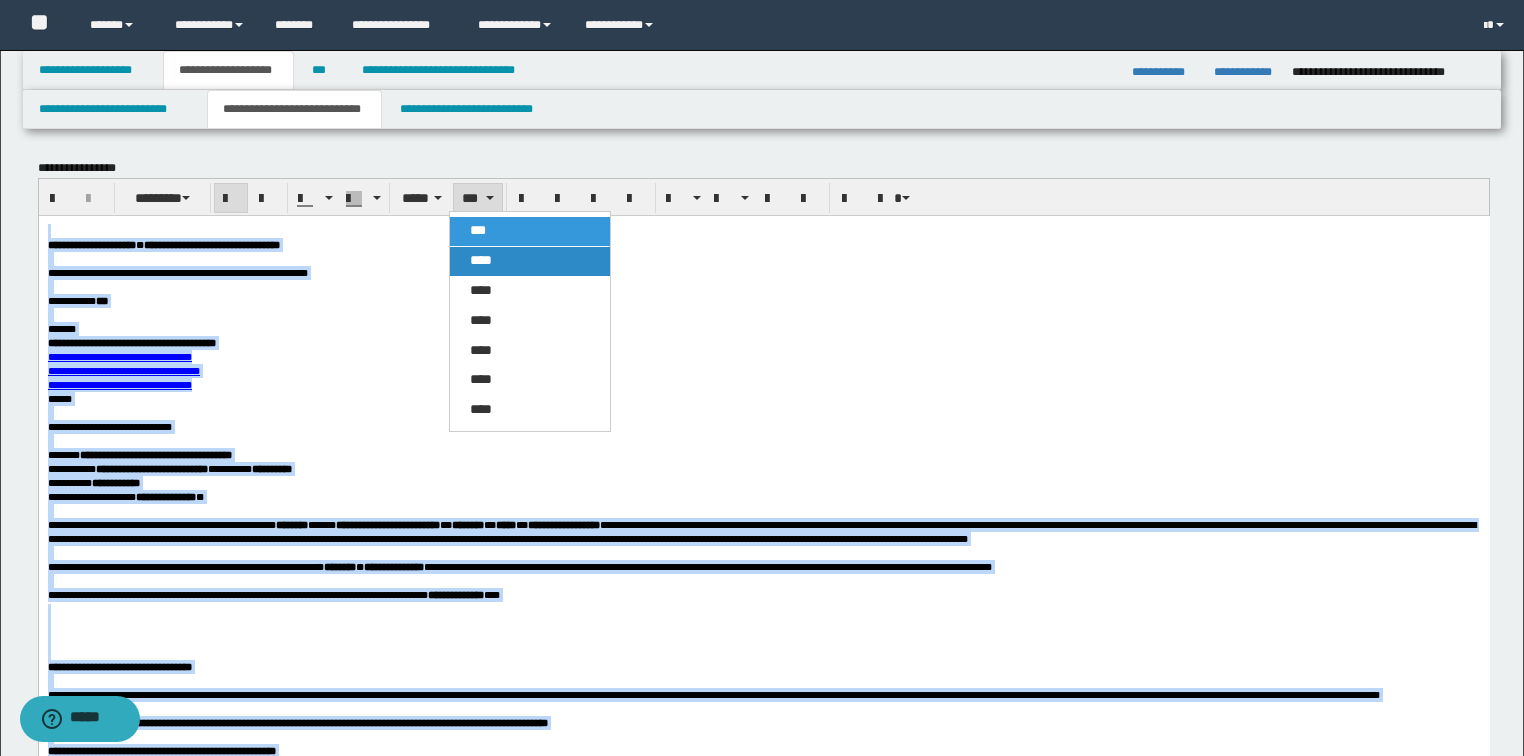 click on "****" at bounding box center [481, 260] 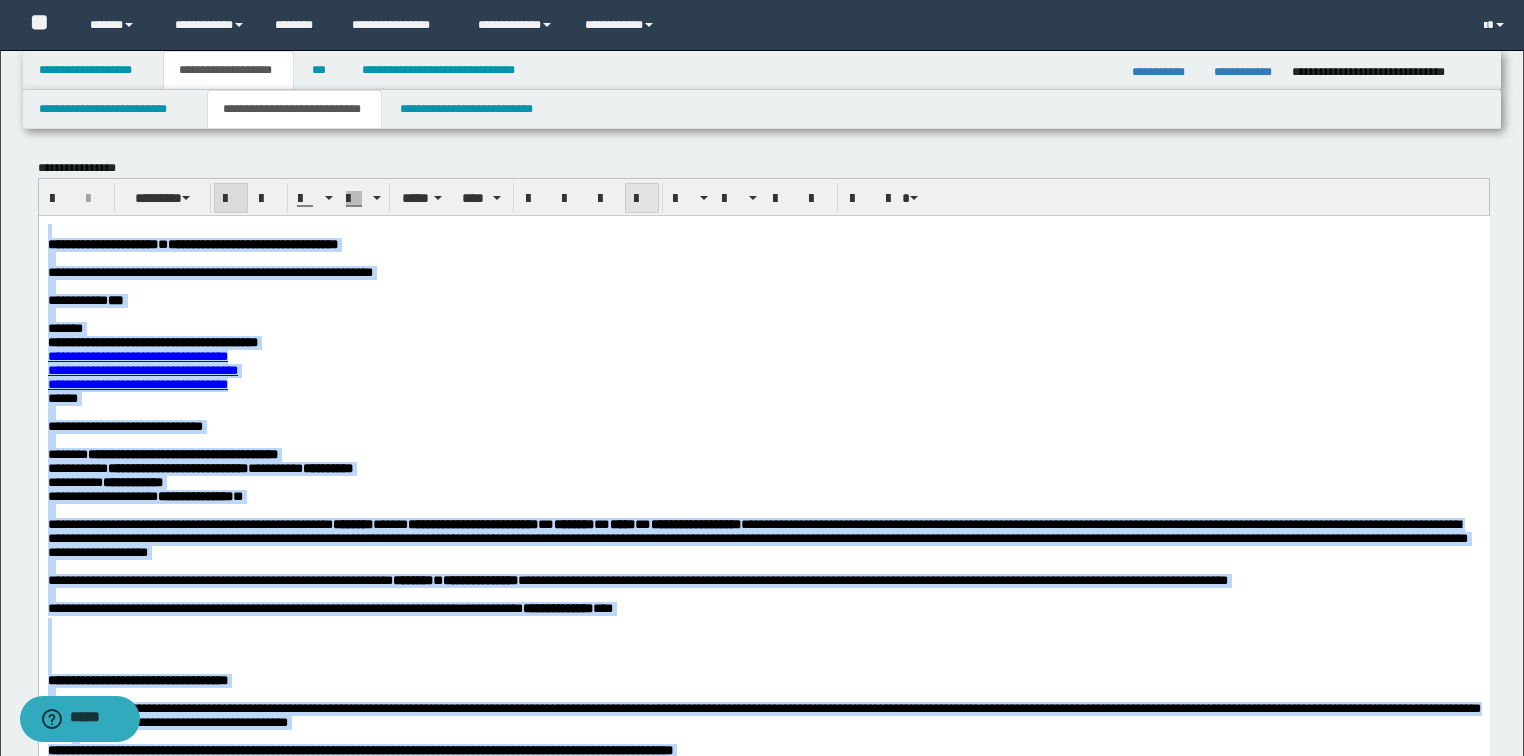 click at bounding box center (642, 198) 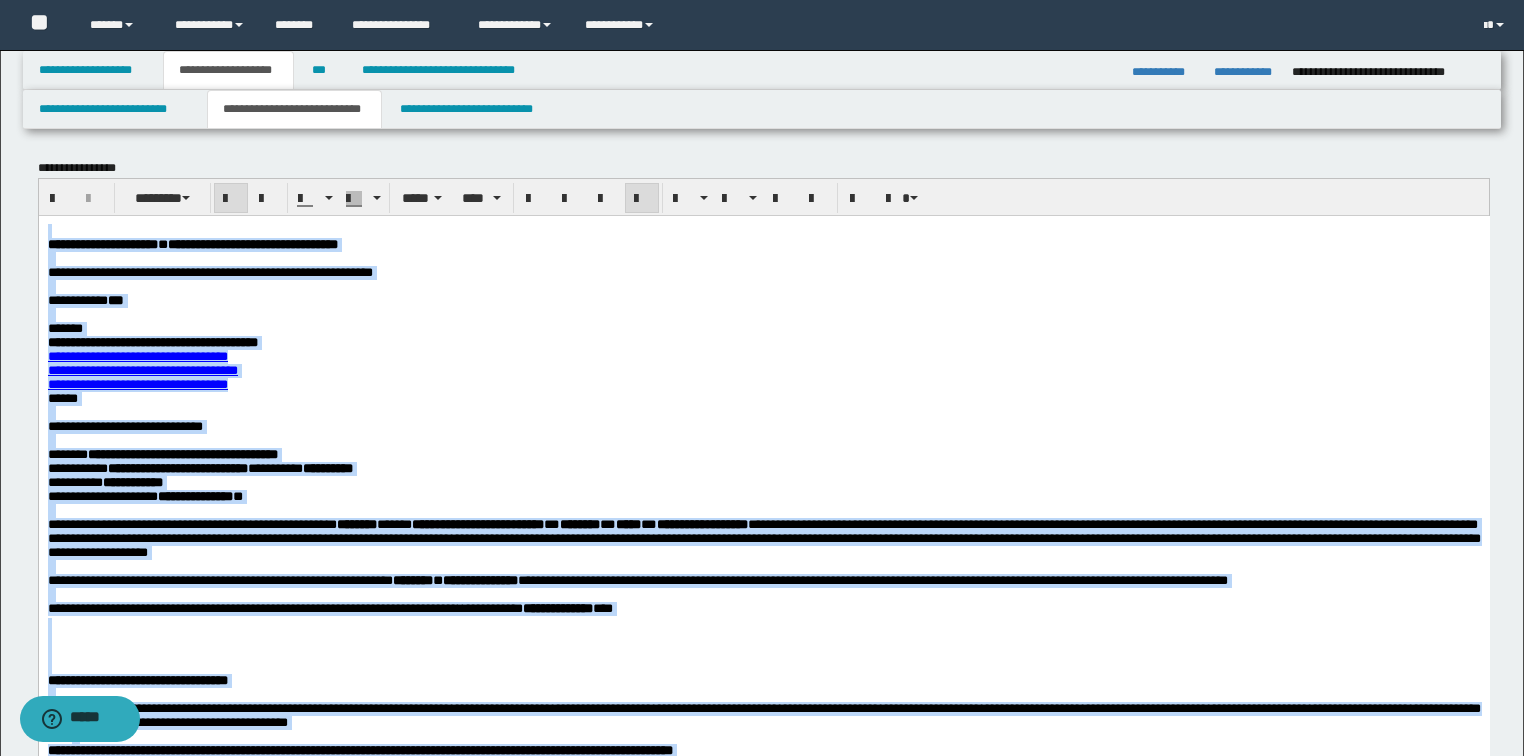 click on "**********" at bounding box center [763, 244] 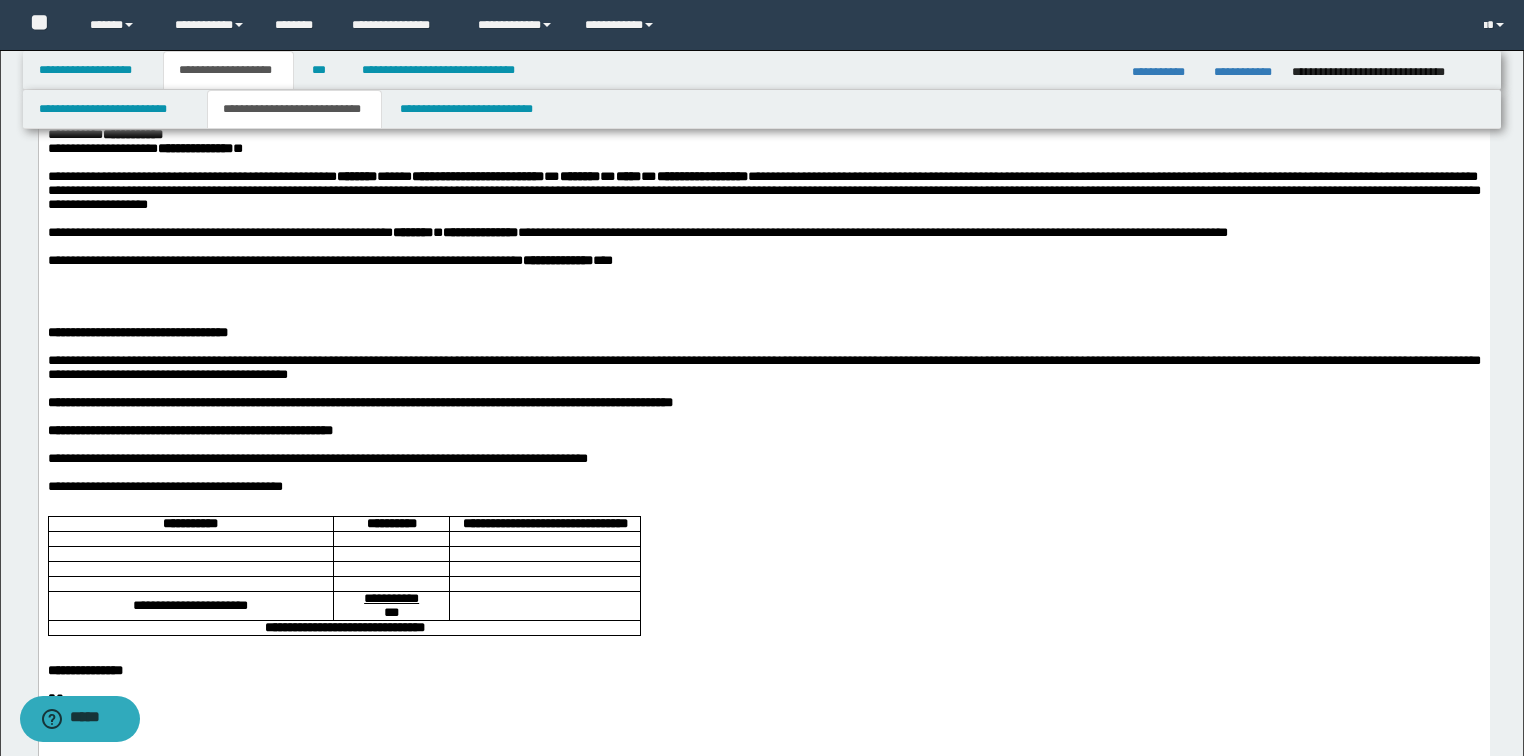 scroll, scrollTop: 320, scrollLeft: 0, axis: vertical 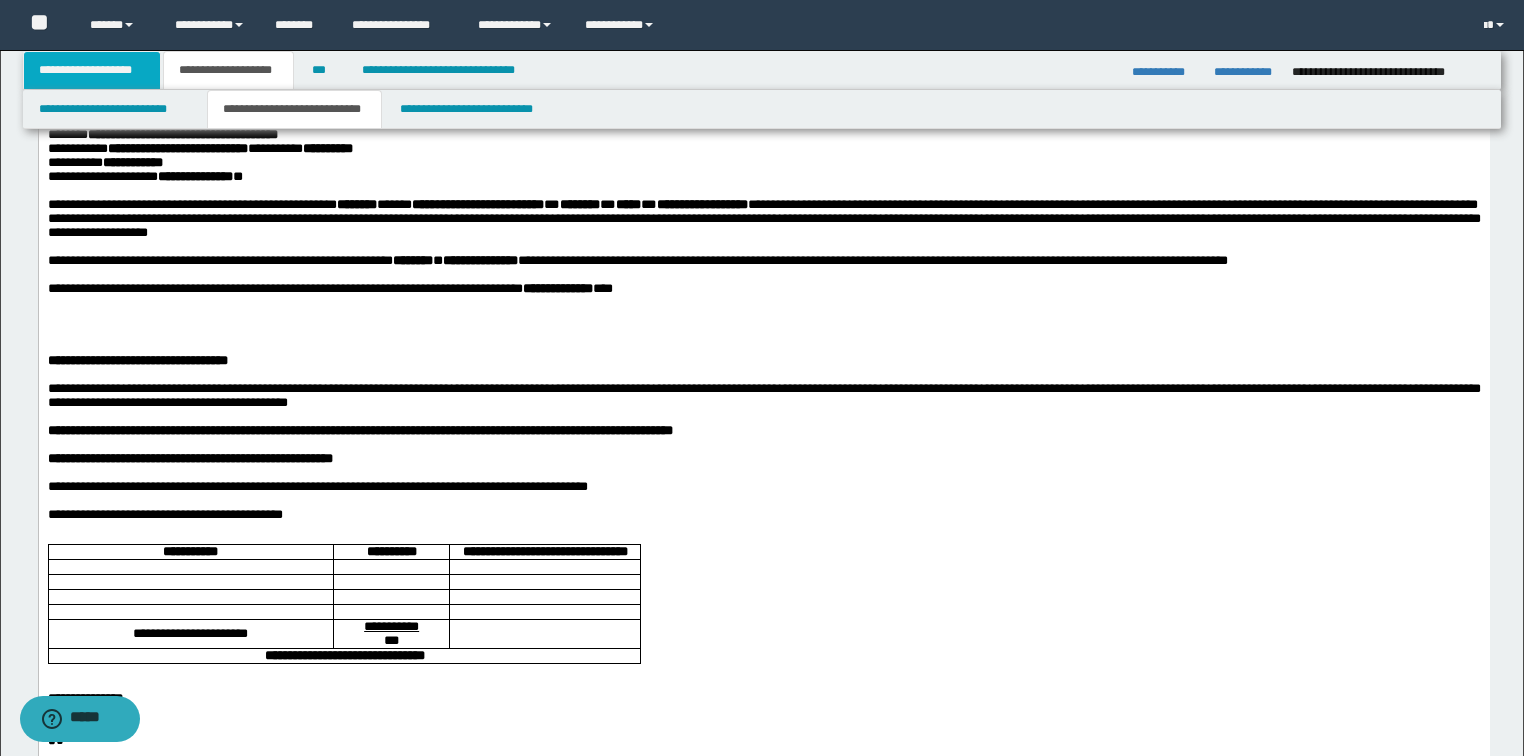 click on "**********" at bounding box center [92, 70] 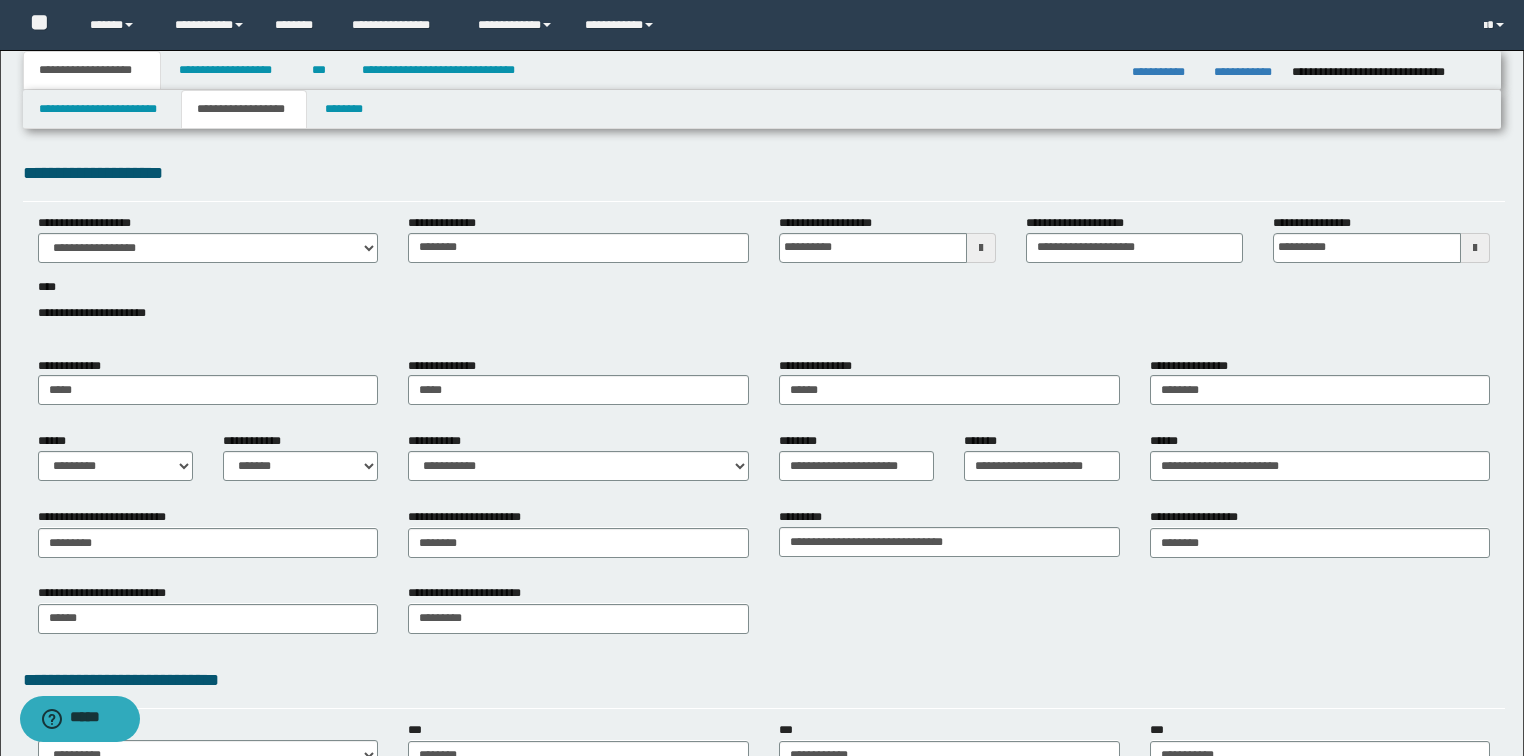 scroll, scrollTop: 0, scrollLeft: 0, axis: both 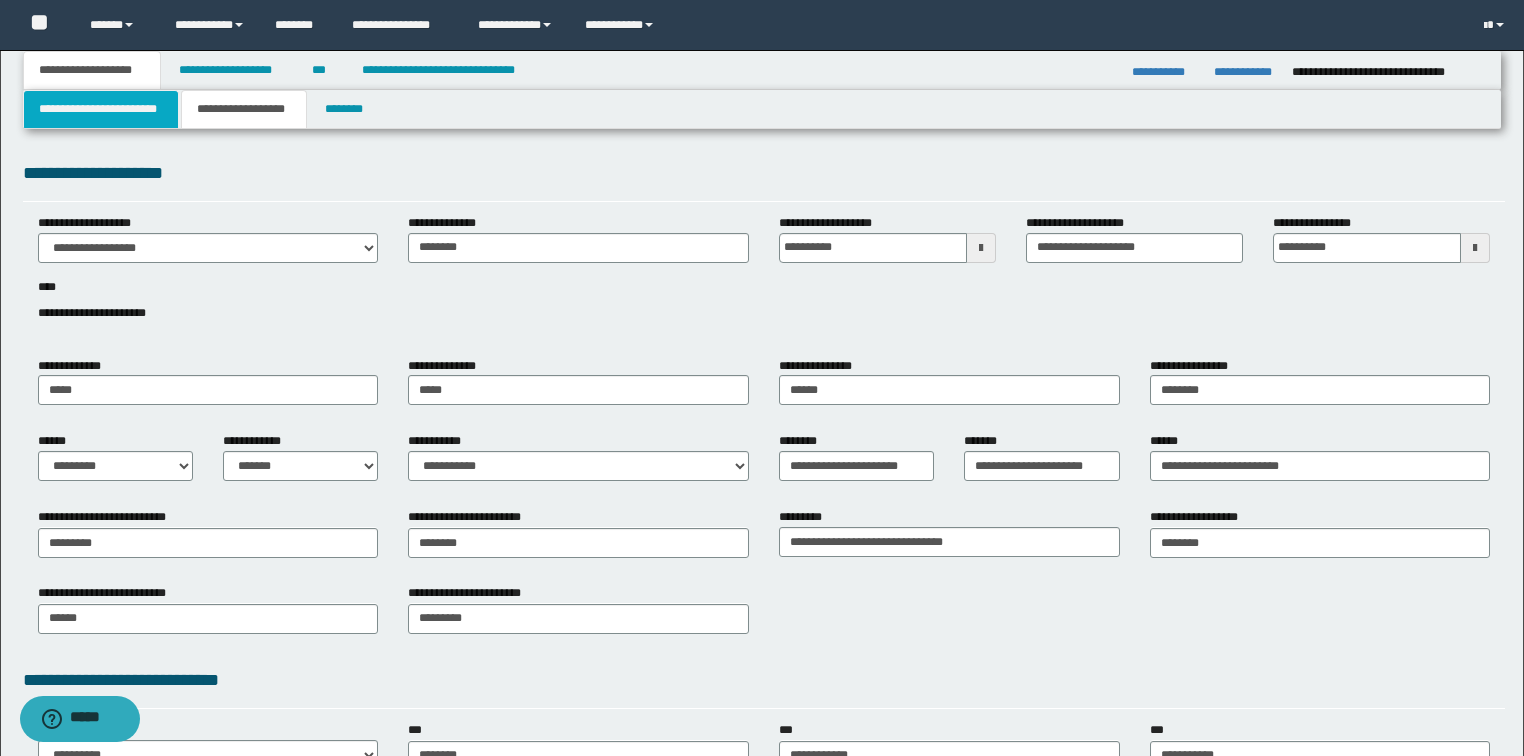 click on "**********" at bounding box center [101, 109] 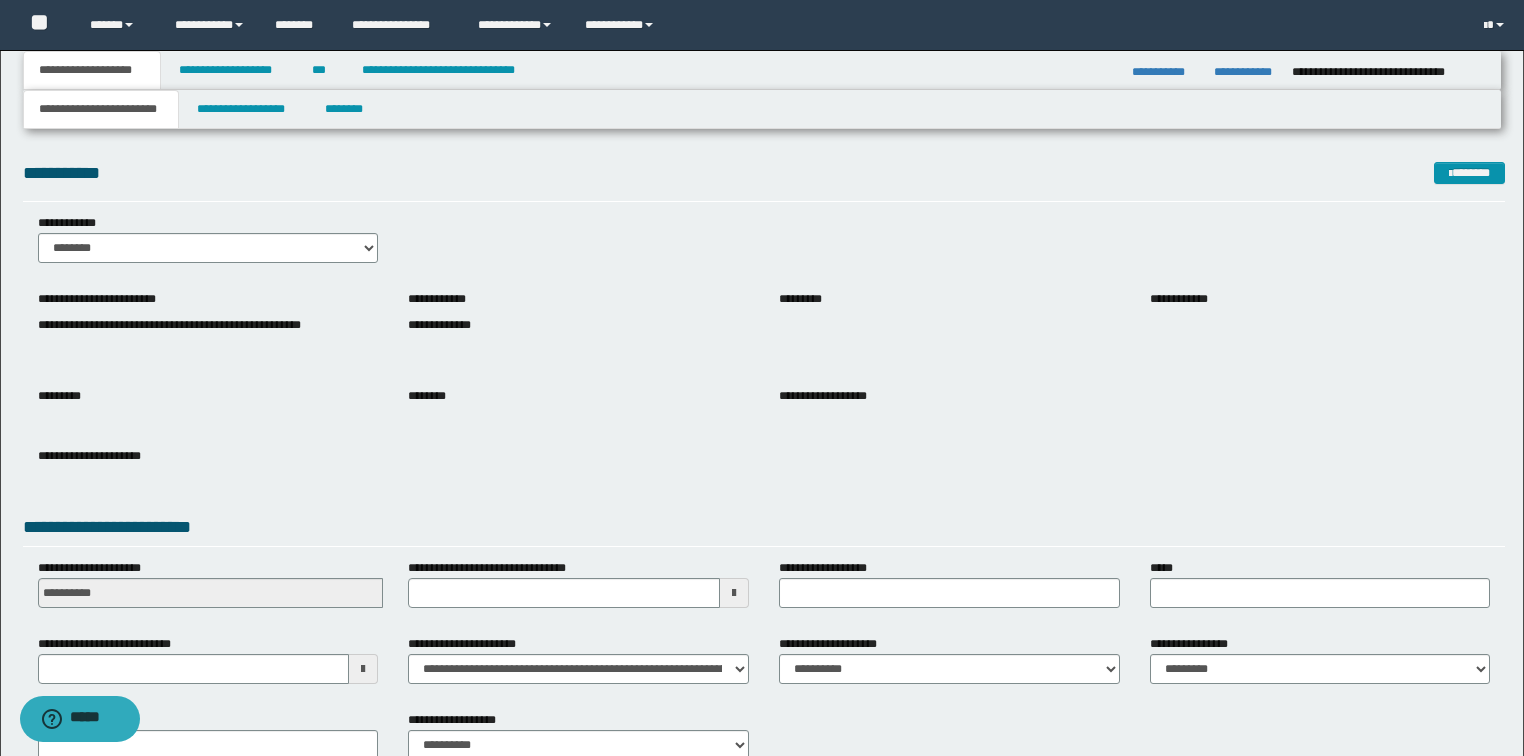 click on "**********" at bounding box center (169, 325) 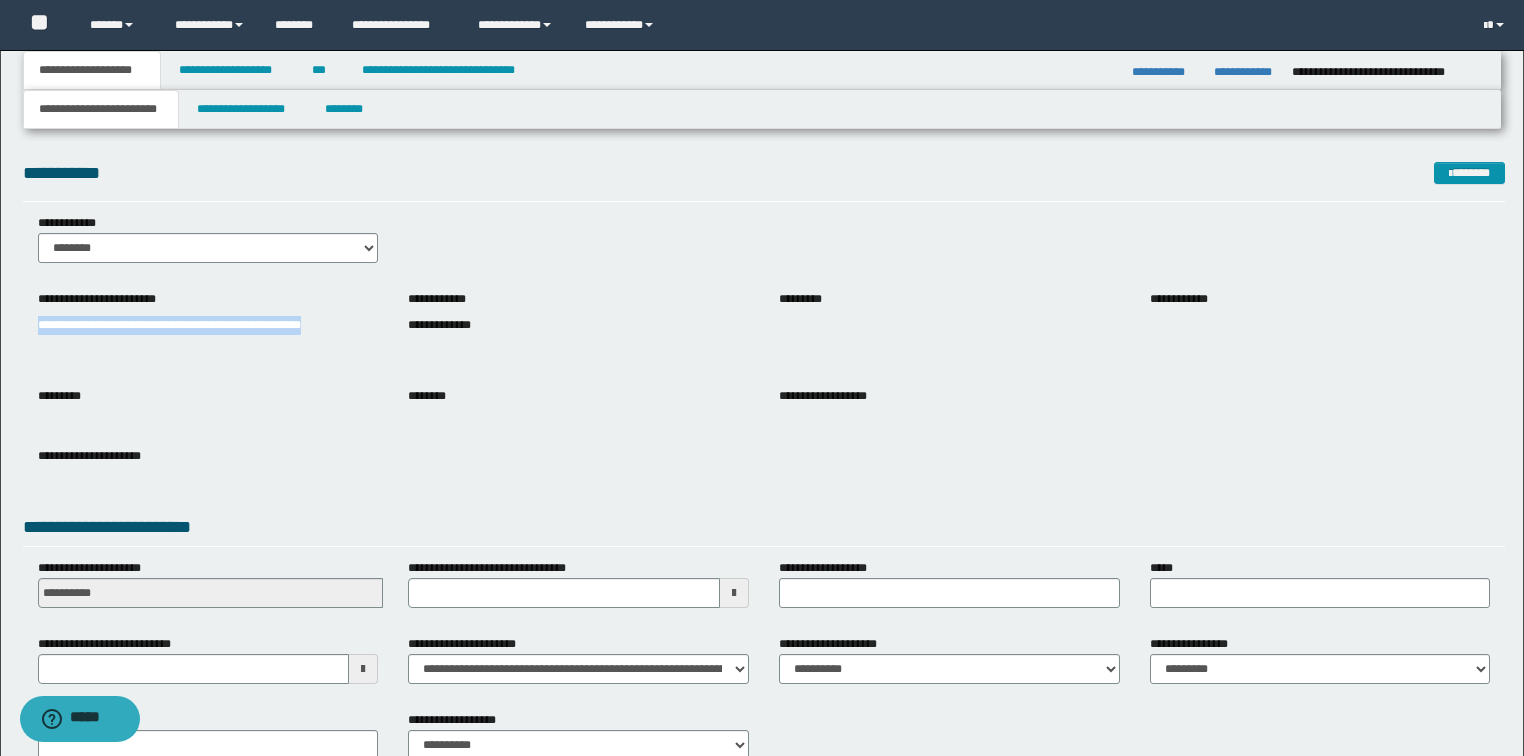 drag, startPoint x: 116, startPoint y: 348, endPoint x: 0, endPoint y: 313, distance: 121.16518 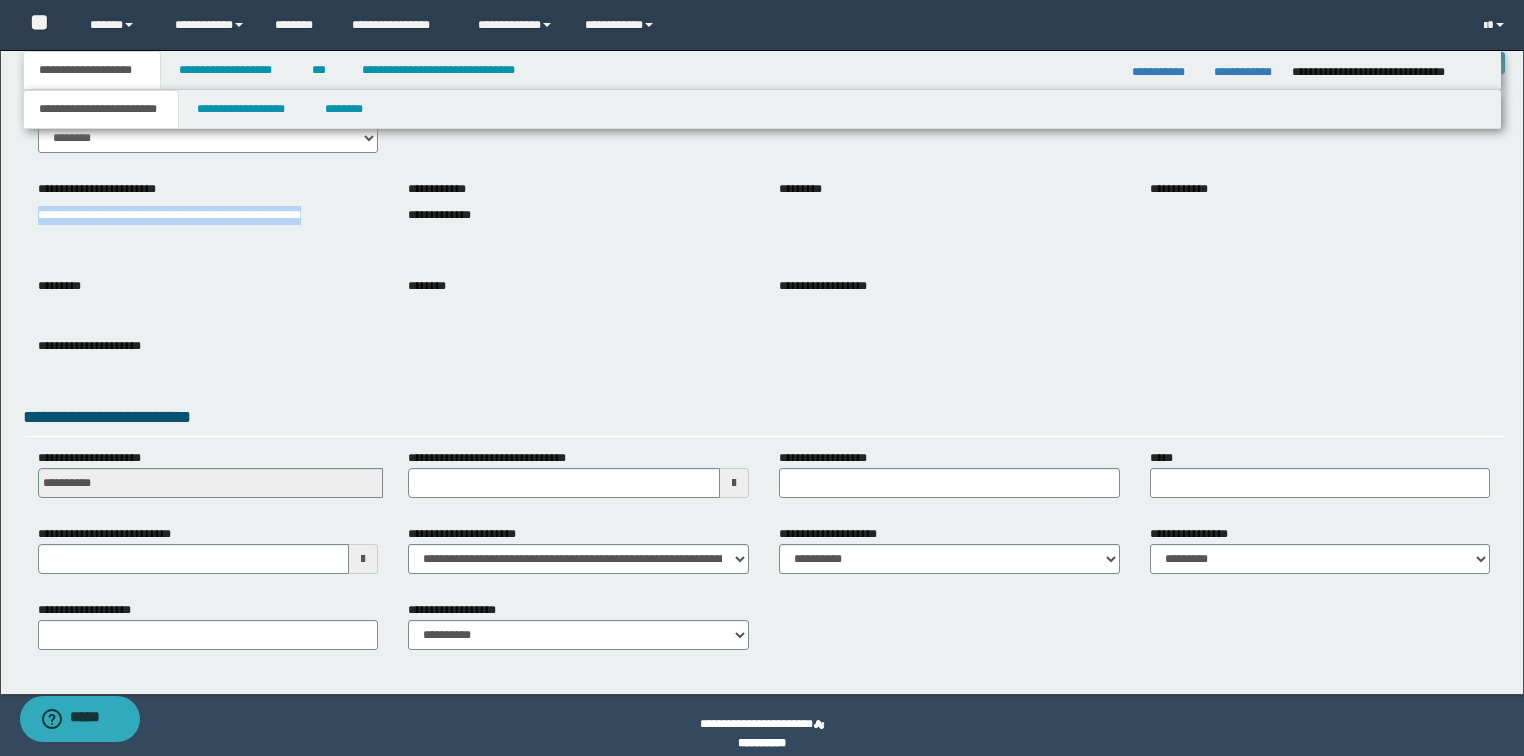scroll, scrollTop: 127, scrollLeft: 0, axis: vertical 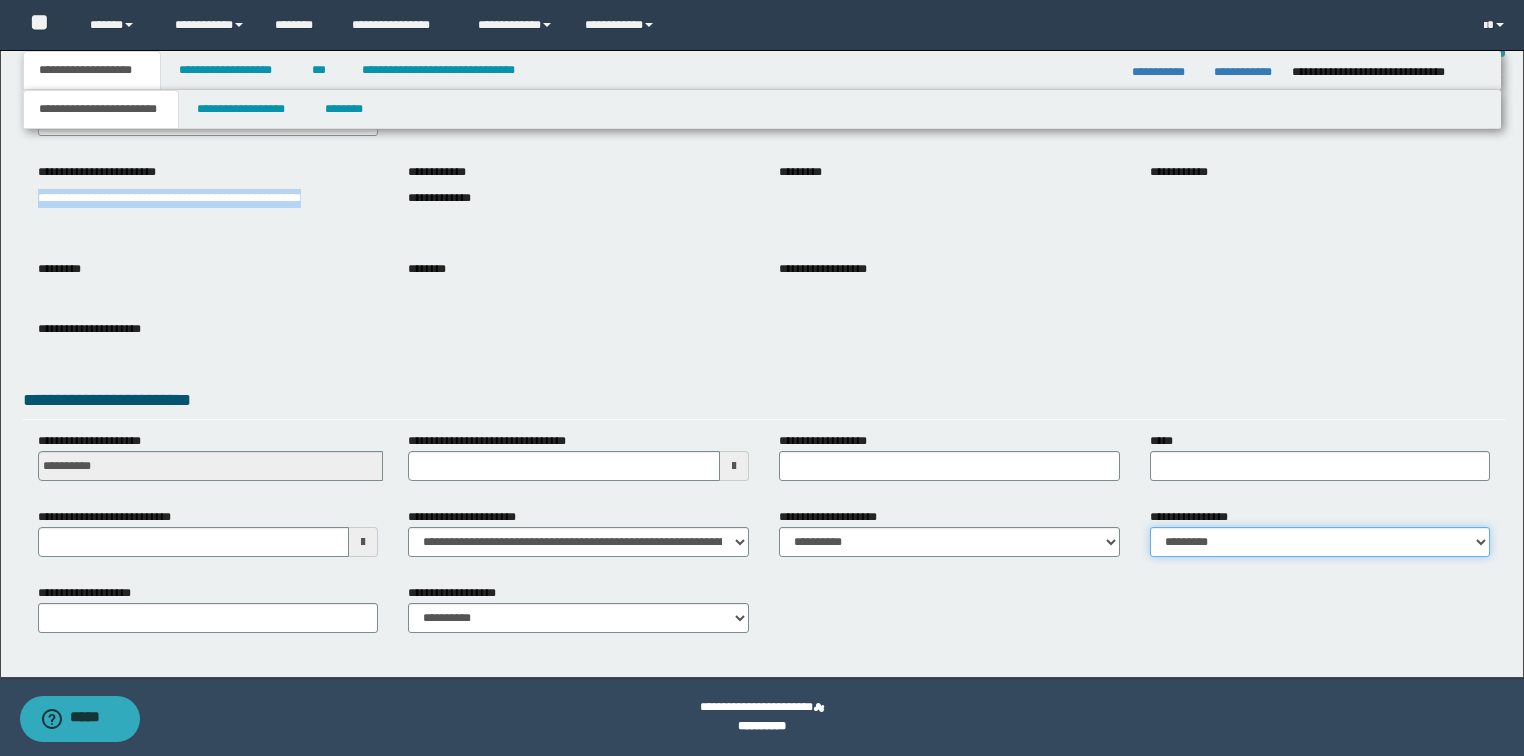 click on "**********" at bounding box center [1320, 542] 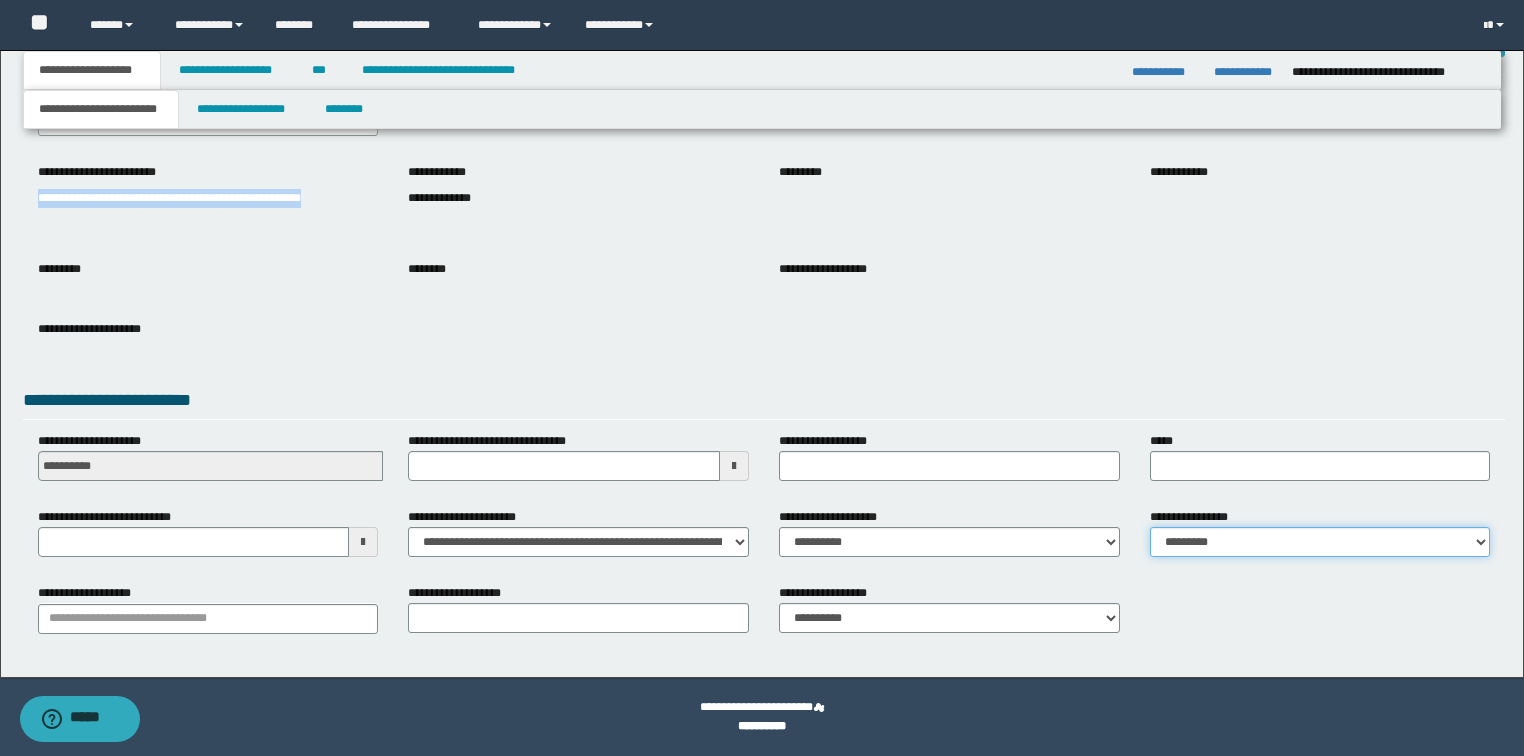 click on "**********" at bounding box center [1320, 542] 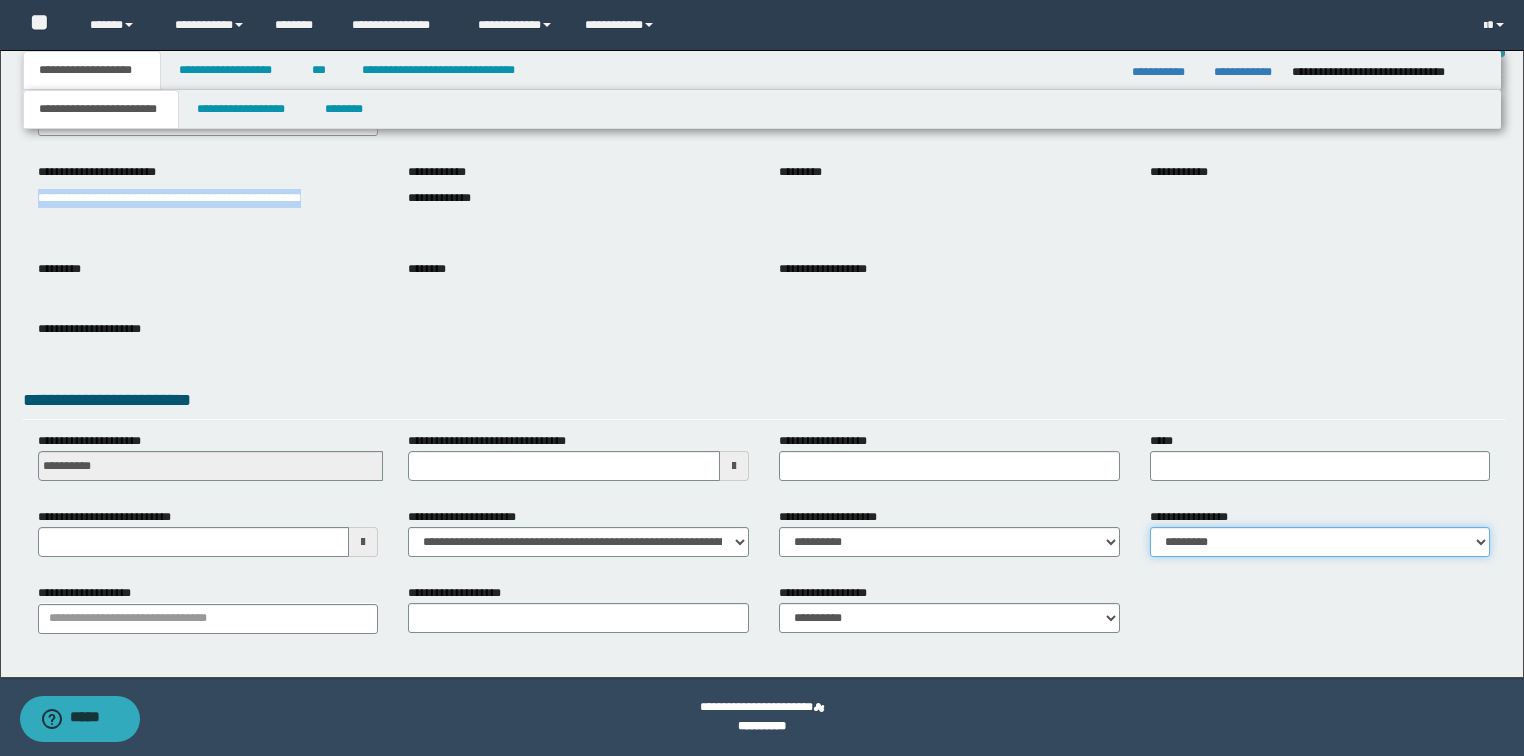 click on "**********" at bounding box center (1320, 542) 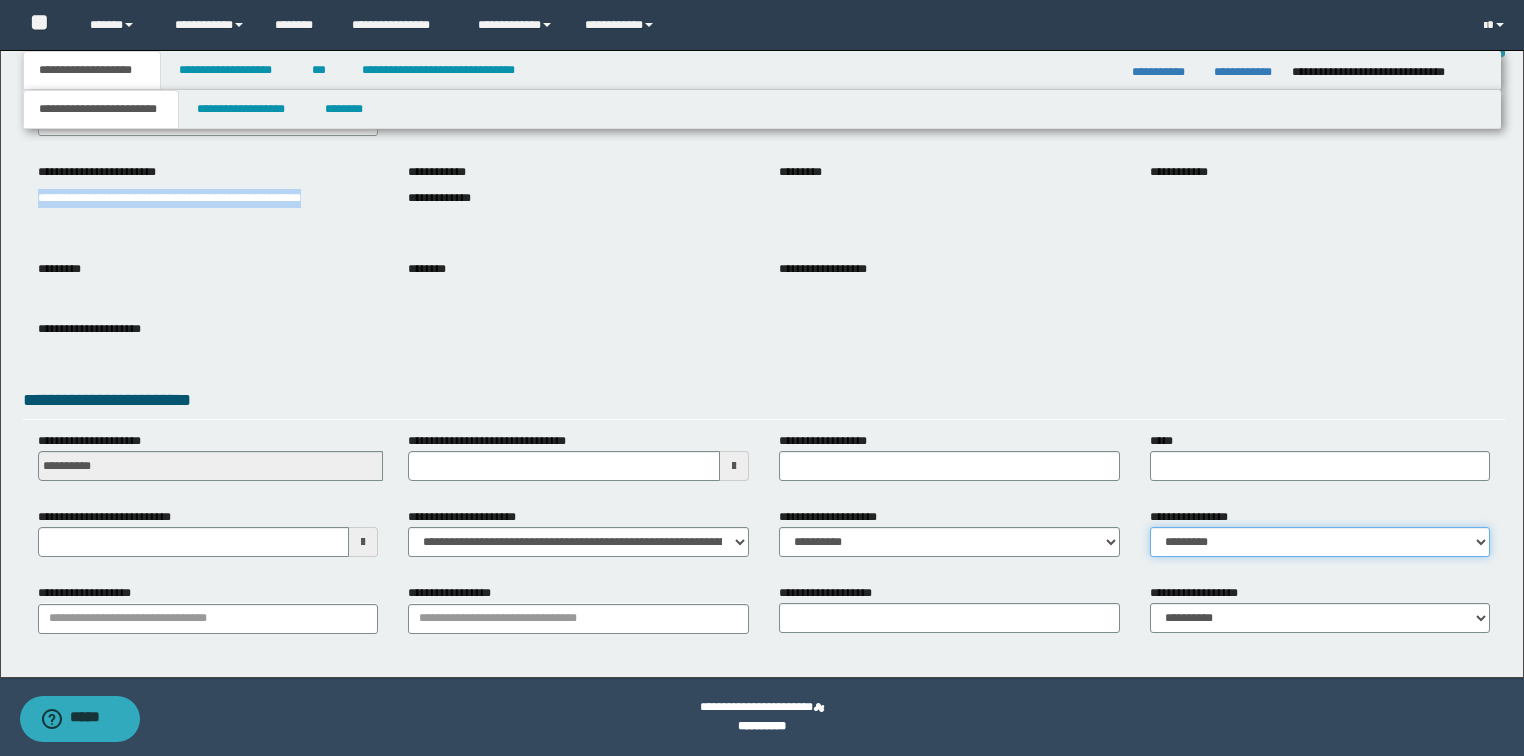 click on "**********" at bounding box center (1320, 542) 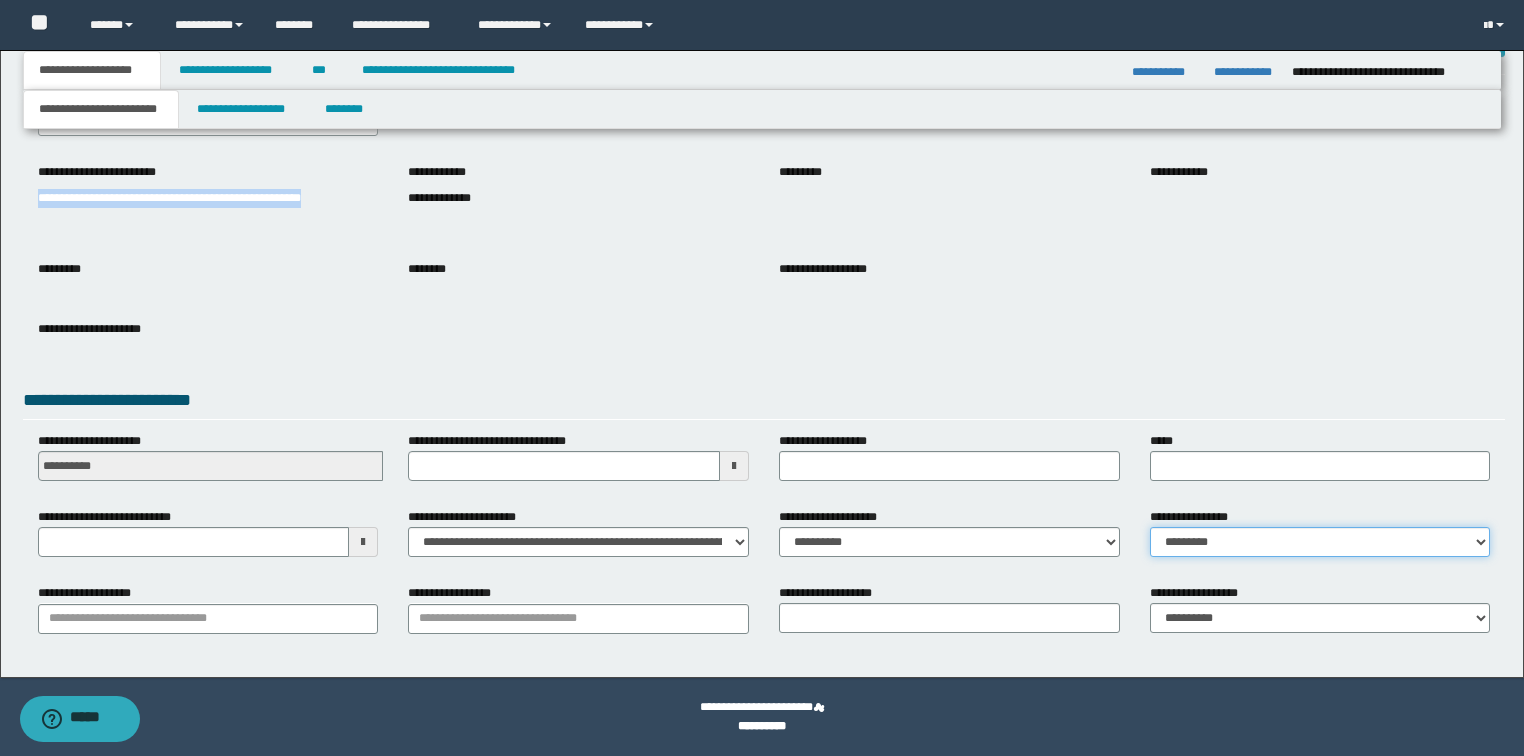 click on "**********" at bounding box center [1320, 542] 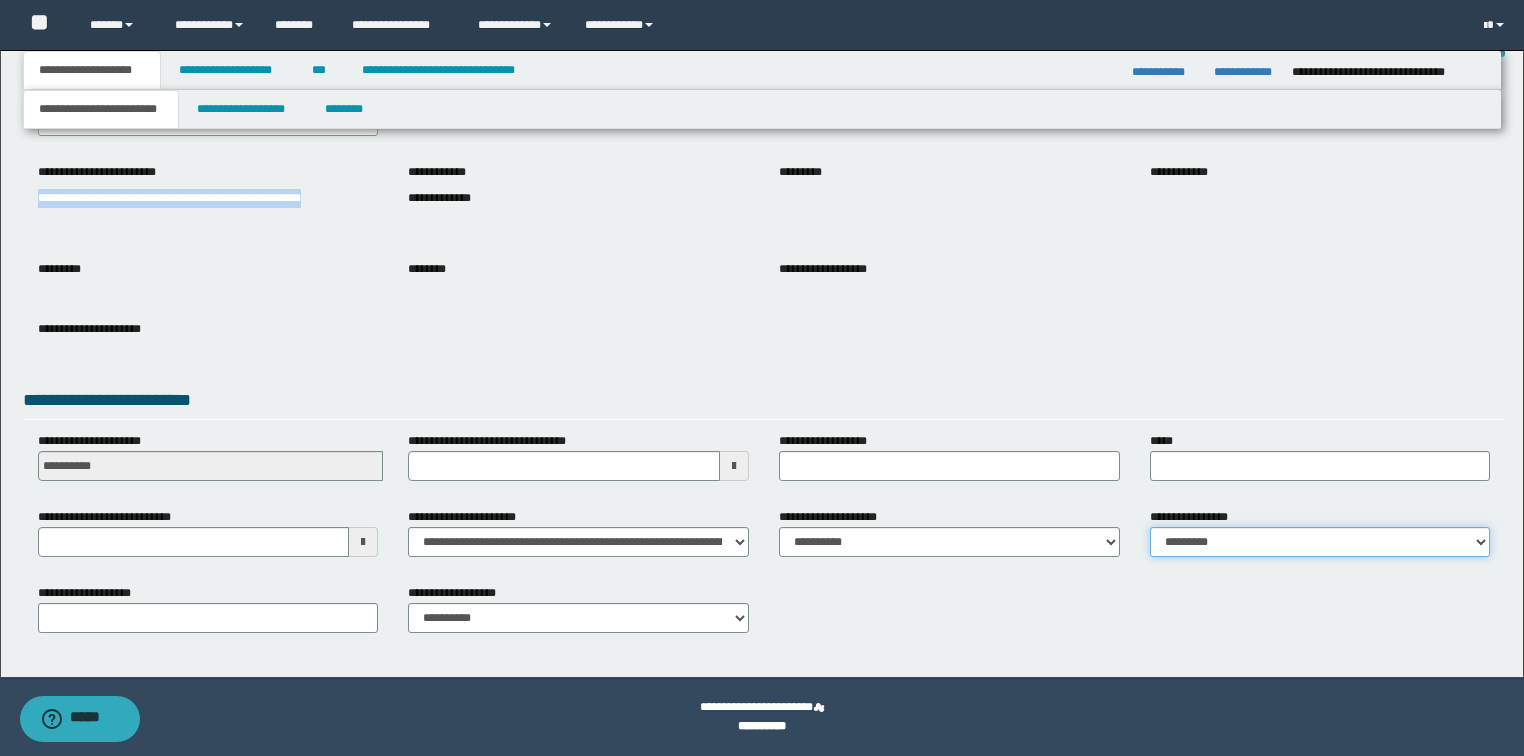 click on "**********" at bounding box center [1320, 542] 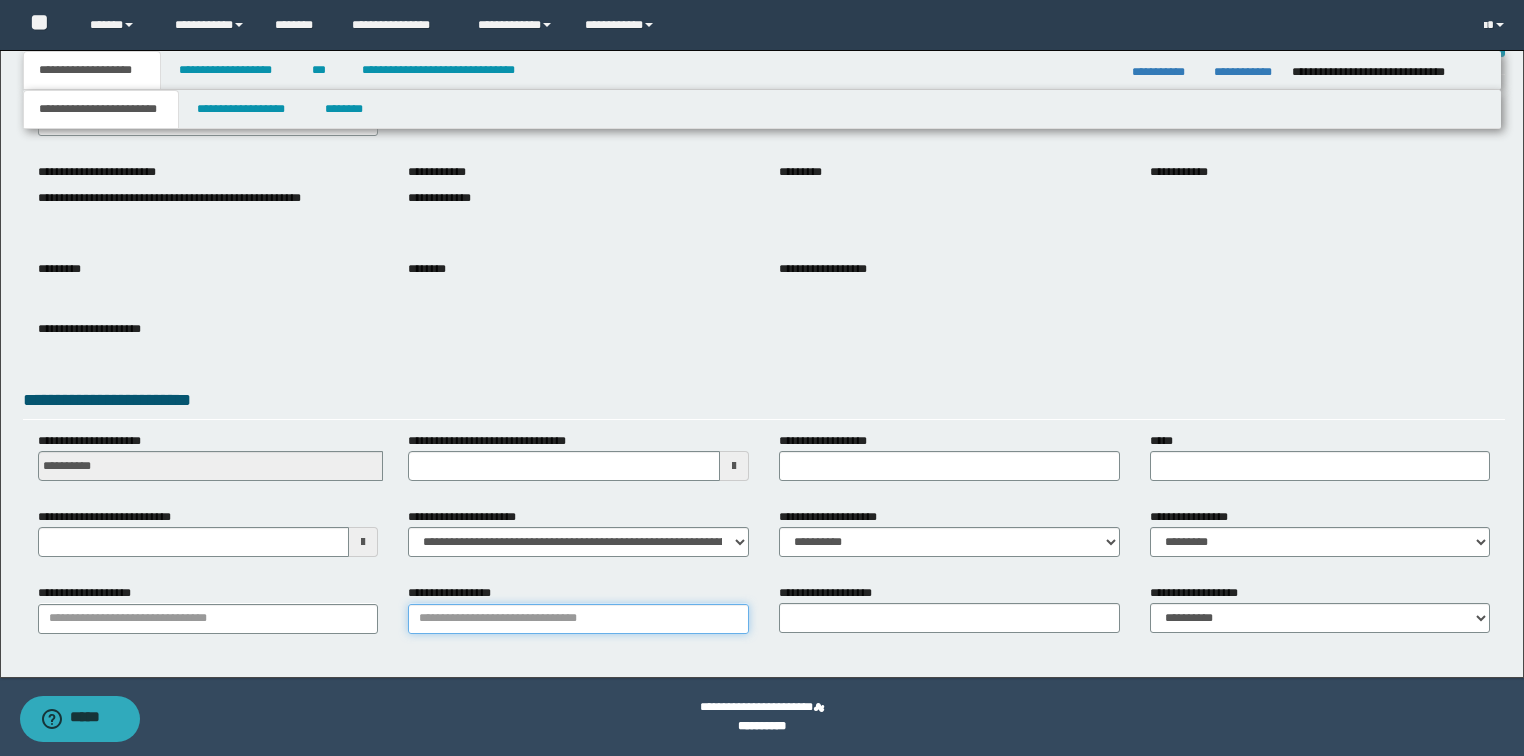 click on "**********" at bounding box center [578, 619] 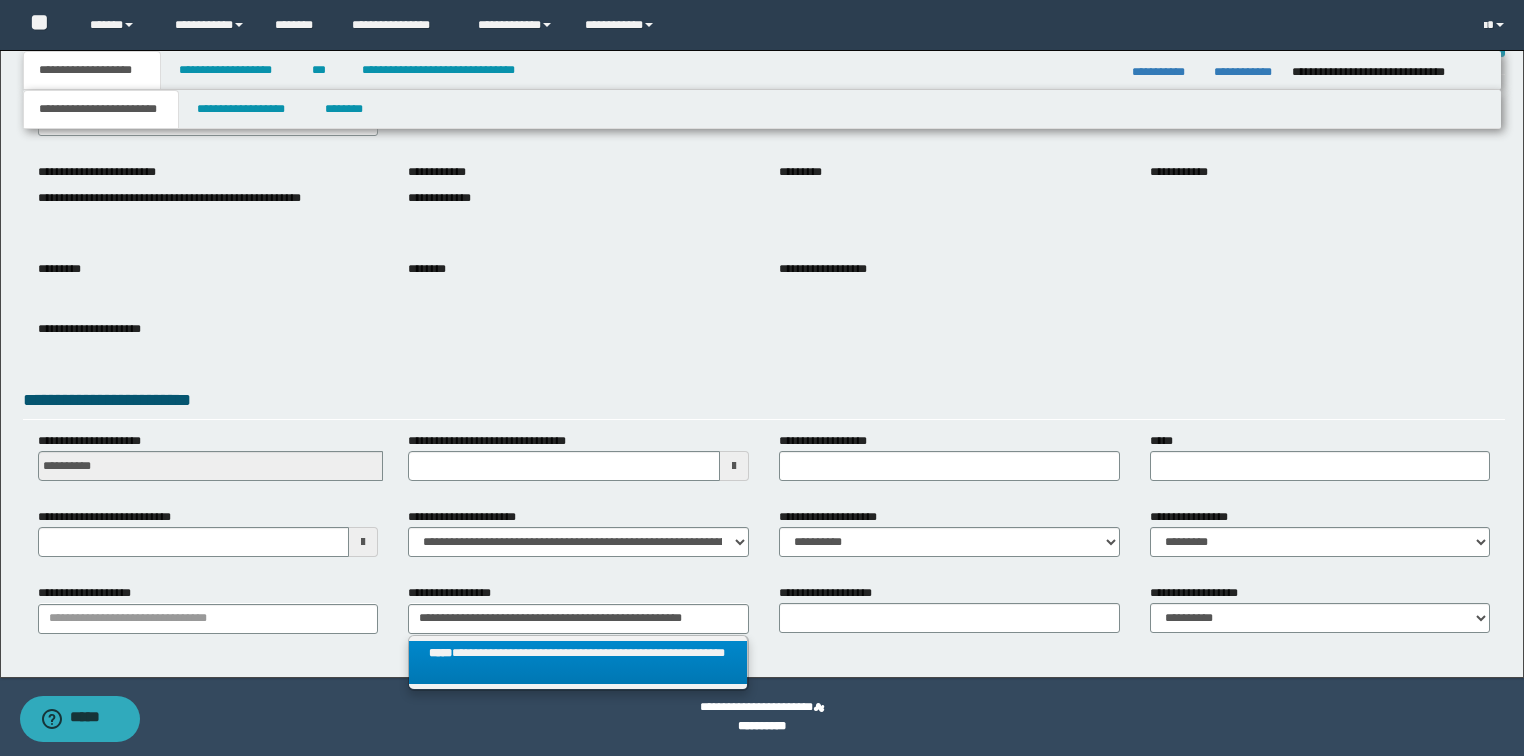 scroll, scrollTop: 0, scrollLeft: 0, axis: both 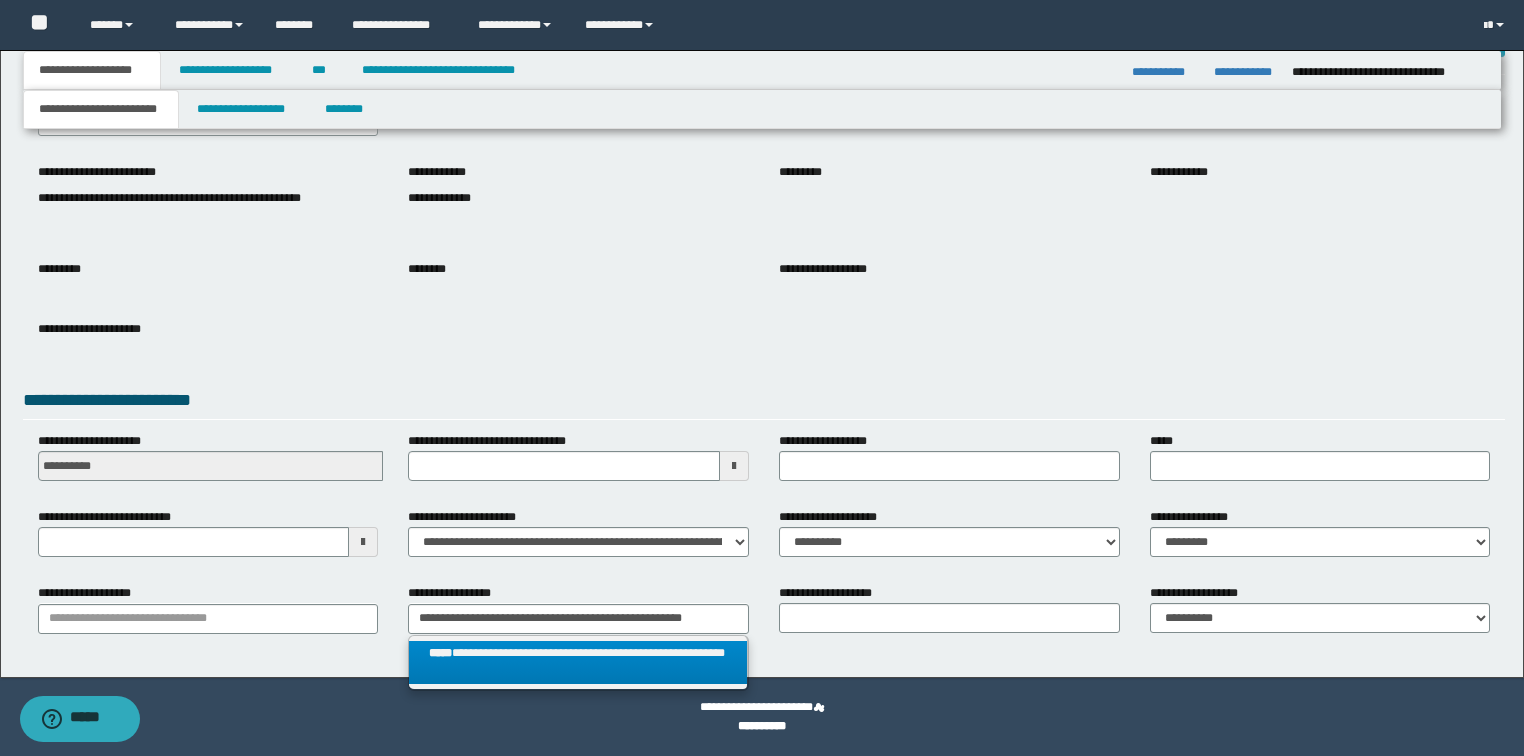 click on "**********" at bounding box center [578, 663] 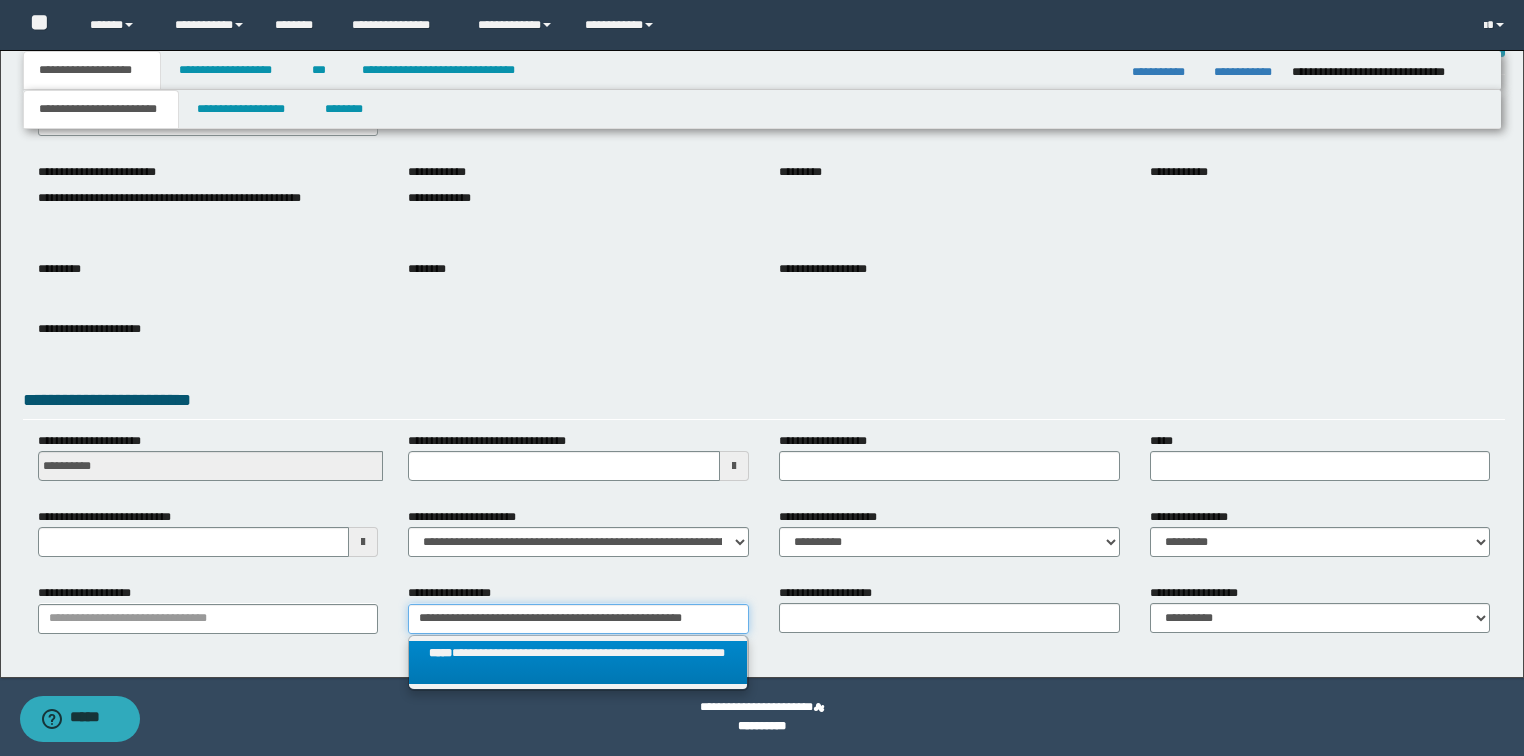 type on "**********" 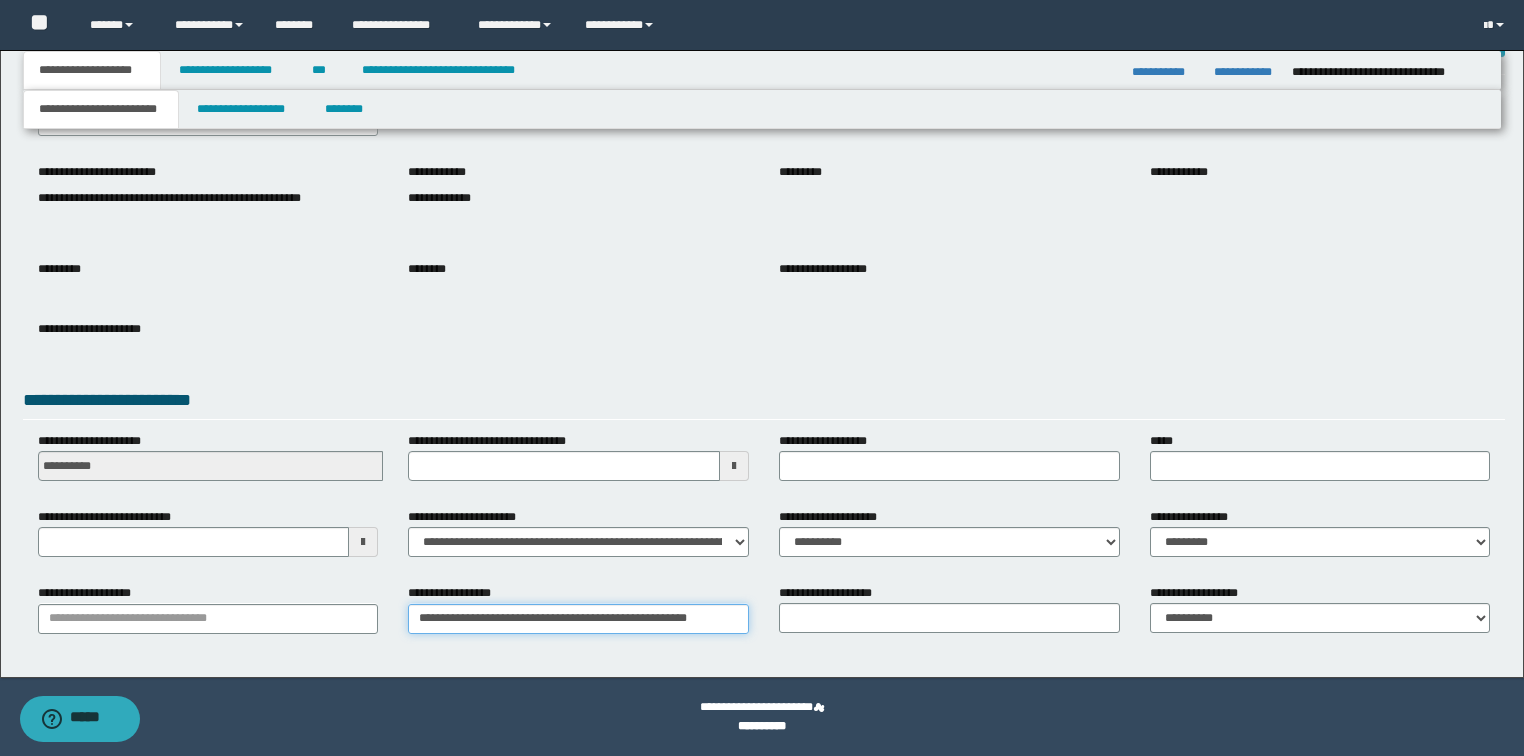 scroll, scrollTop: 0, scrollLeft: 27, axis: horizontal 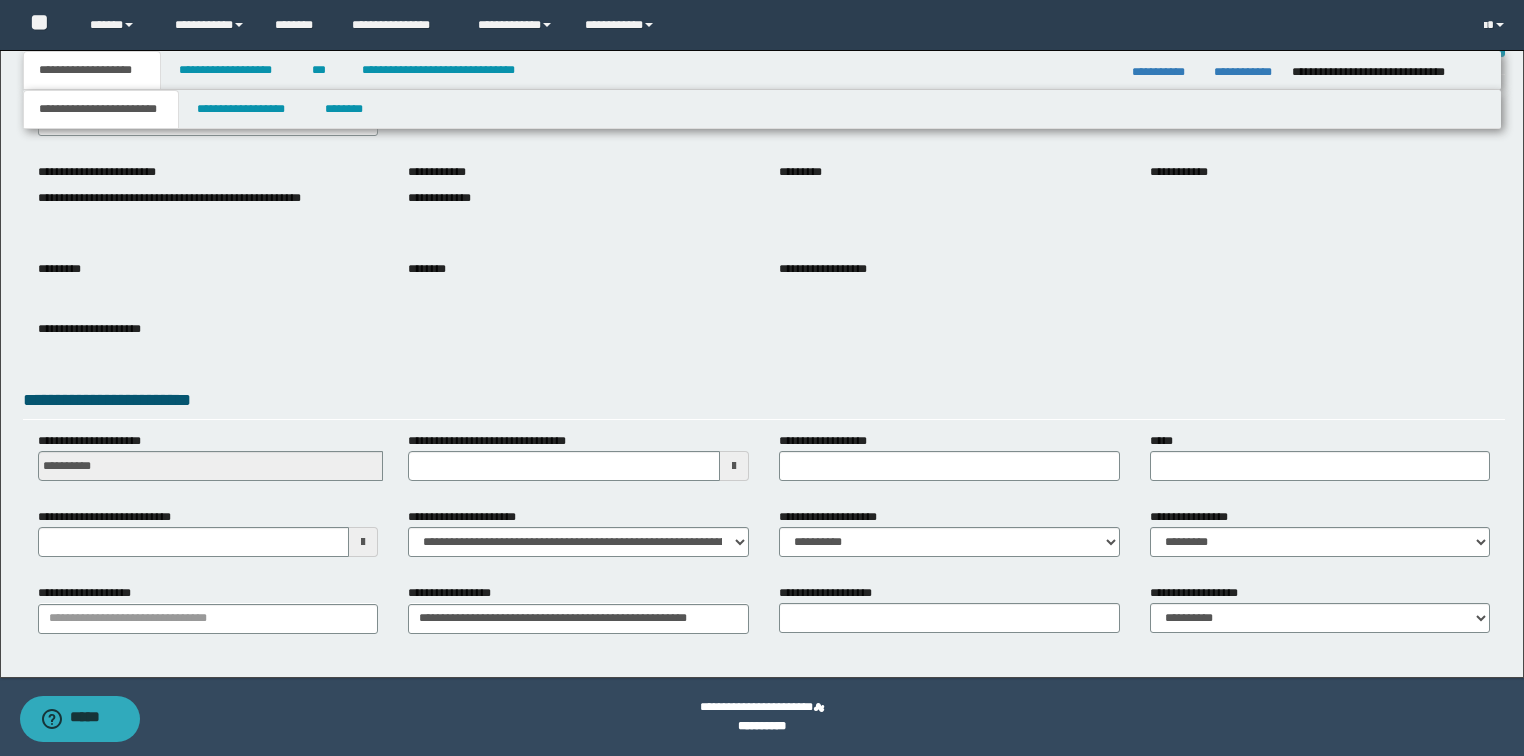 click on "**********" at bounding box center [764, 344] 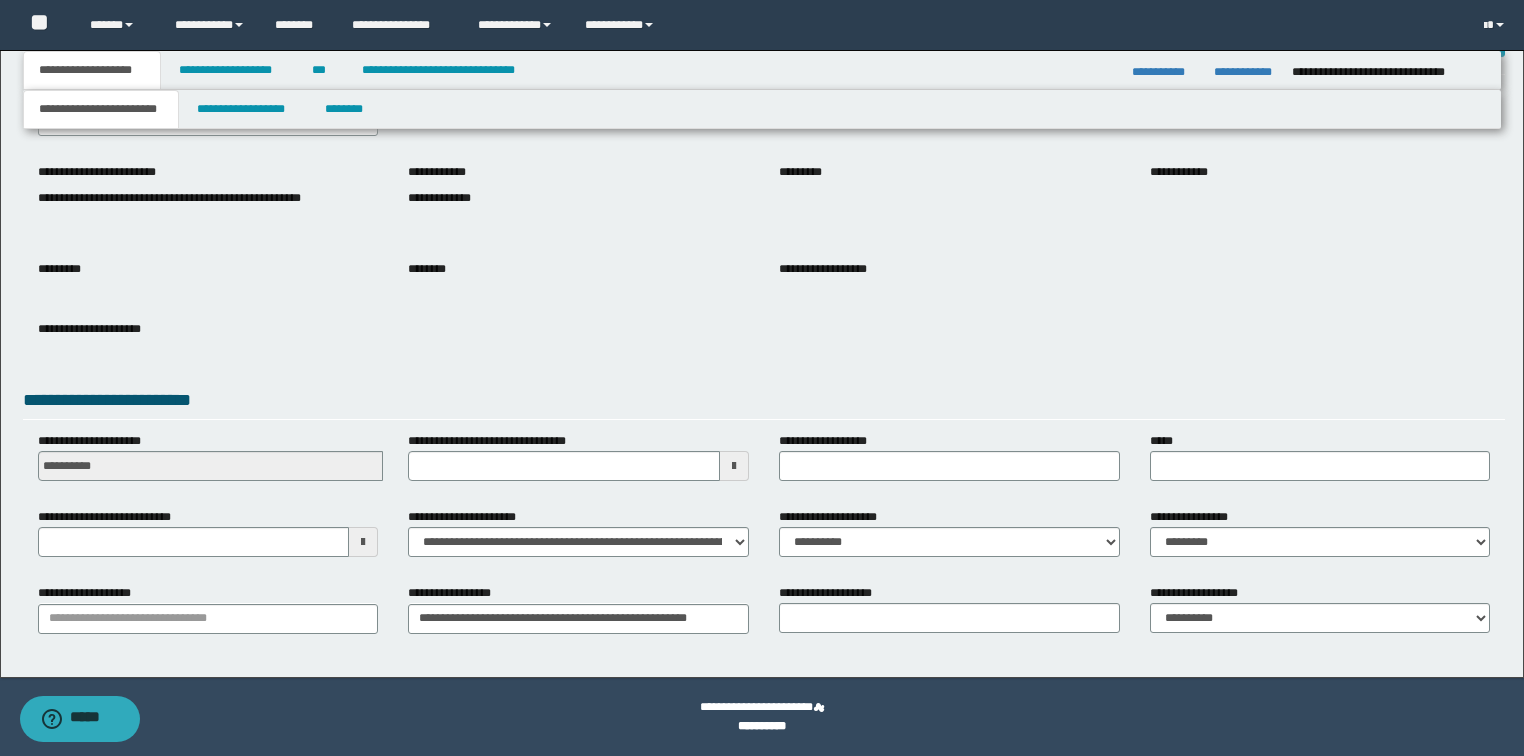 scroll, scrollTop: 0, scrollLeft: 0, axis: both 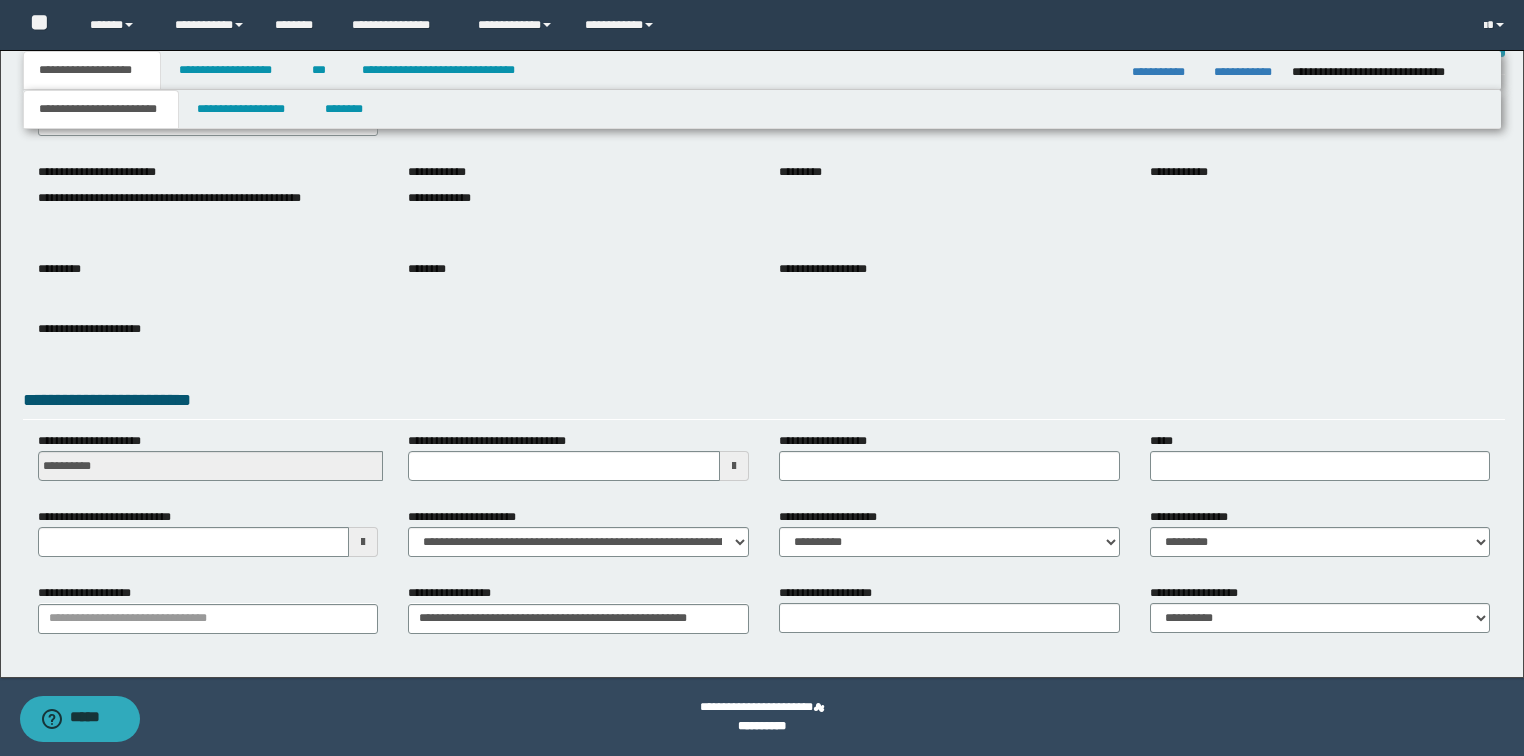 click at bounding box center (363, 542) 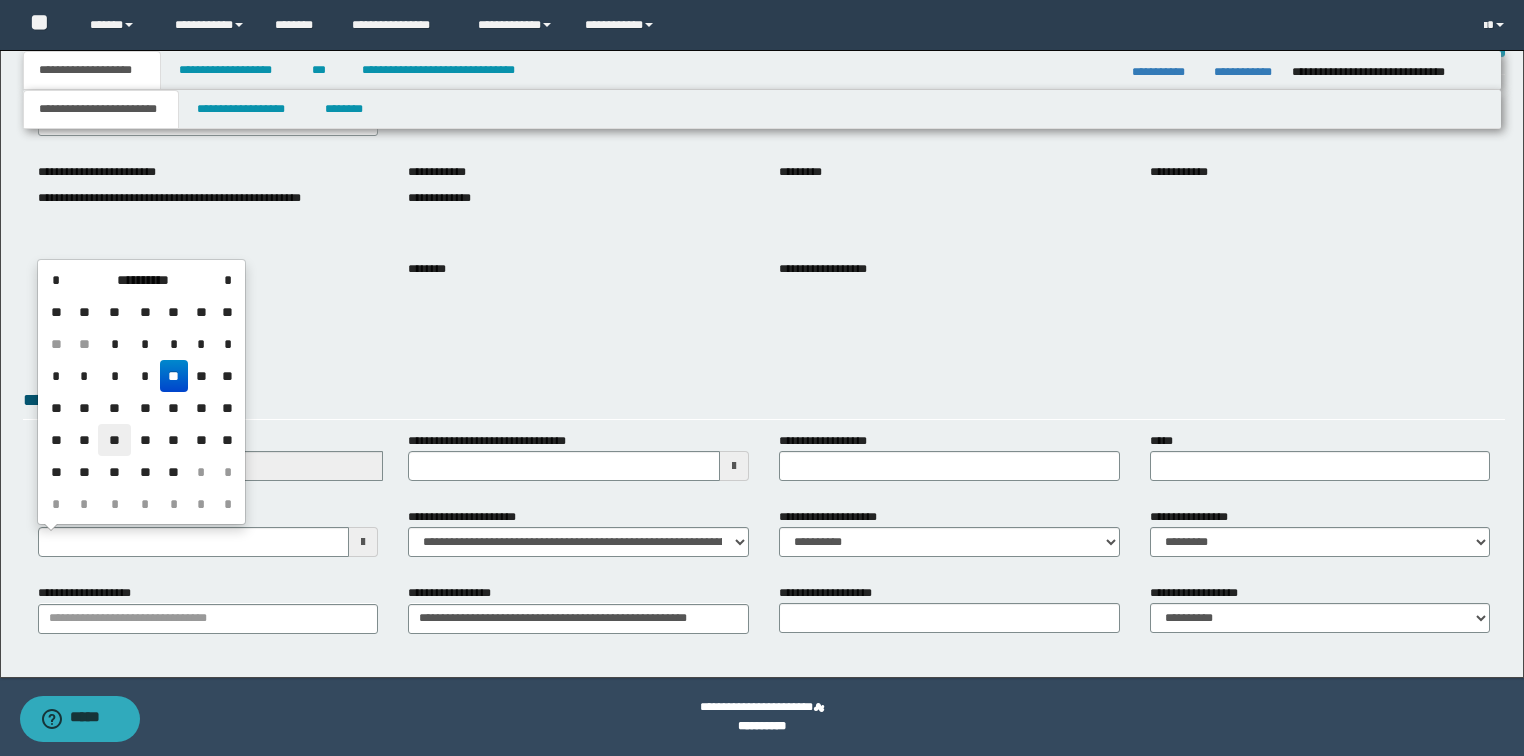 click on "**" at bounding box center (114, 440) 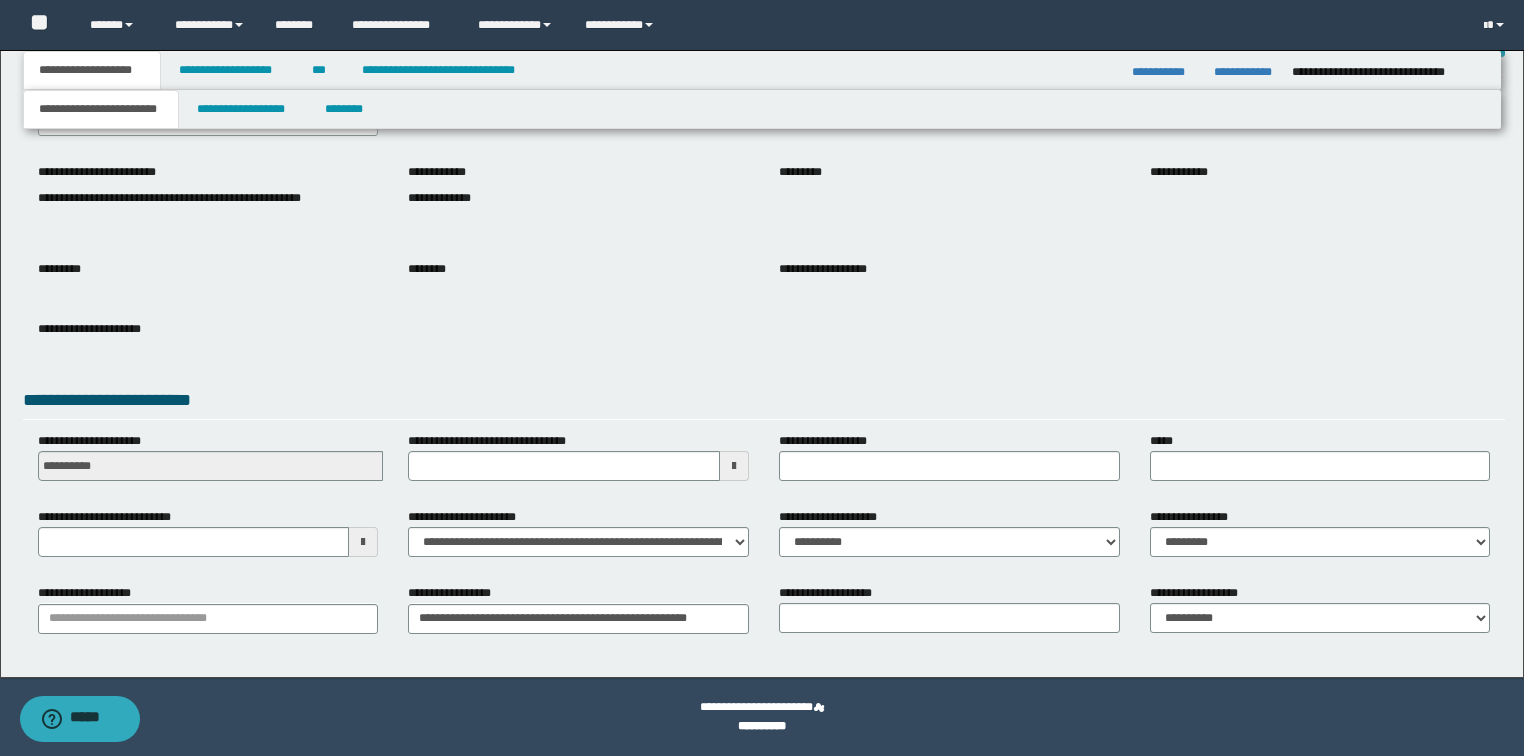 click on "**********" at bounding box center (762, 300) 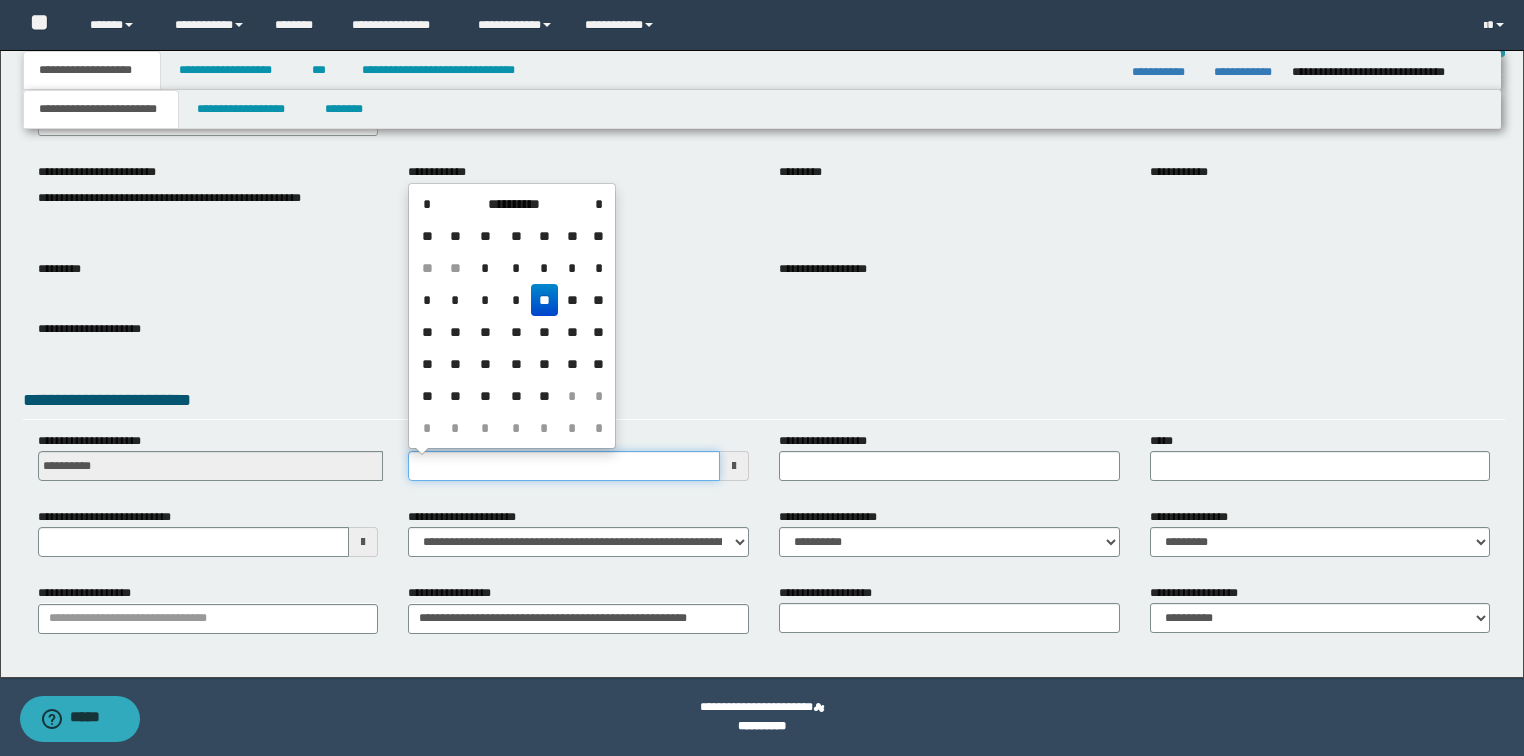 type on "**********" 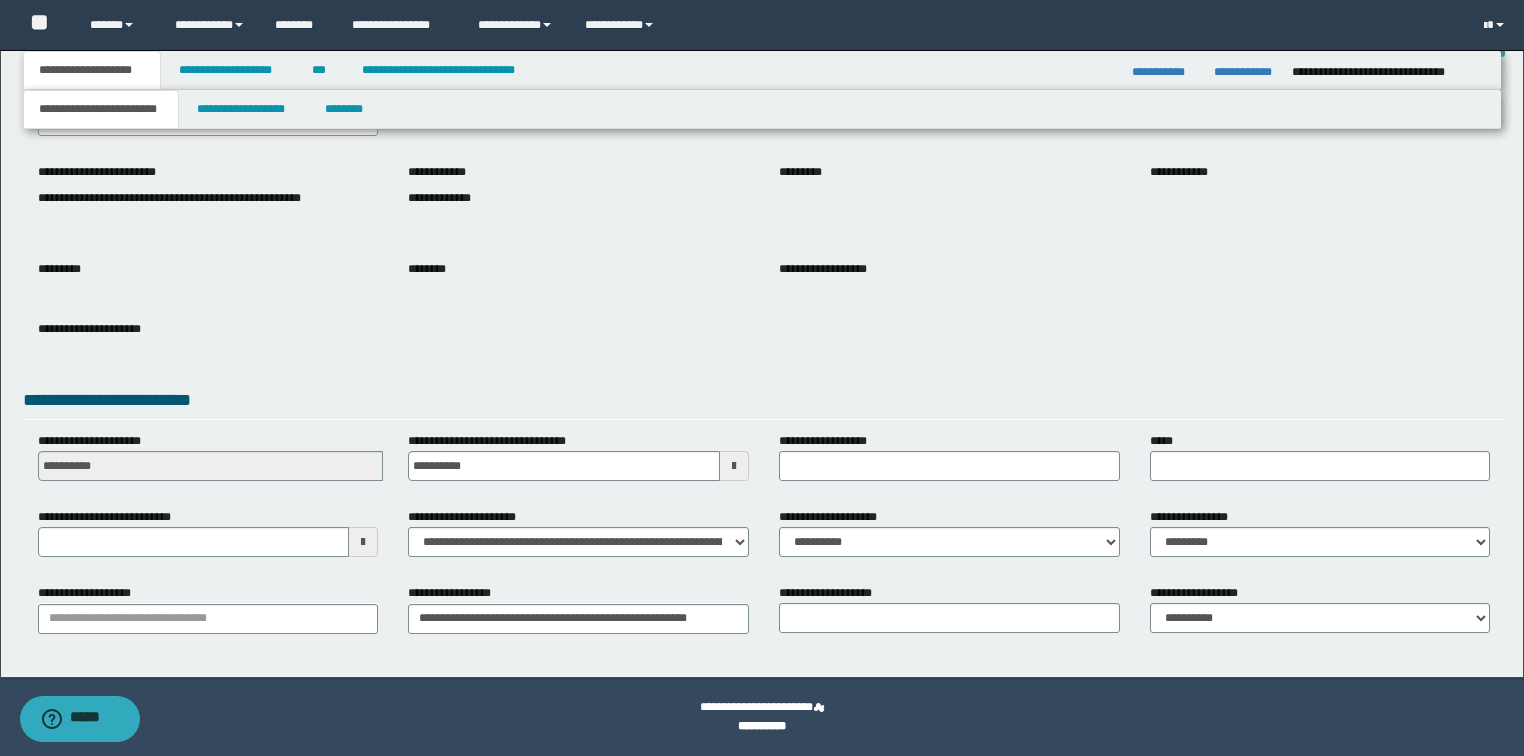 click on "**********" at bounding box center (764, 344) 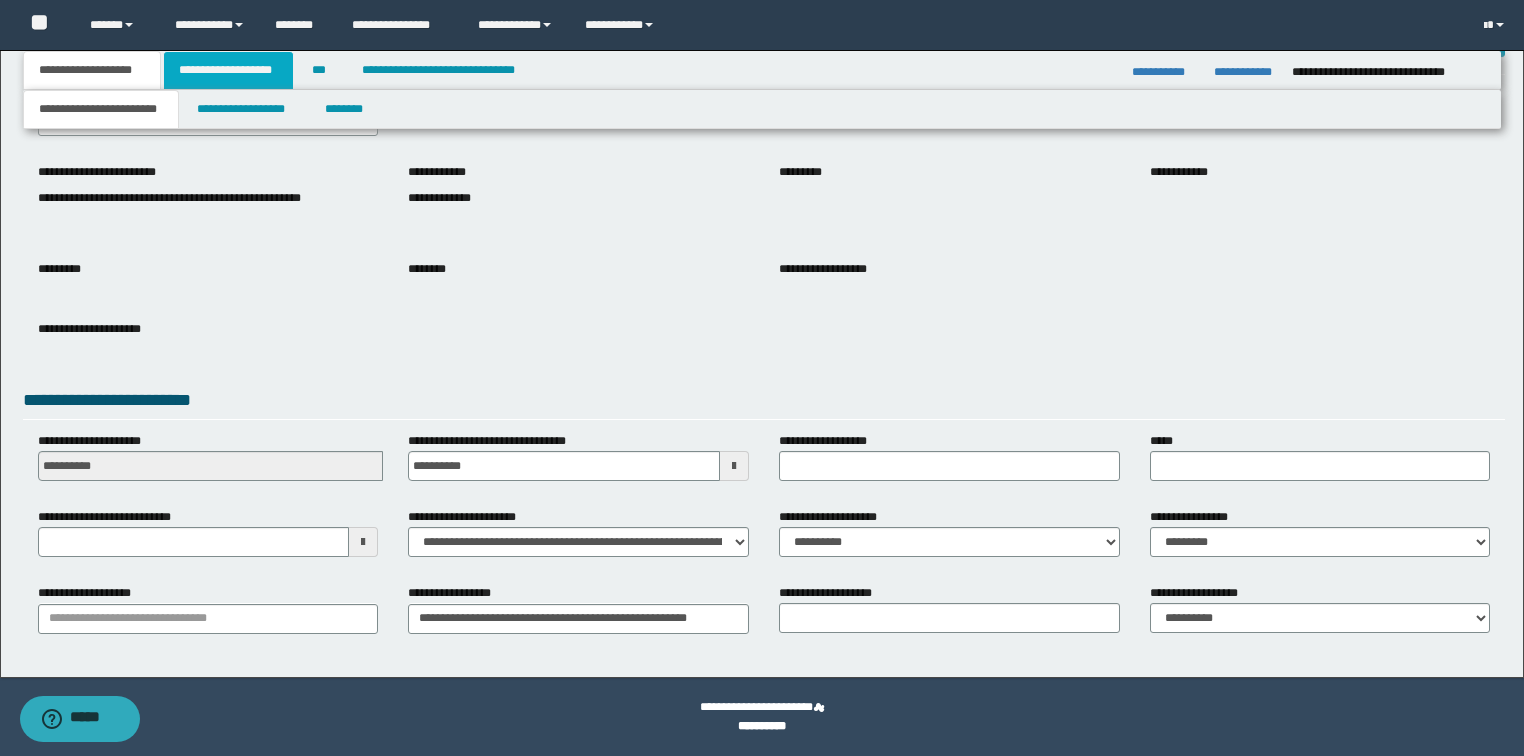 click on "**********" at bounding box center (228, 70) 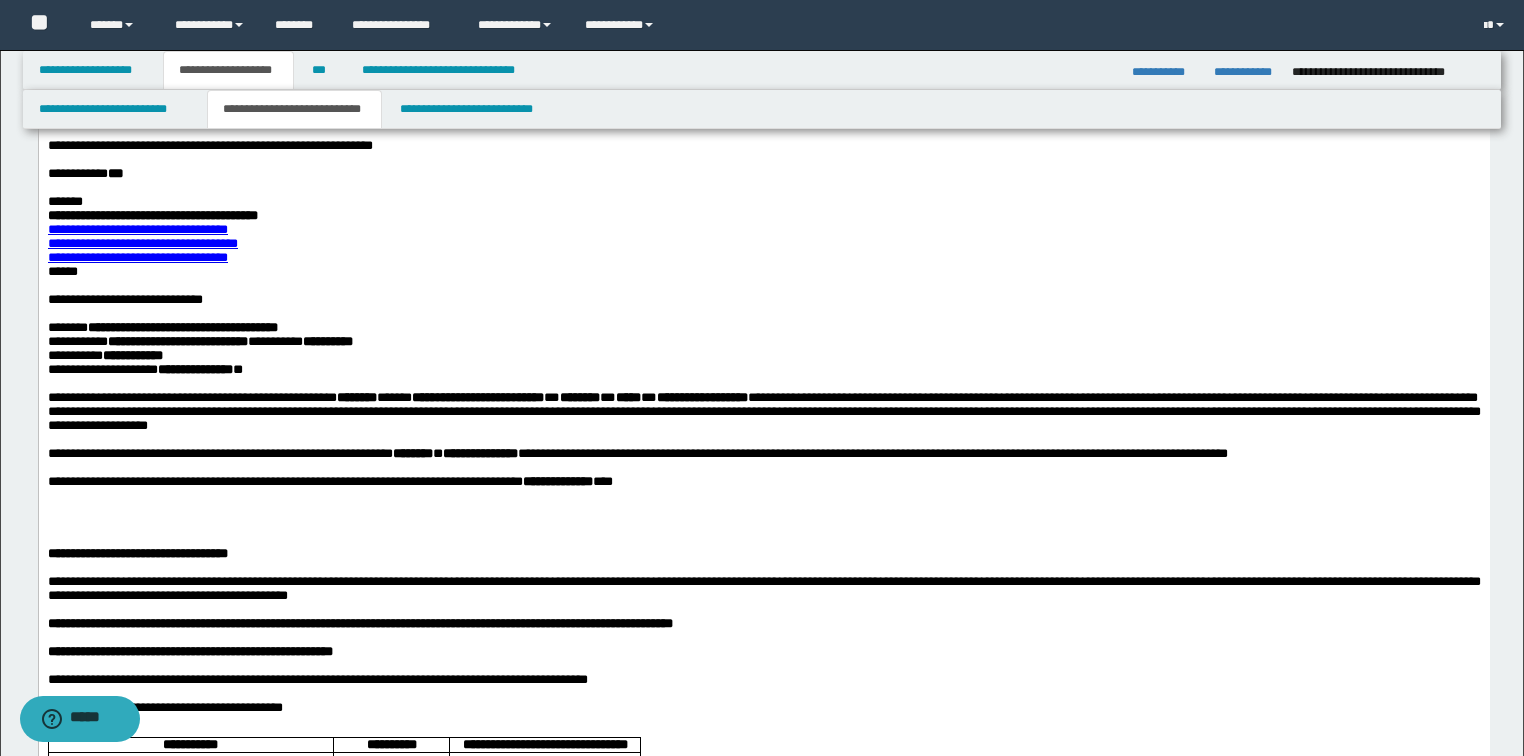 click on "**********" at bounding box center (294, 109) 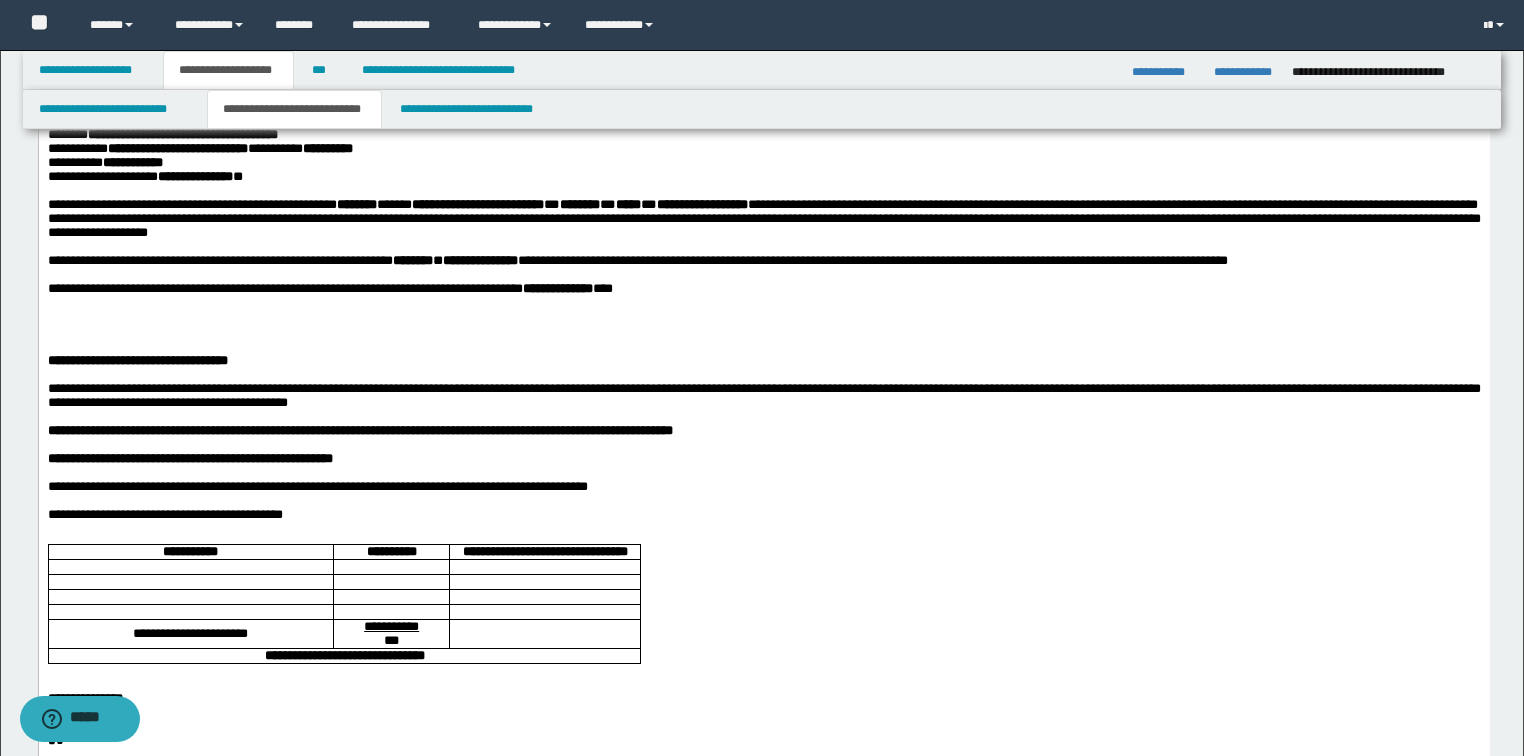 scroll, scrollTop: 367, scrollLeft: 0, axis: vertical 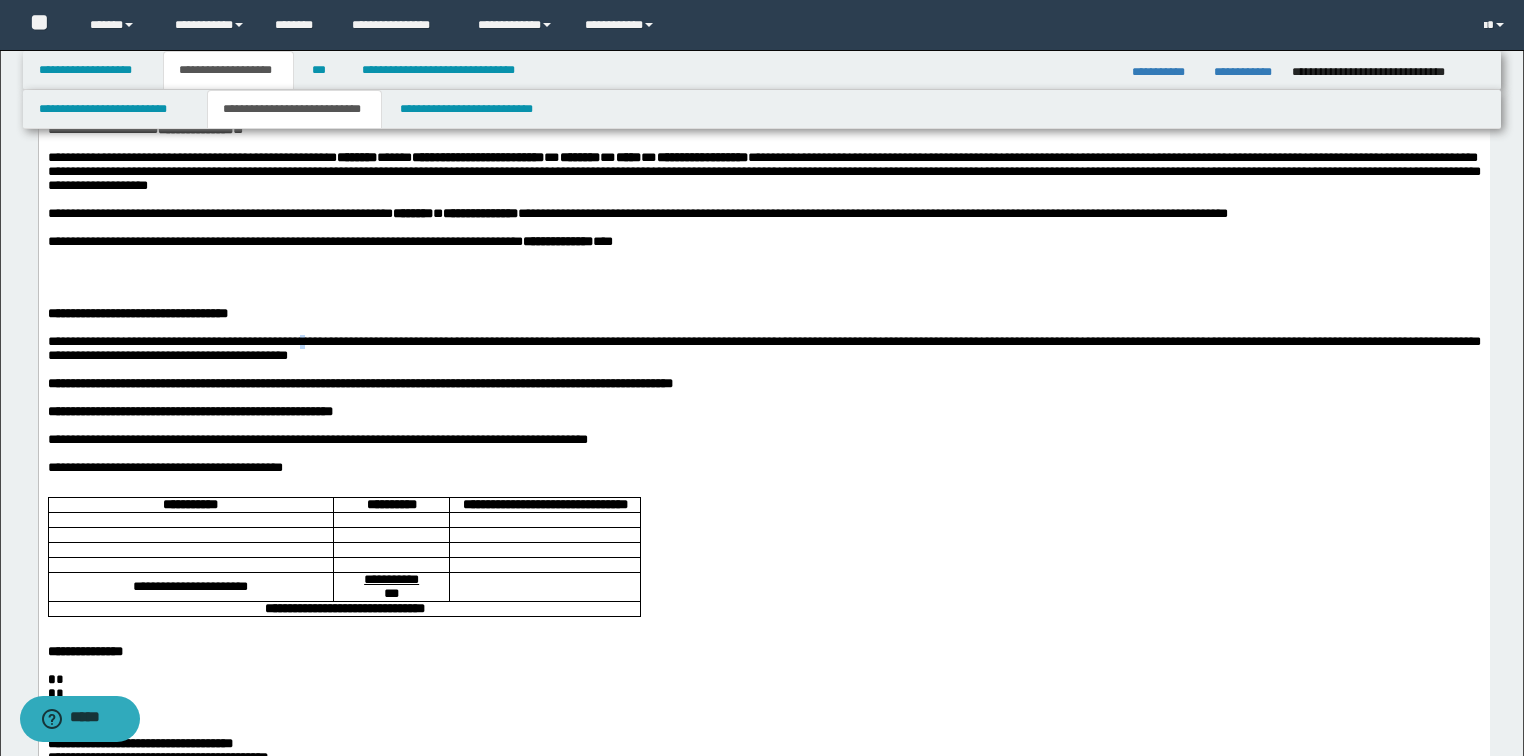 click on "**********" at bounding box center (763, 348) 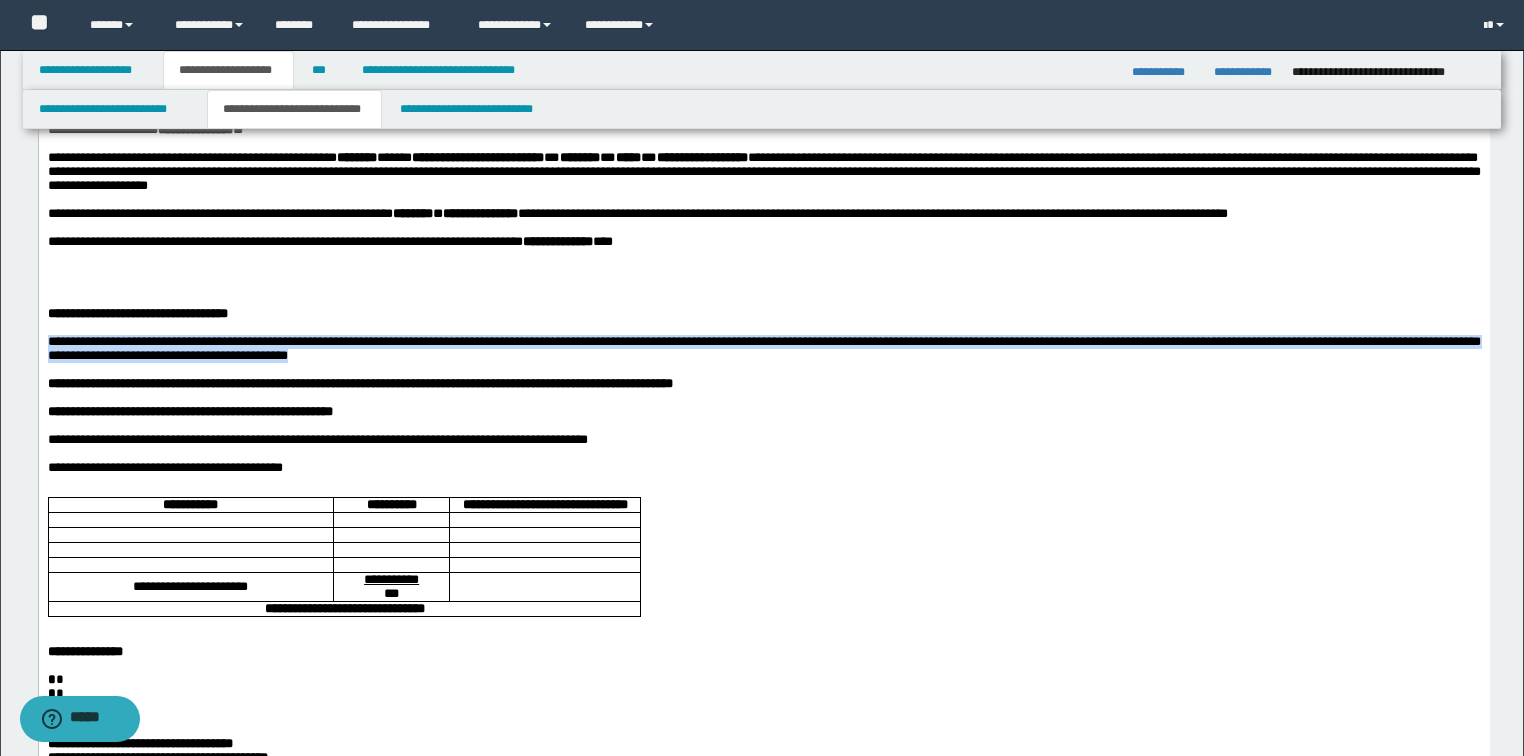 click on "**********" at bounding box center [763, 348] 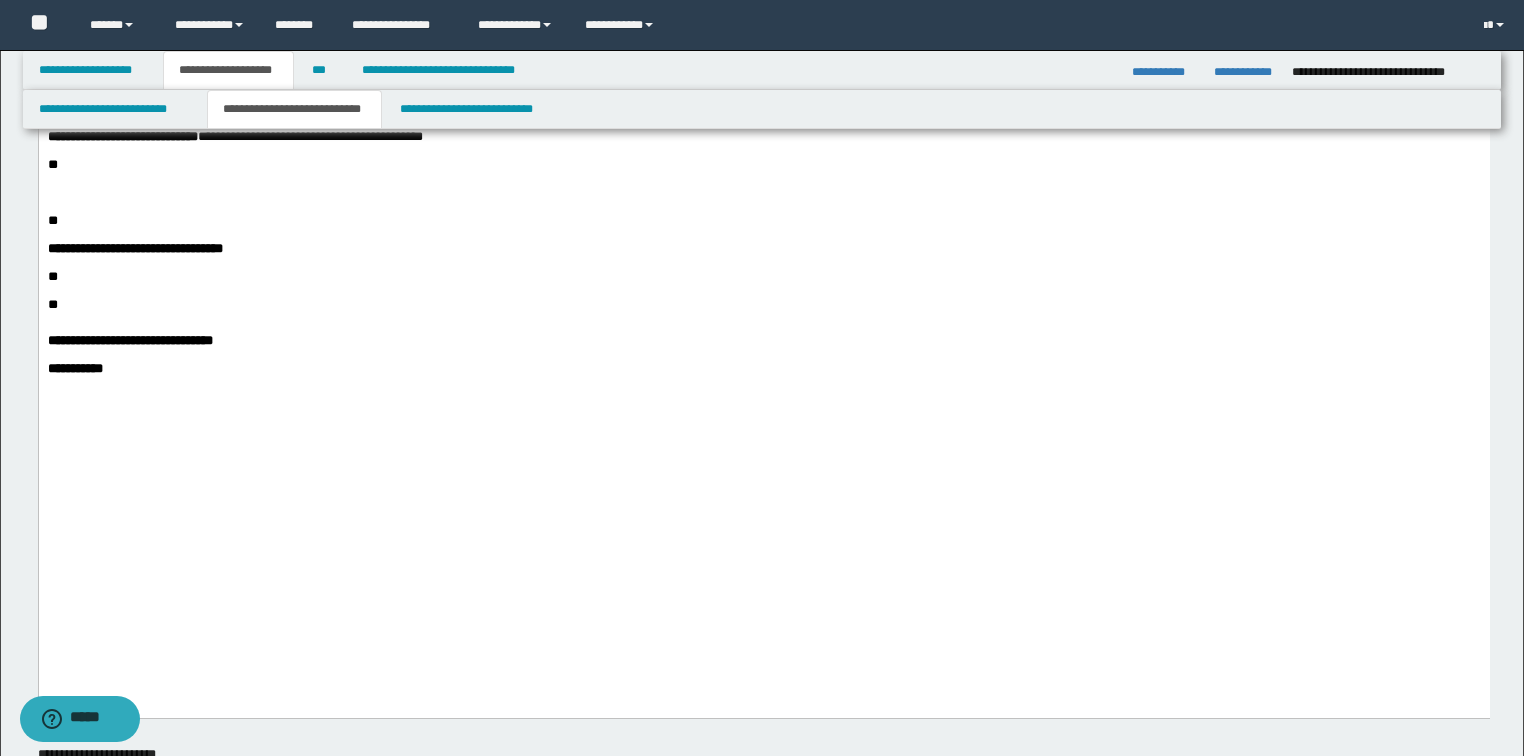 scroll, scrollTop: 1167, scrollLeft: 0, axis: vertical 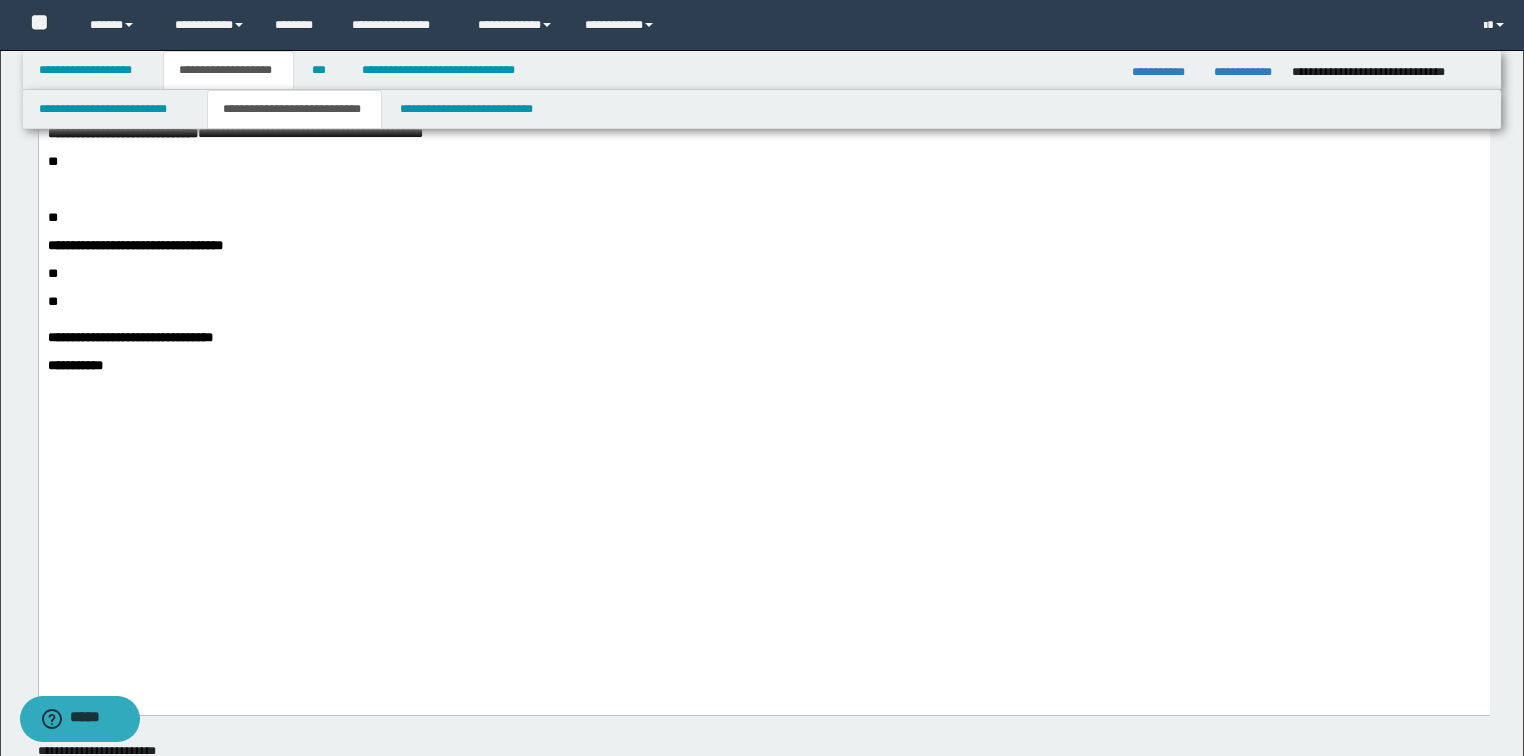 click on "**********" at bounding box center (763, 366) 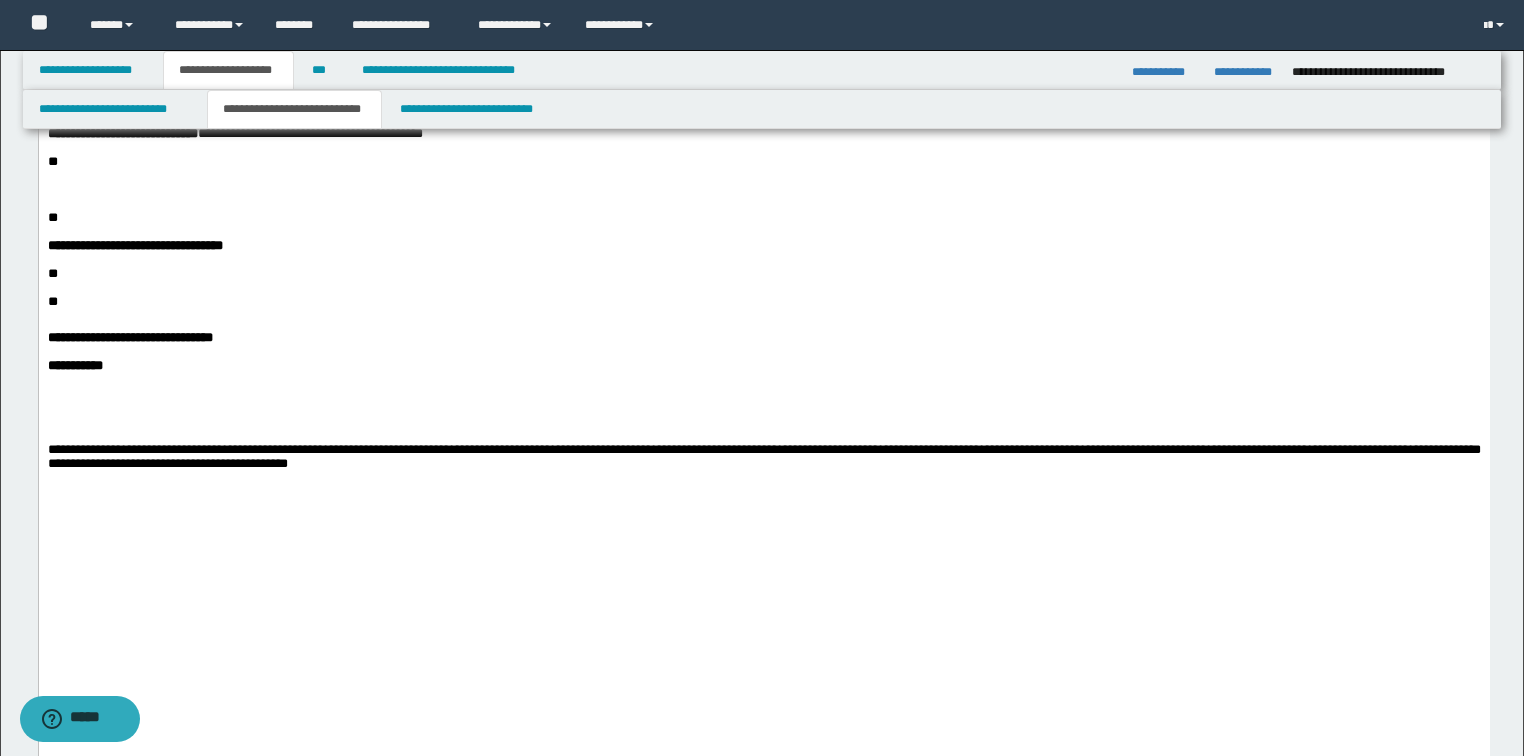 click at bounding box center [763, 408] 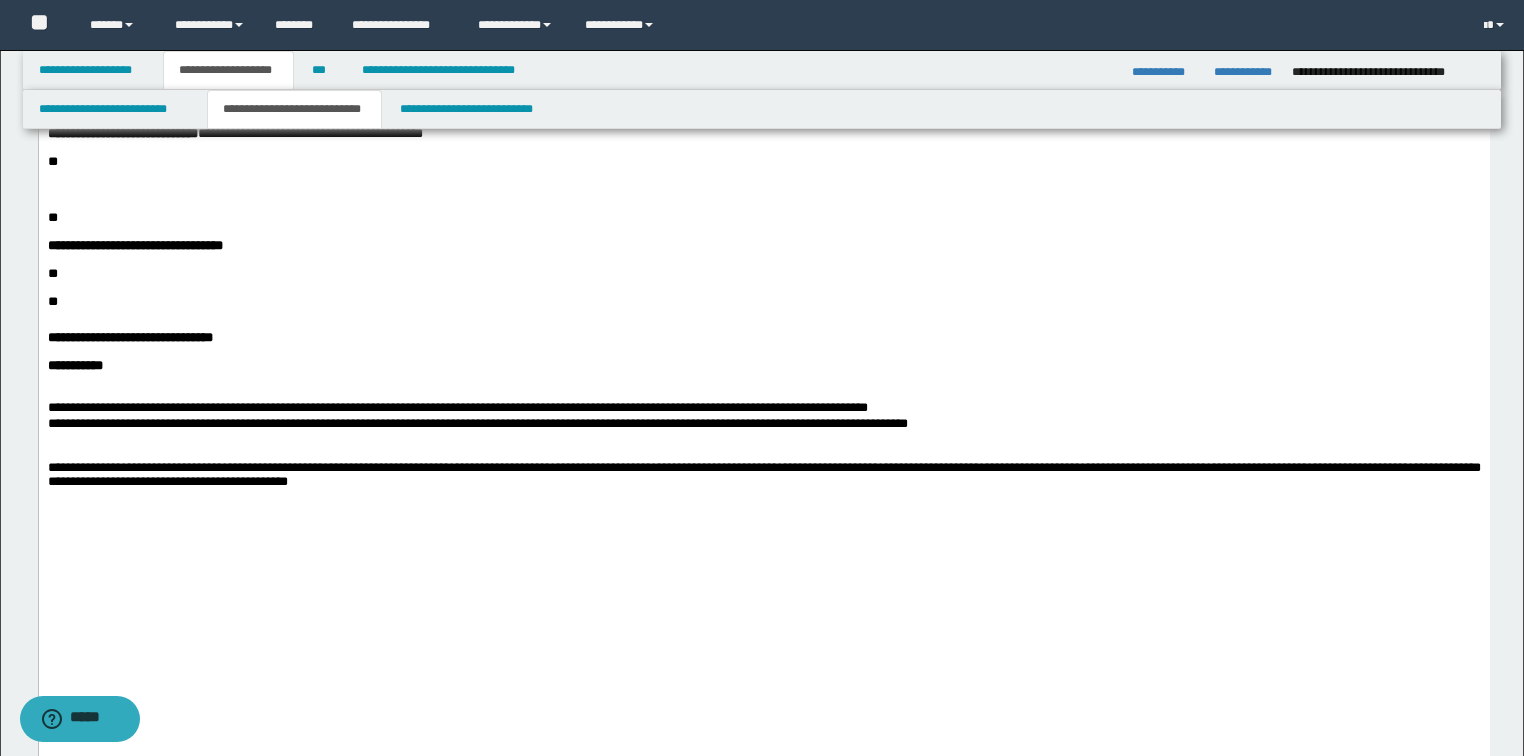 click at bounding box center (763, 394) 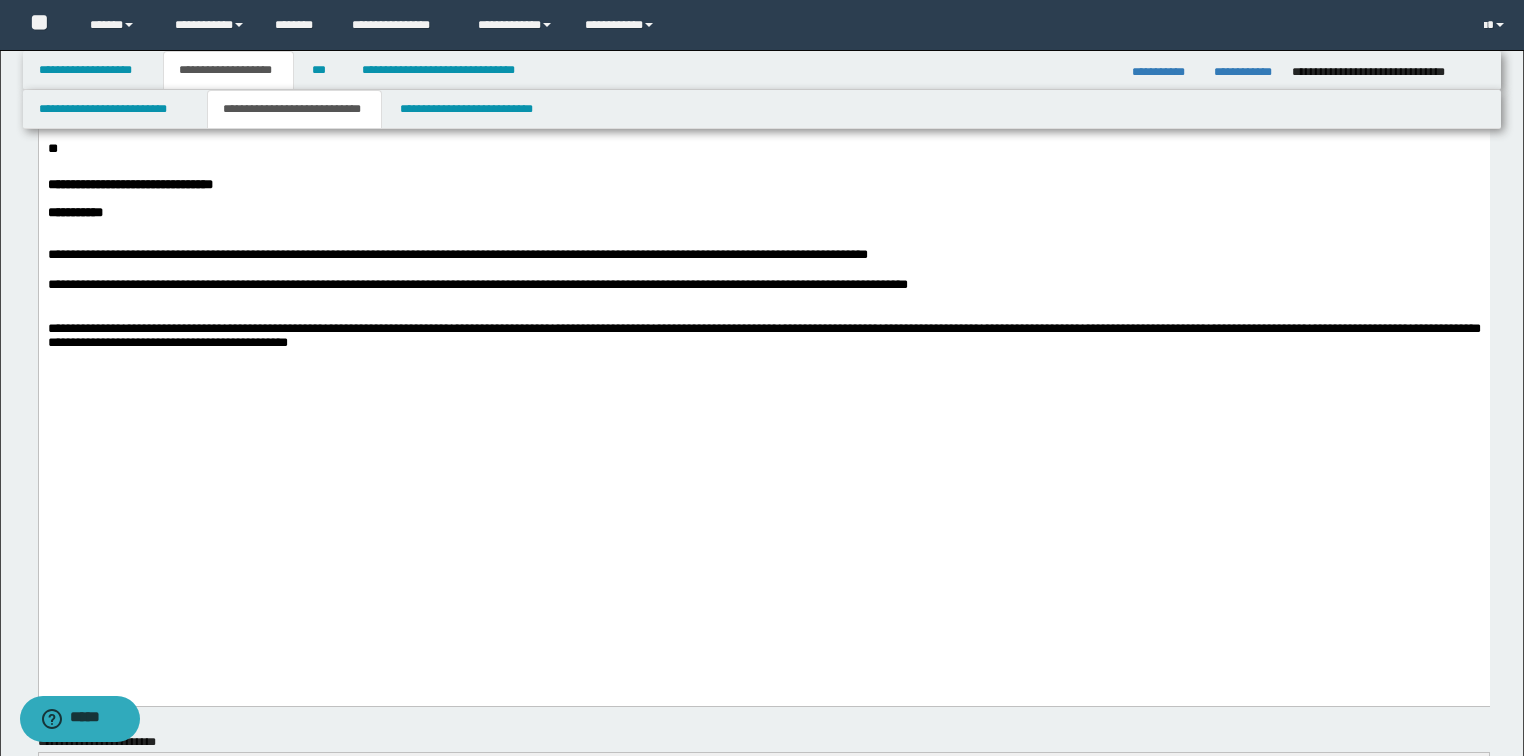 scroll, scrollTop: 1327, scrollLeft: 0, axis: vertical 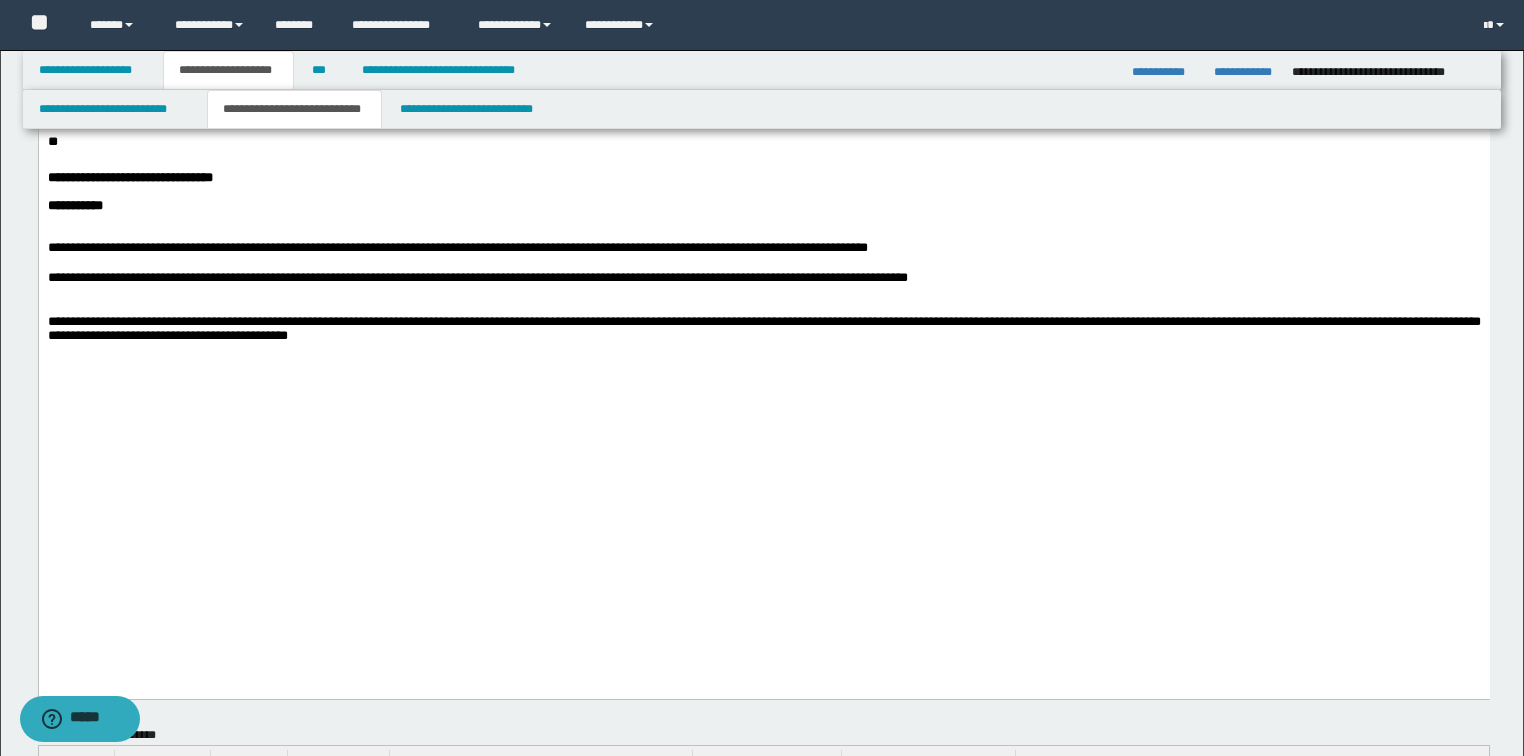 click on "**********" at bounding box center (763, 279) 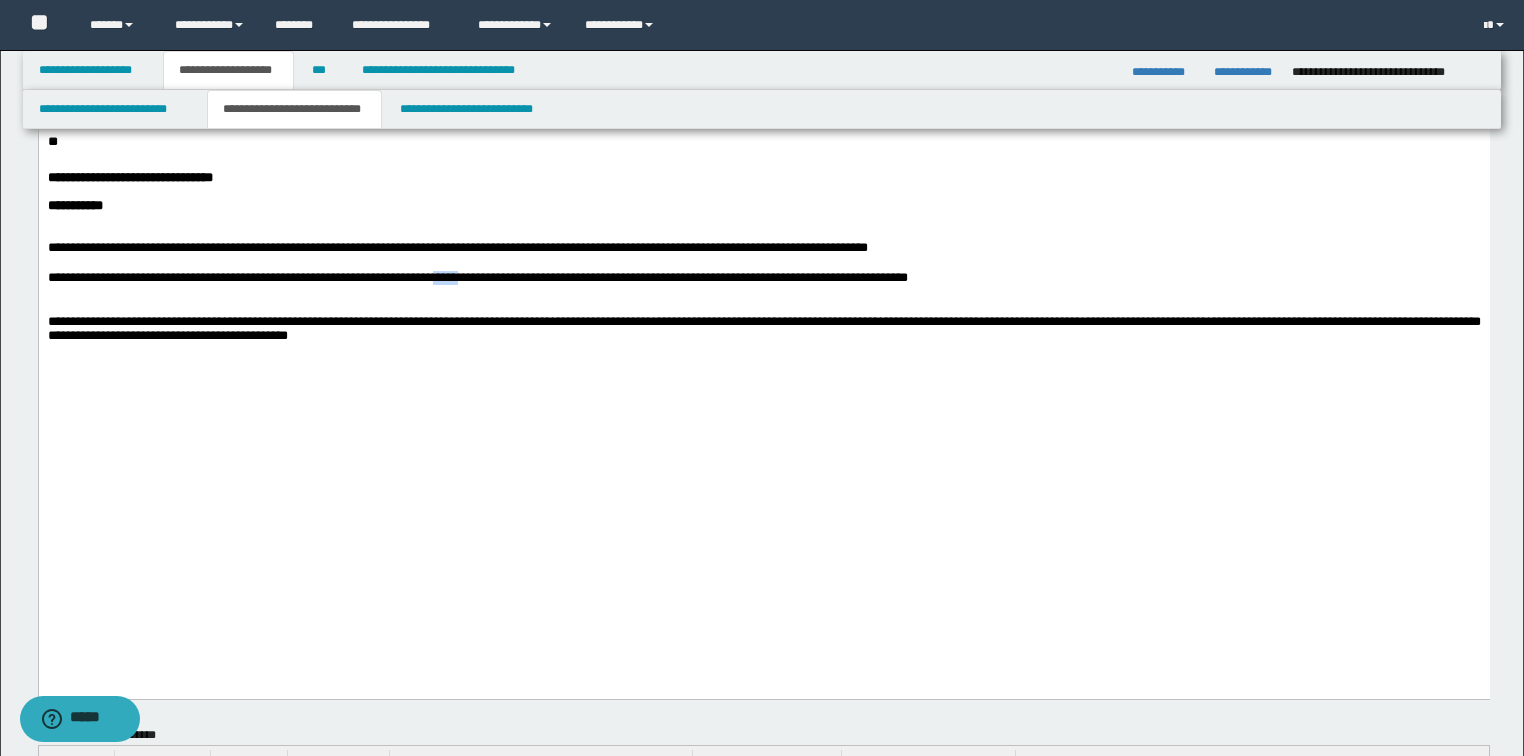 click on "**********" at bounding box center (763, 279) 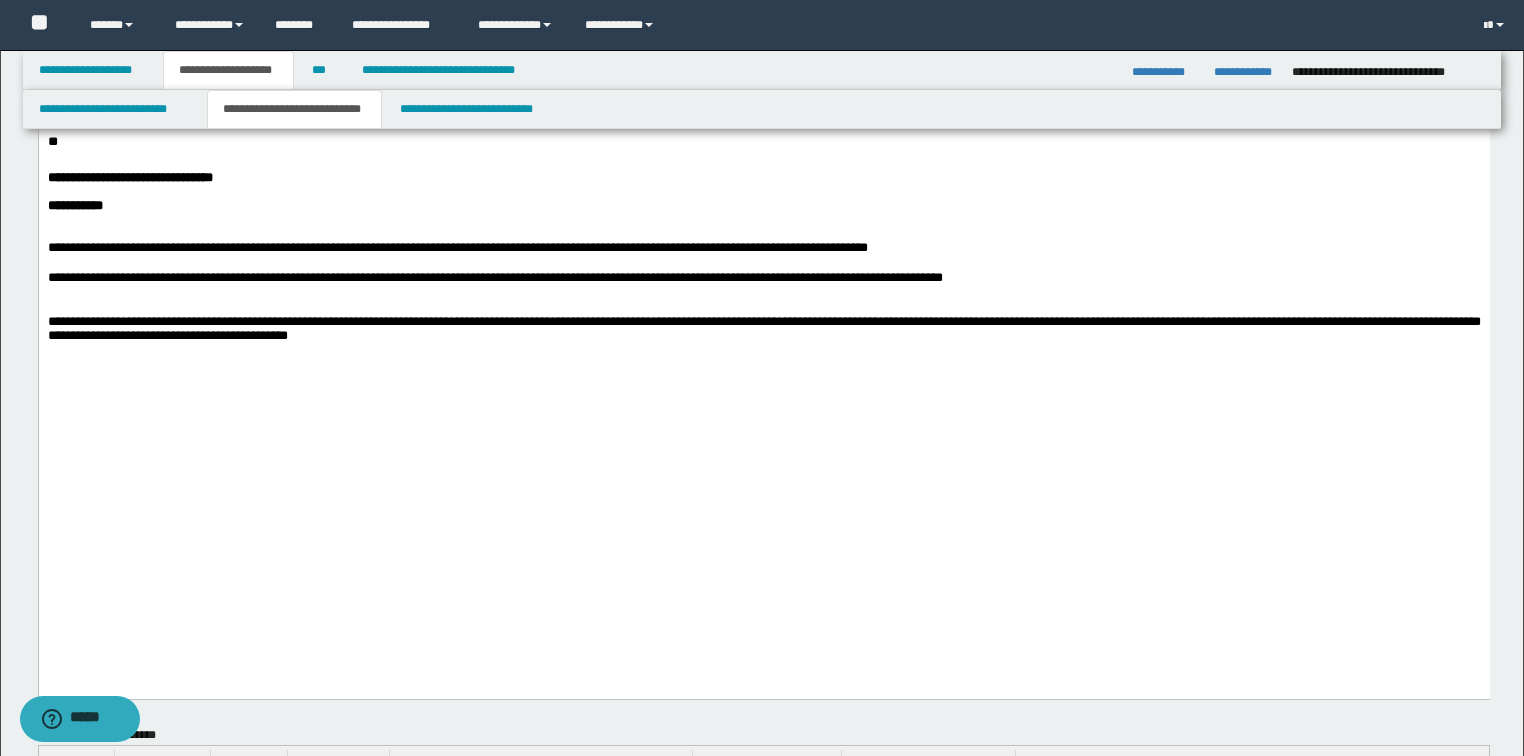 click on "**********" at bounding box center [763, 279] 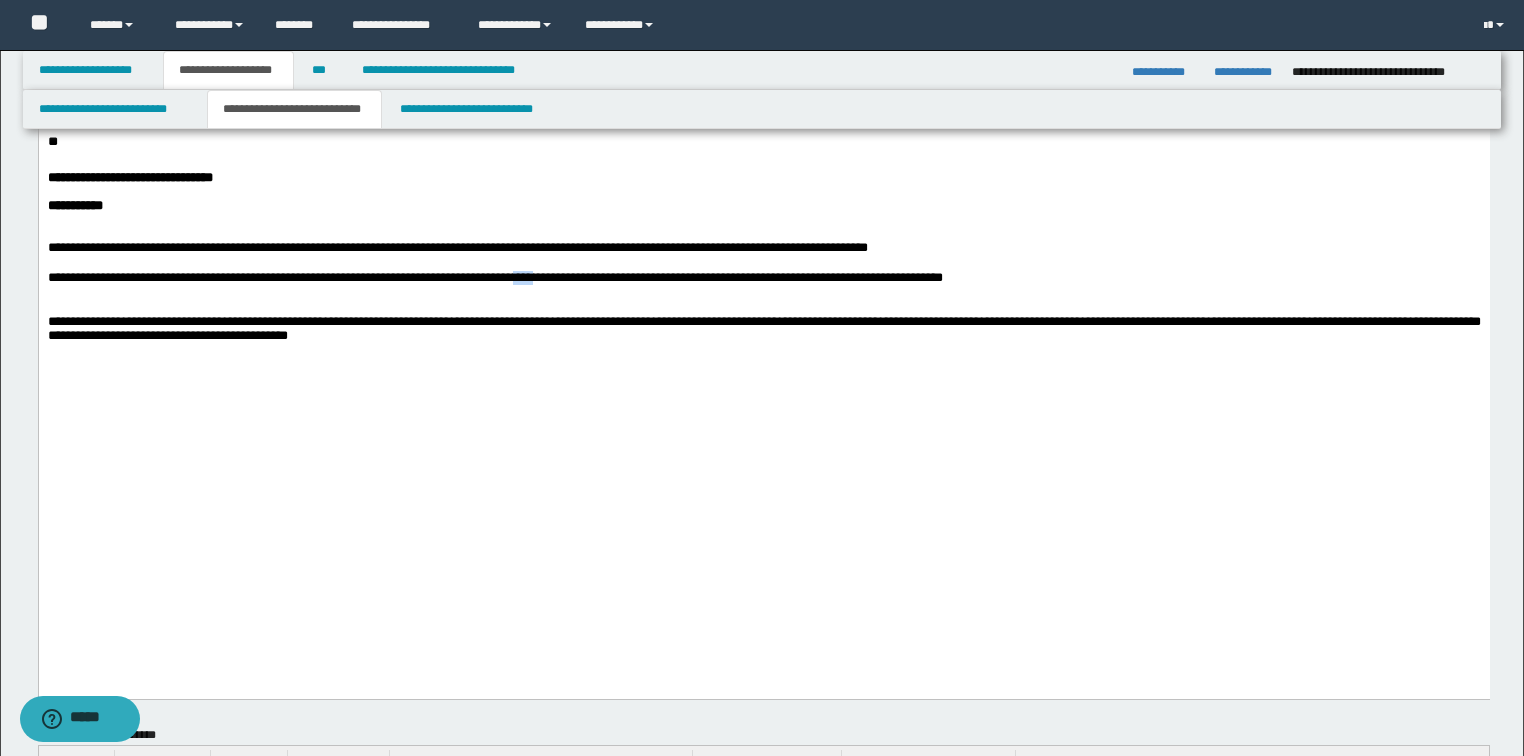 click on "**********" at bounding box center [763, 279] 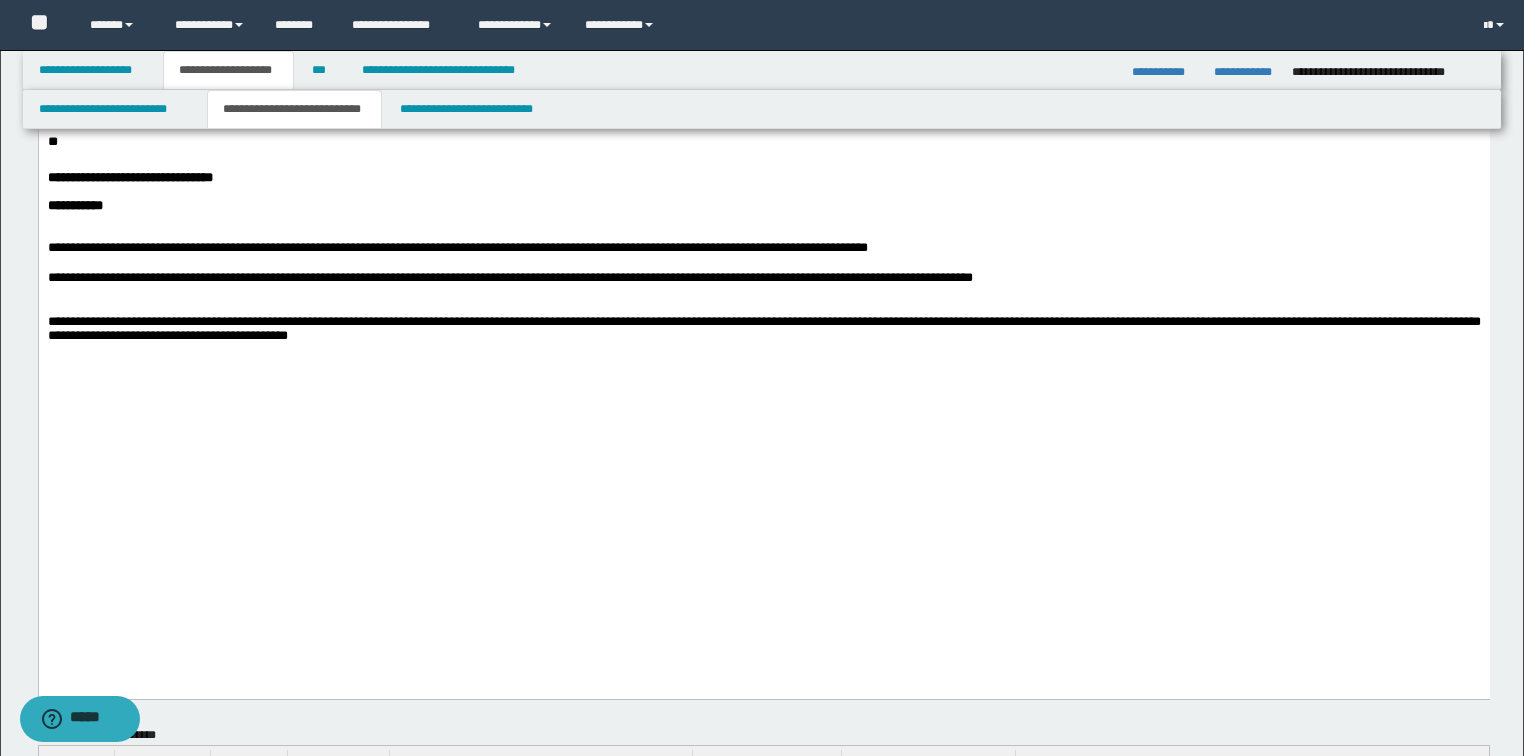 click on "**********" at bounding box center [763, 279] 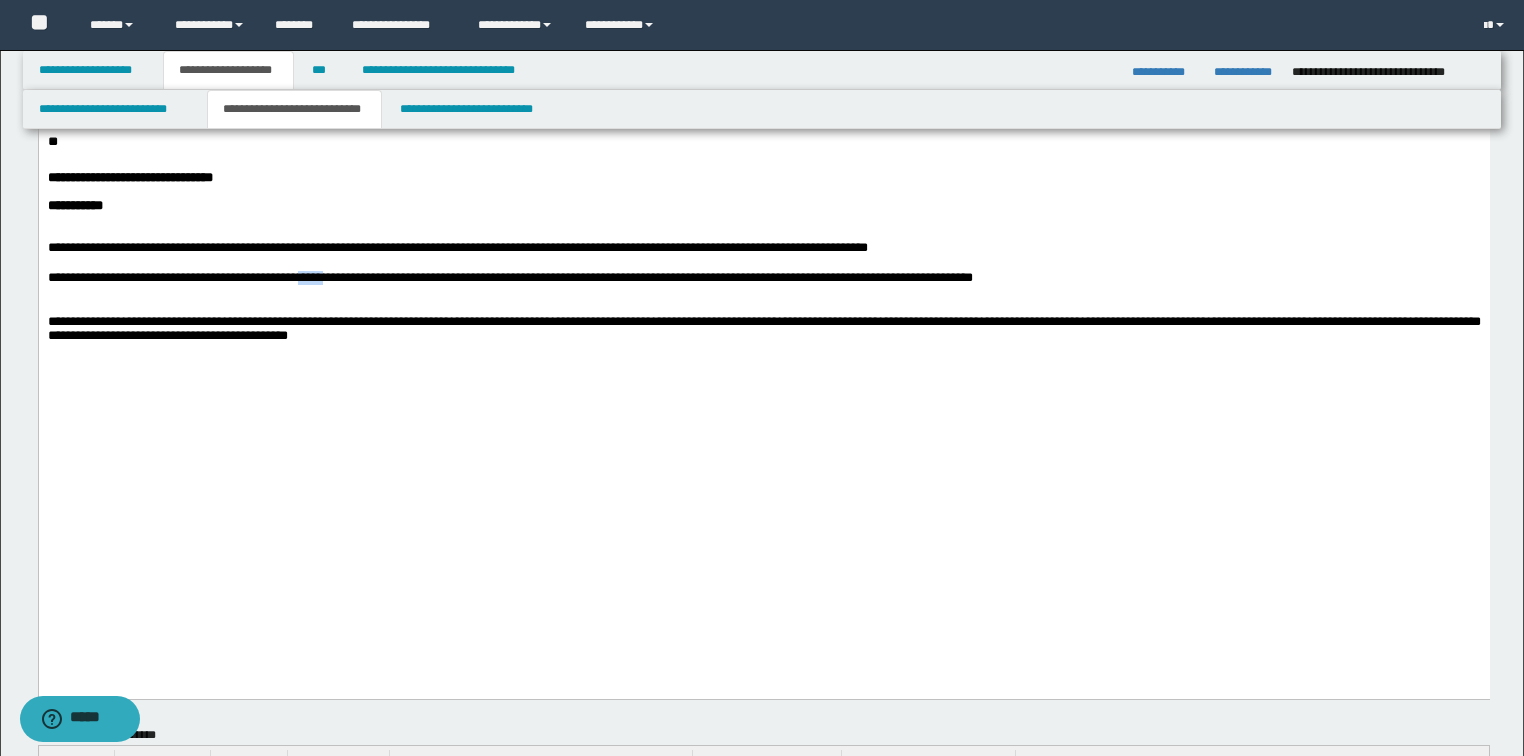 click on "**********" at bounding box center [763, 279] 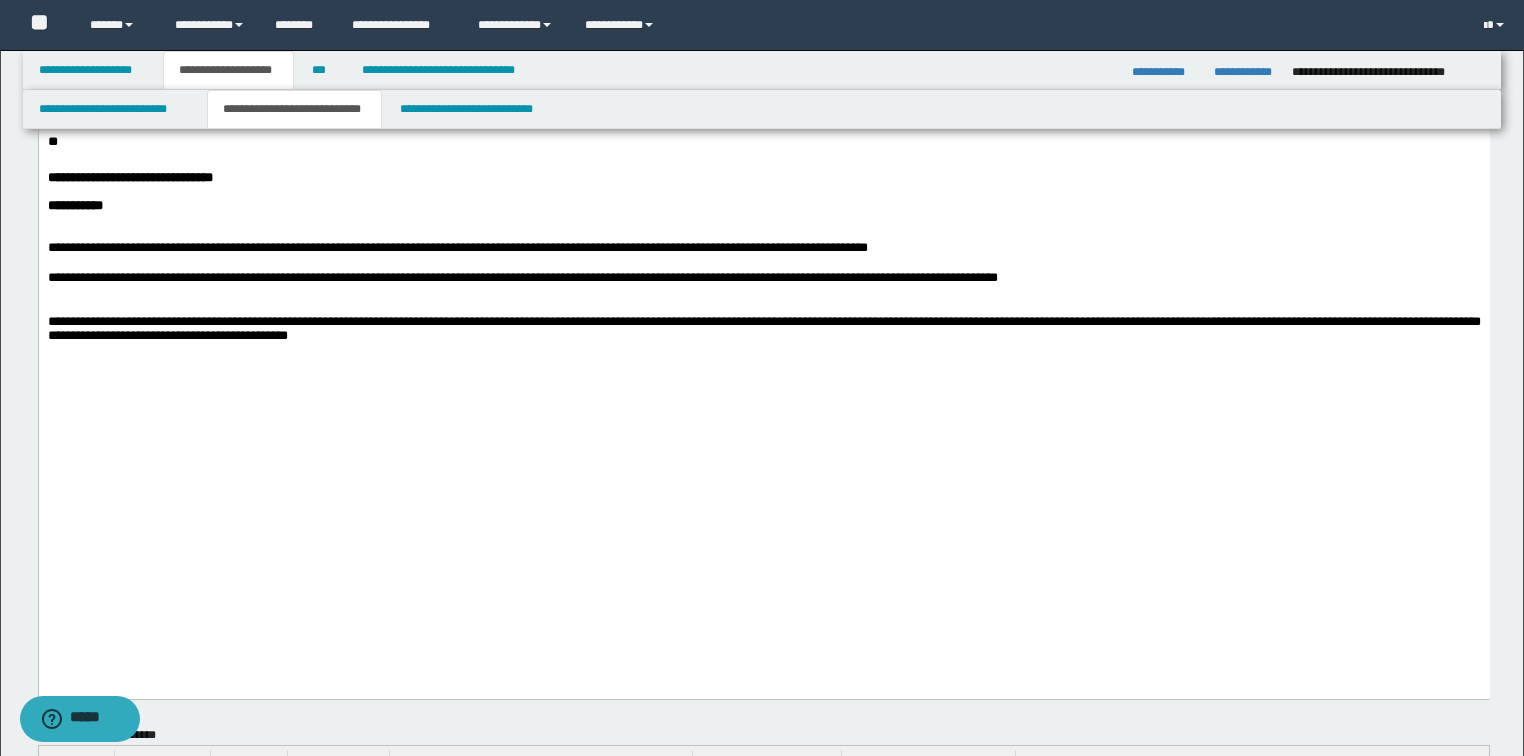 click on "**********" at bounding box center (763, 279) 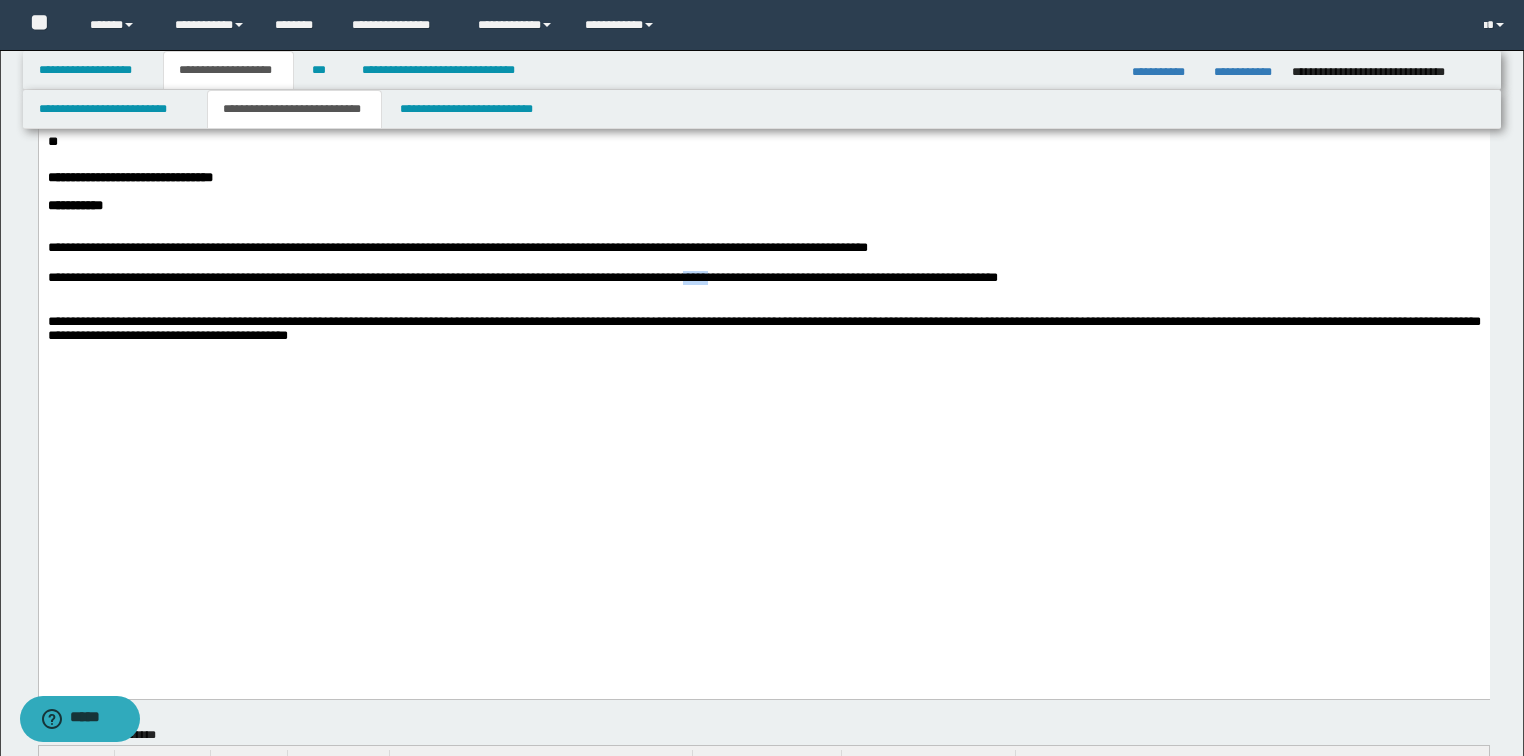click on "**********" at bounding box center (763, 279) 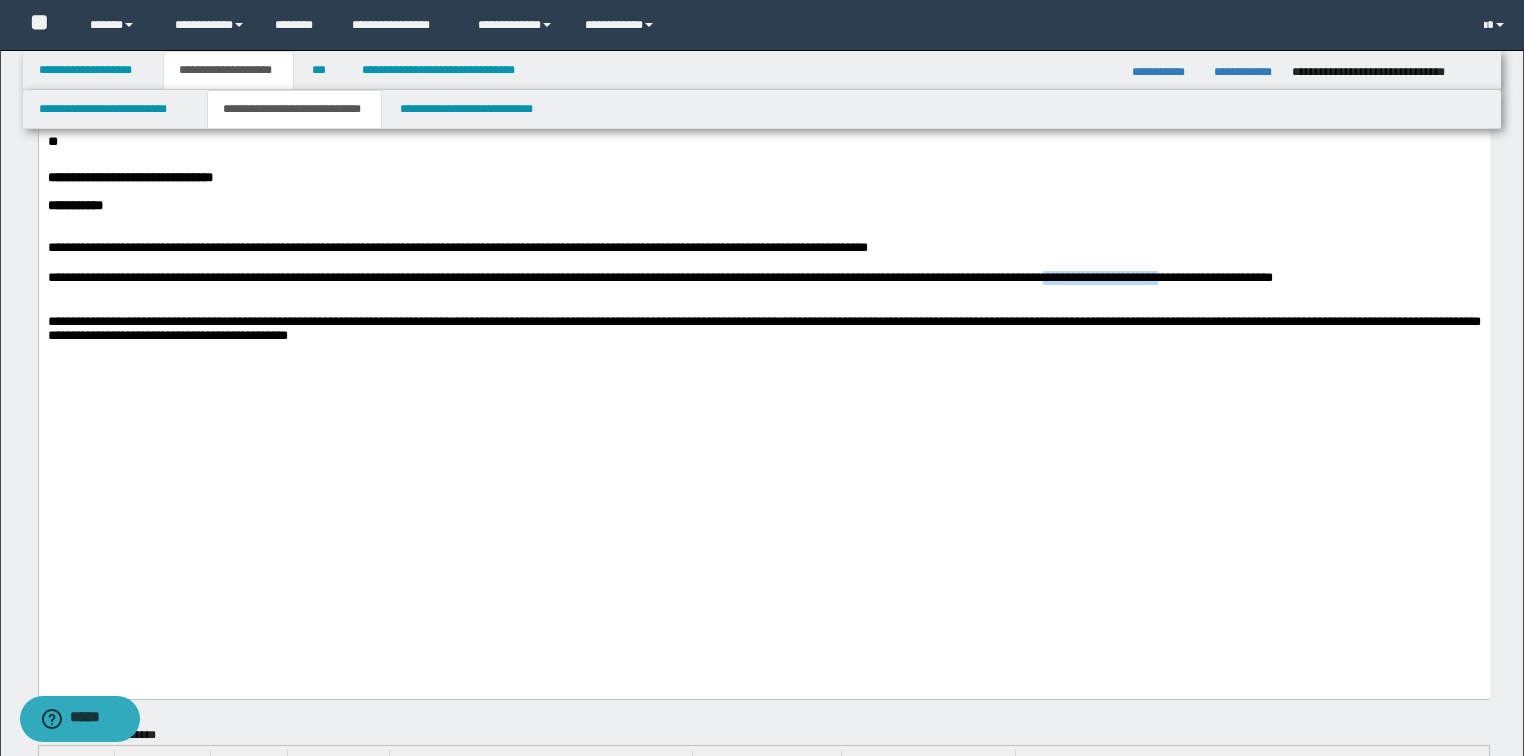 drag, startPoint x: 1155, startPoint y: 477, endPoint x: 1259, endPoint y: 477, distance: 104 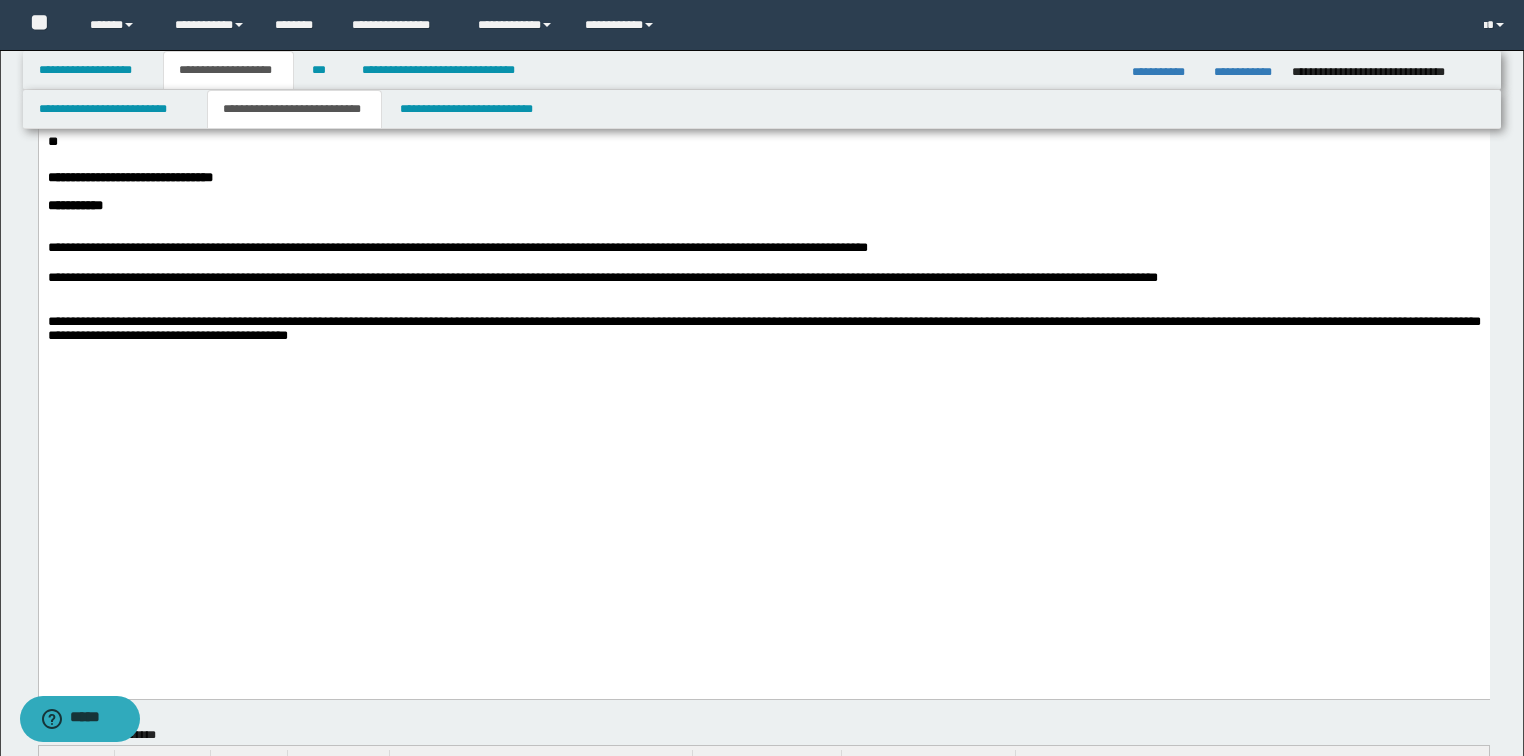 click on "**********" at bounding box center [763, 279] 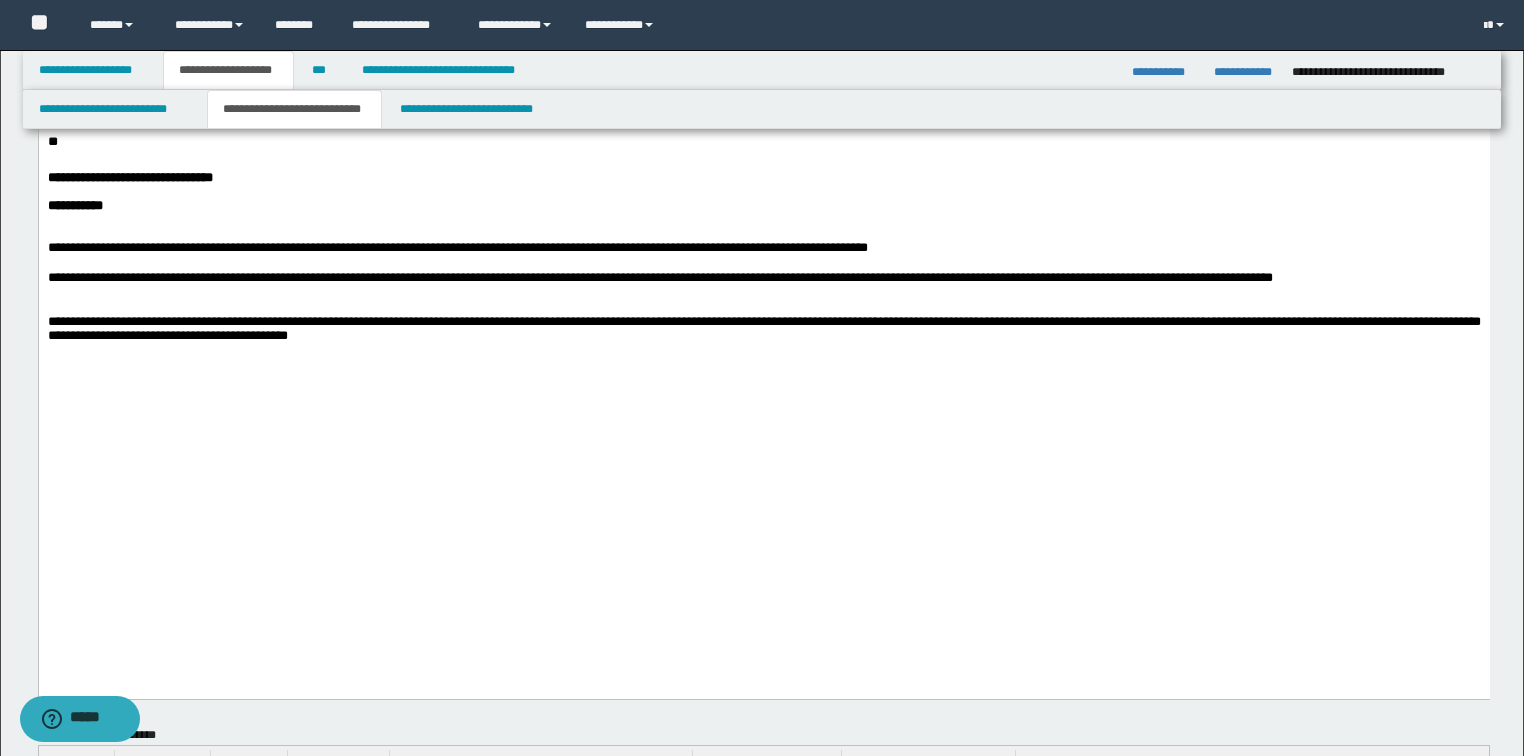 click on "**********" at bounding box center (763, 279) 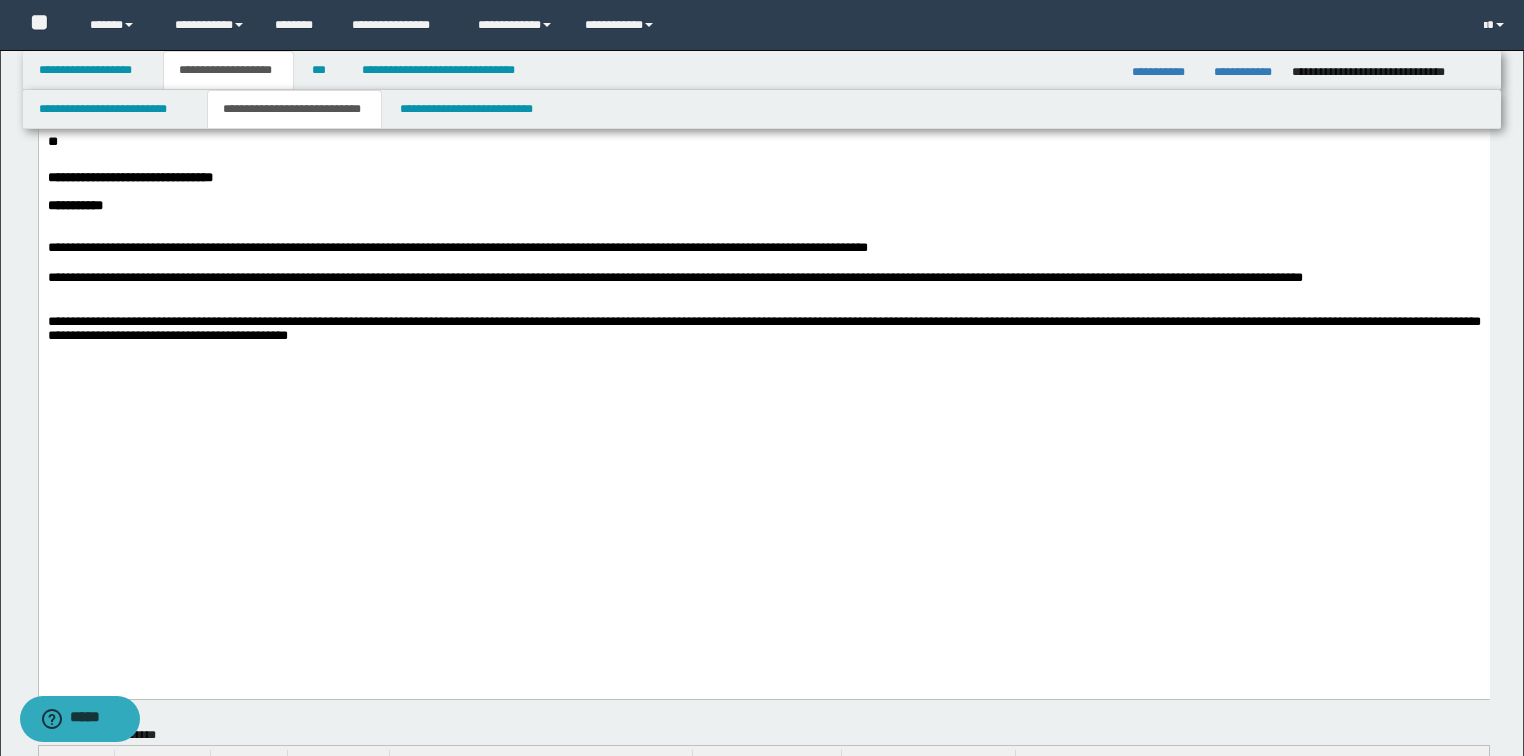 click on "**********" at bounding box center (763, 279) 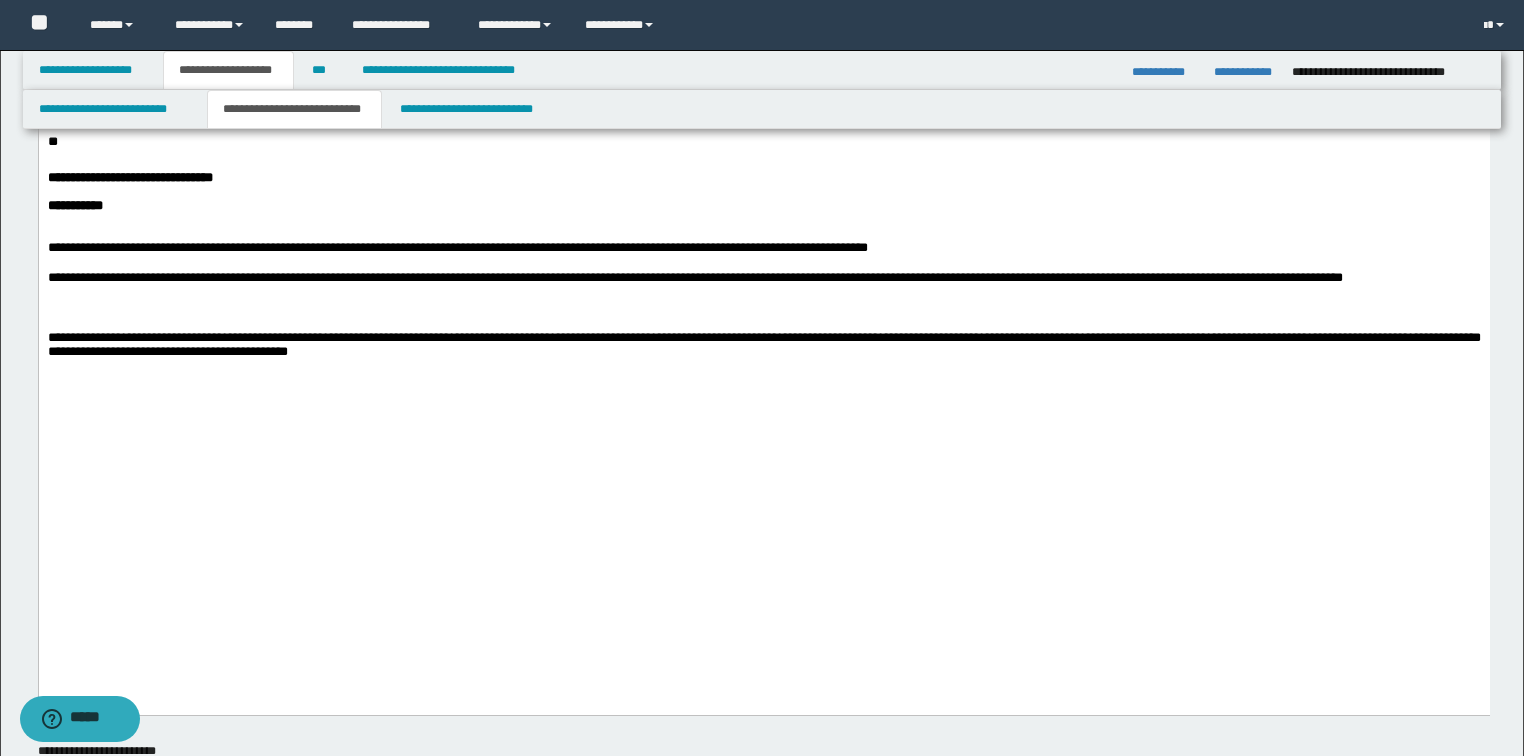 click on "**********" at bounding box center (763, 287) 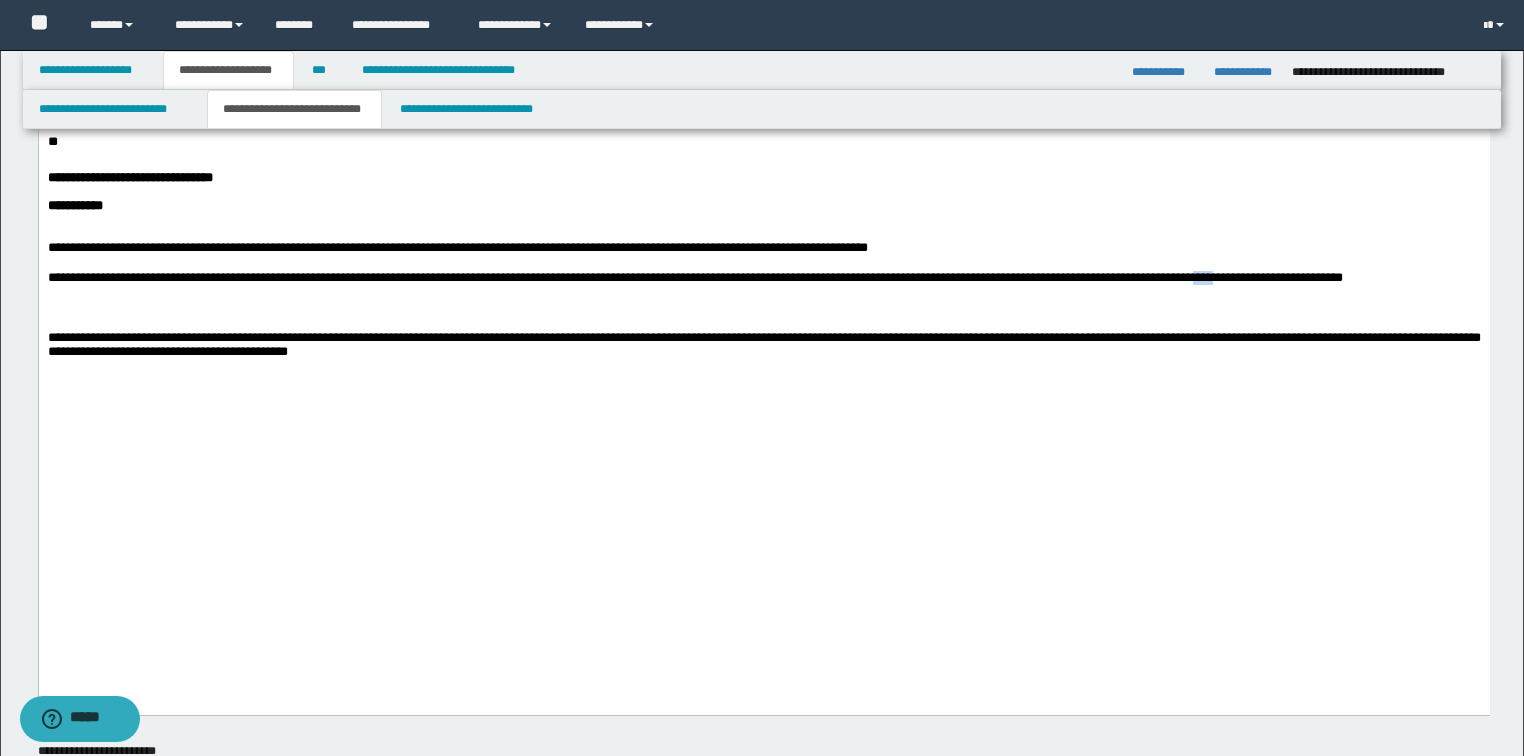 click on "**********" at bounding box center [763, 287] 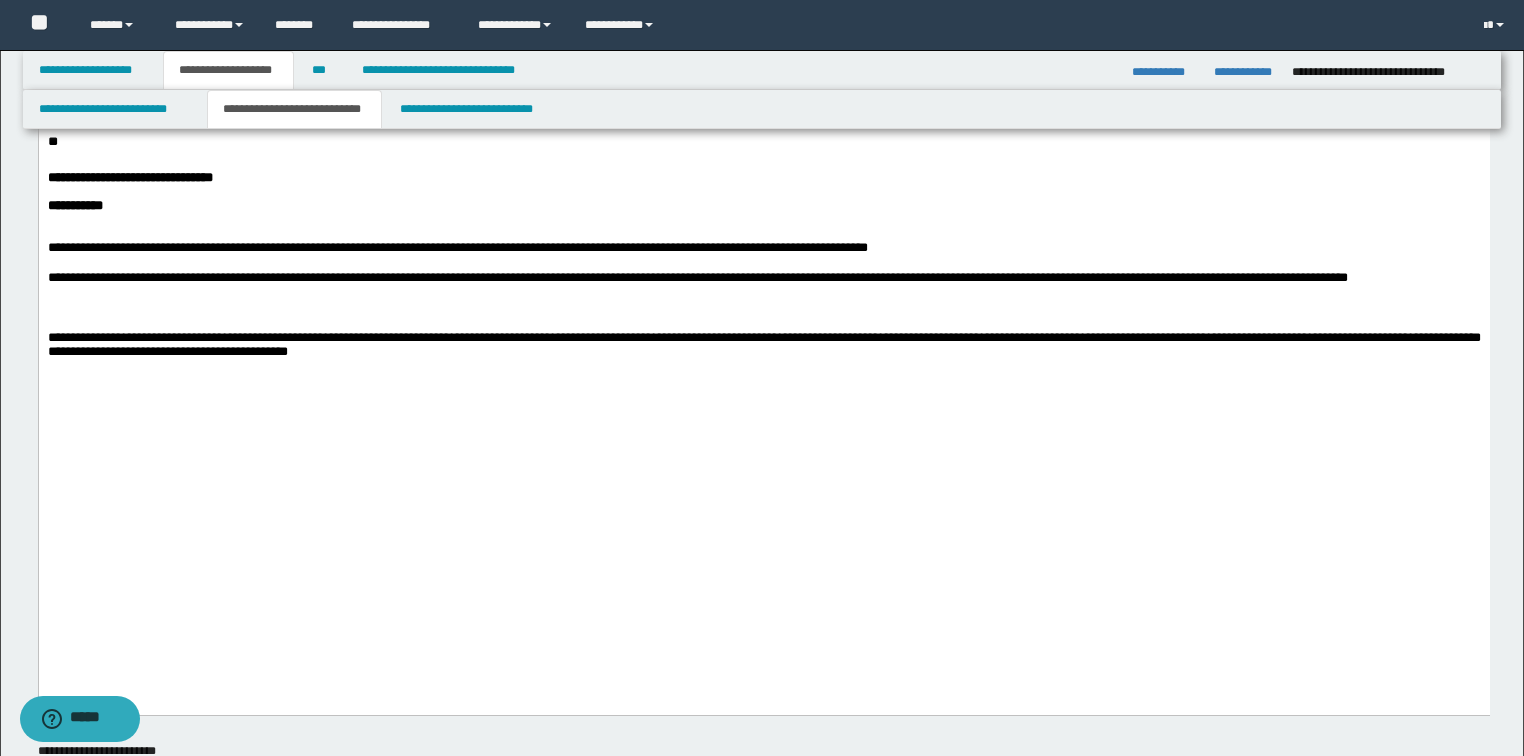 click on "**********" at bounding box center [763, 287] 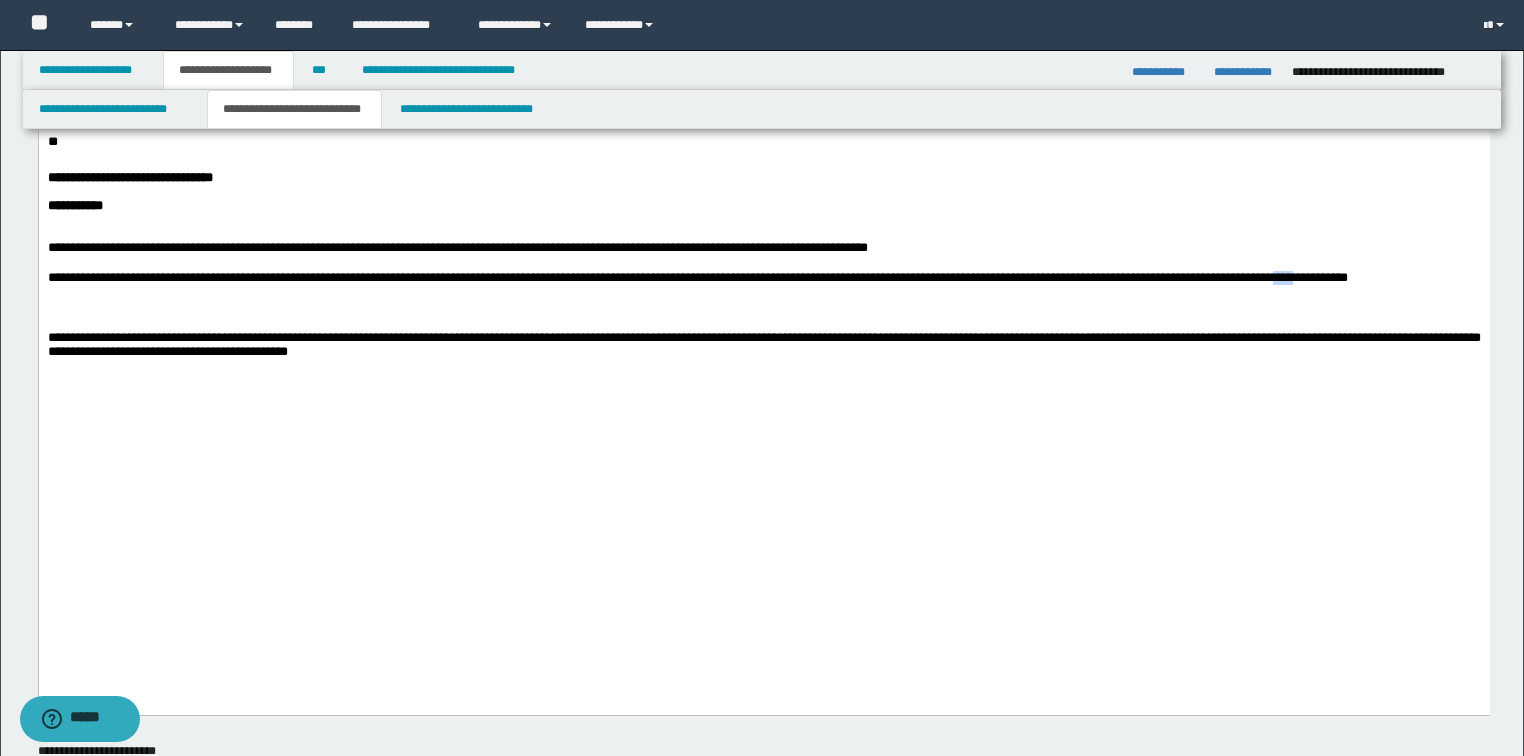 click on "**********" at bounding box center (763, 287) 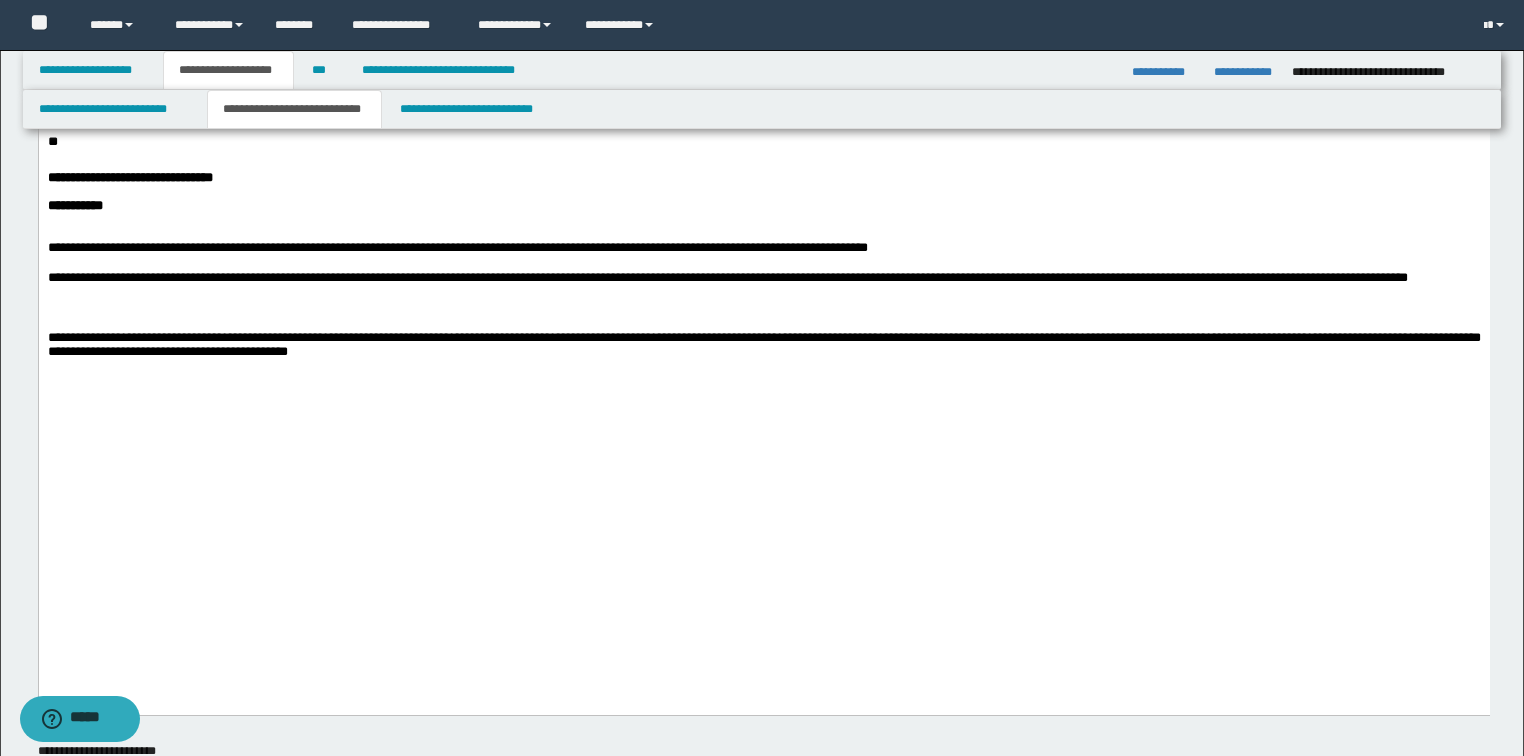 click on "**********" at bounding box center [763, 287] 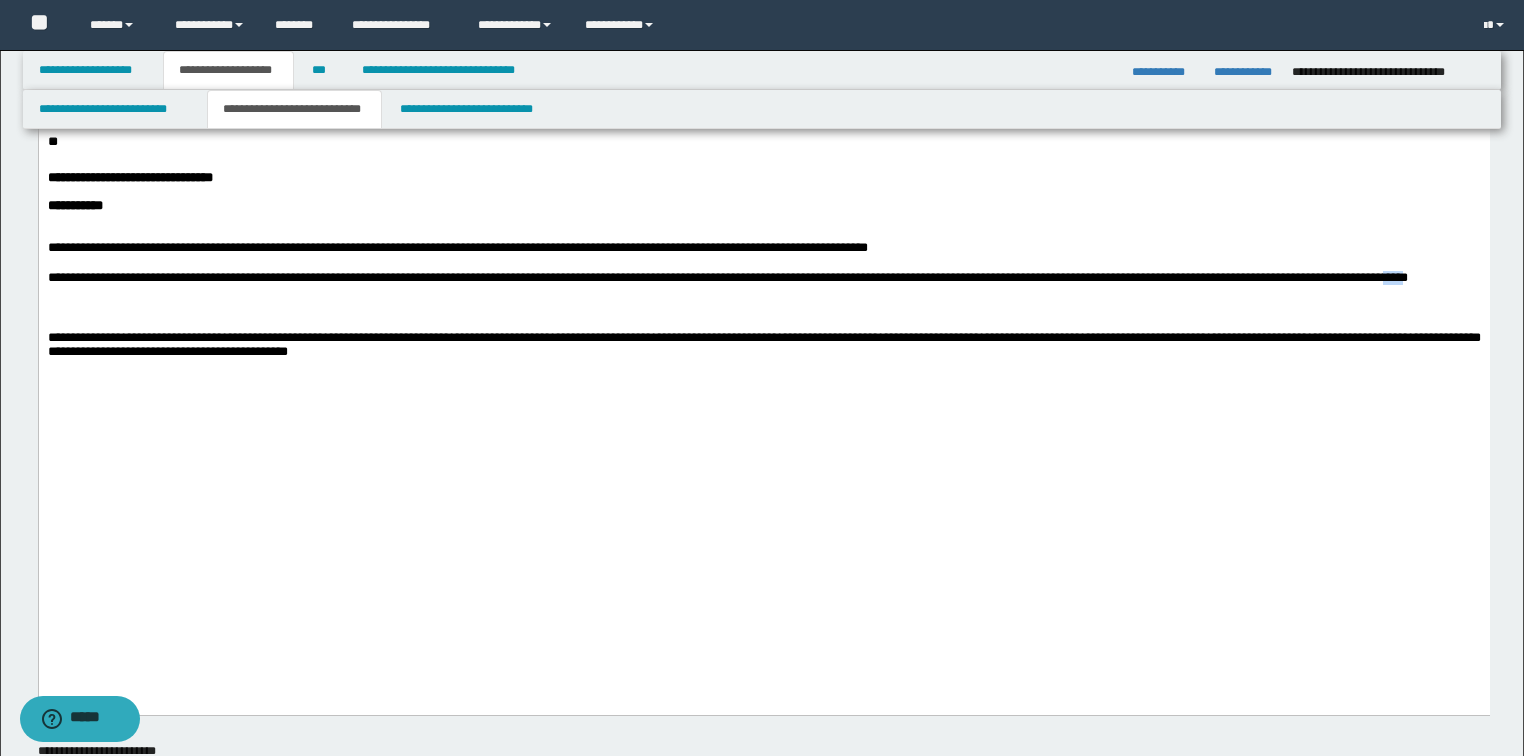 click on "**********" at bounding box center [763, 287] 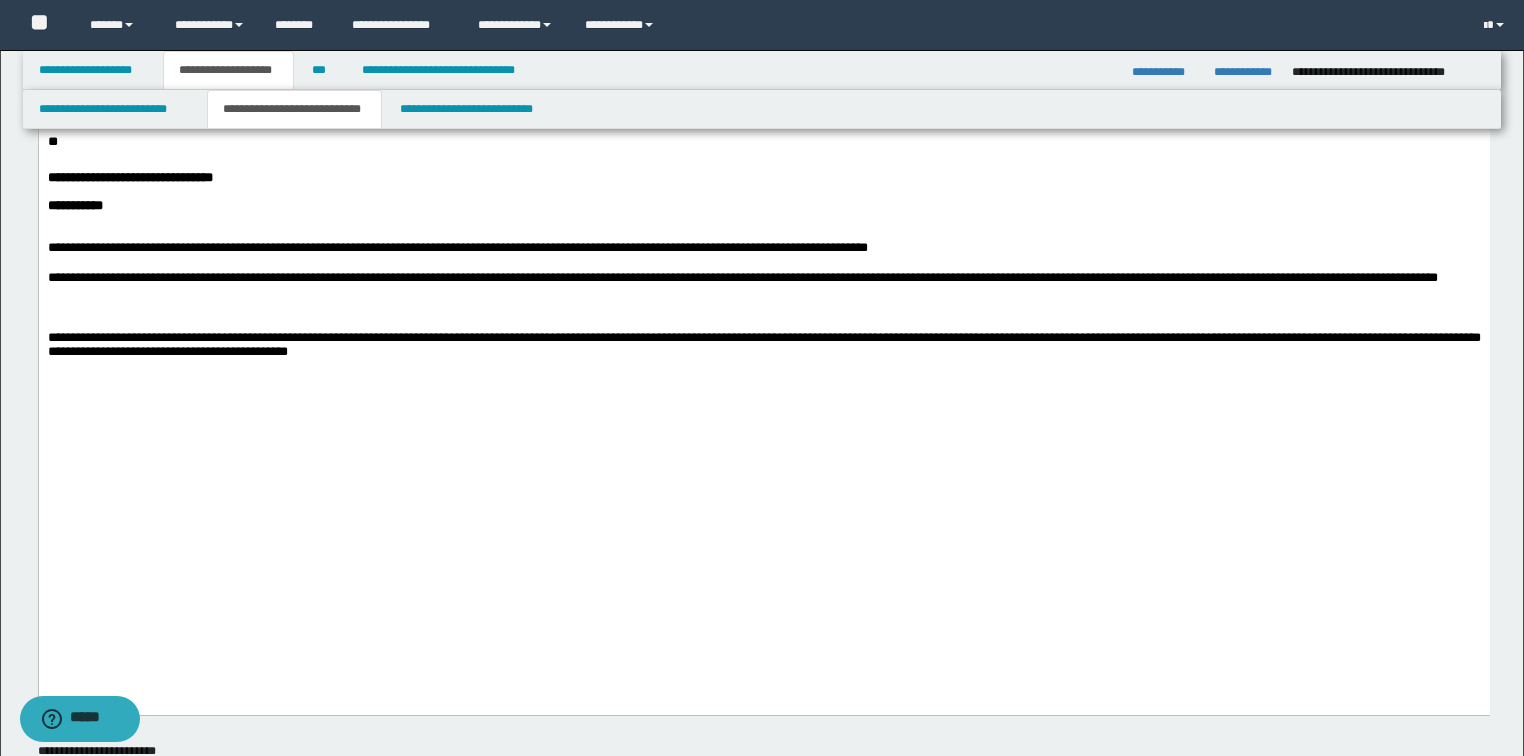 click on "**********" at bounding box center [763, 249] 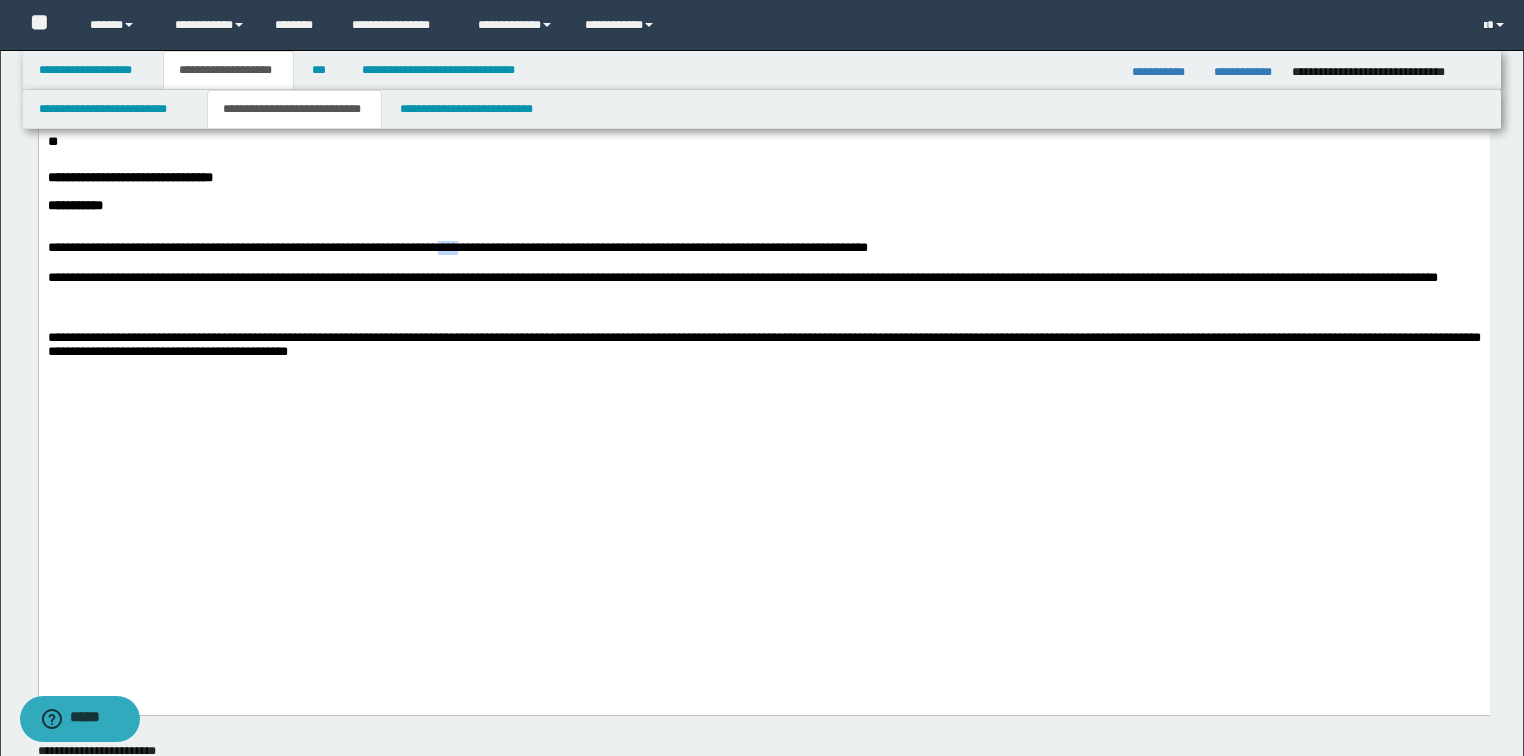 click on "**********" at bounding box center [763, 249] 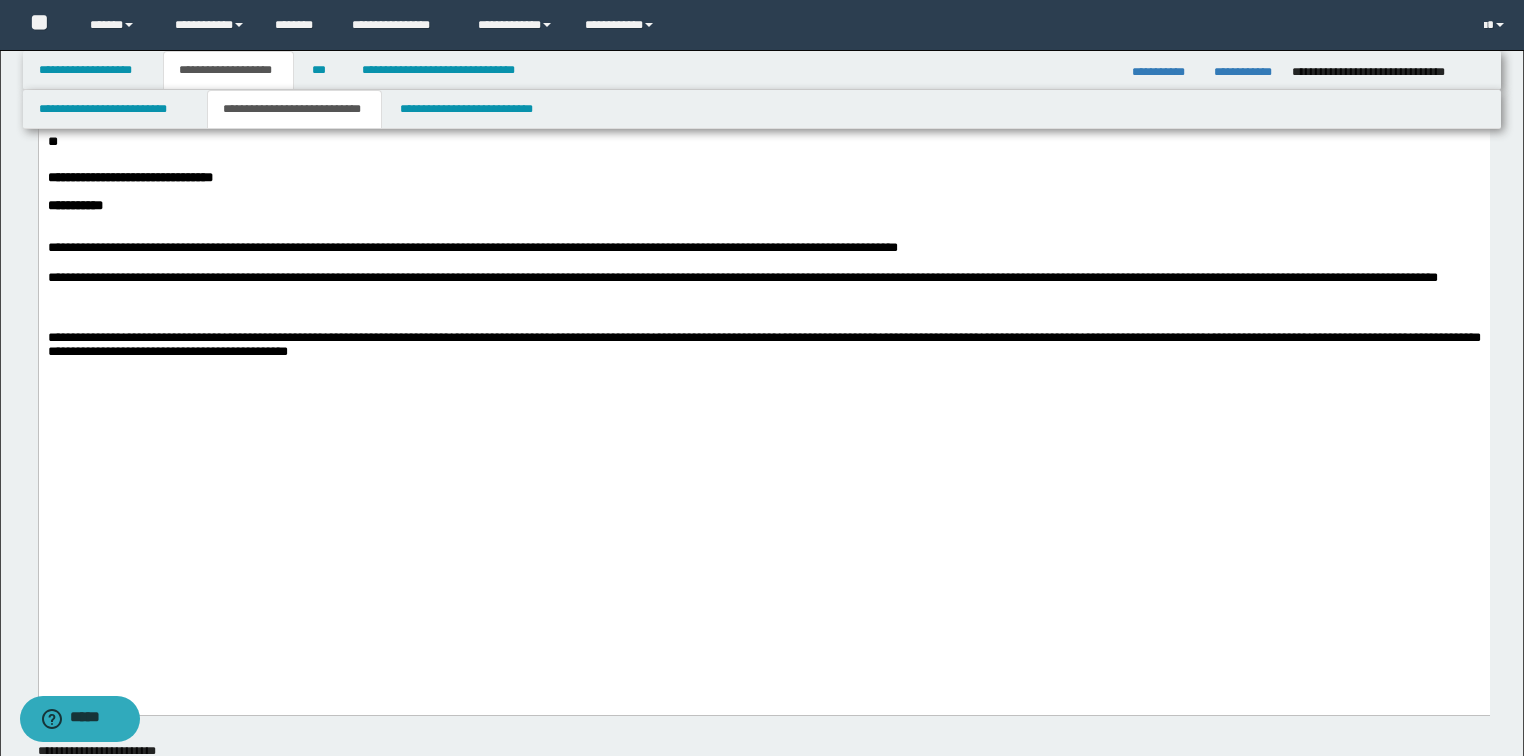 click on "**********" at bounding box center (763, 249) 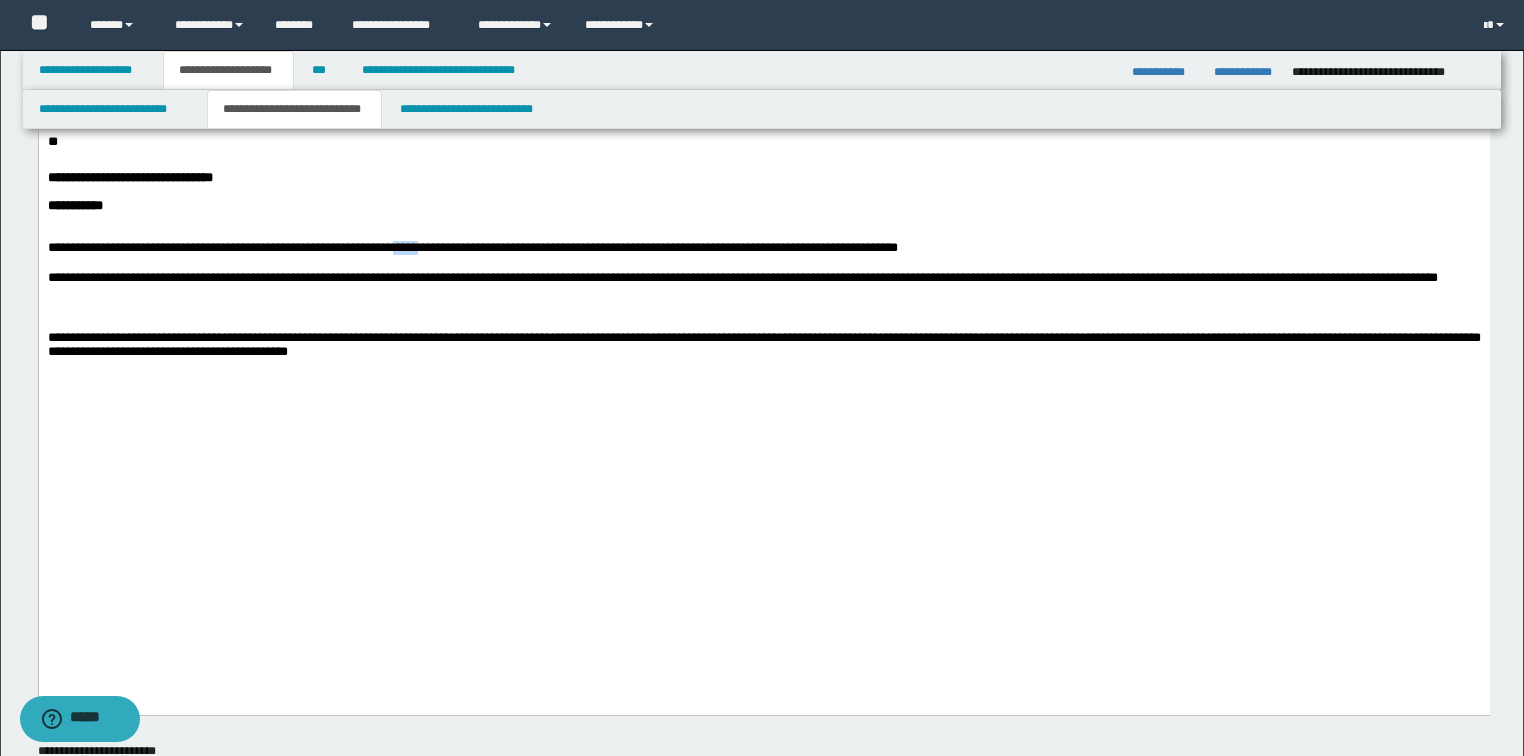 click on "**********" at bounding box center (763, 249) 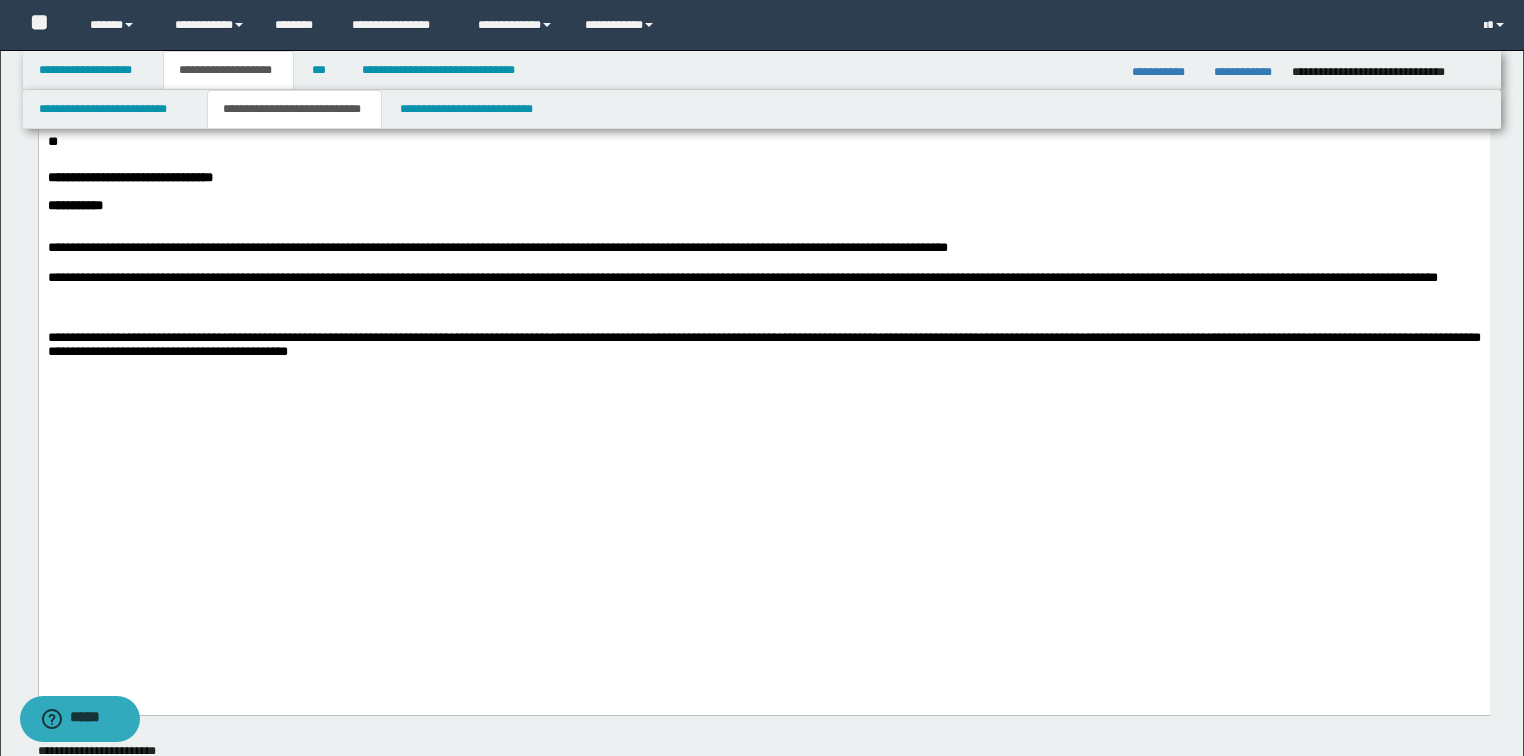 click on "**********" at bounding box center (763, 249) 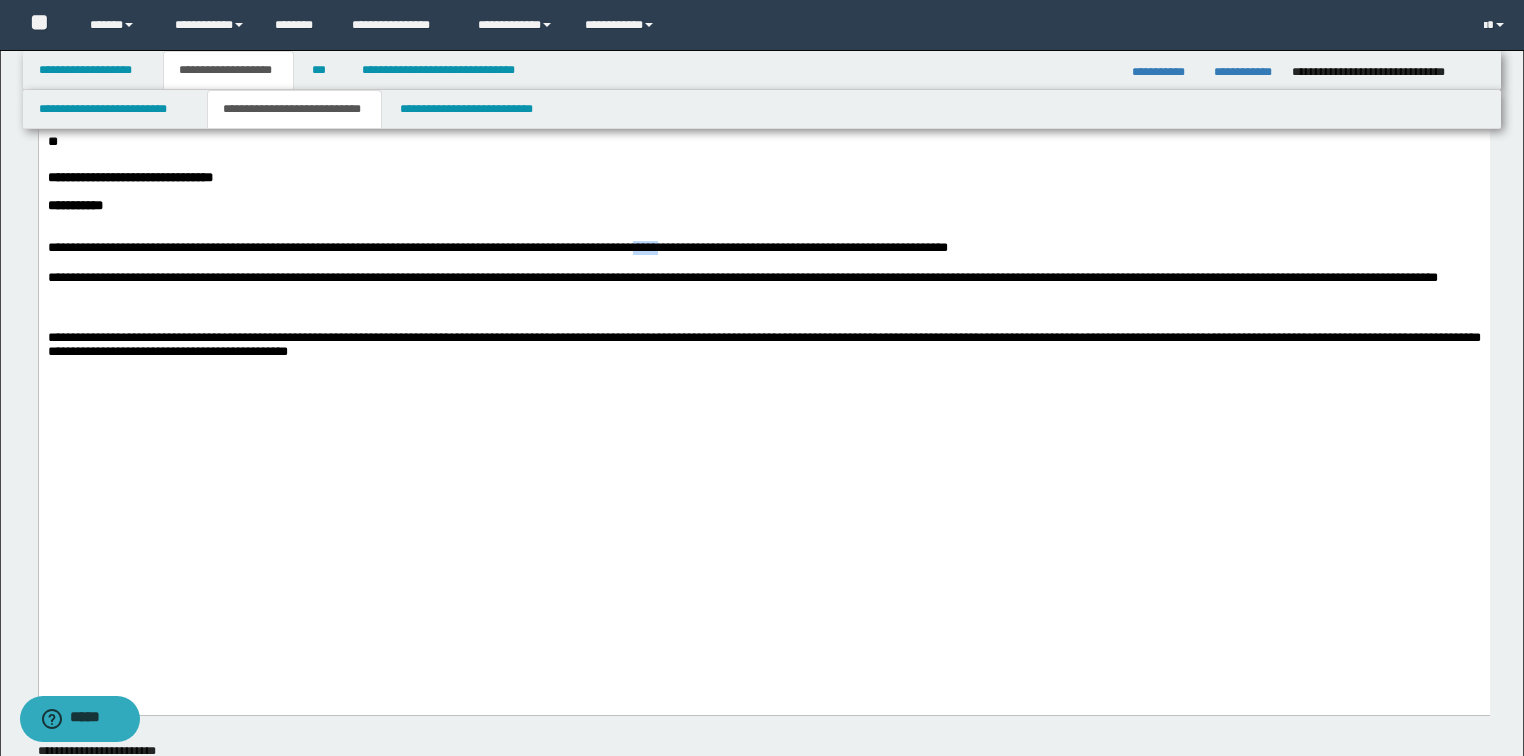 click on "**********" at bounding box center [763, 249] 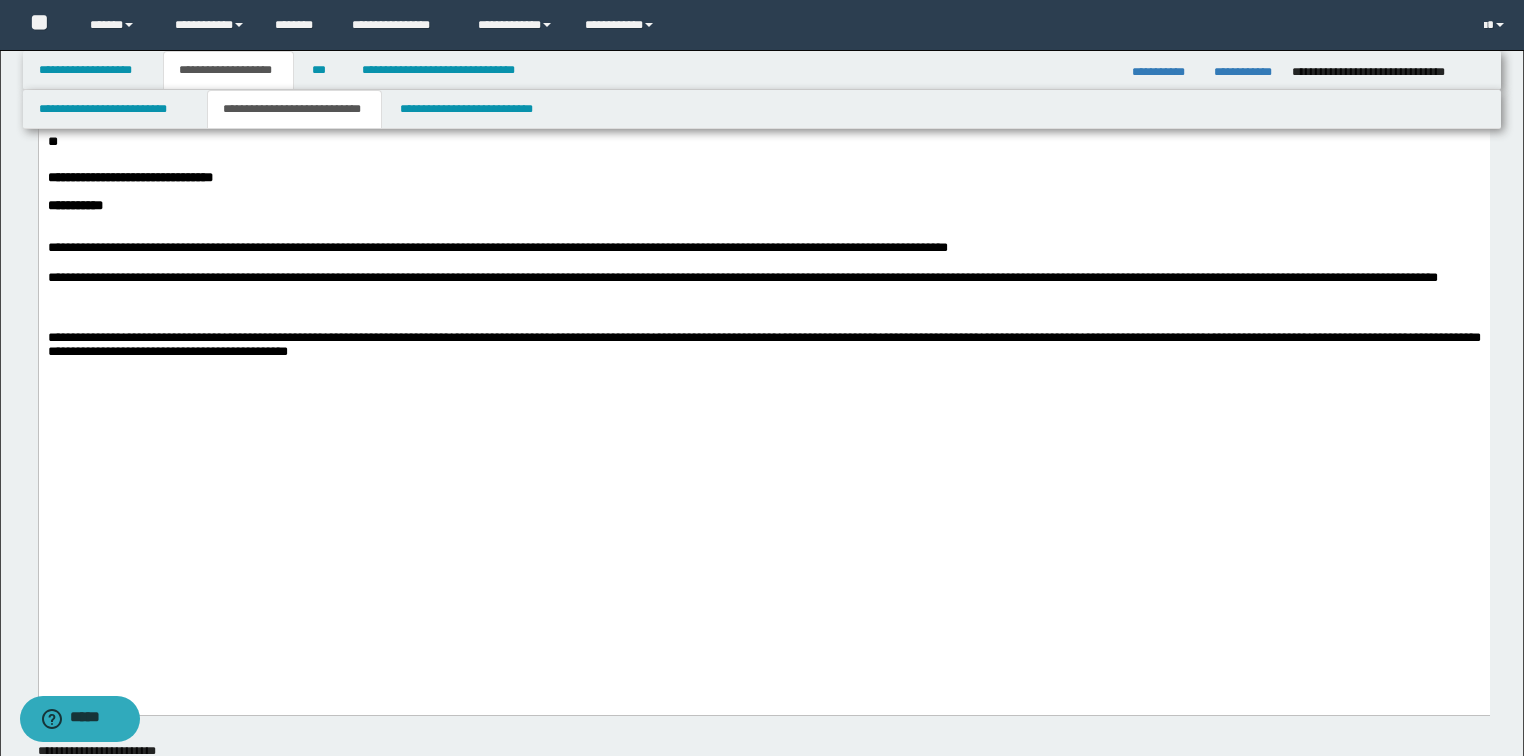 click on "**********" at bounding box center (763, 249) 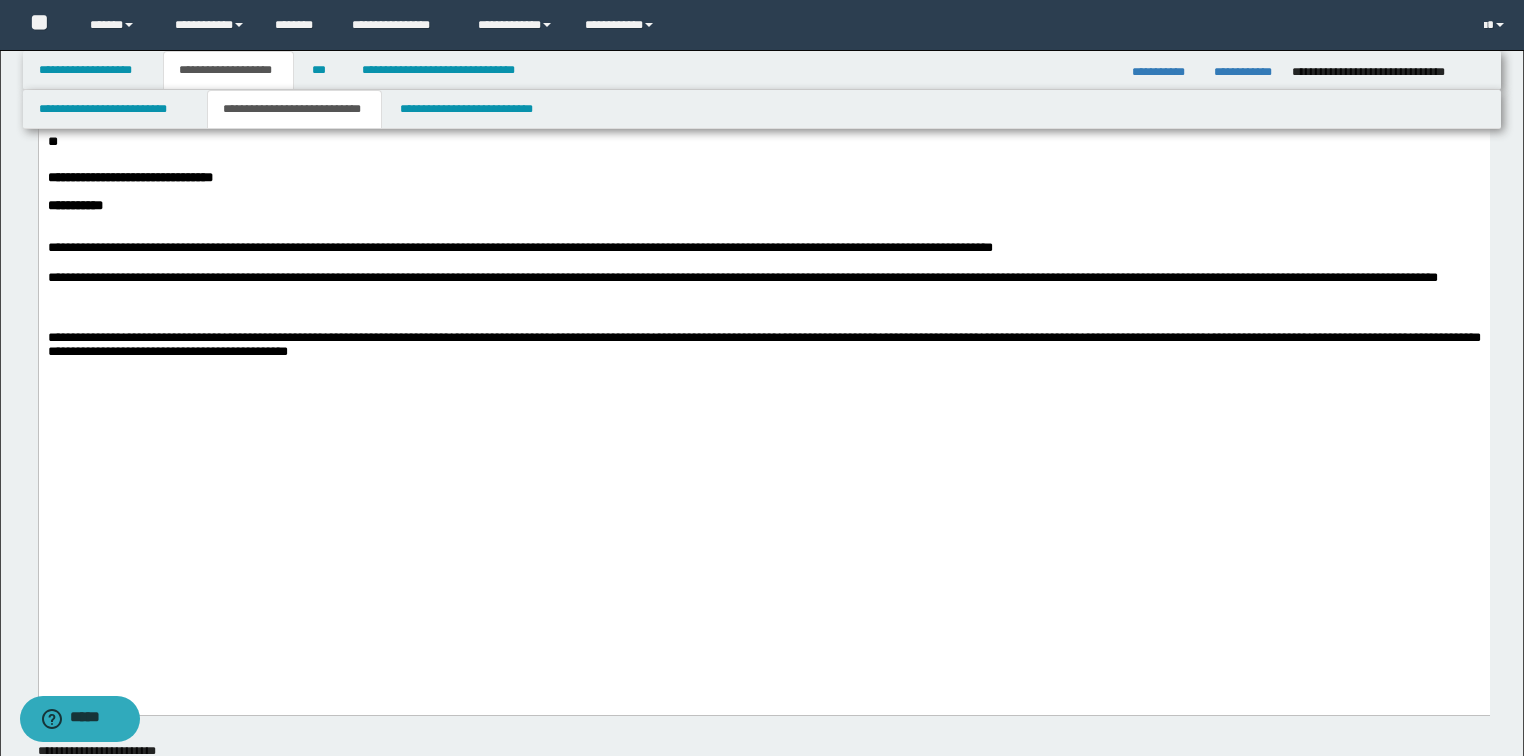click on "**********" at bounding box center [763, 249] 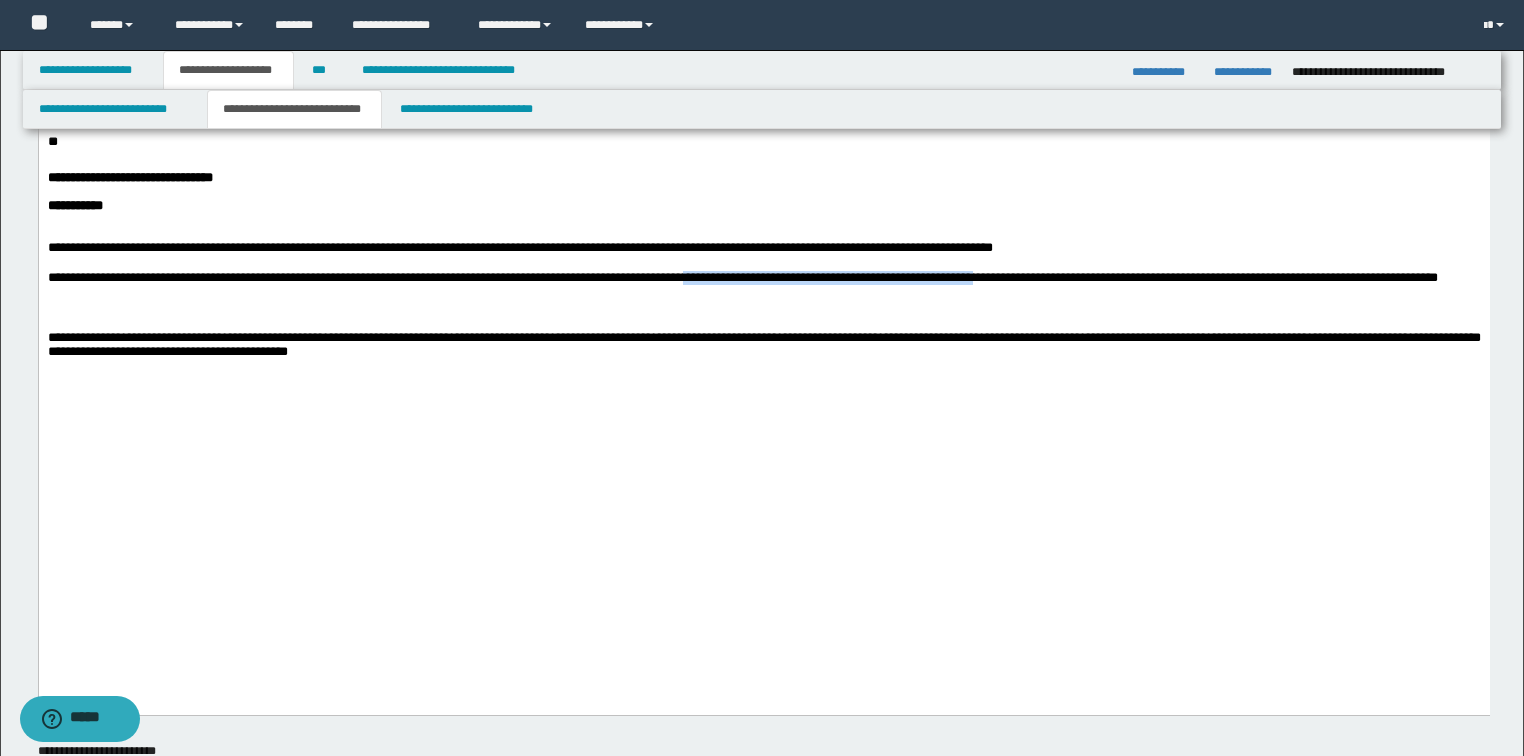 drag, startPoint x: 759, startPoint y: 474, endPoint x: 1059, endPoint y: 476, distance: 300.00665 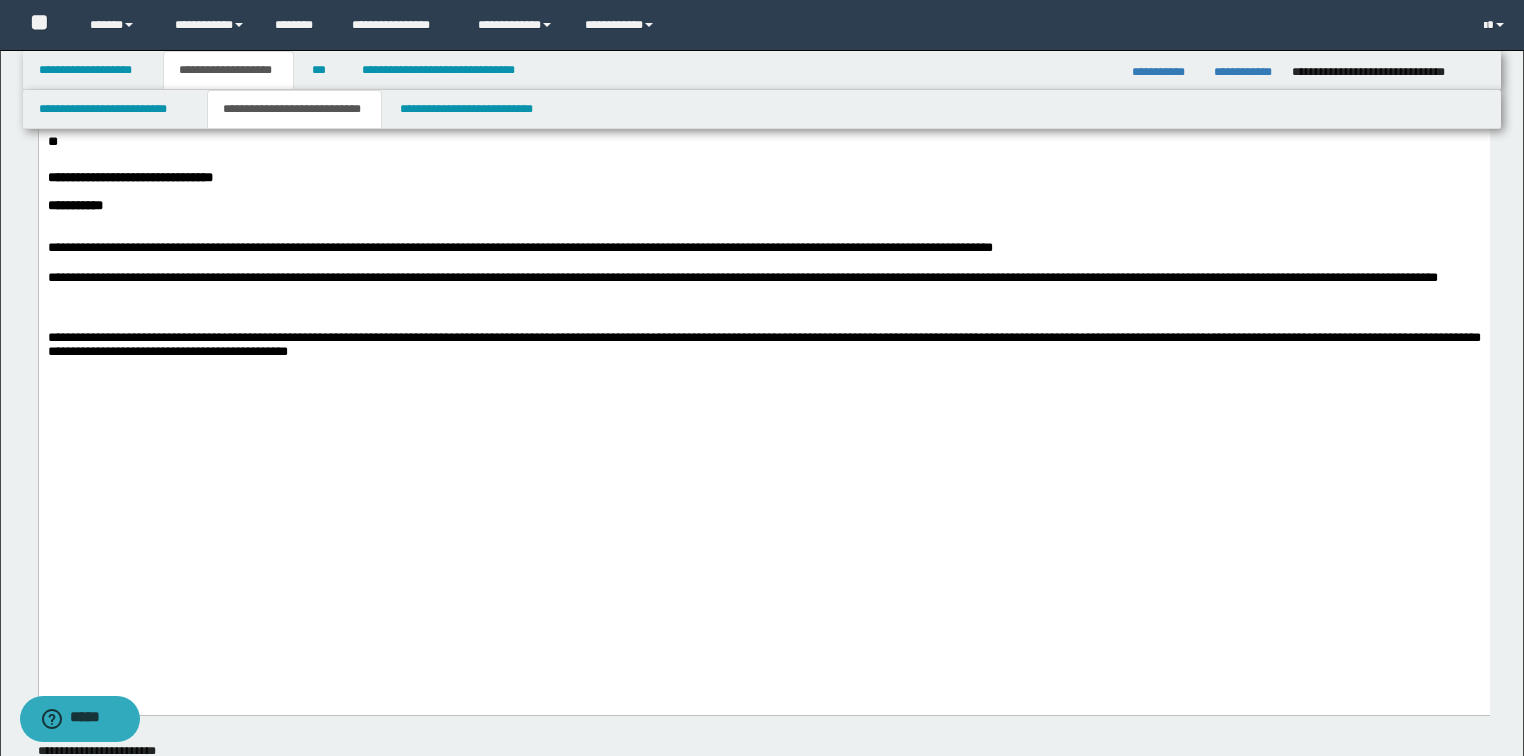 click on "**********" at bounding box center [763, 249] 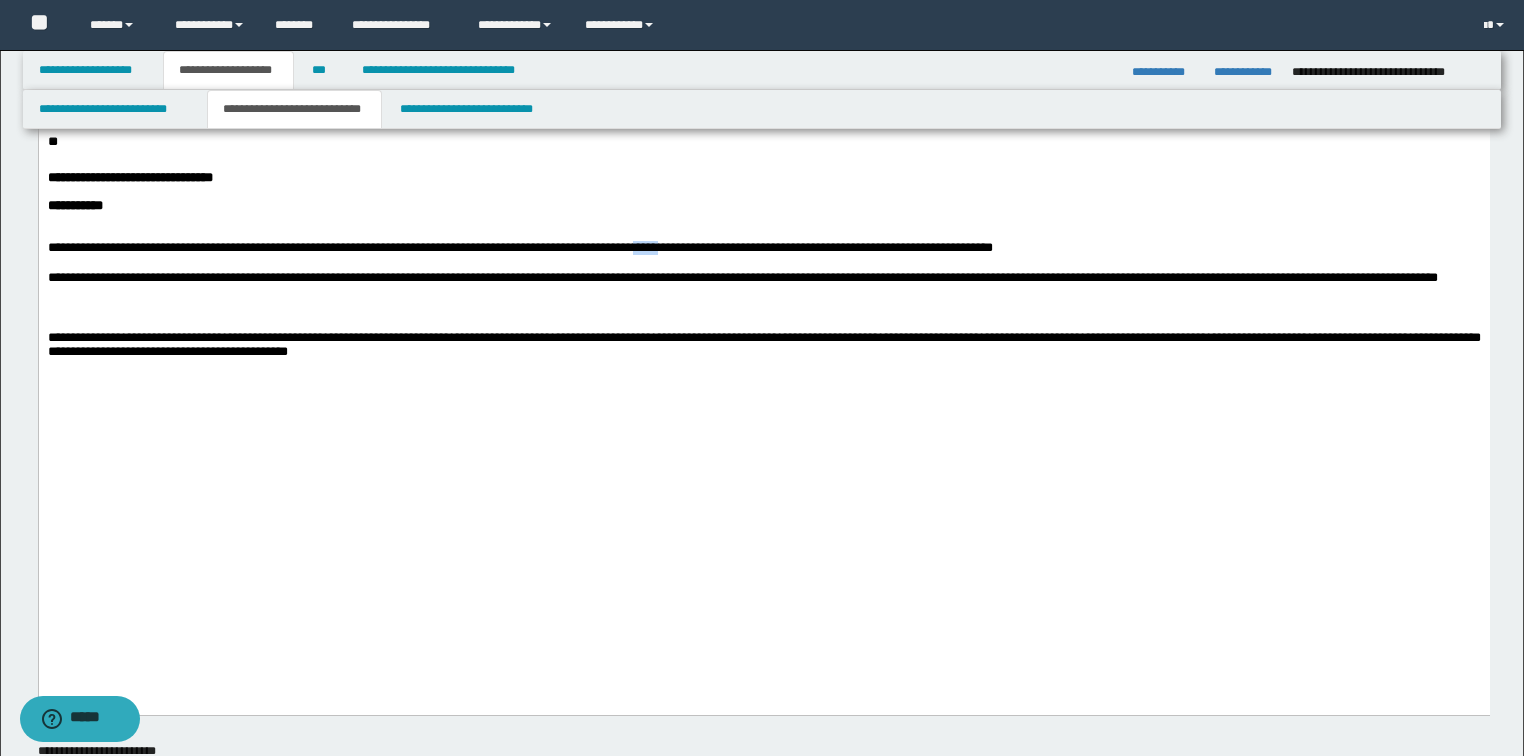click on "**********" at bounding box center (763, 249) 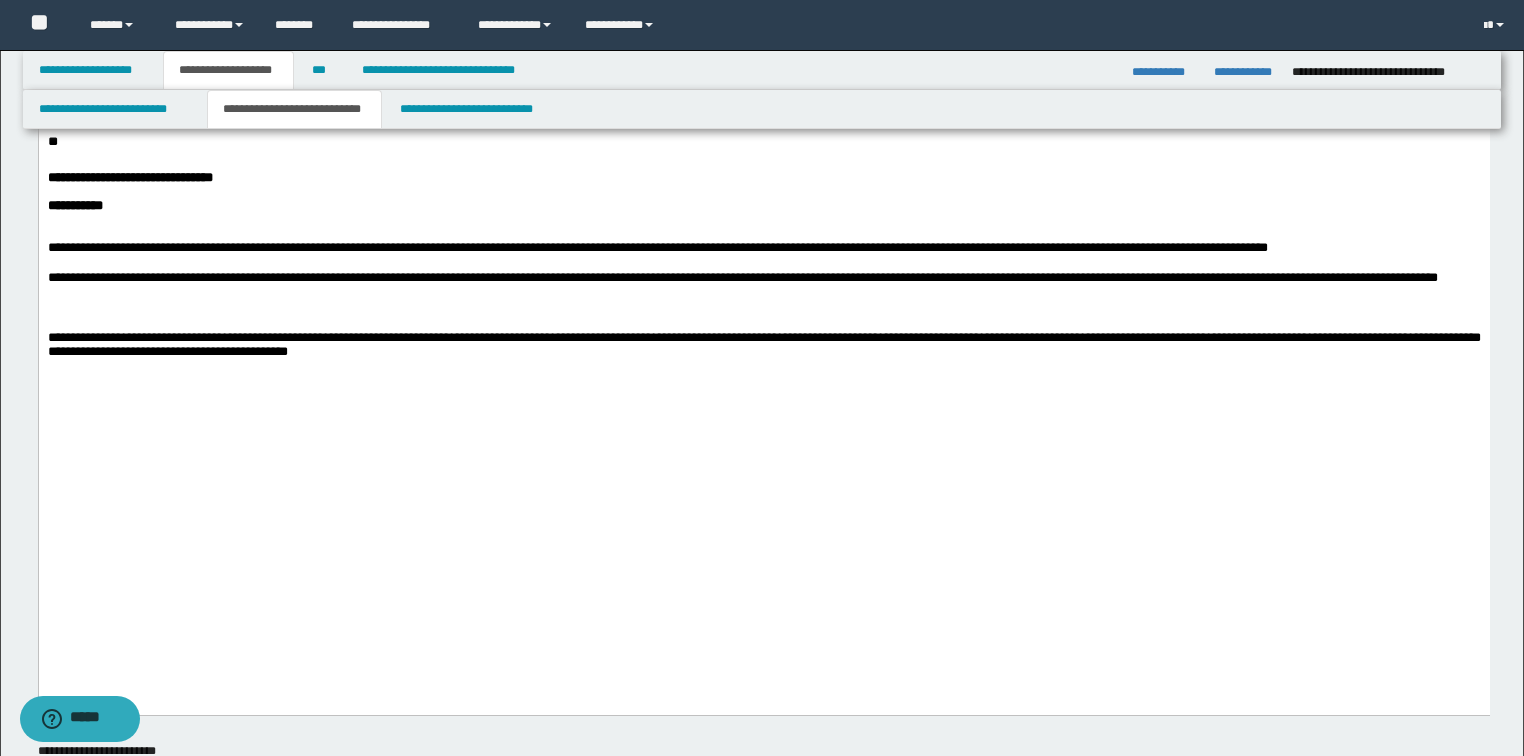 click on "**********" at bounding box center [763, 249] 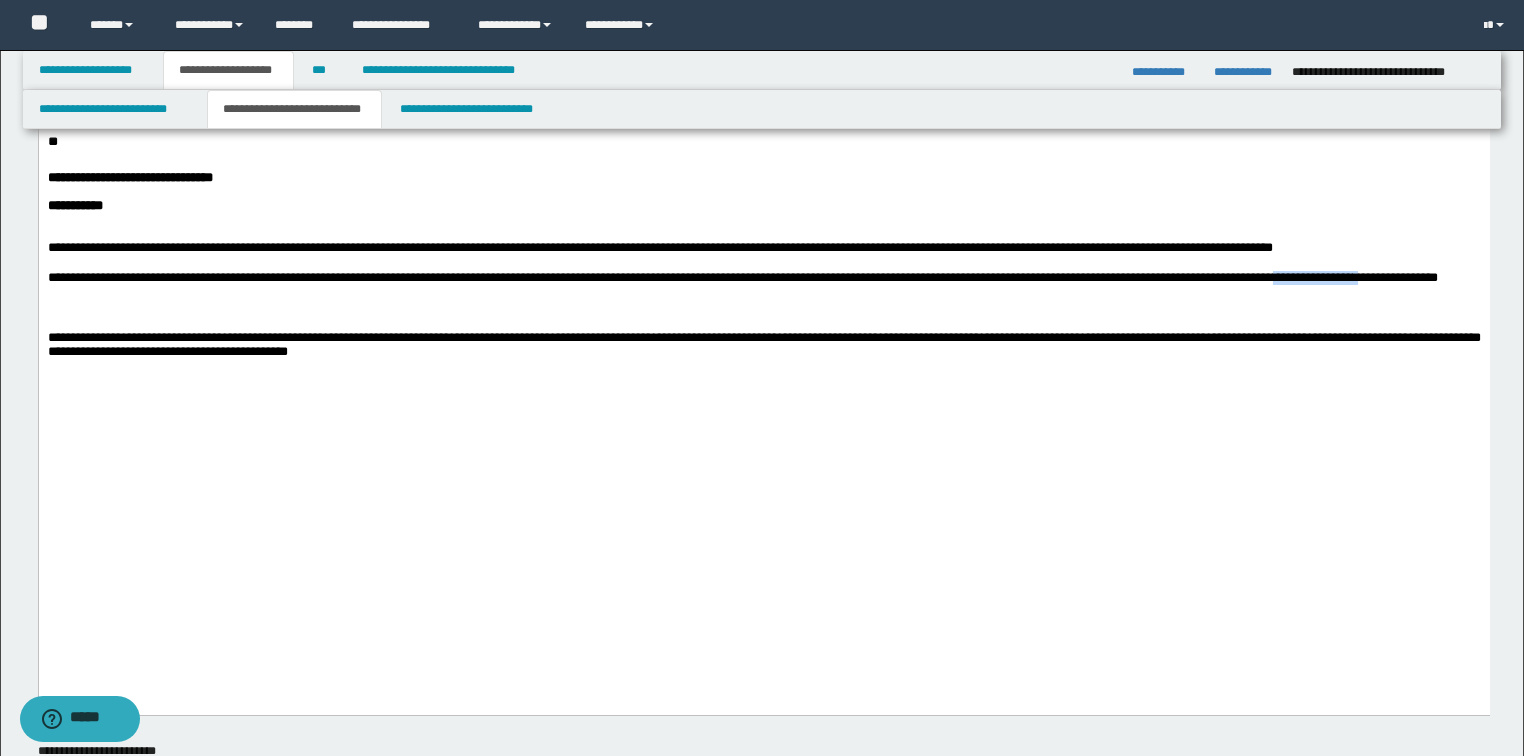 drag, startPoint x: 1383, startPoint y: 478, endPoint x: 88, endPoint y: 493, distance: 1295.0869 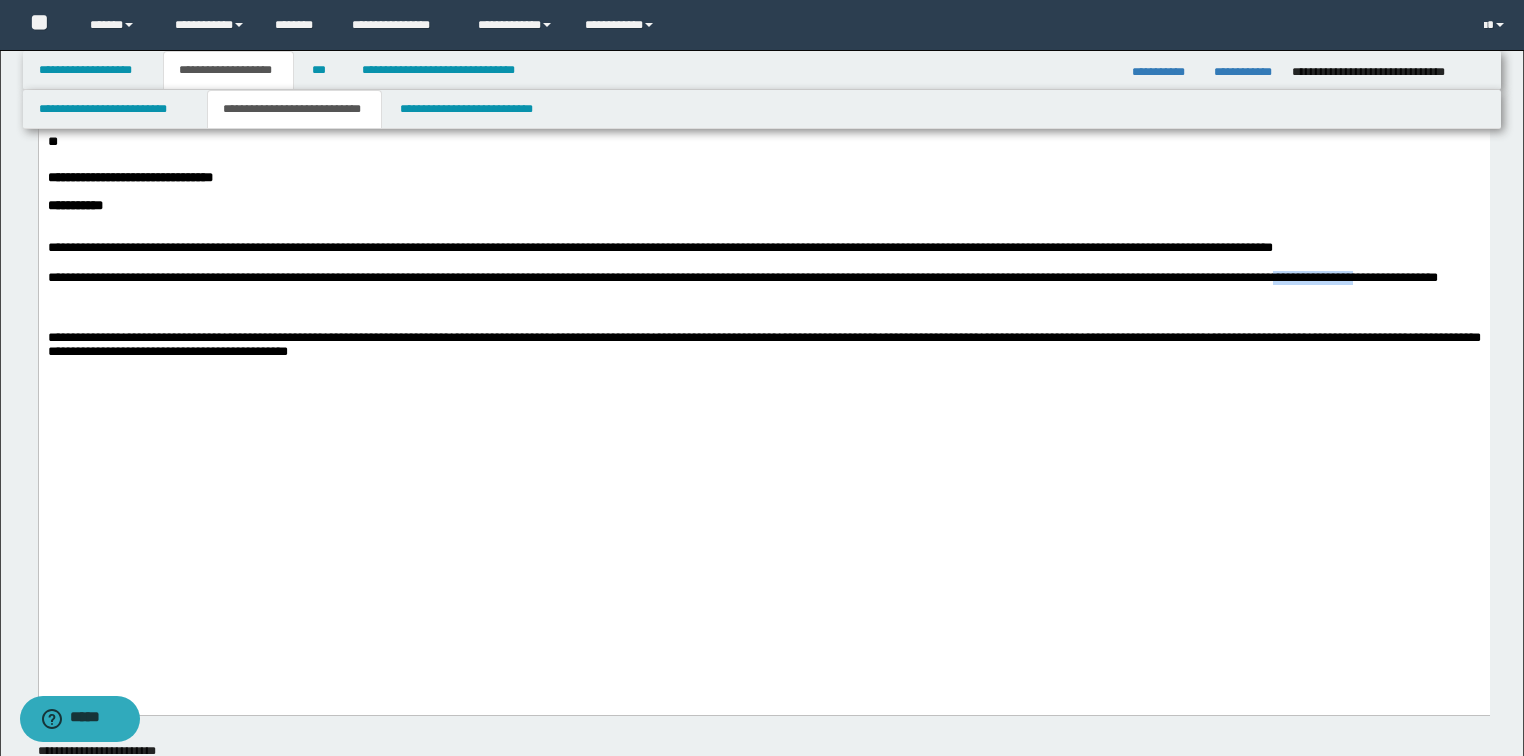 copy on "**********" 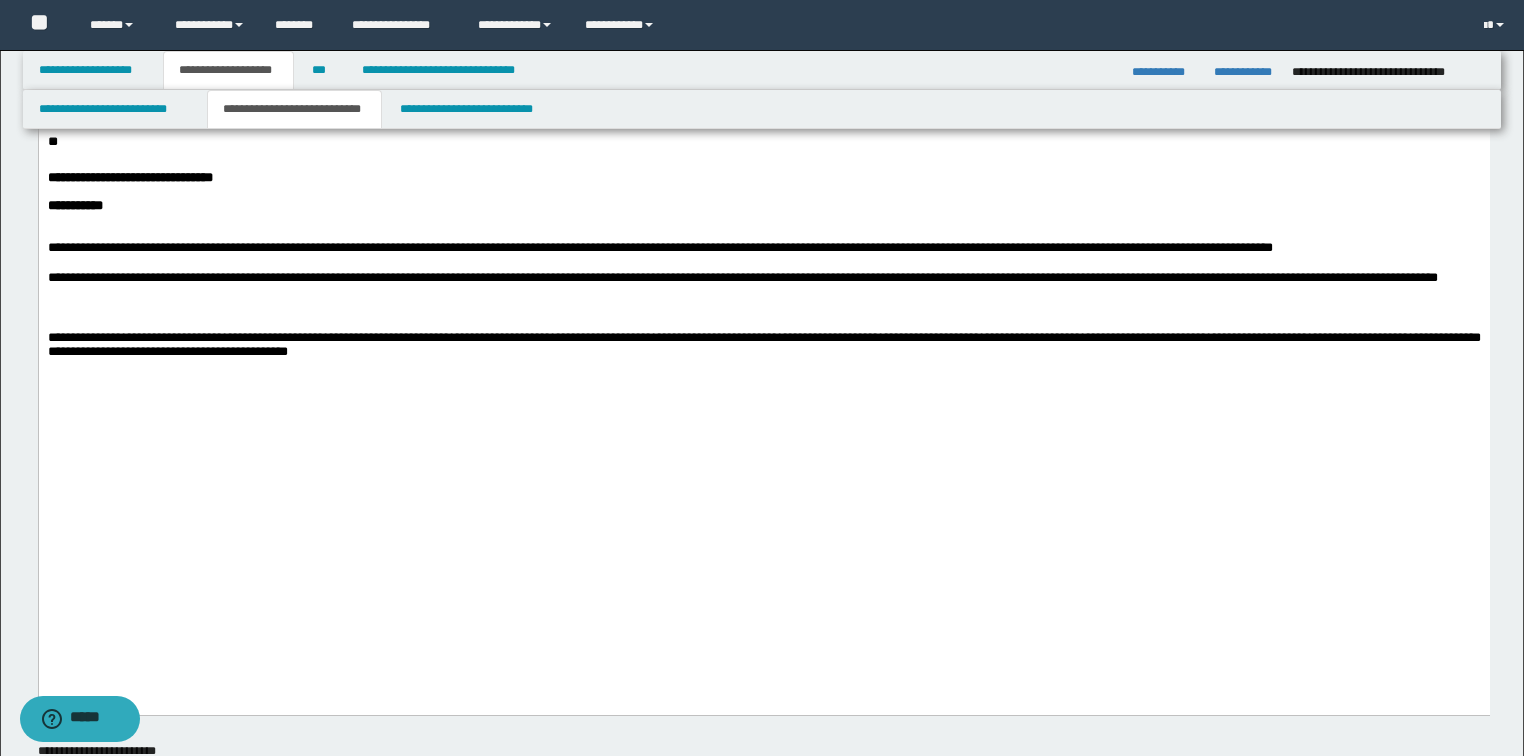 click on "**********" at bounding box center (763, 249) 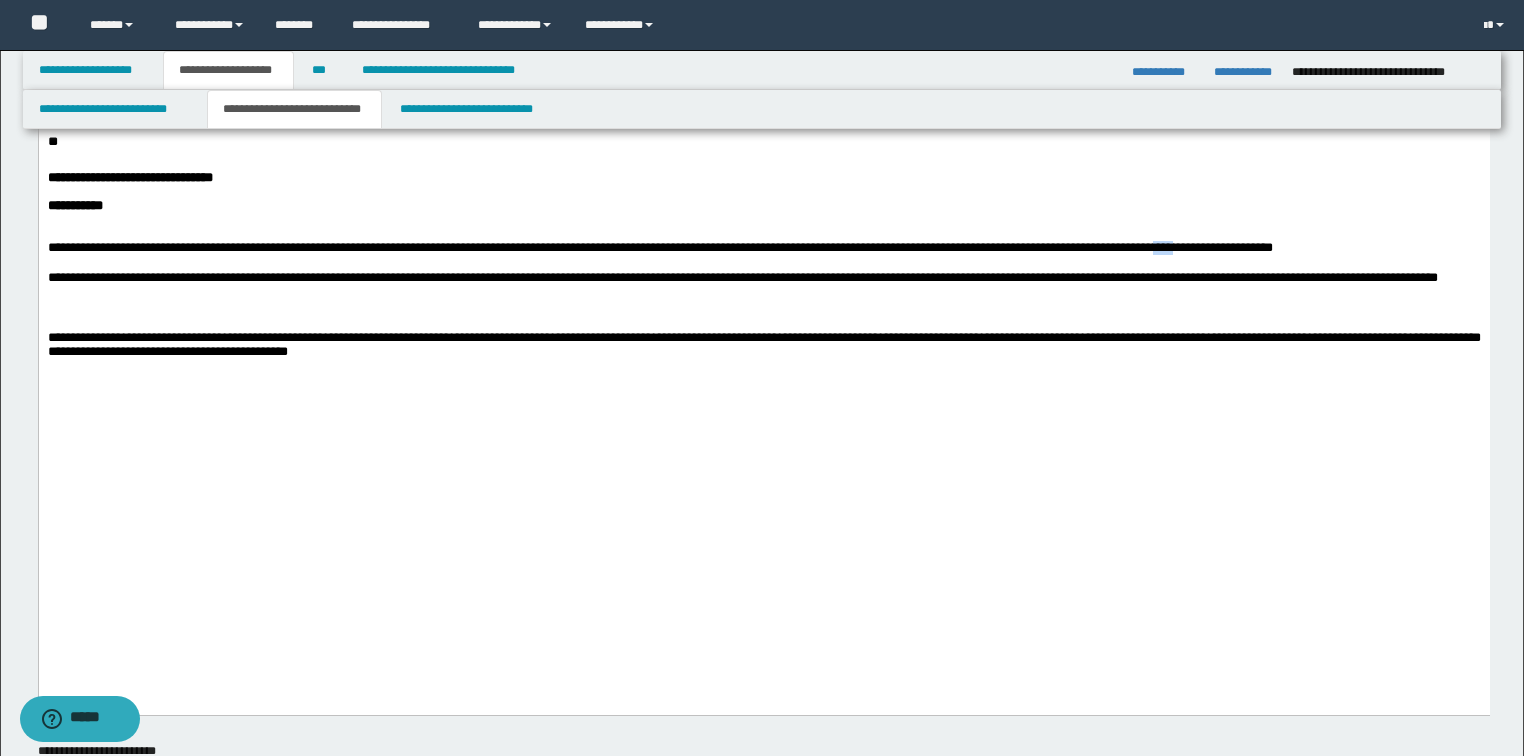 click on "**********" at bounding box center (763, 249) 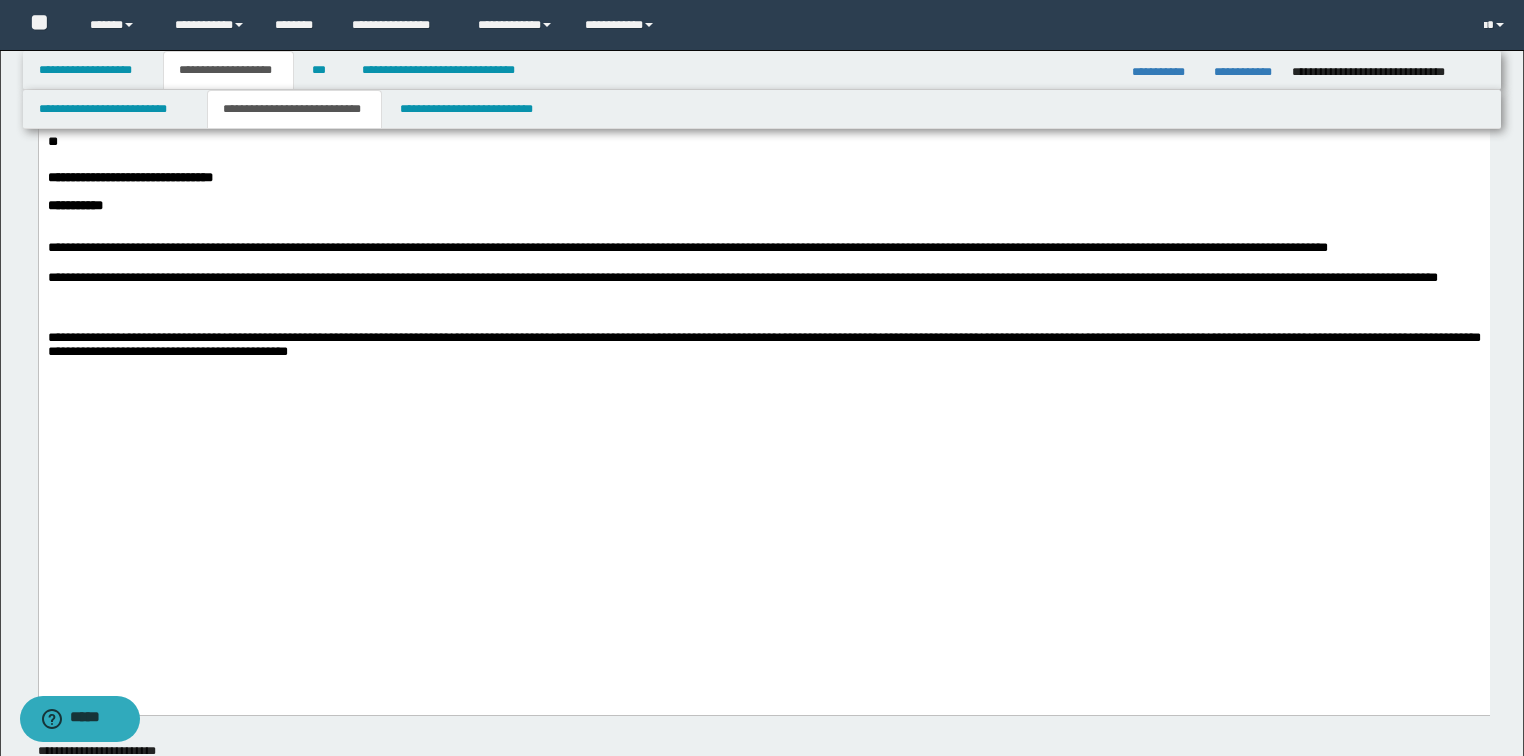 click on "**********" at bounding box center [763, 249] 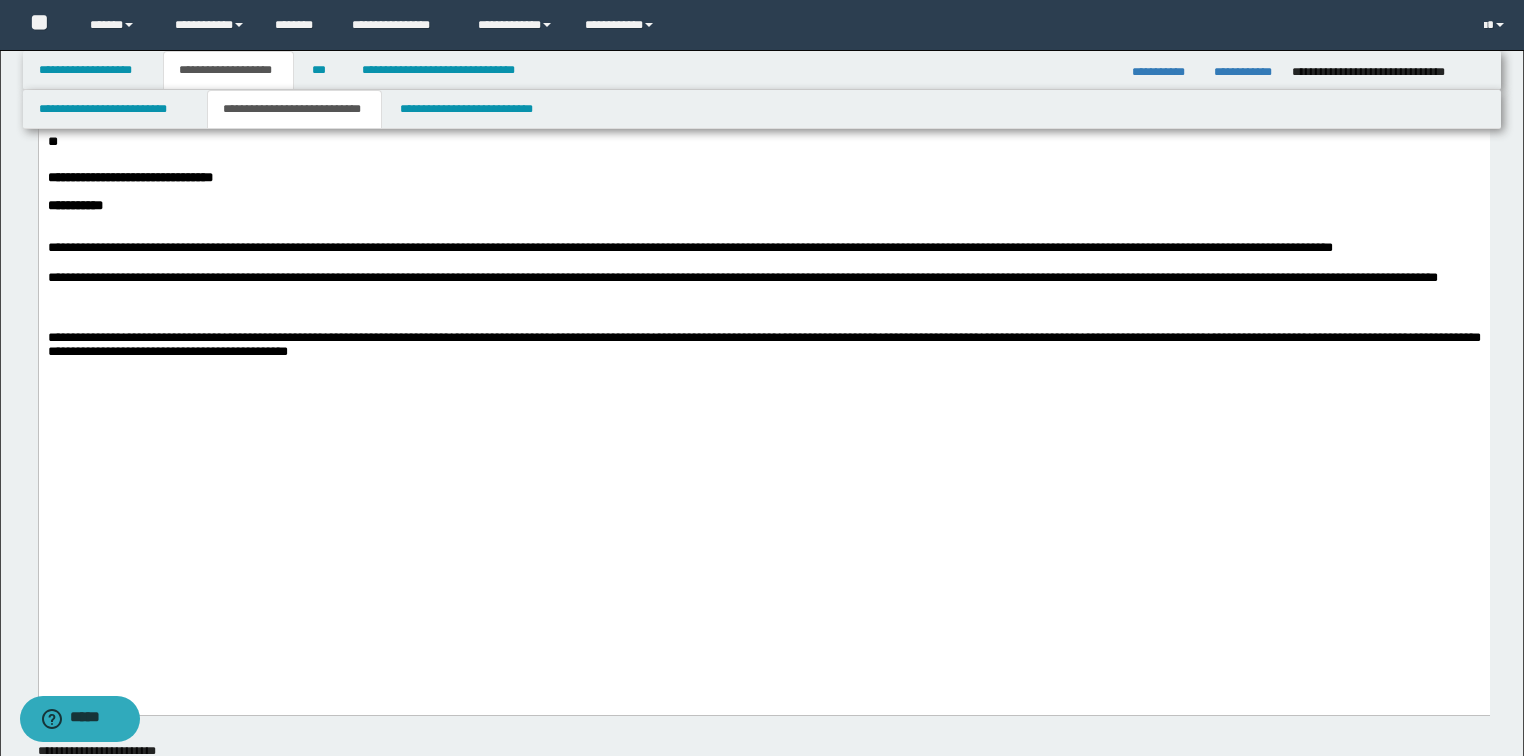 click on "**********" at bounding box center (763, 249) 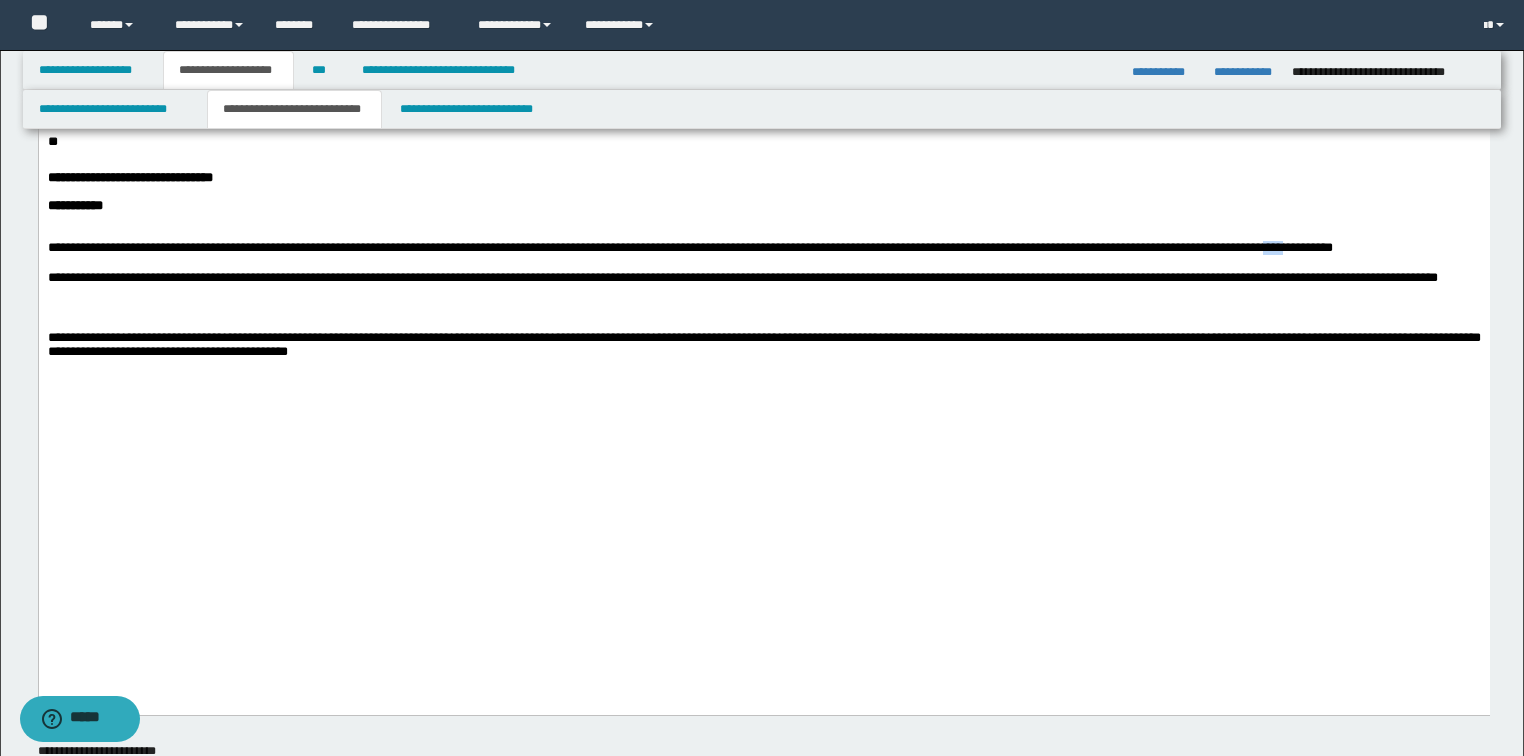 click on "**********" at bounding box center (763, 249) 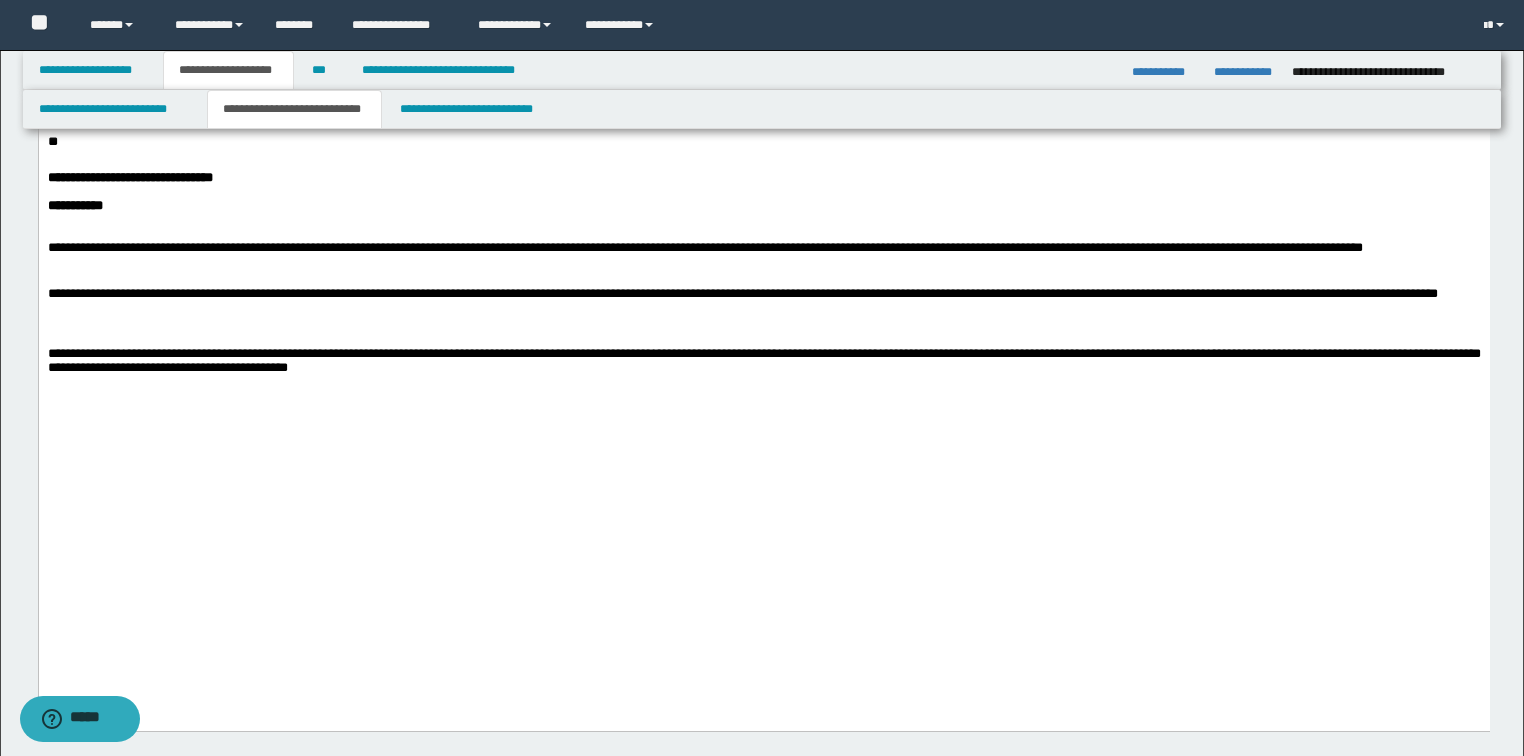 click on "**********" at bounding box center [763, 257] 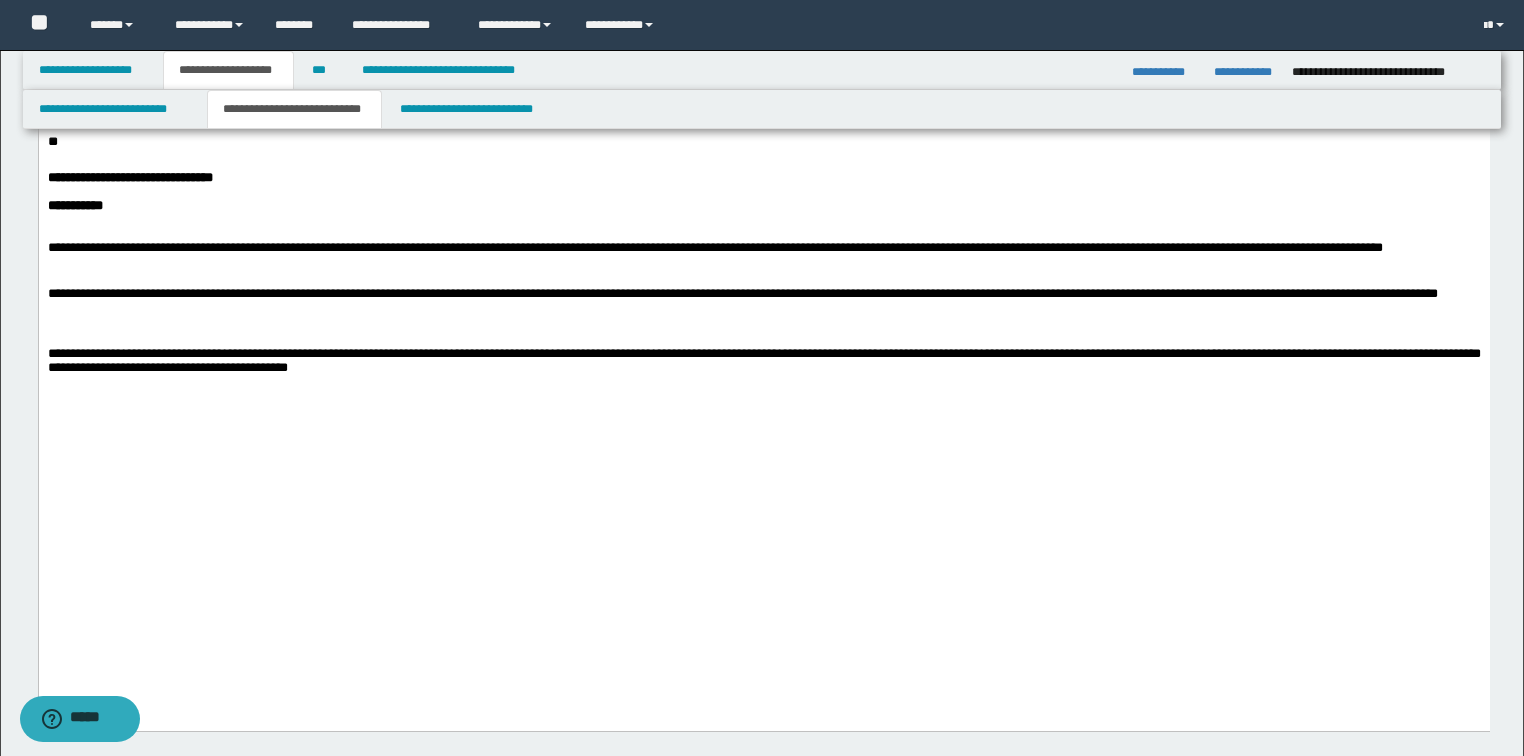 click on "**********" at bounding box center (763, 257) 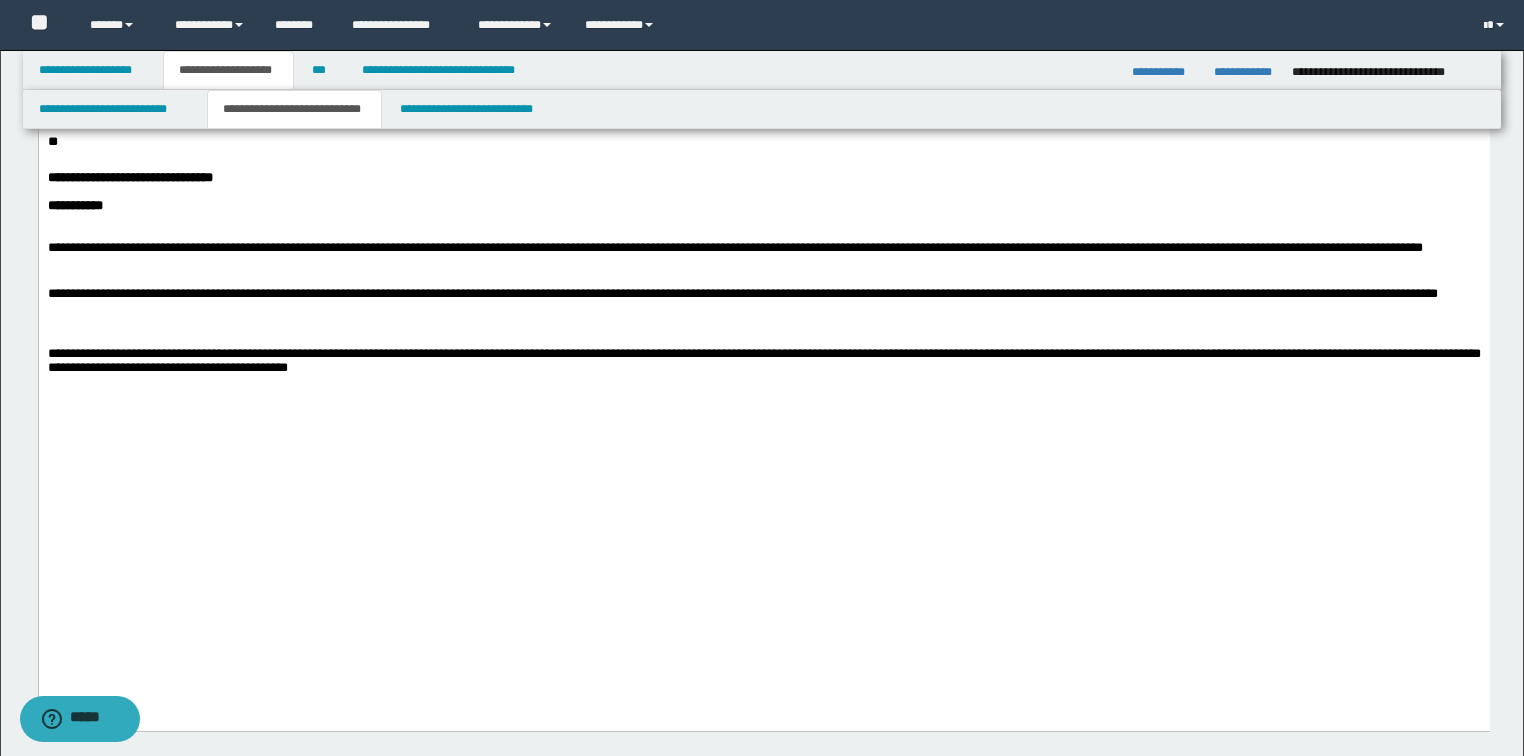 click on "**********" at bounding box center [763, 257] 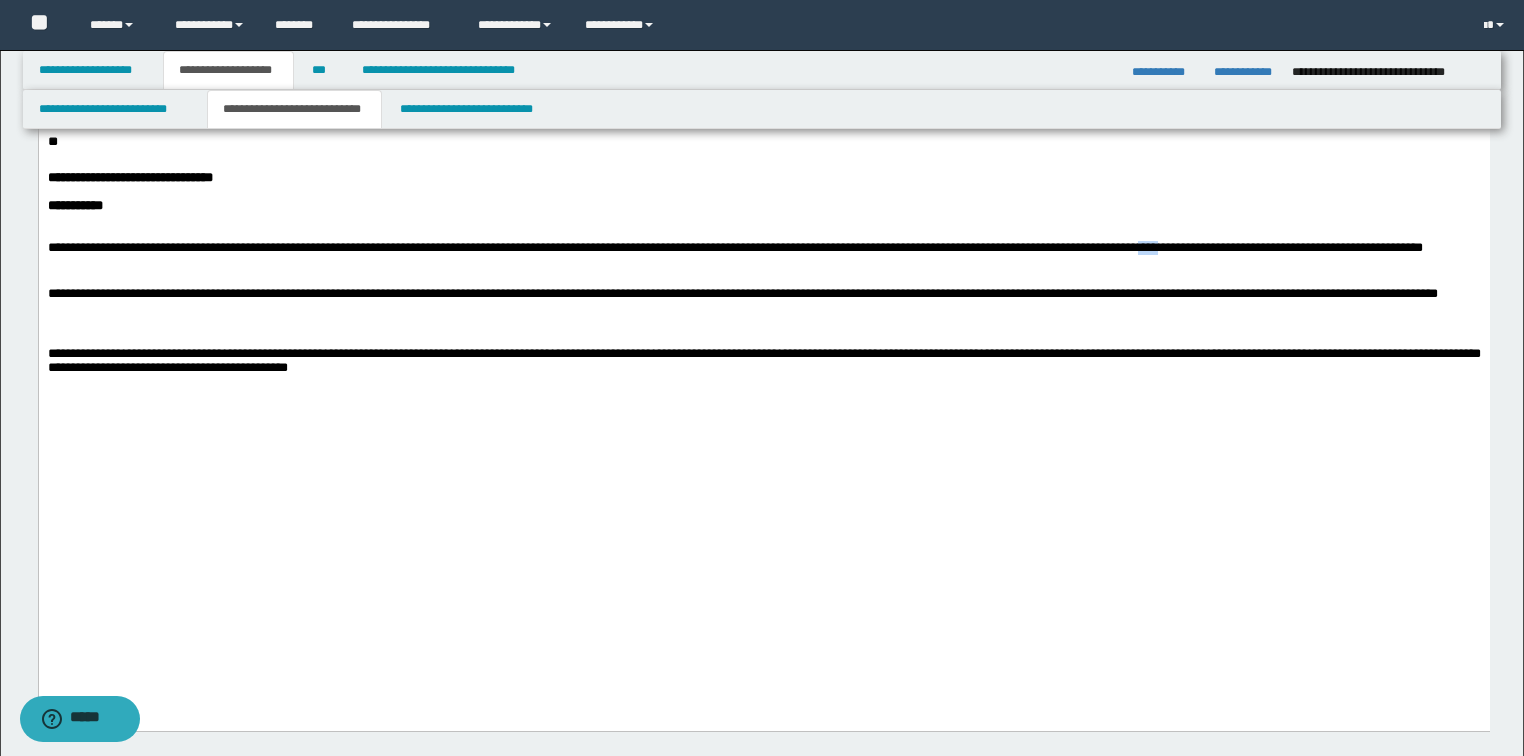 click on "**********" at bounding box center (763, 257) 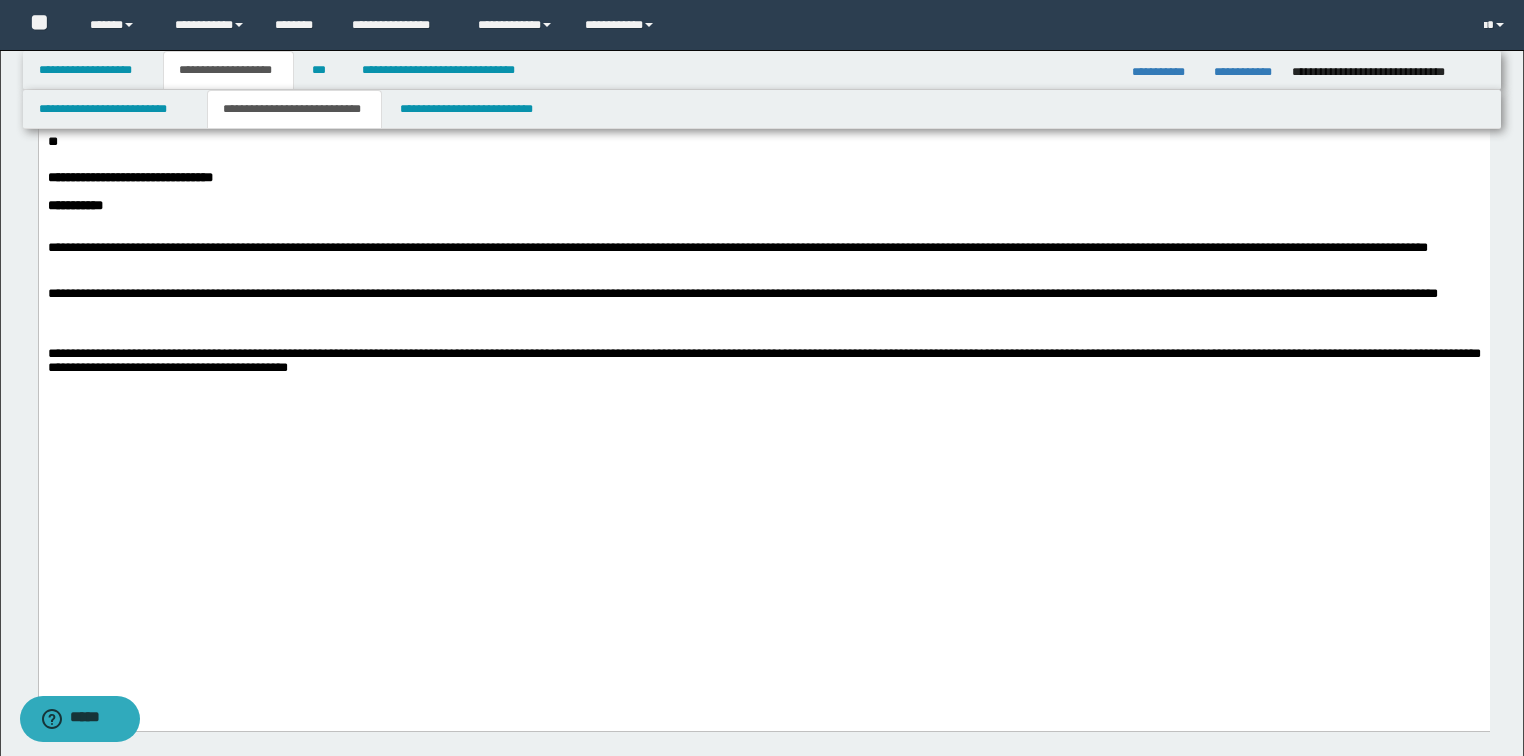 click on "**********" at bounding box center (763, 360) 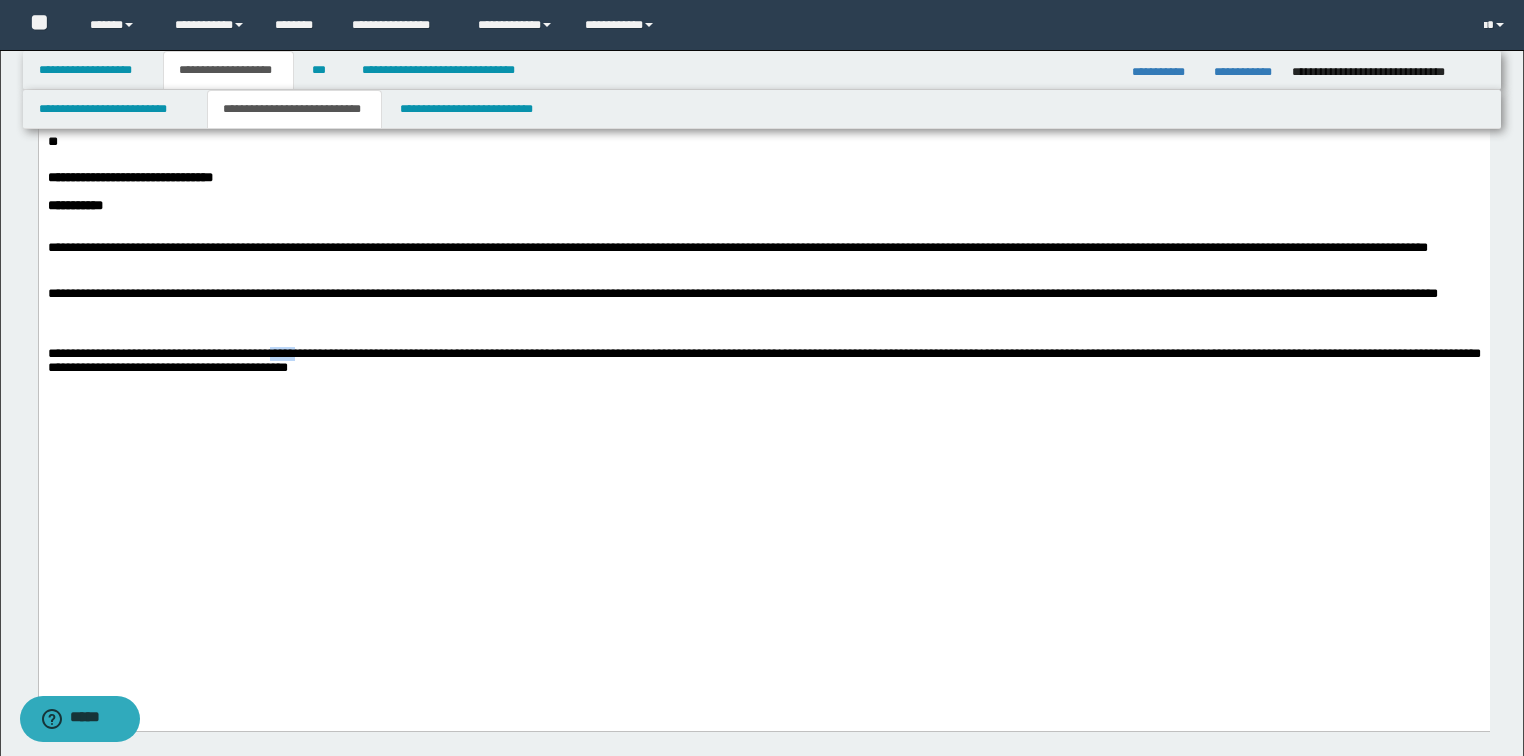 click on "**********" at bounding box center (763, 360) 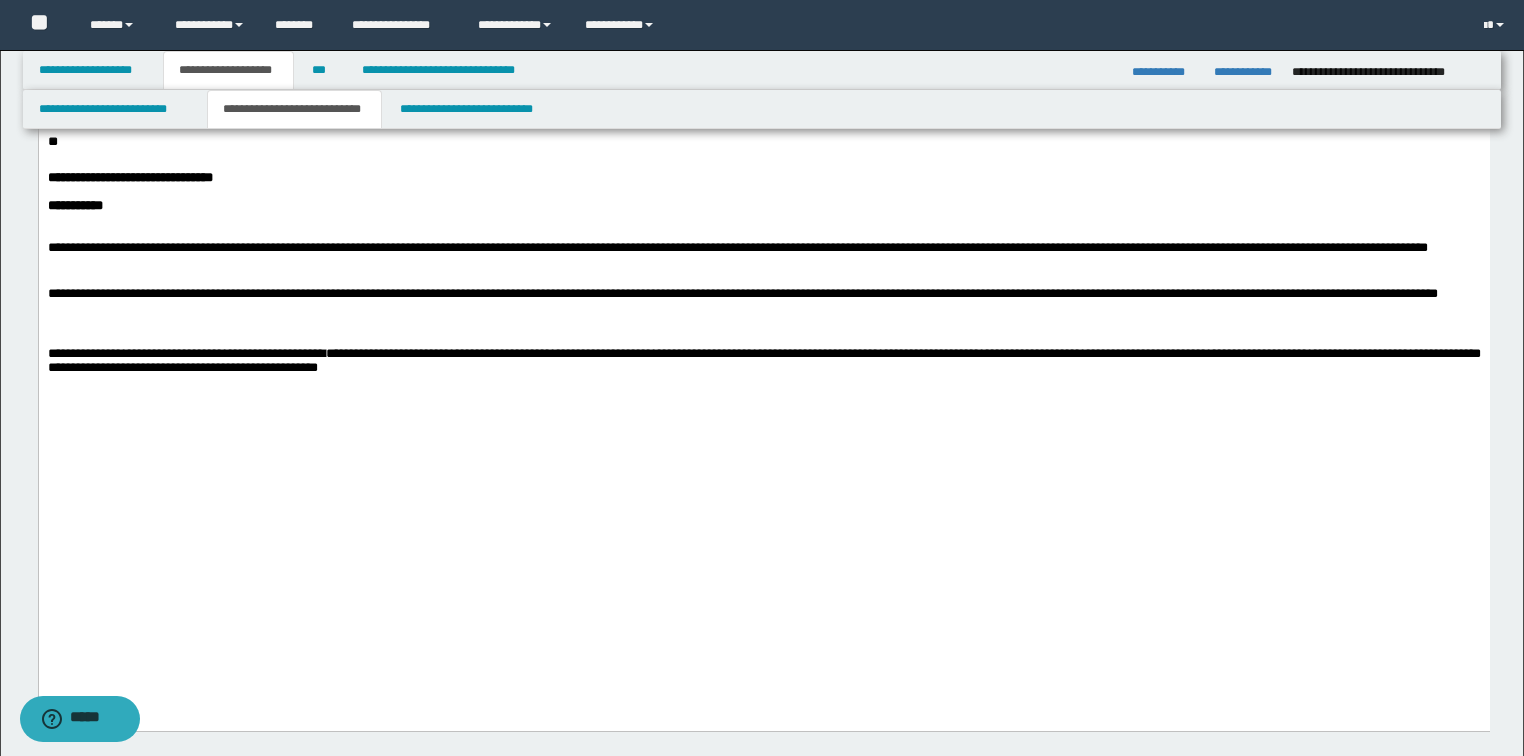 click at bounding box center (763, 220) 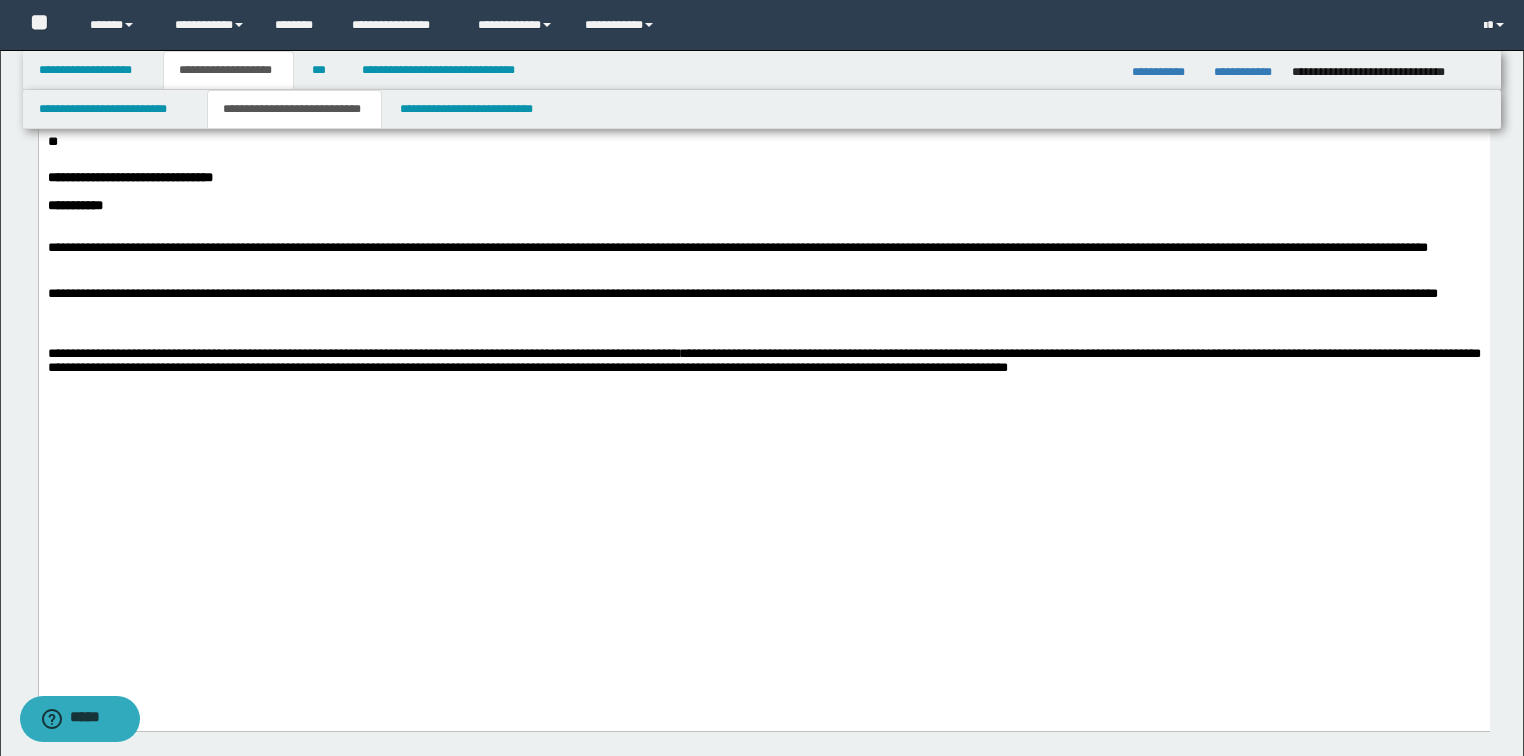 drag, startPoint x: 782, startPoint y: 578, endPoint x: 787, endPoint y: 595, distance: 17.720045 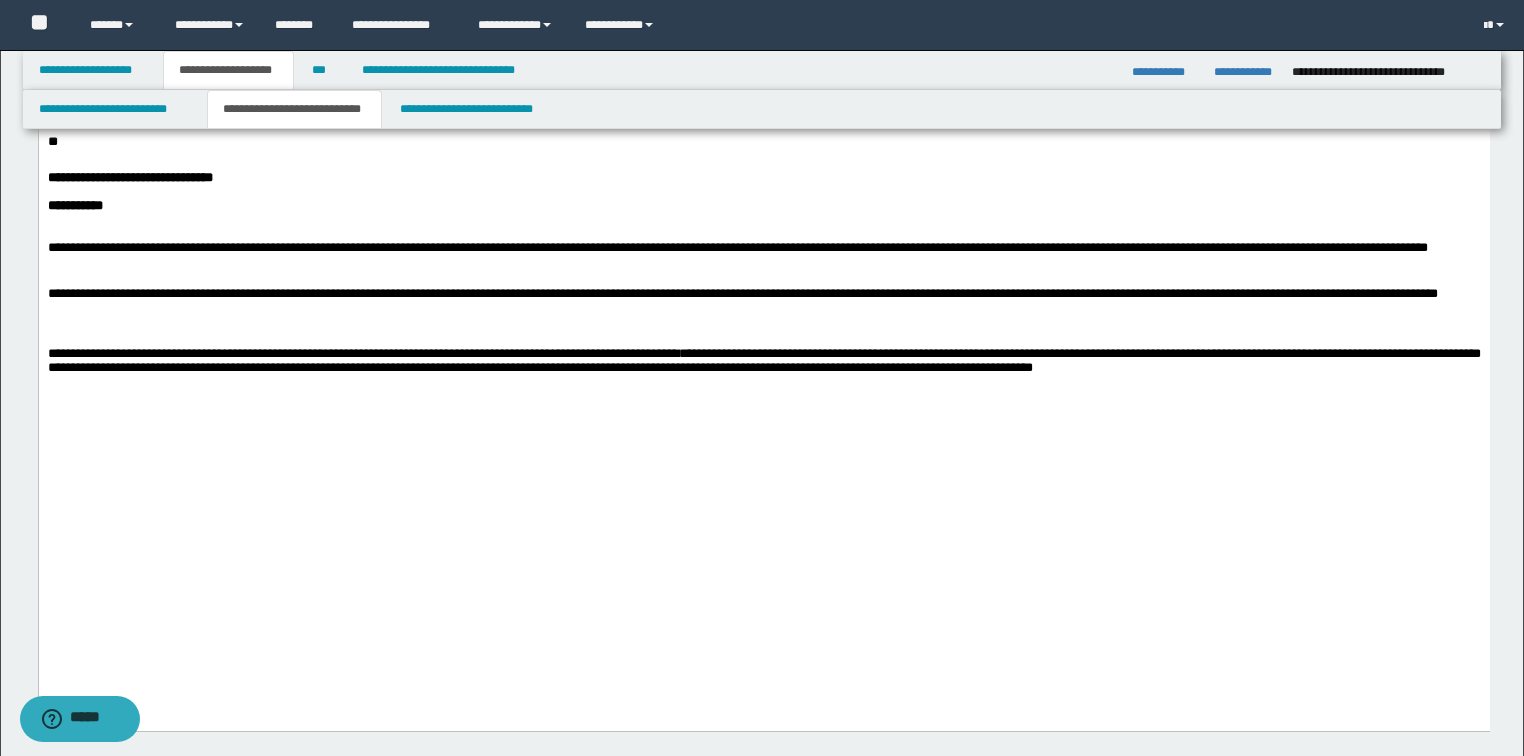 click on "**********" at bounding box center (763, 360) 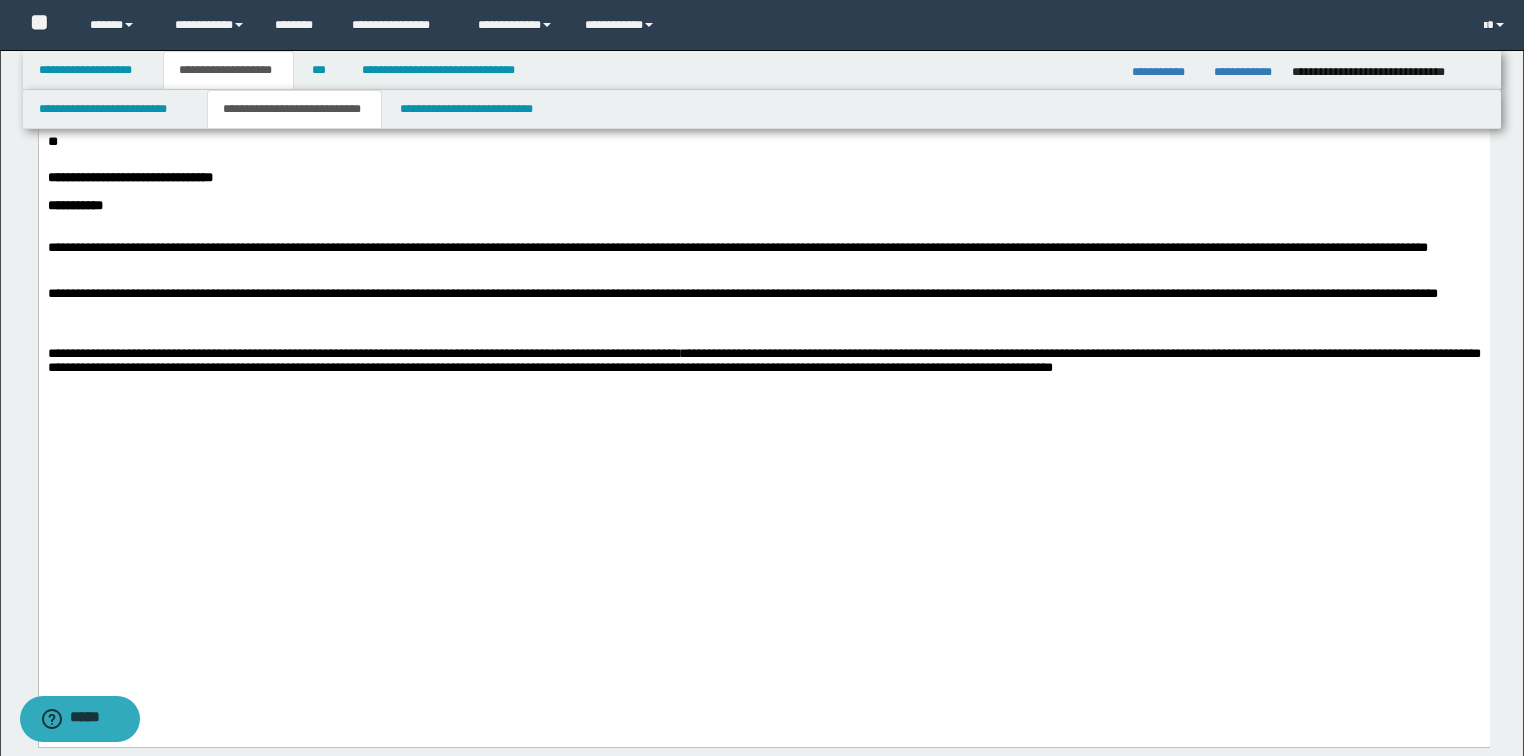 click on "**********" at bounding box center (763, 360) 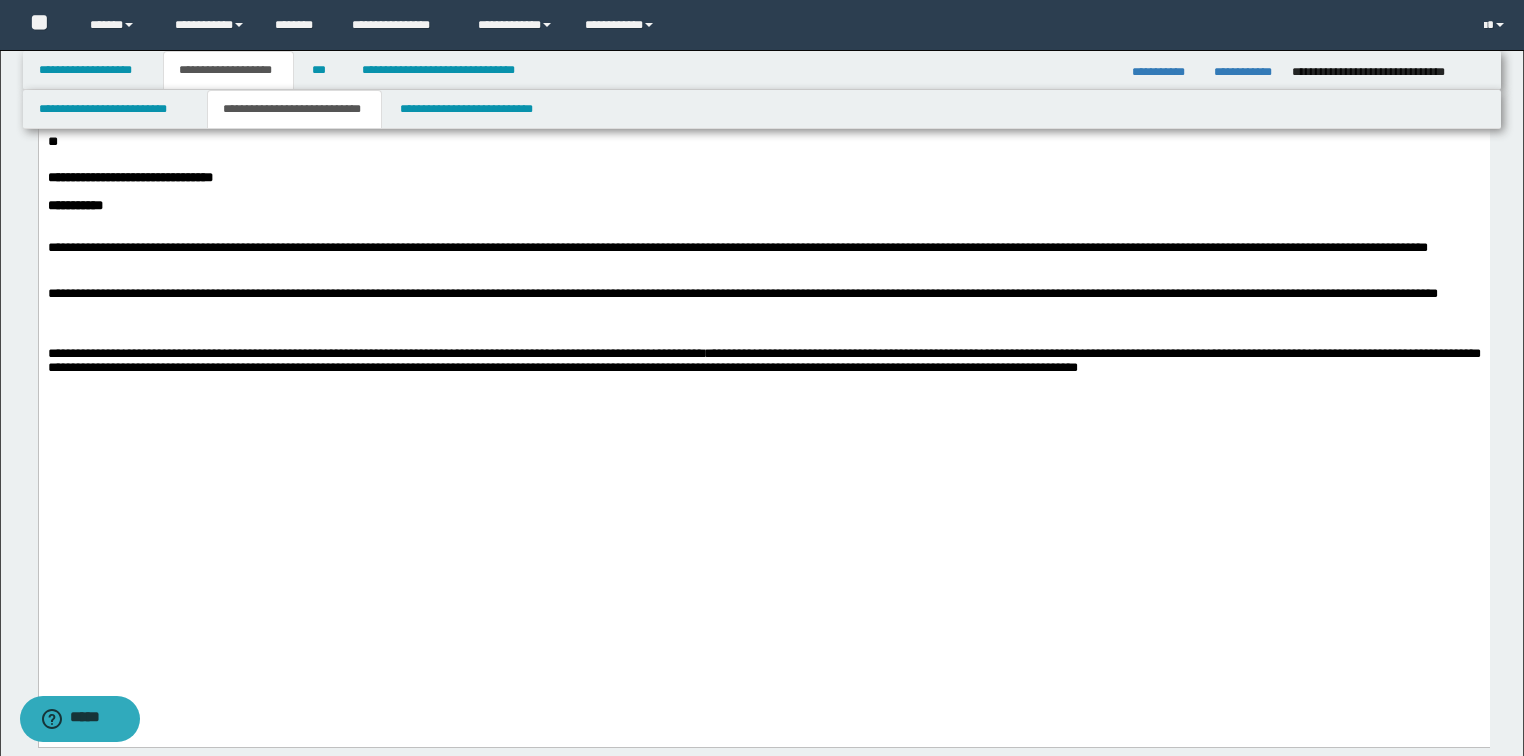 click on "**********" at bounding box center [763, 360] 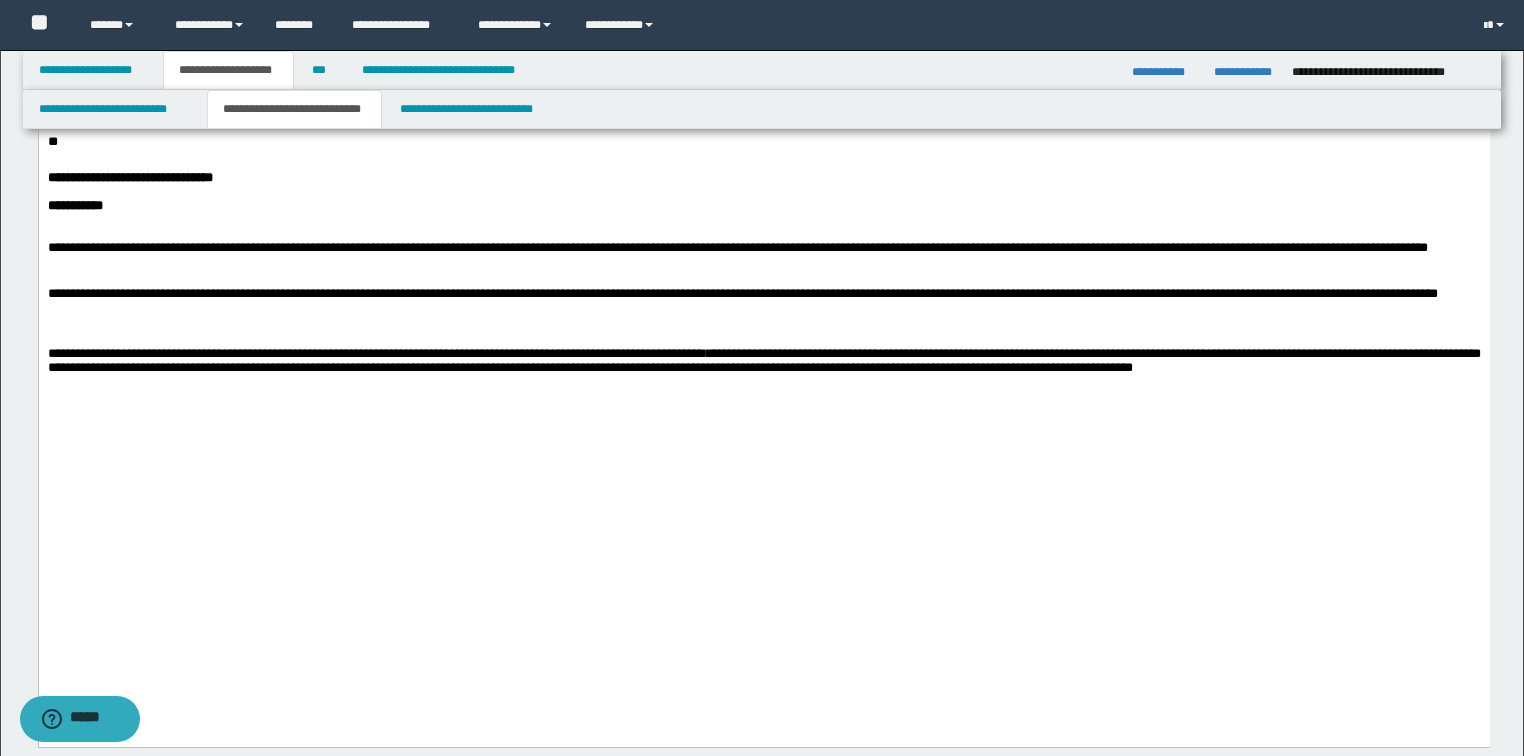 click on "**********" at bounding box center (763, 360) 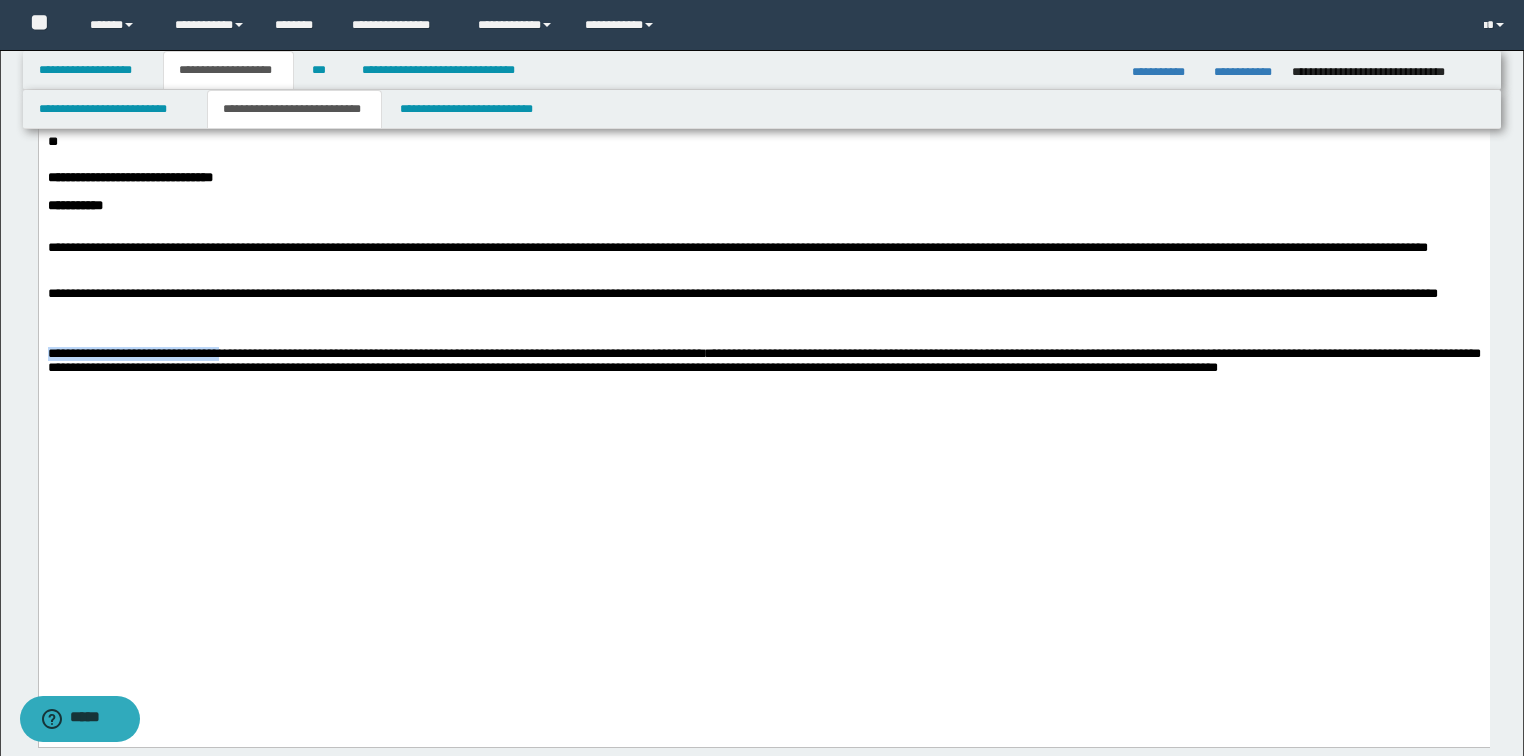 drag, startPoint x: 283, startPoint y: 560, endPoint x: 31, endPoint y: 556, distance: 252.03174 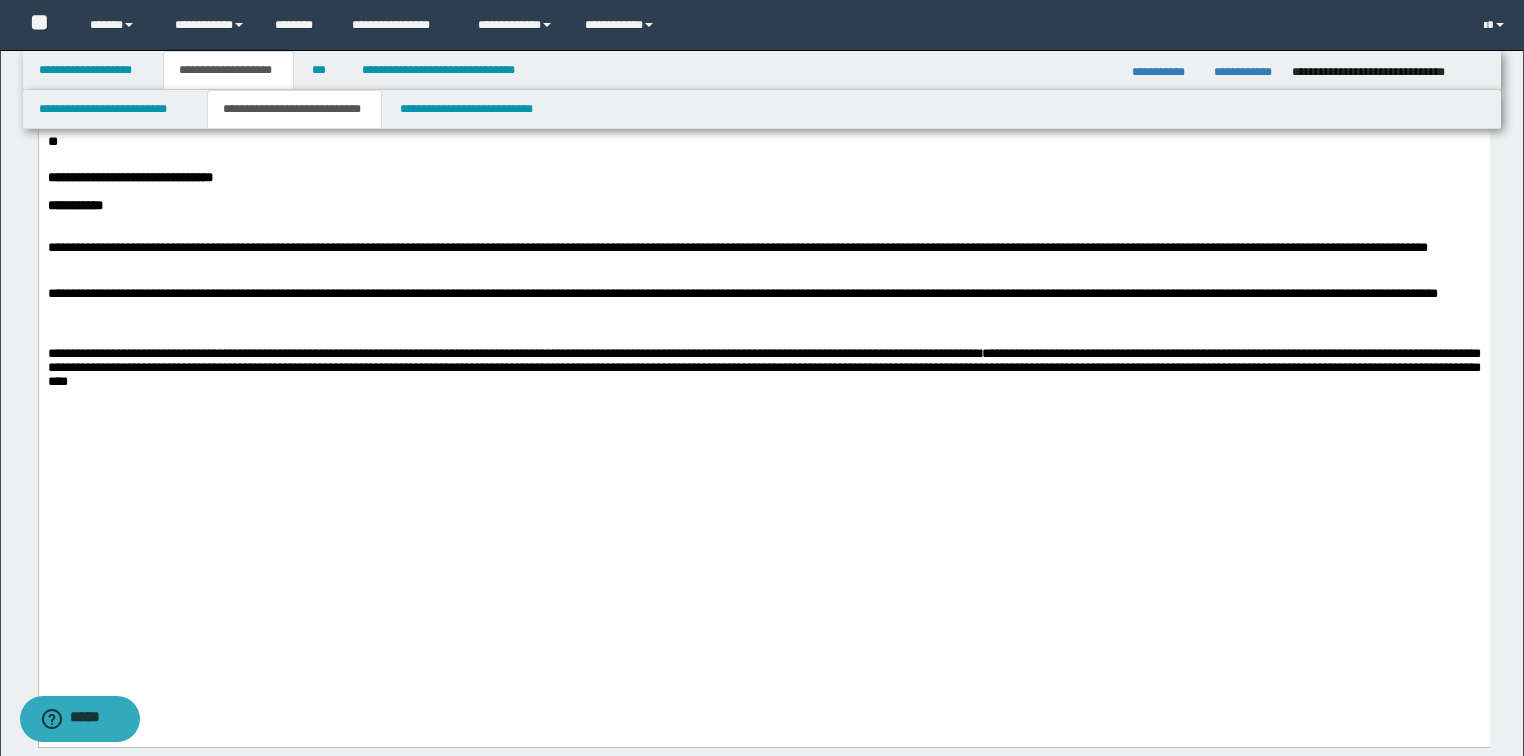 click on "**********" at bounding box center [763, 367] 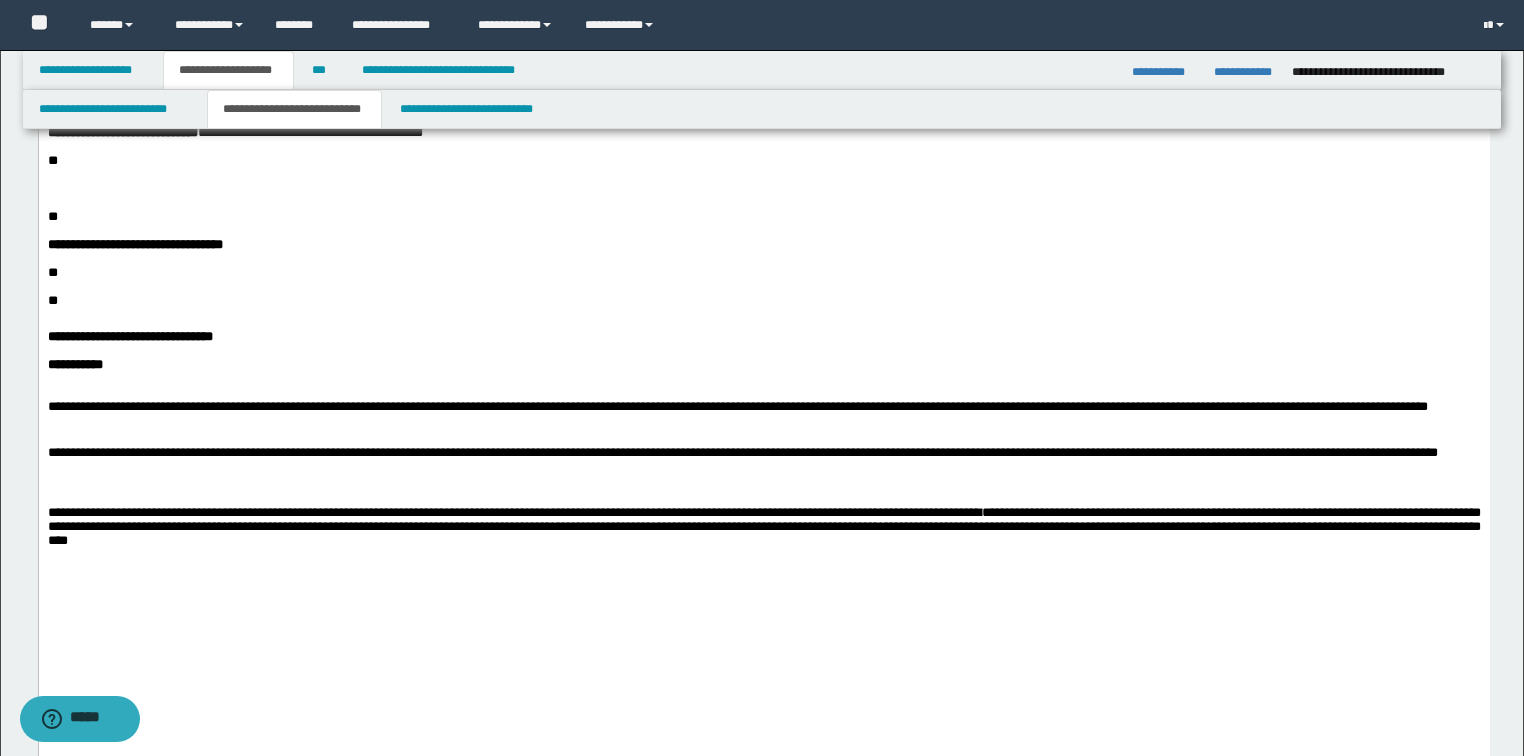scroll, scrollTop: 1167, scrollLeft: 0, axis: vertical 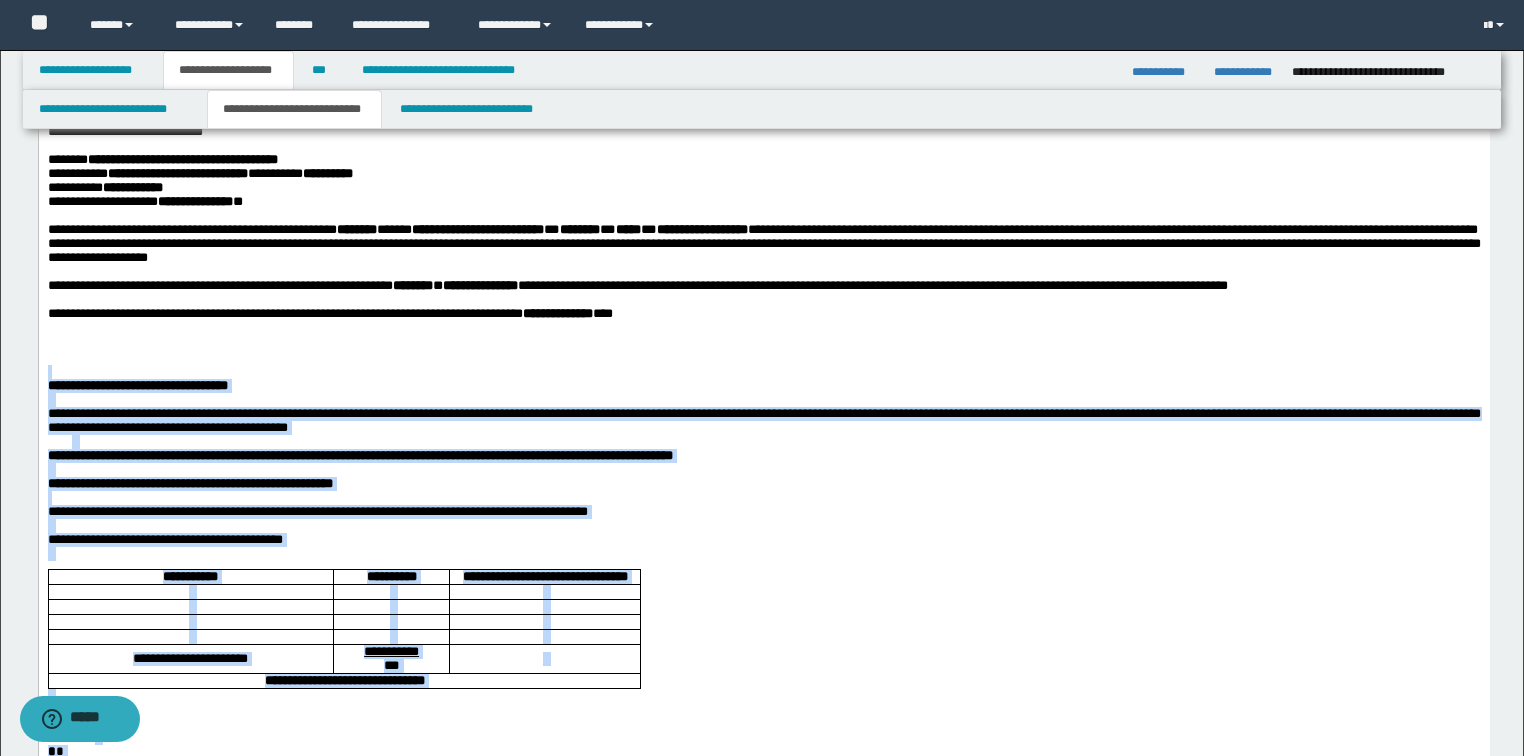drag, startPoint x: 87, startPoint y: 1357, endPoint x: 141, endPoint y: 439, distance: 919.58685 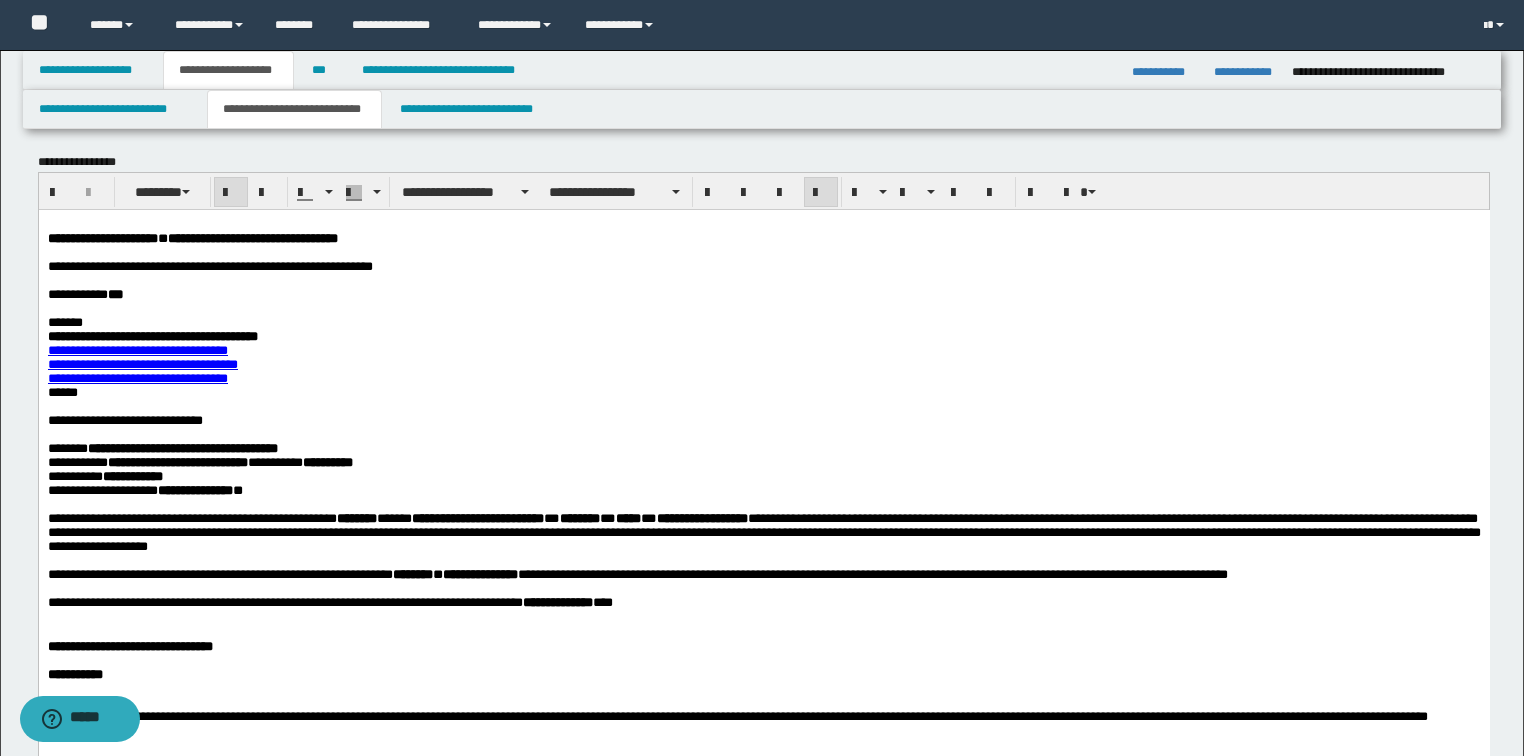 scroll, scrollTop: 0, scrollLeft: 0, axis: both 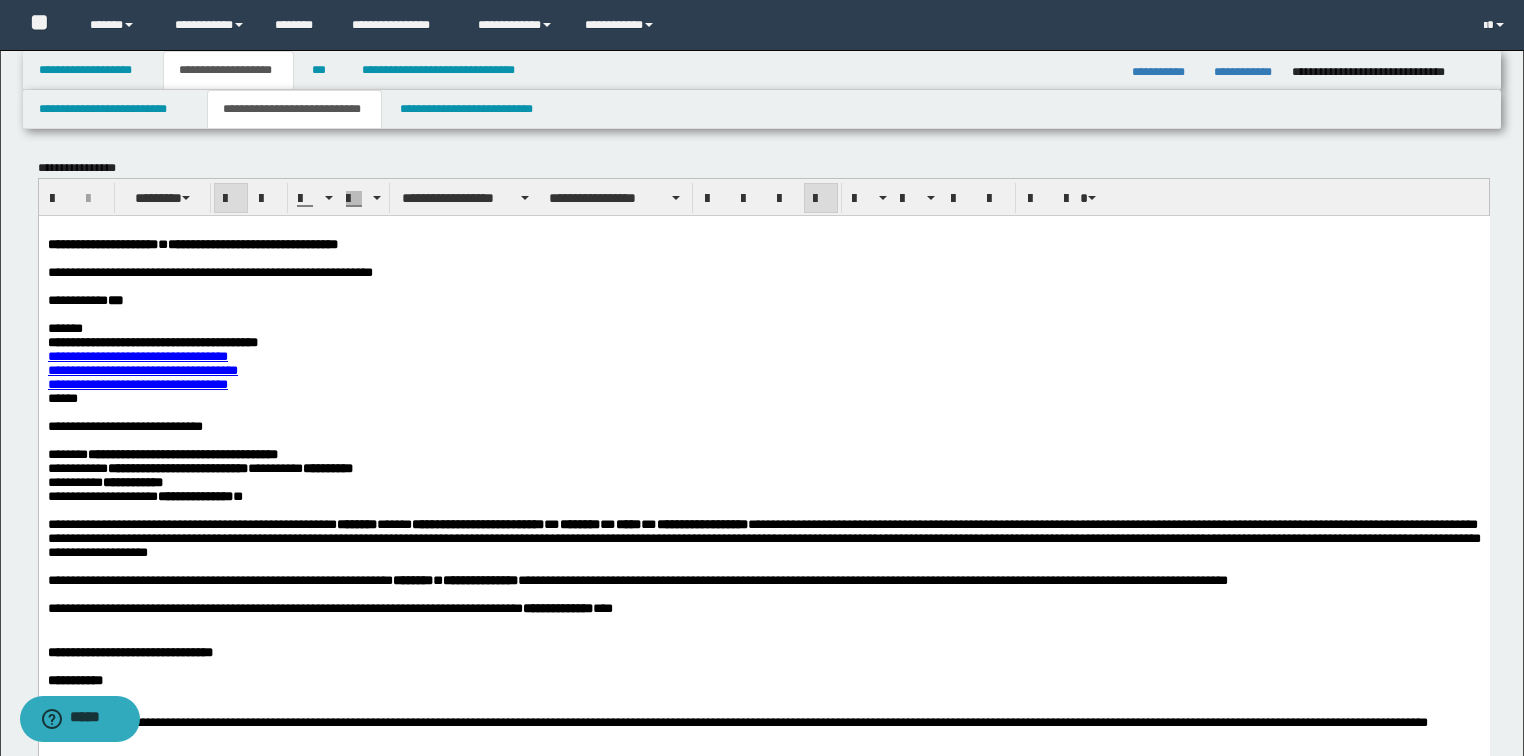 click on "**********" at bounding box center [142, 369] 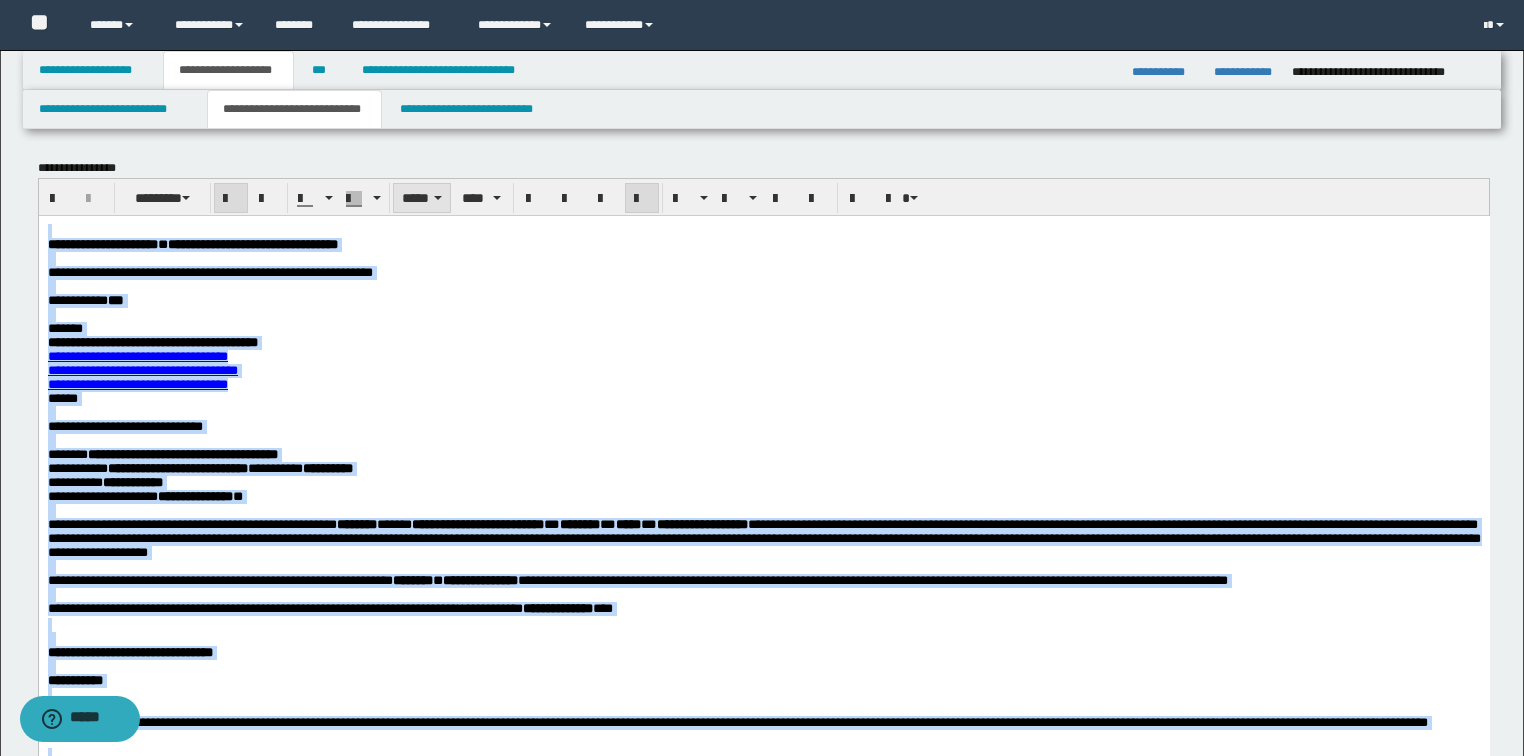 click on "*****" at bounding box center (422, 198) 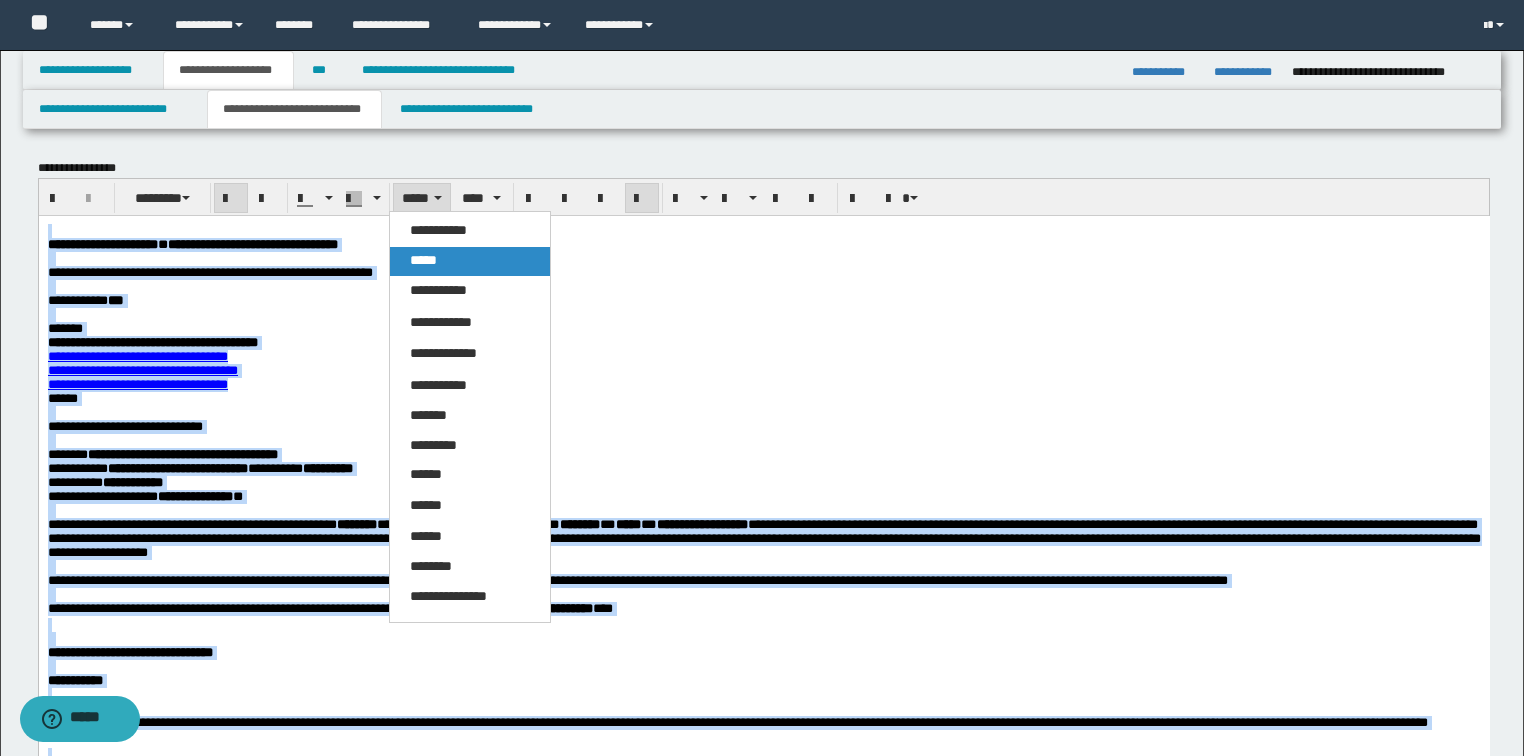 click on "*****" at bounding box center (423, 260) 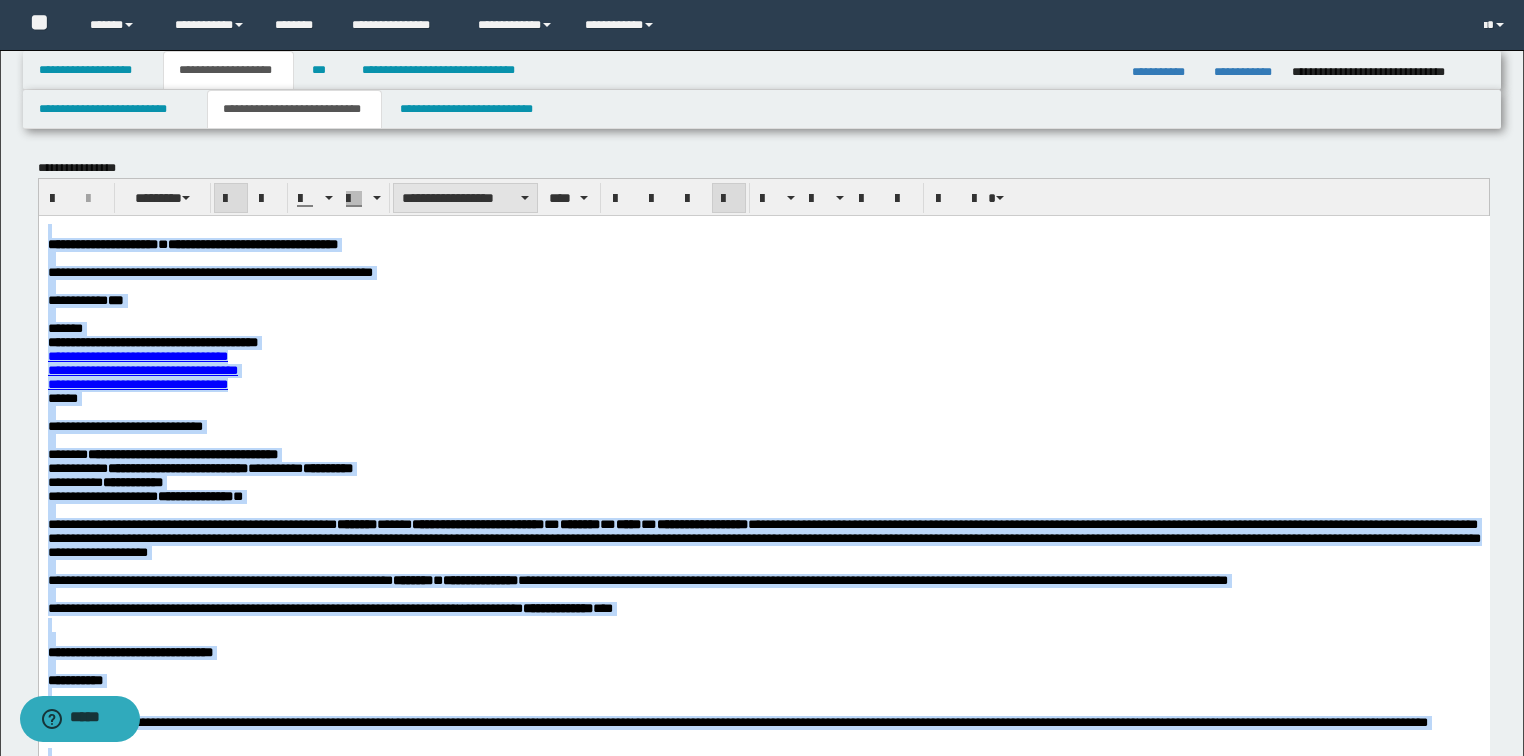 click on "**********" at bounding box center [465, 198] 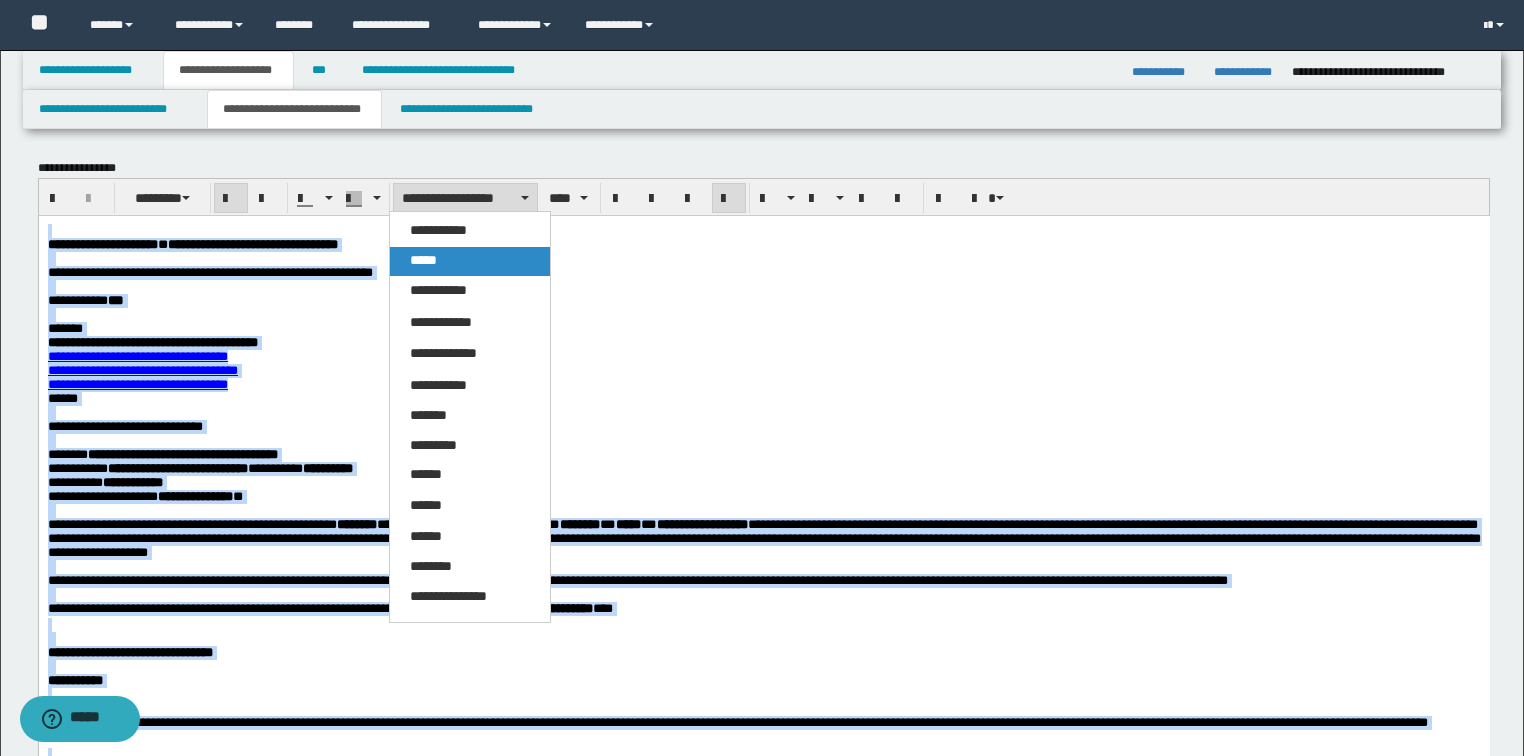 click on "*****" at bounding box center (423, 260) 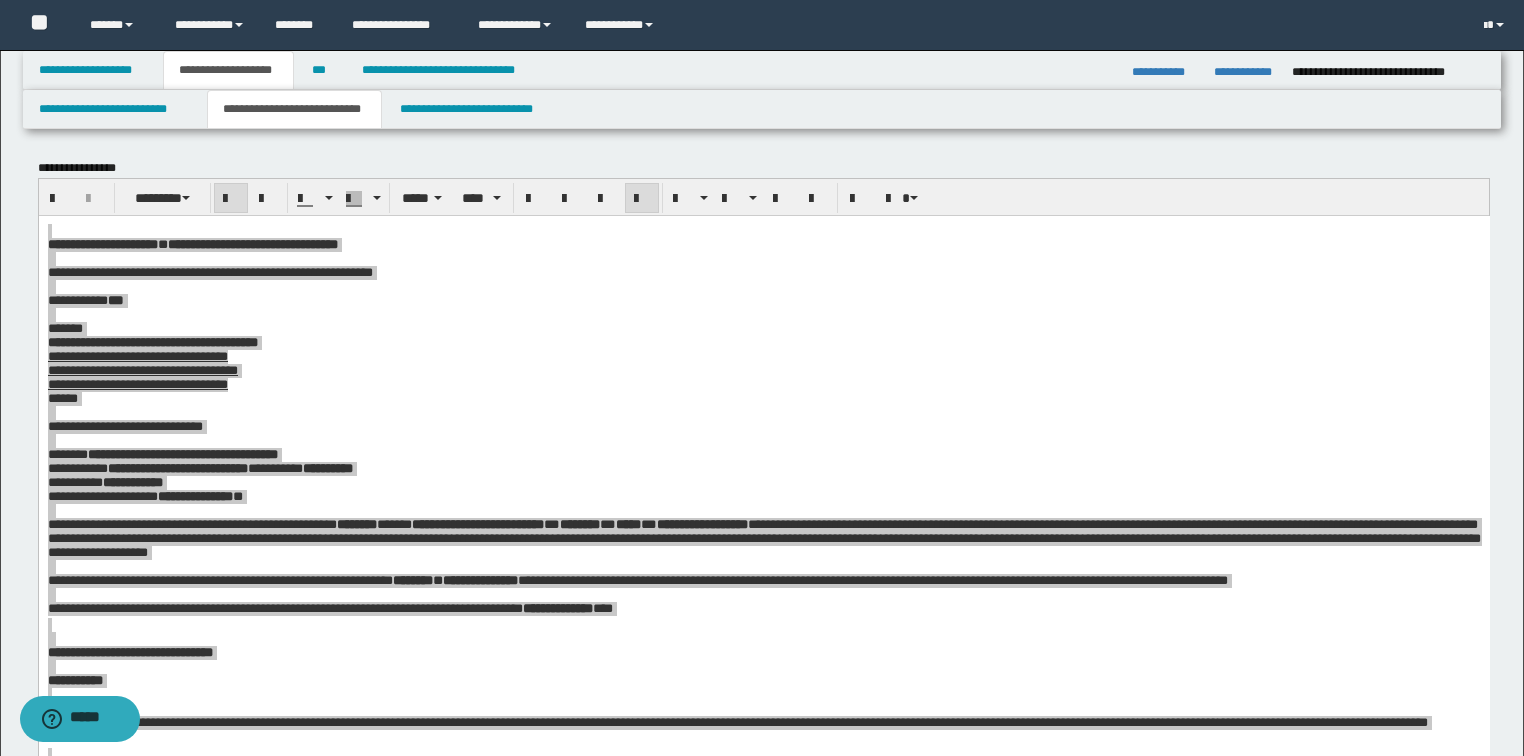 click at bounding box center (586, 198) 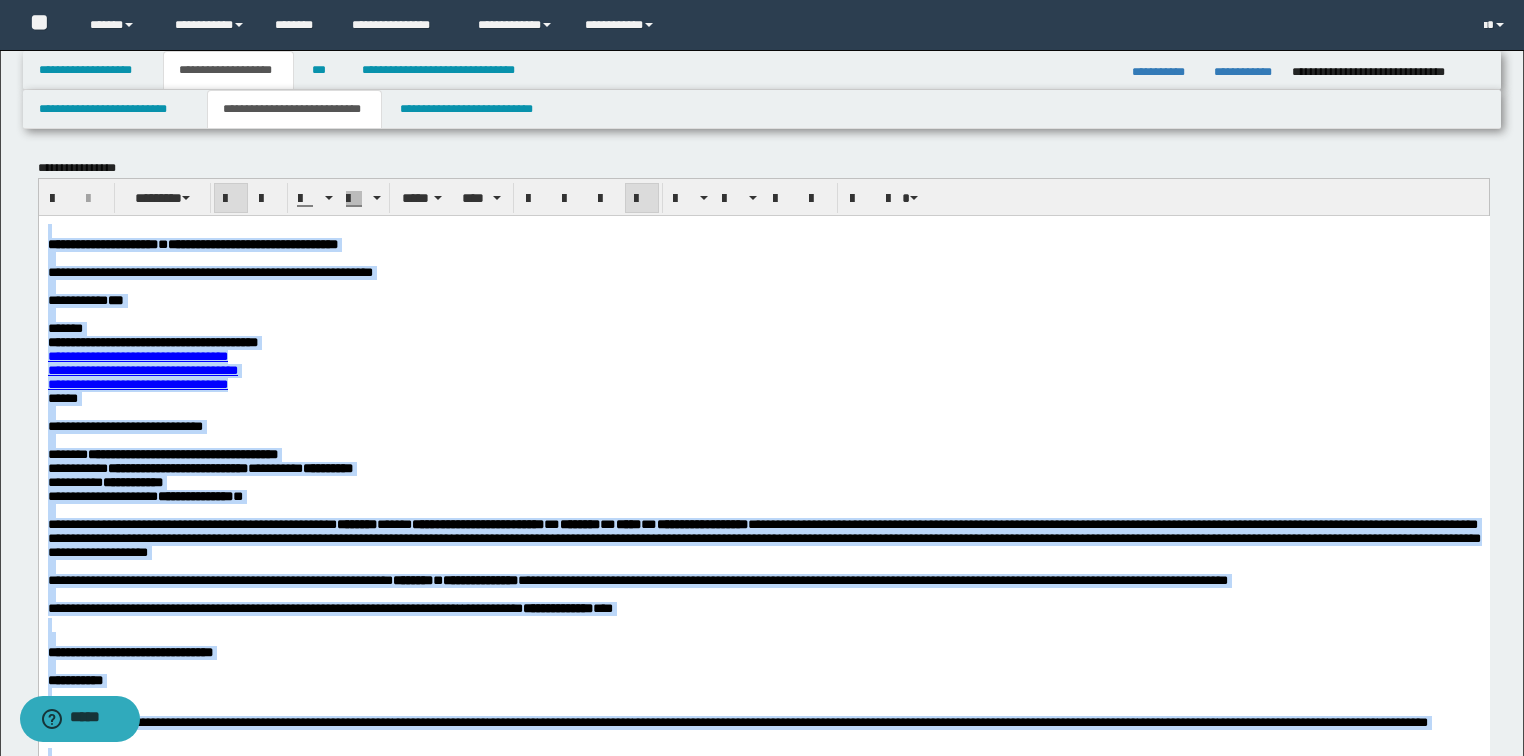 click at bounding box center [763, 258] 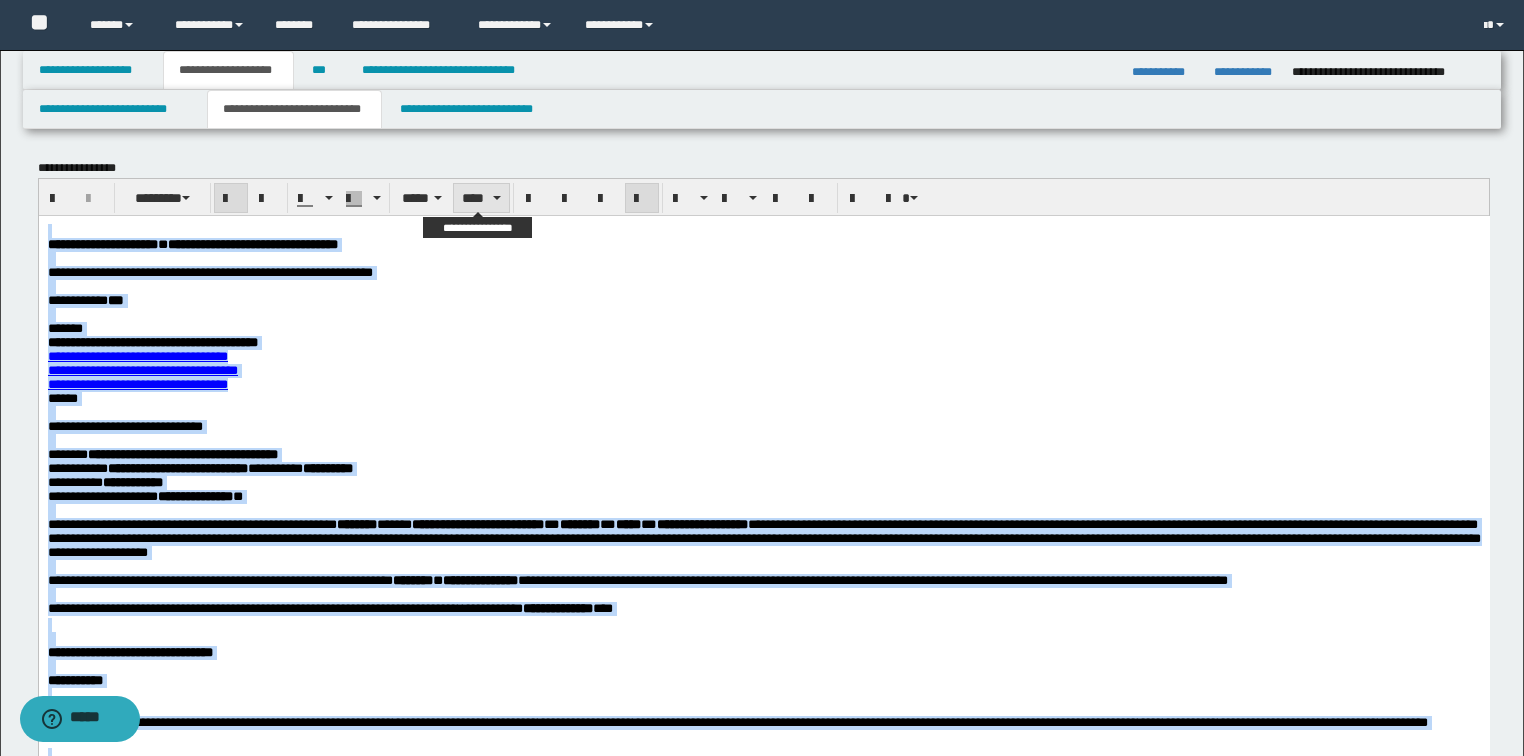 click on "****" at bounding box center (481, 198) 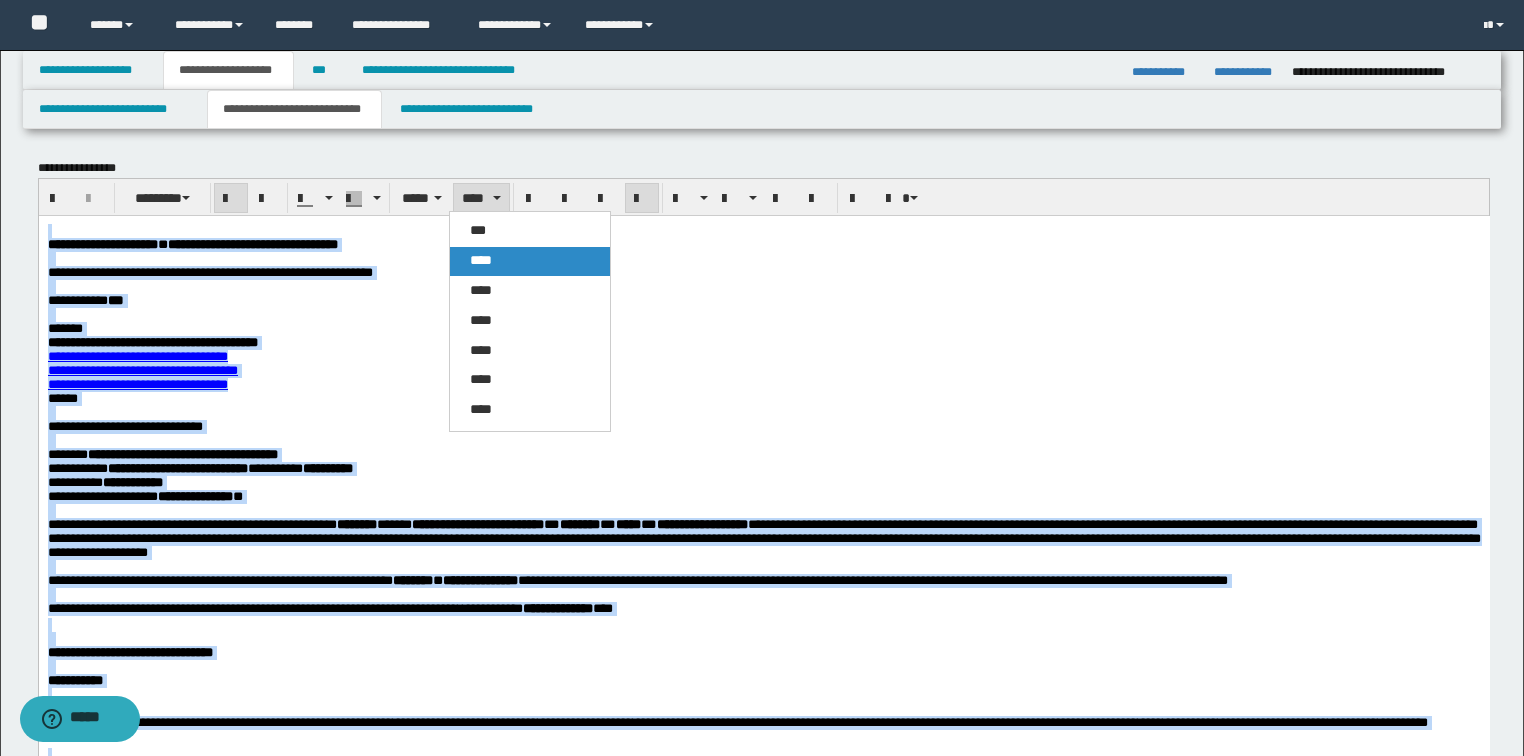 drag, startPoint x: 478, startPoint y: 257, endPoint x: 440, endPoint y: 1, distance: 258.80493 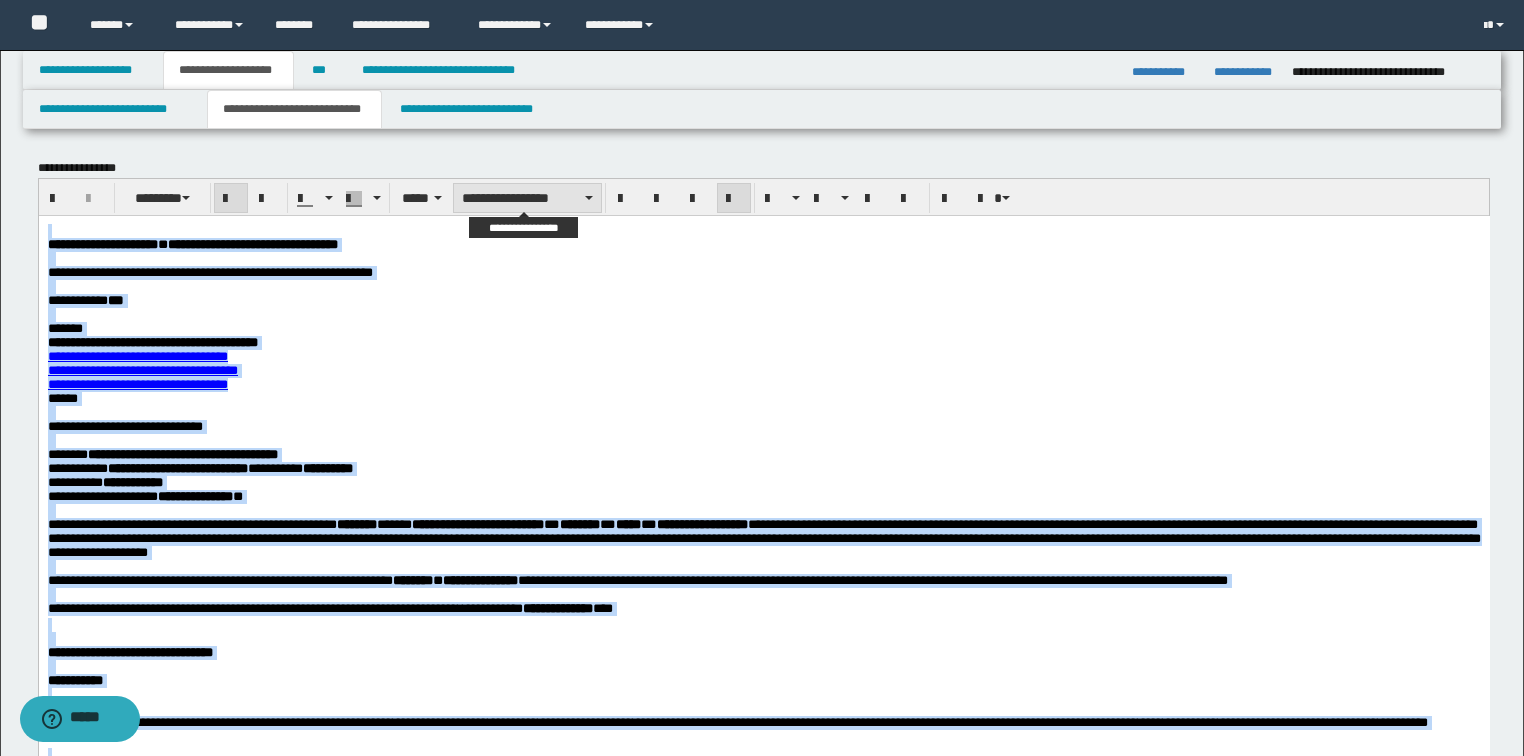 click on "**********" at bounding box center (527, 198) 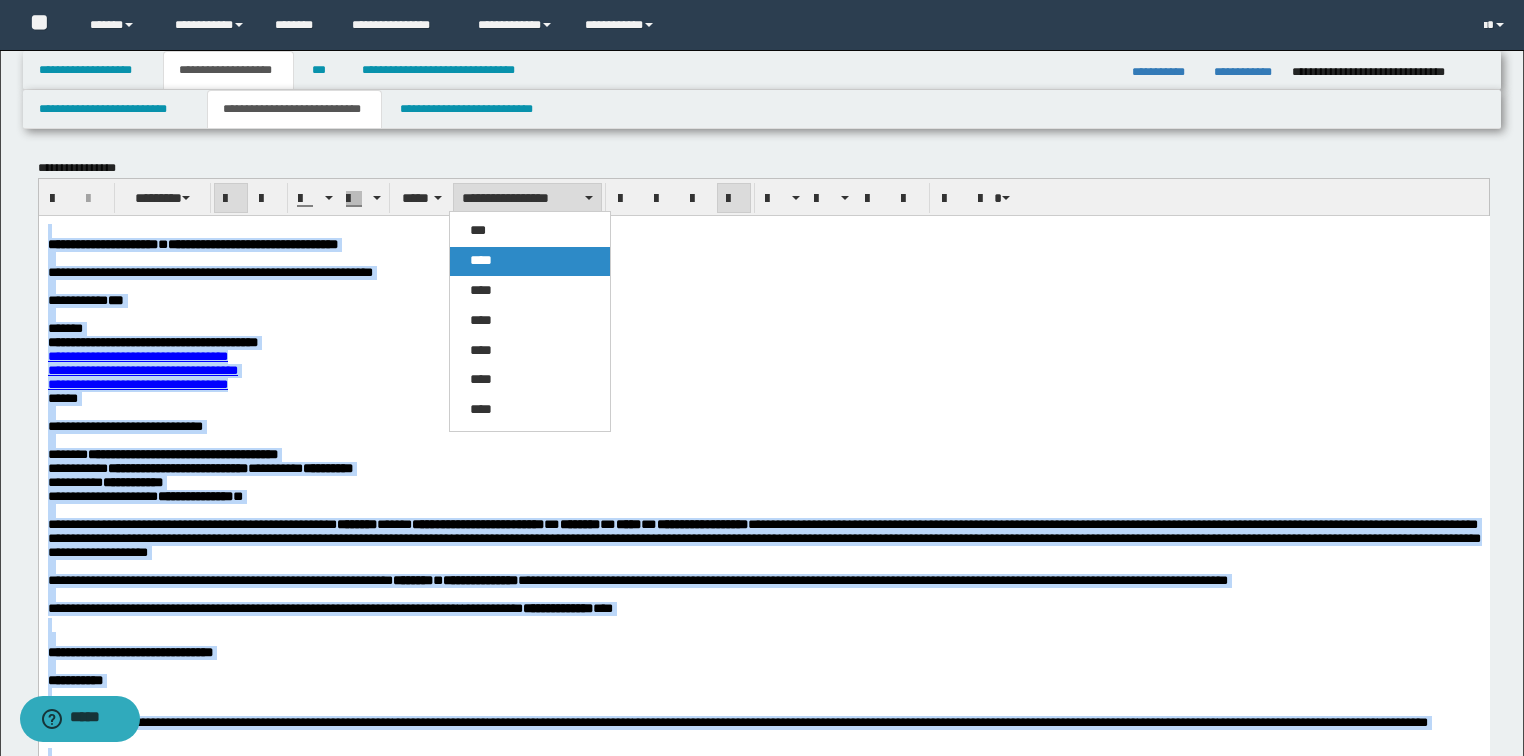 click on "****" at bounding box center (481, 260) 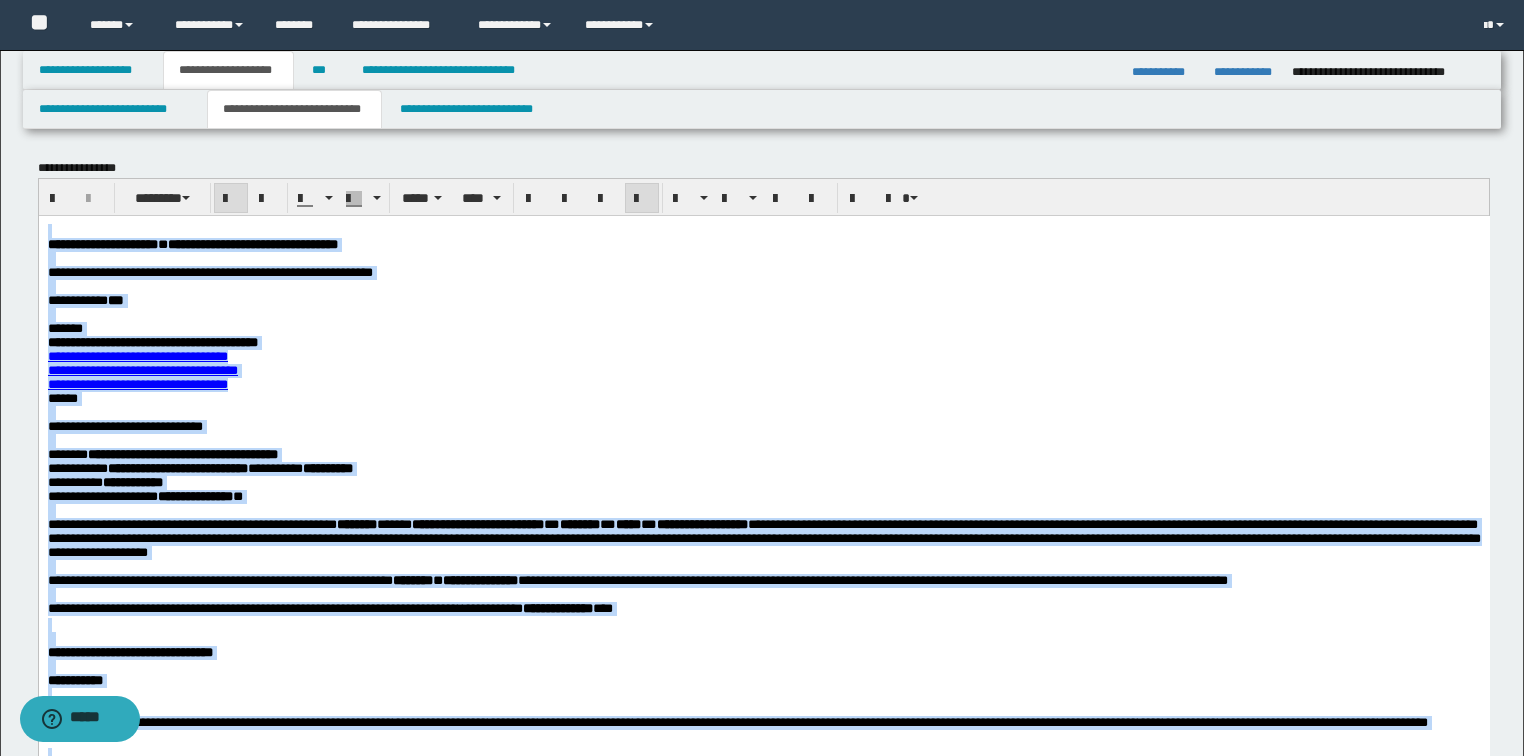 click at bounding box center (642, 199) 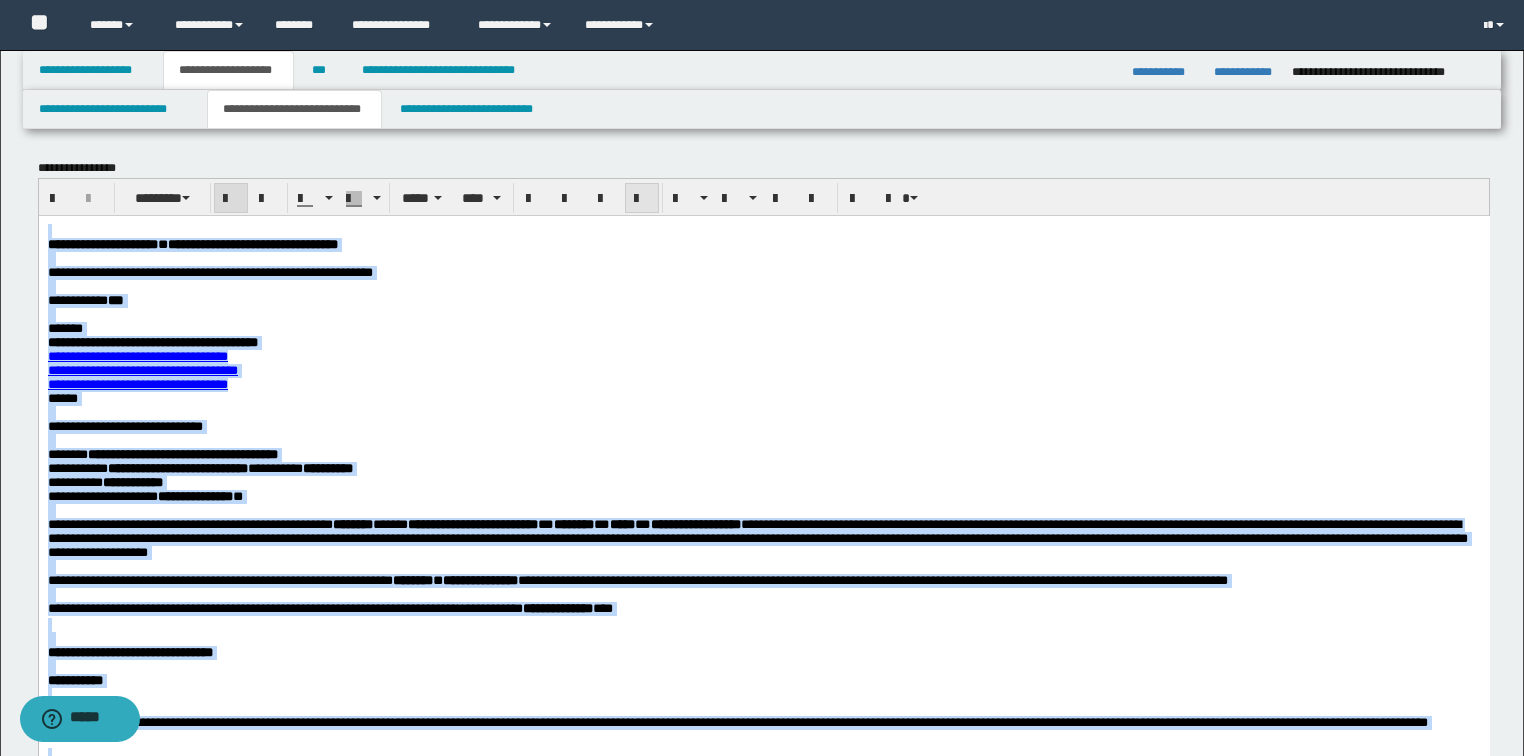 click at bounding box center [642, 199] 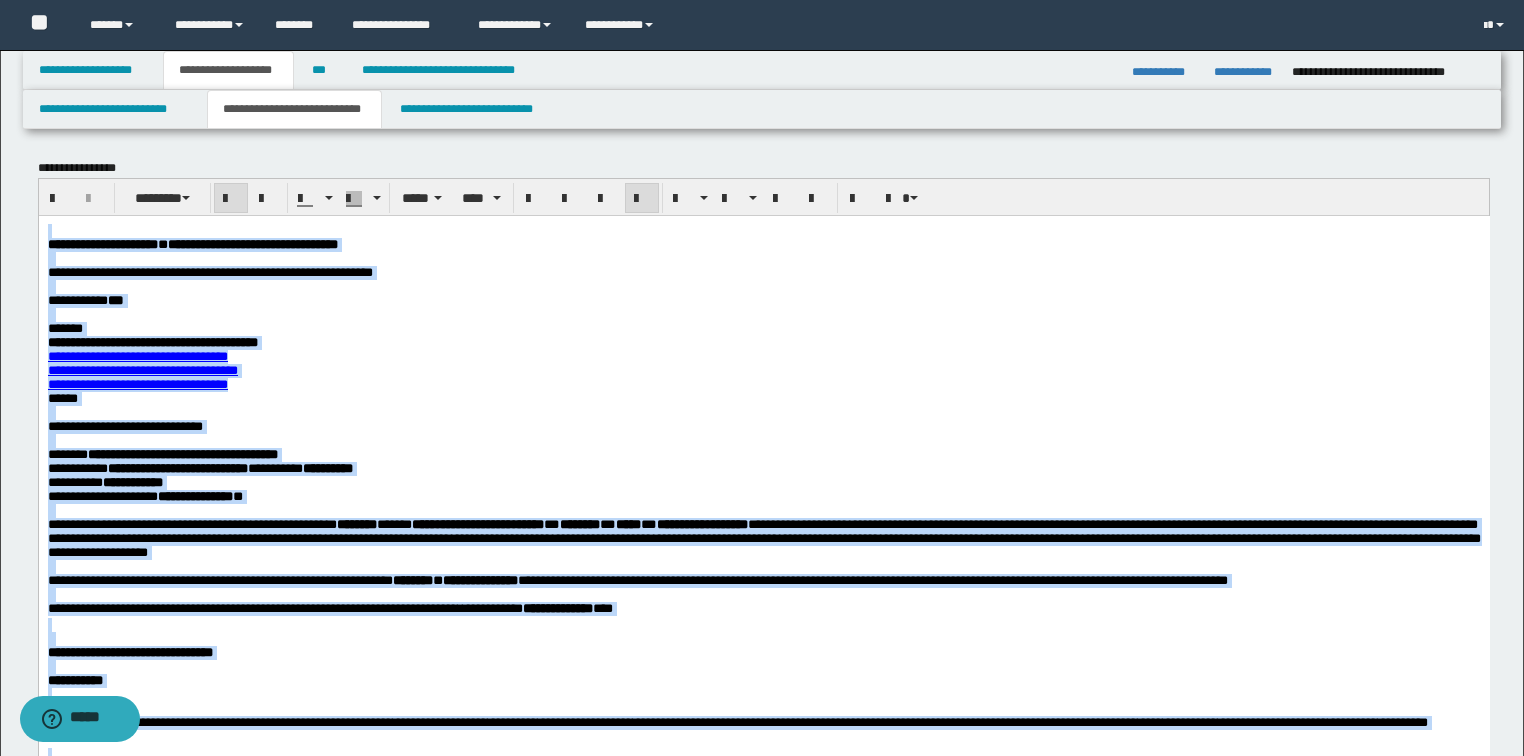 click on "*******" at bounding box center [763, 328] 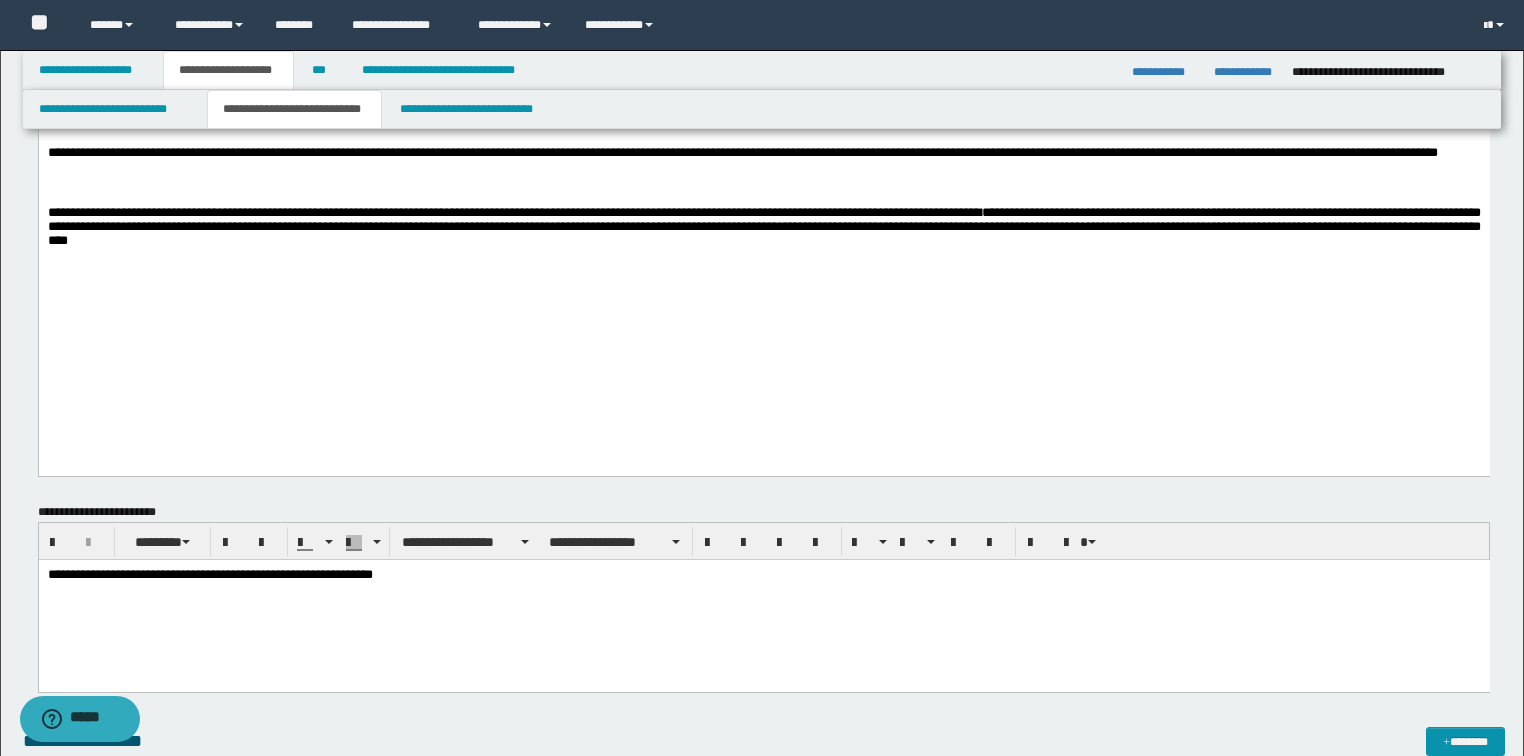 scroll, scrollTop: 640, scrollLeft: 0, axis: vertical 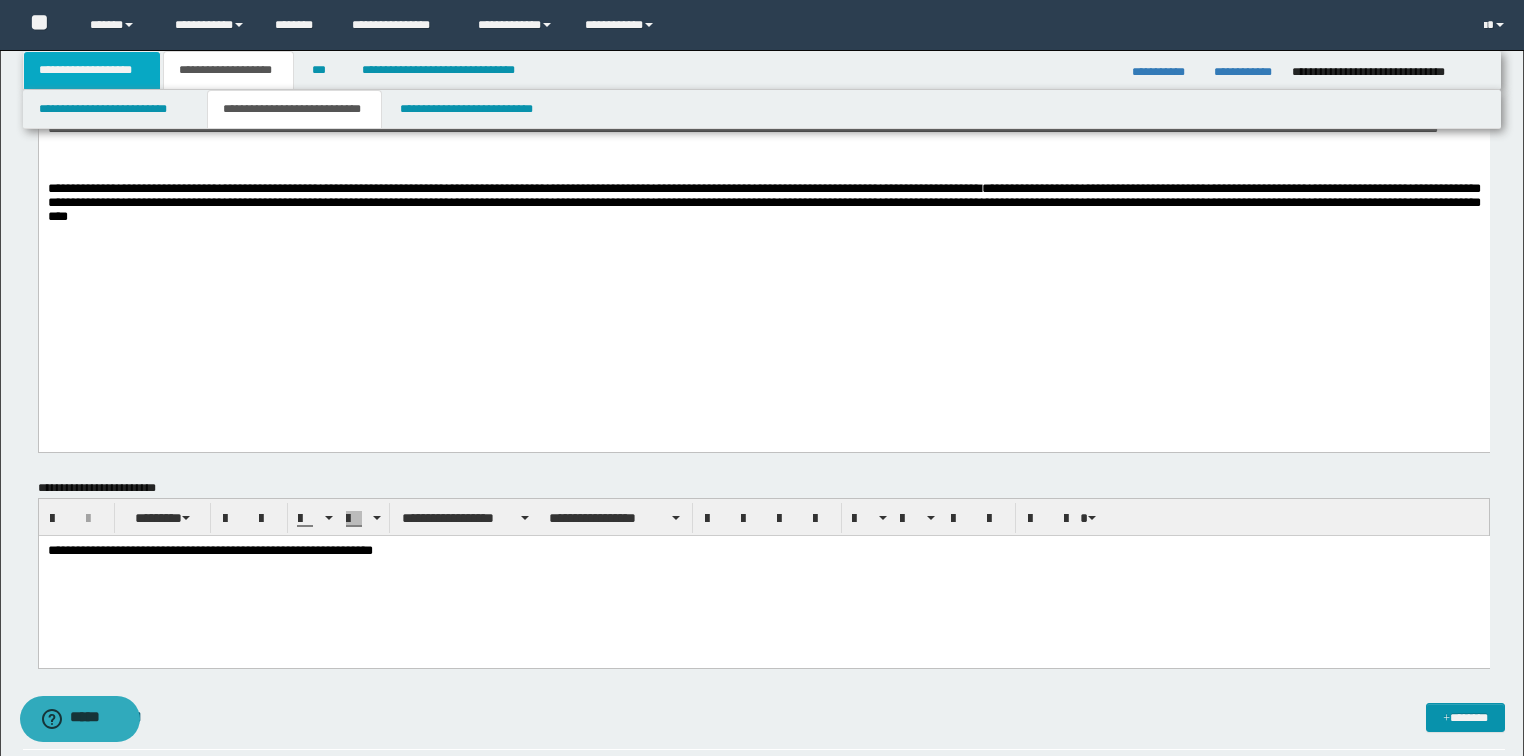 click on "**********" at bounding box center (92, 70) 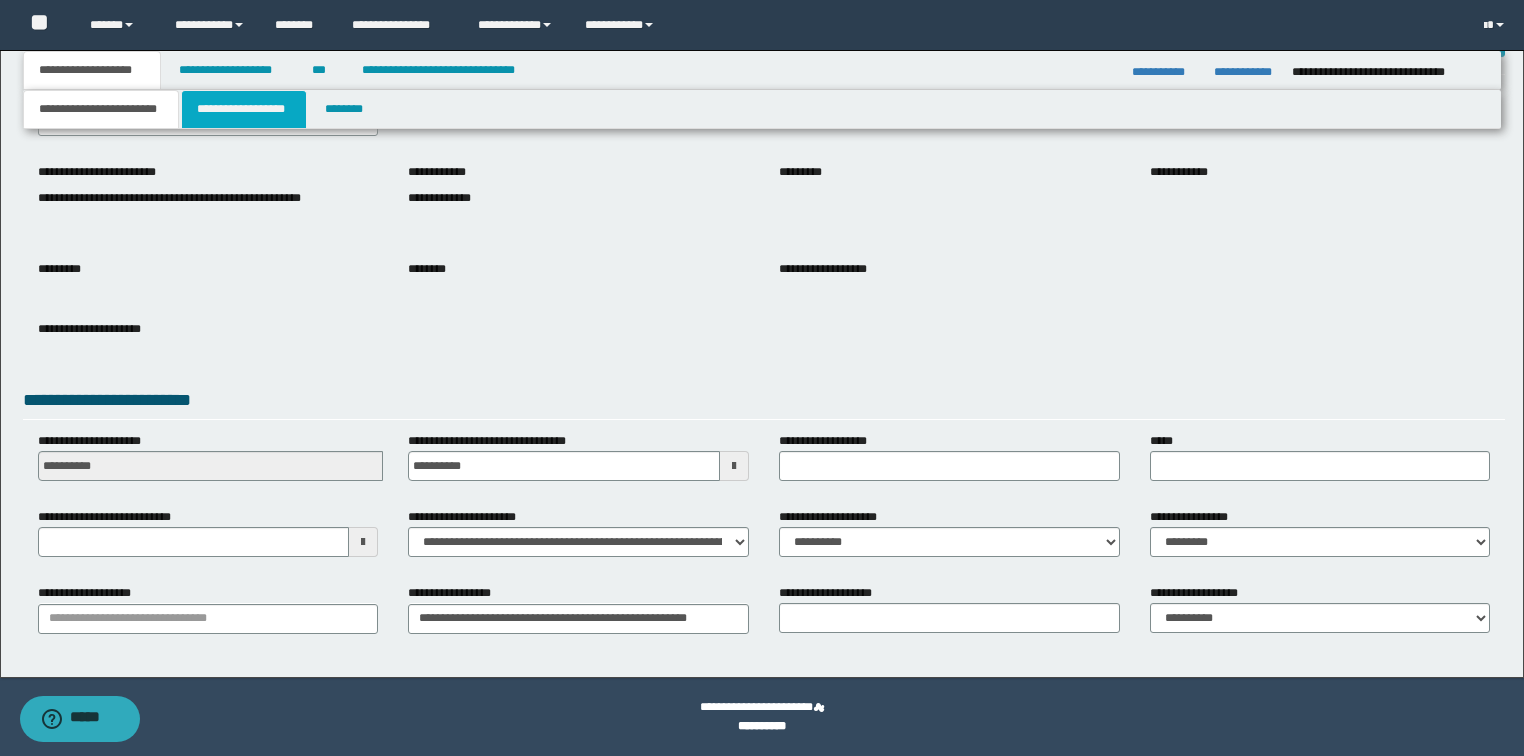 scroll, scrollTop: 127, scrollLeft: 0, axis: vertical 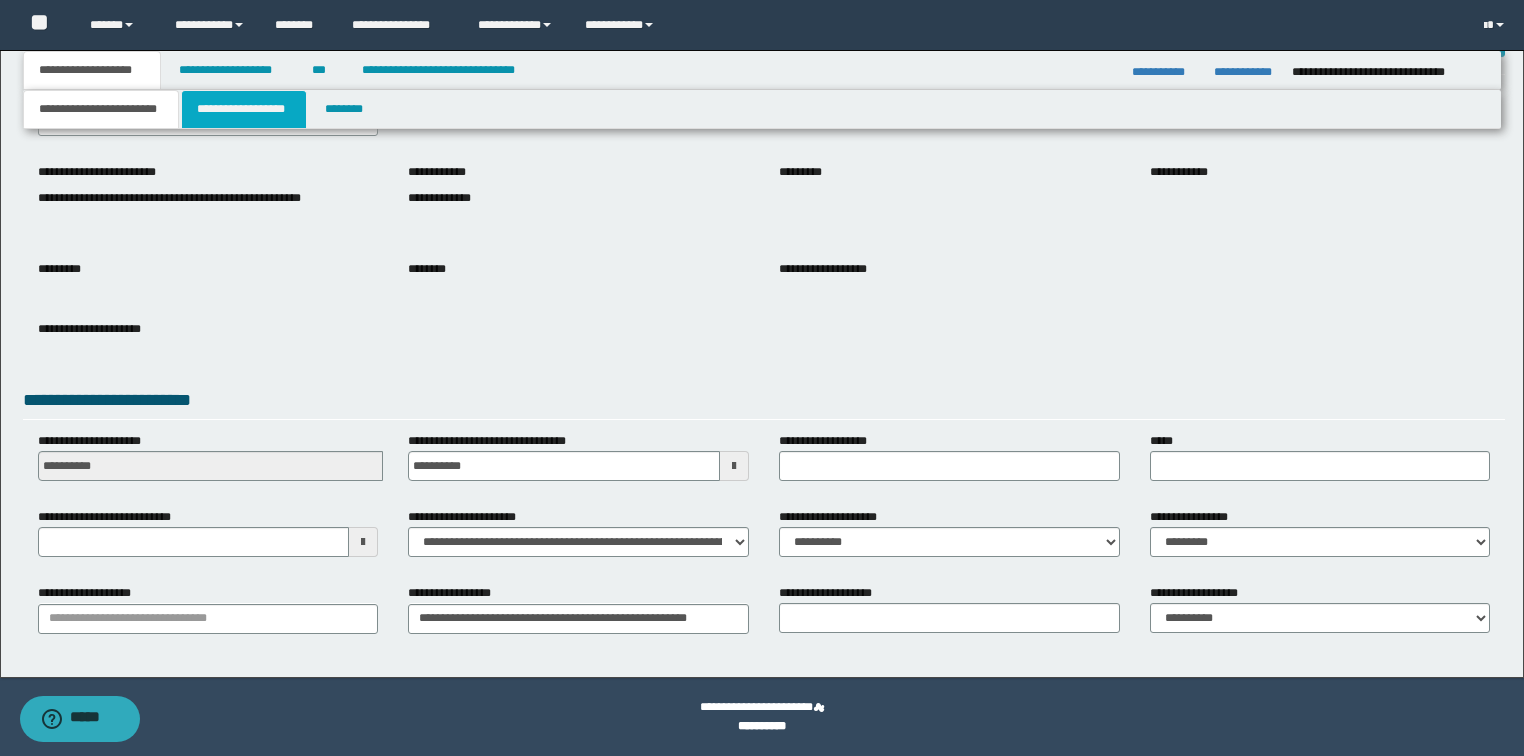 click on "**********" at bounding box center (244, 109) 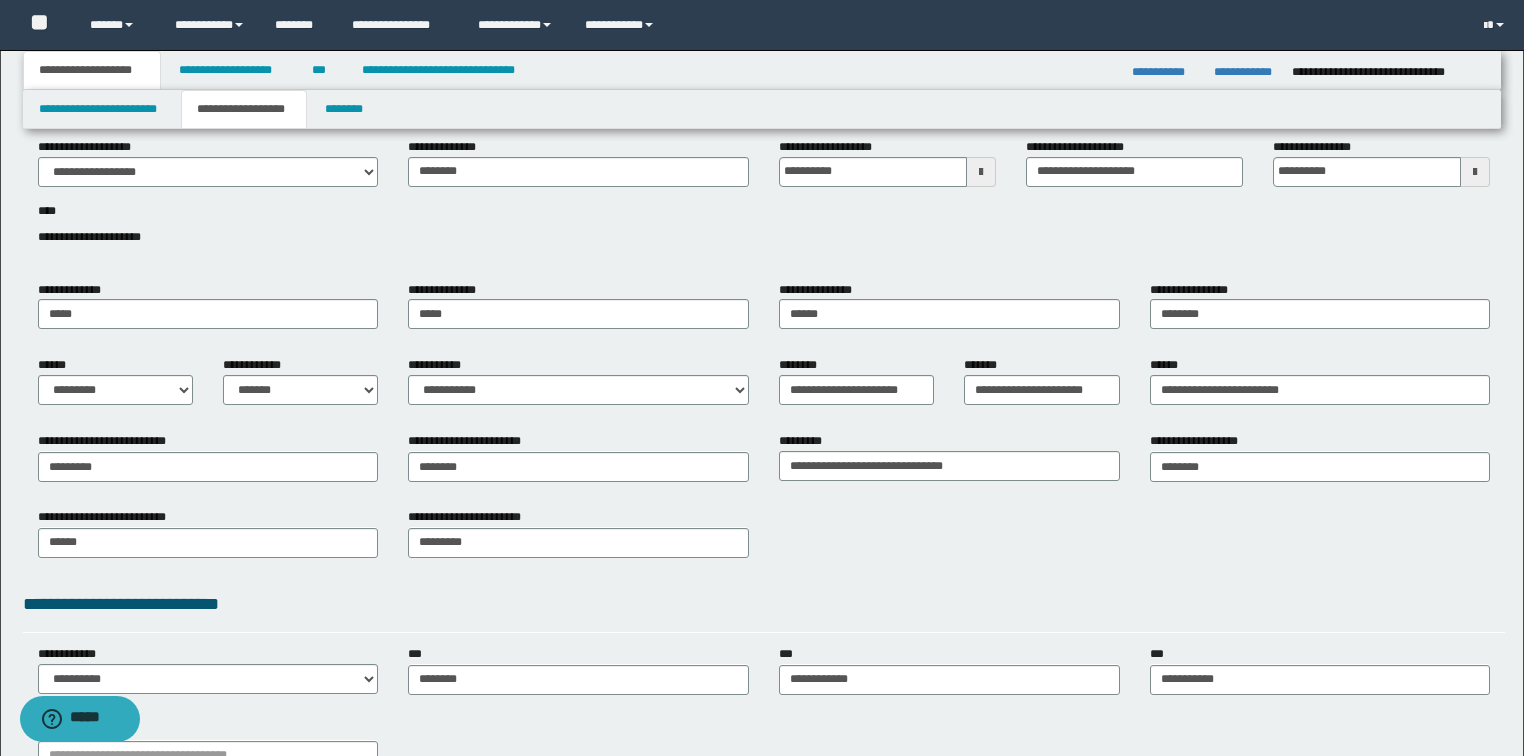 scroll, scrollTop: 47, scrollLeft: 0, axis: vertical 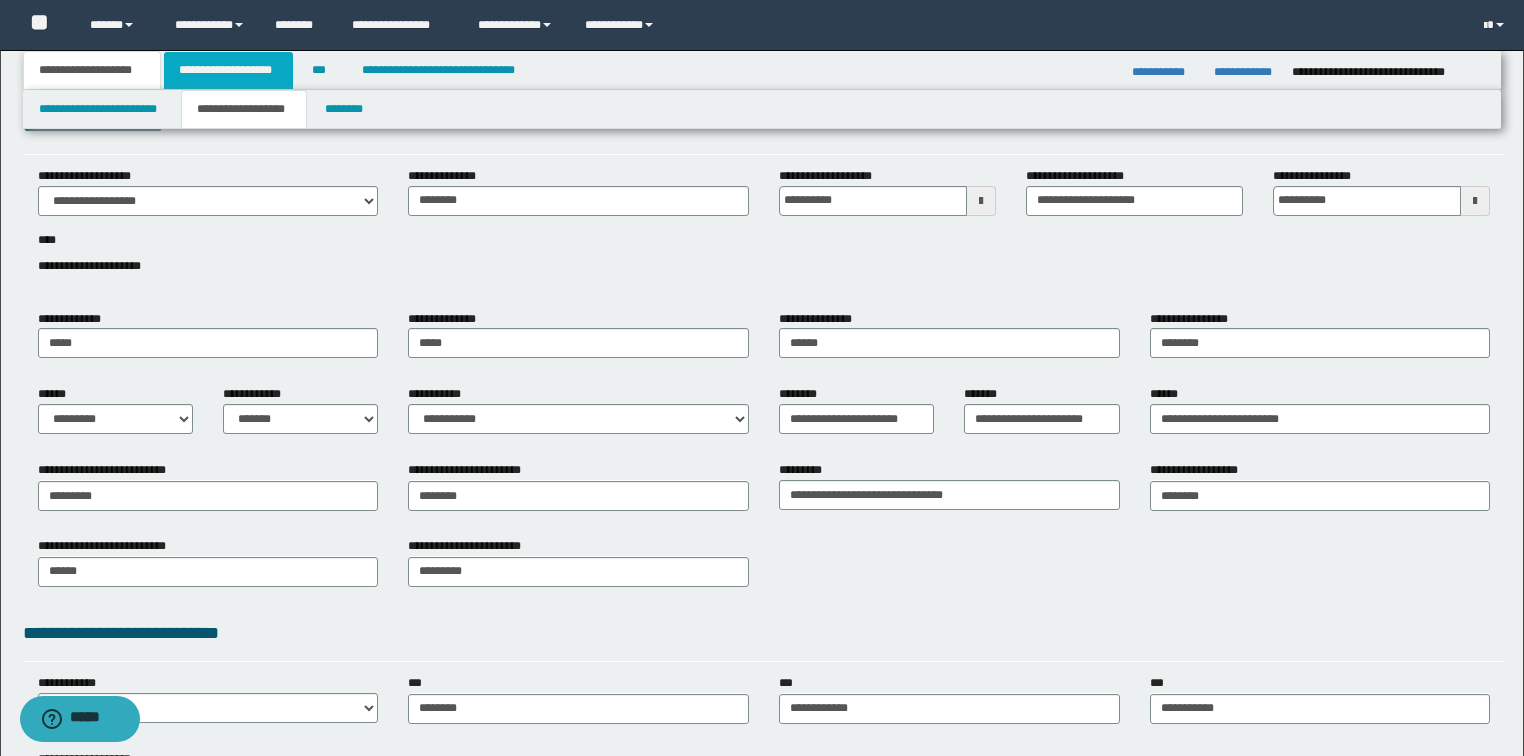 click on "**********" at bounding box center (228, 70) 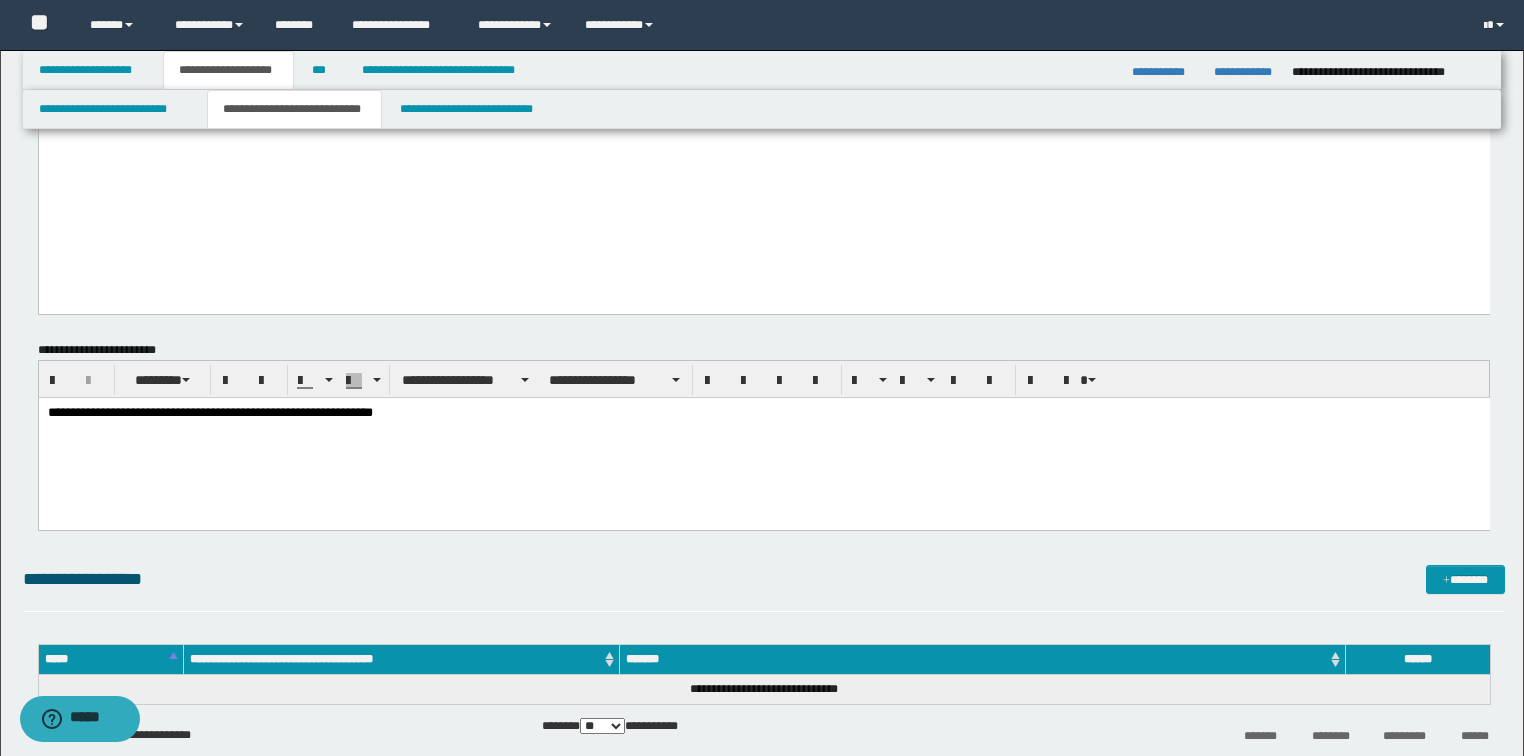 scroll, scrollTop: 927, scrollLeft: 0, axis: vertical 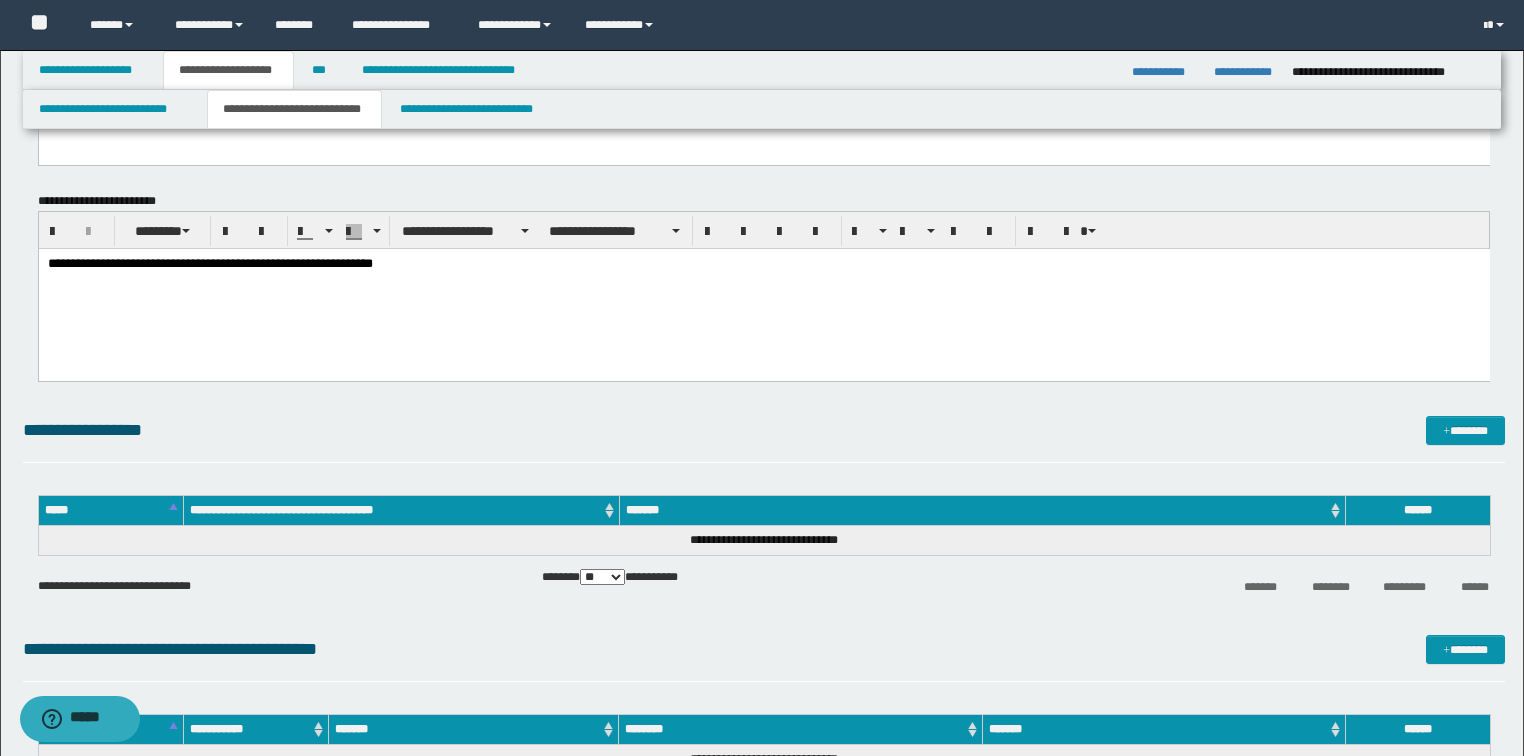 click on "**********" at bounding box center [763, 264] 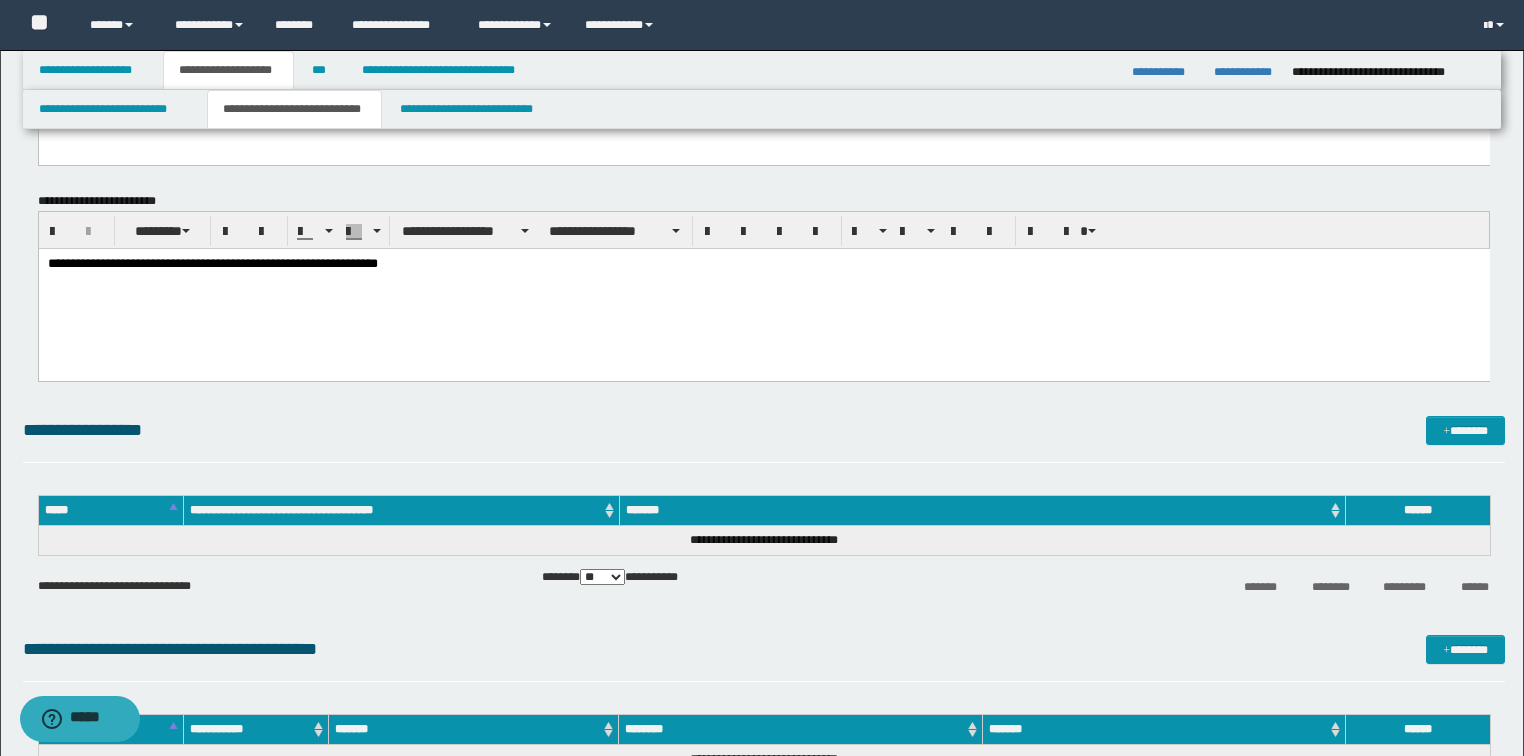 click on "**********" at bounding box center [763, 264] 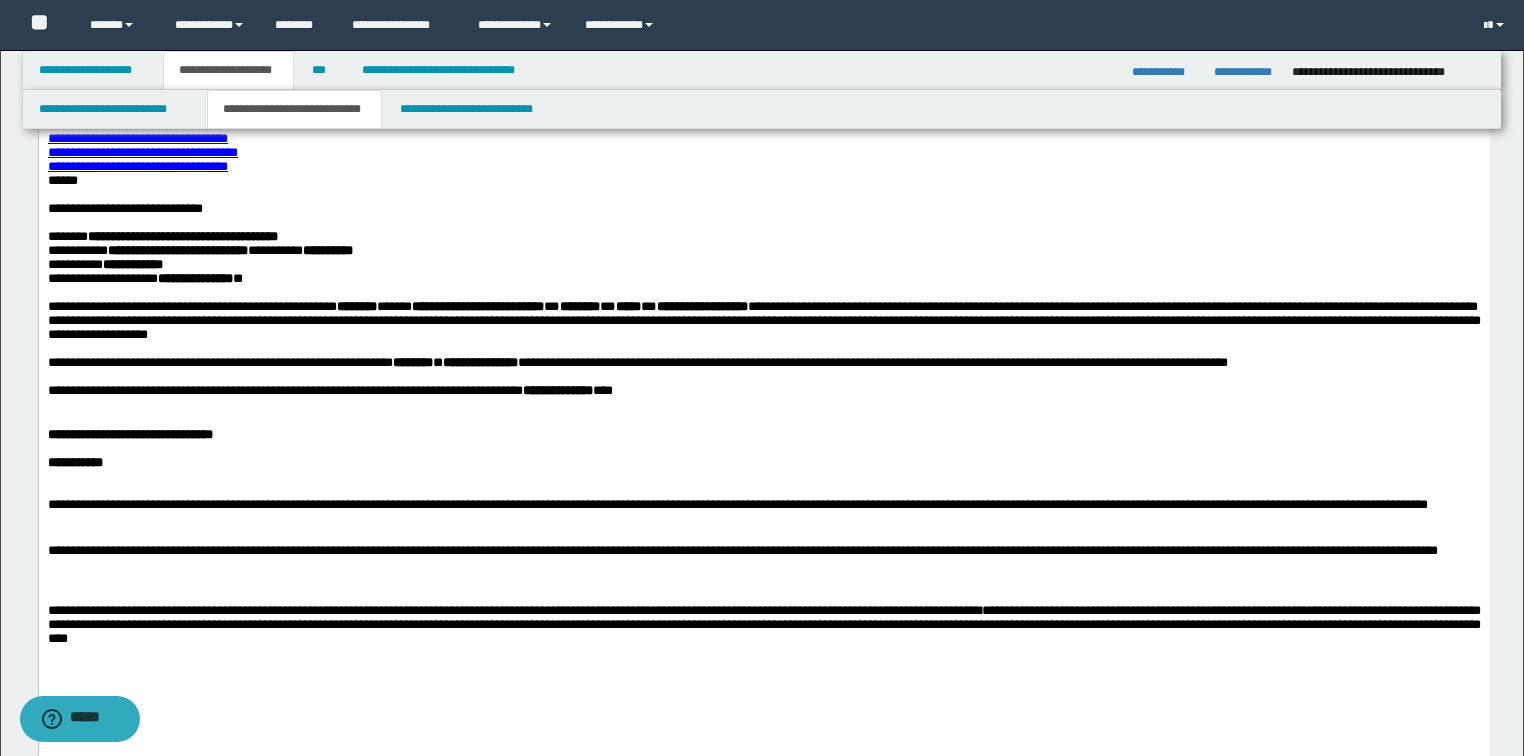 scroll, scrollTop: 127, scrollLeft: 0, axis: vertical 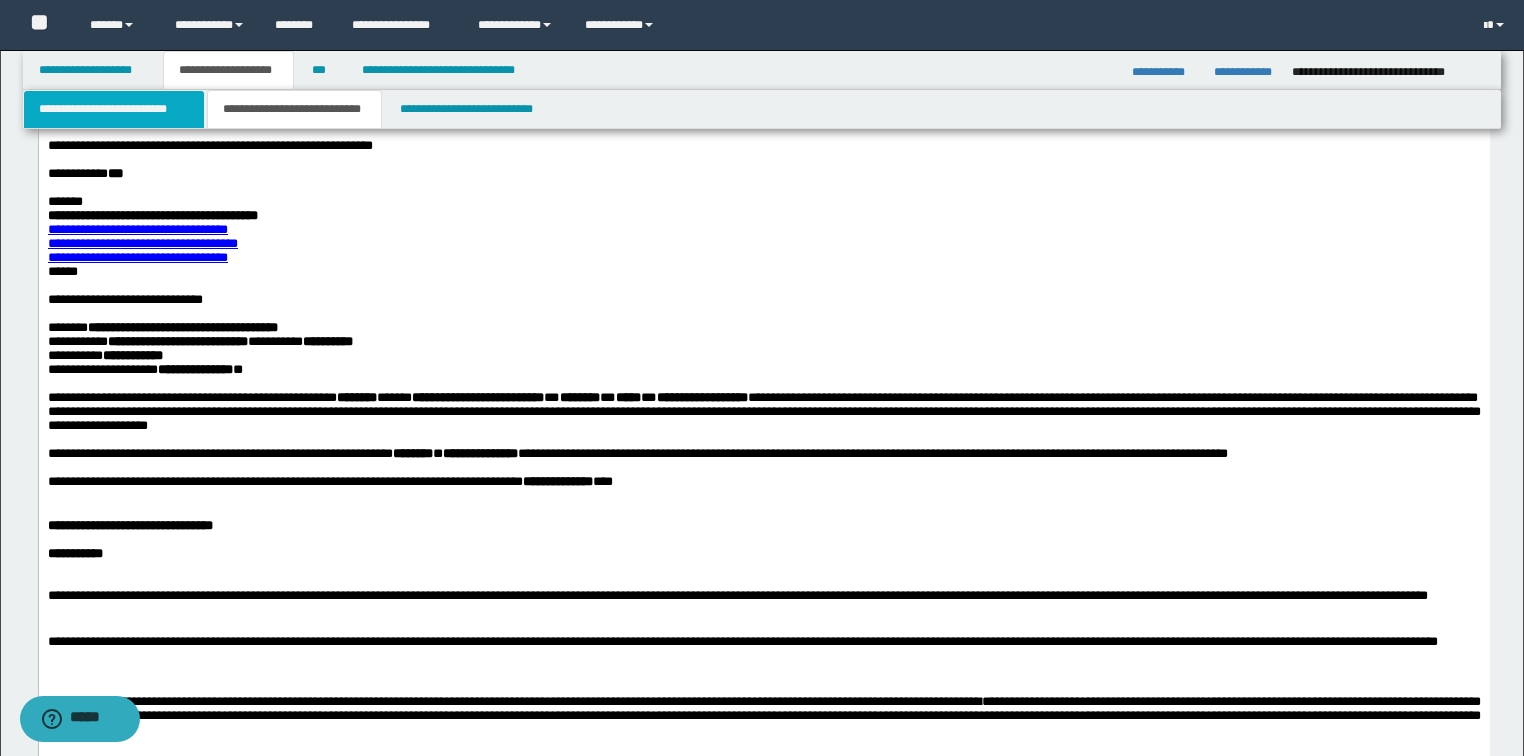 click on "**********" at bounding box center [114, 109] 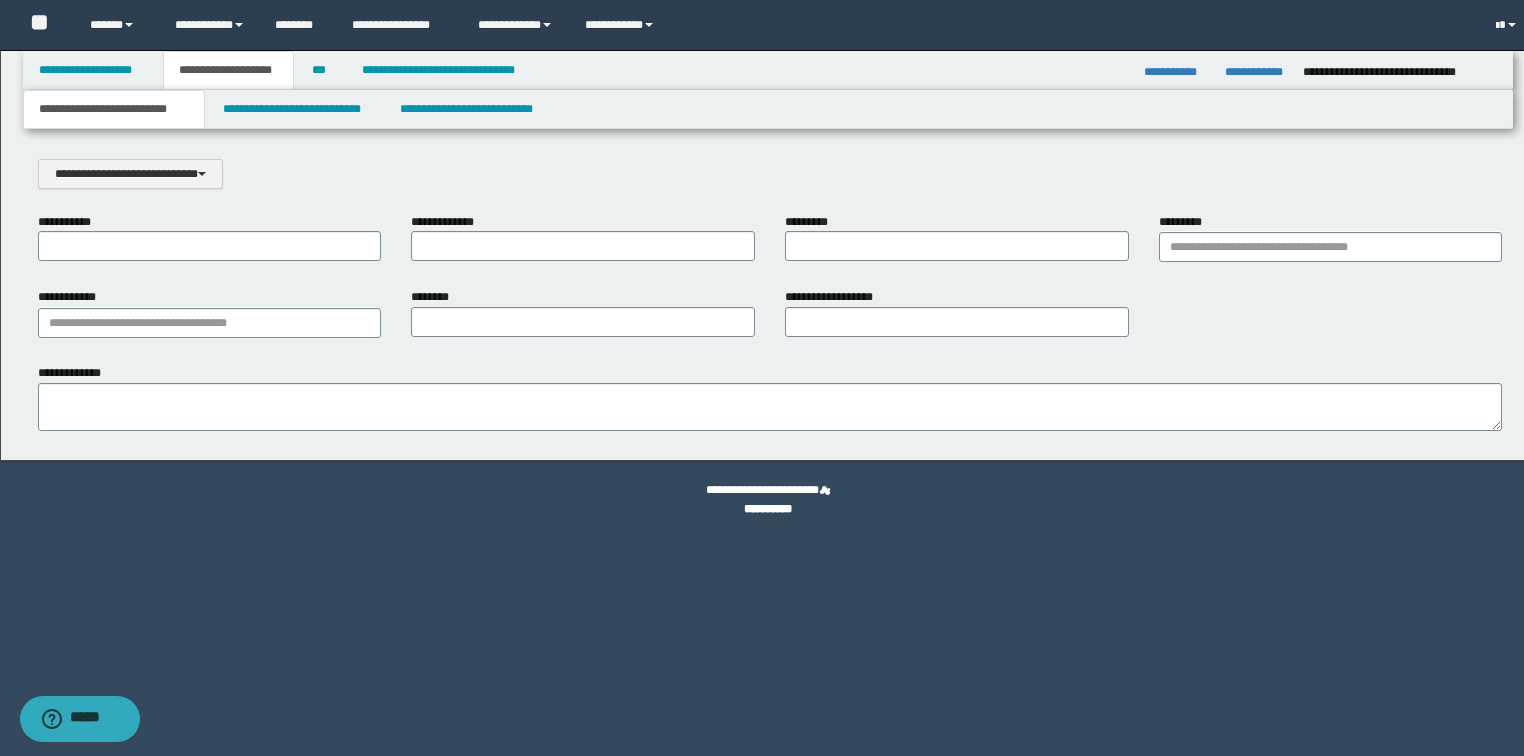 scroll, scrollTop: 0, scrollLeft: 0, axis: both 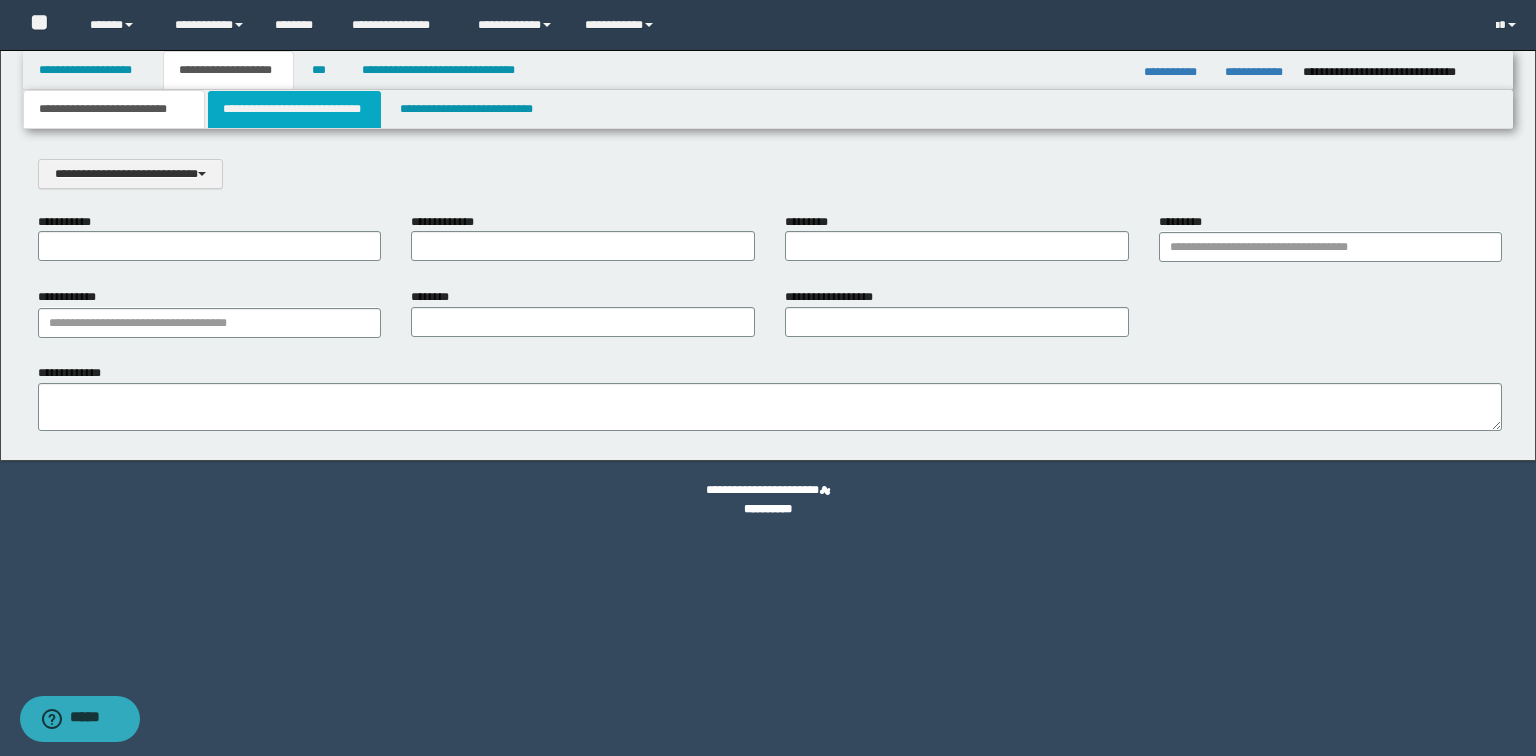 click on "**********" at bounding box center (294, 109) 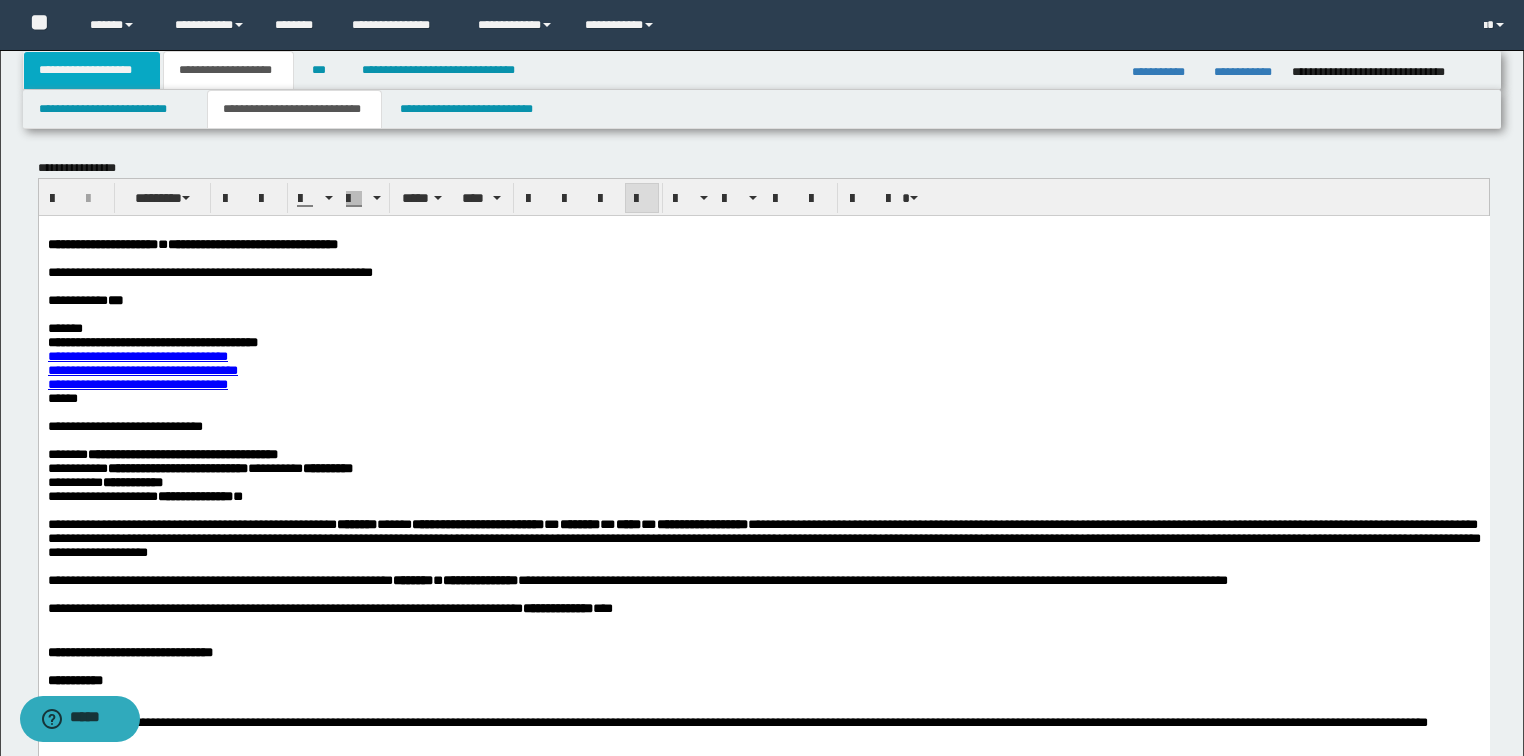 click on "**********" at bounding box center [92, 70] 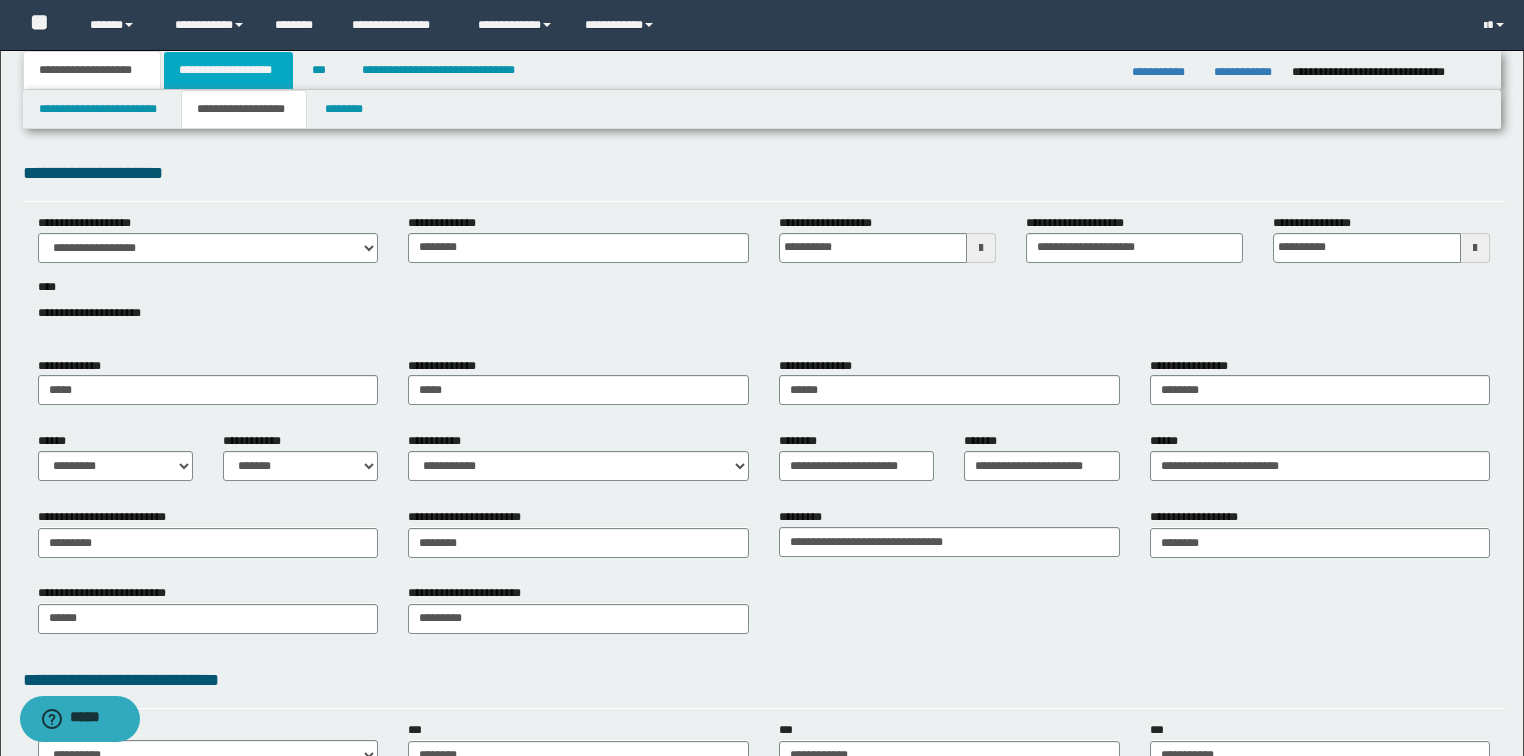 click on "**********" at bounding box center [228, 70] 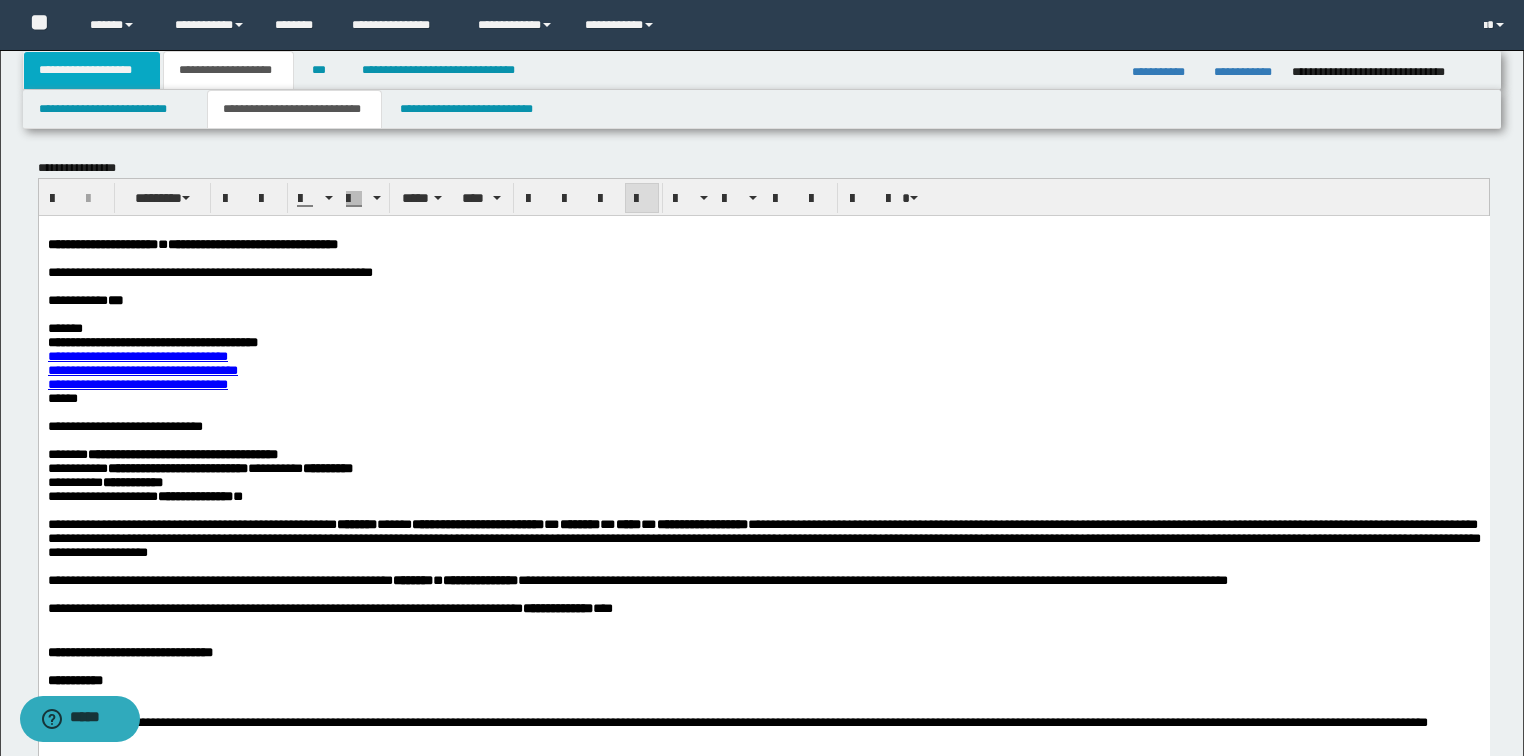 click on "**********" at bounding box center (92, 70) 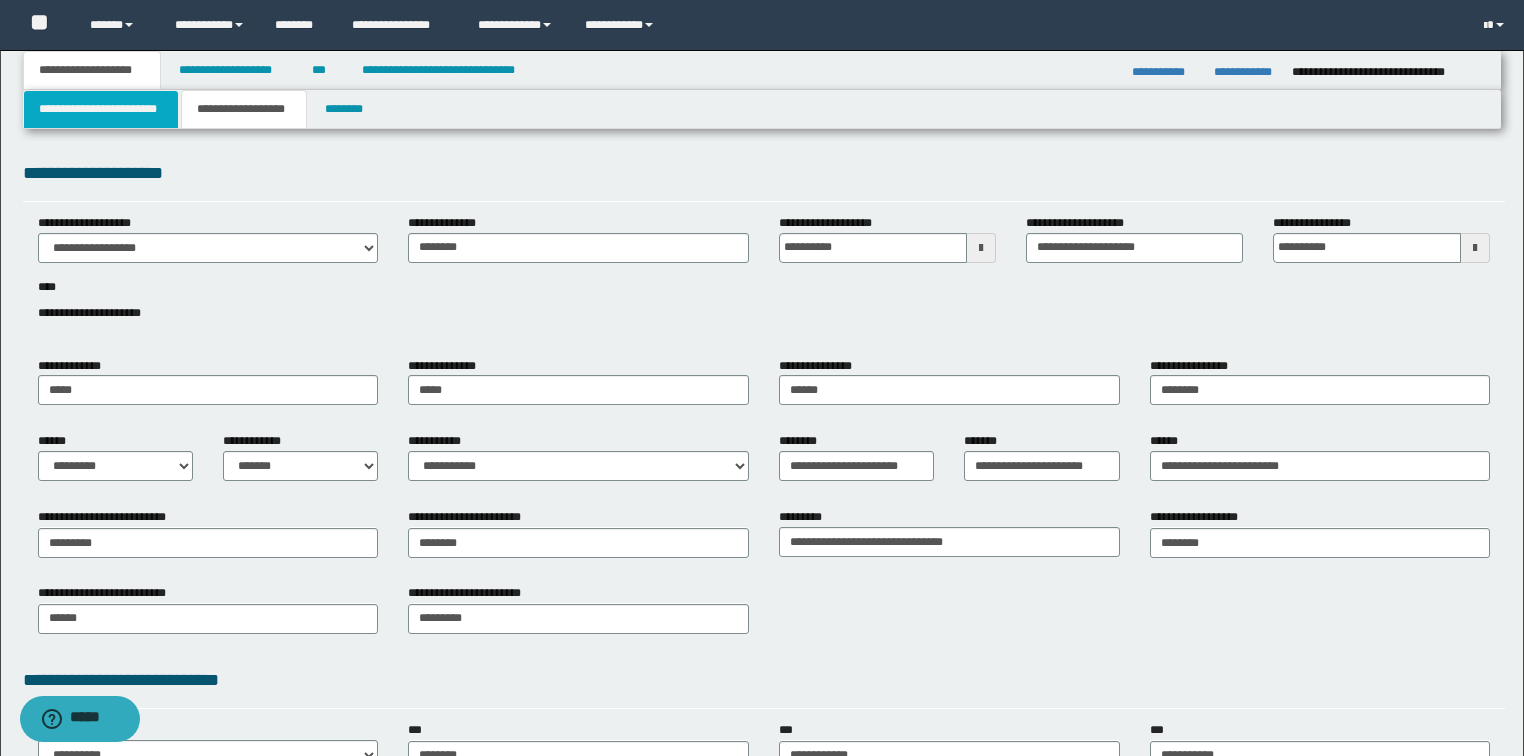 click on "**********" at bounding box center [101, 109] 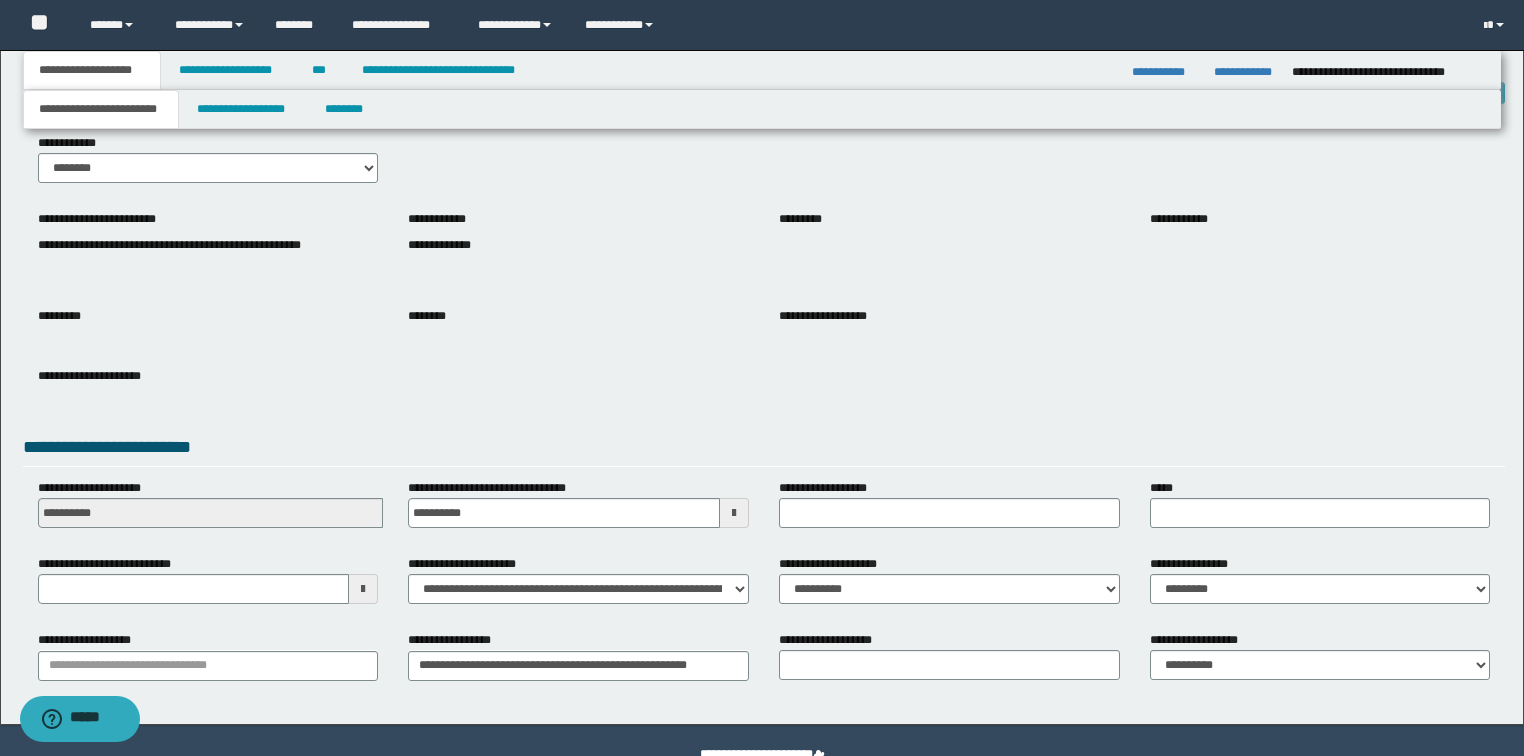 scroll, scrollTop: 127, scrollLeft: 0, axis: vertical 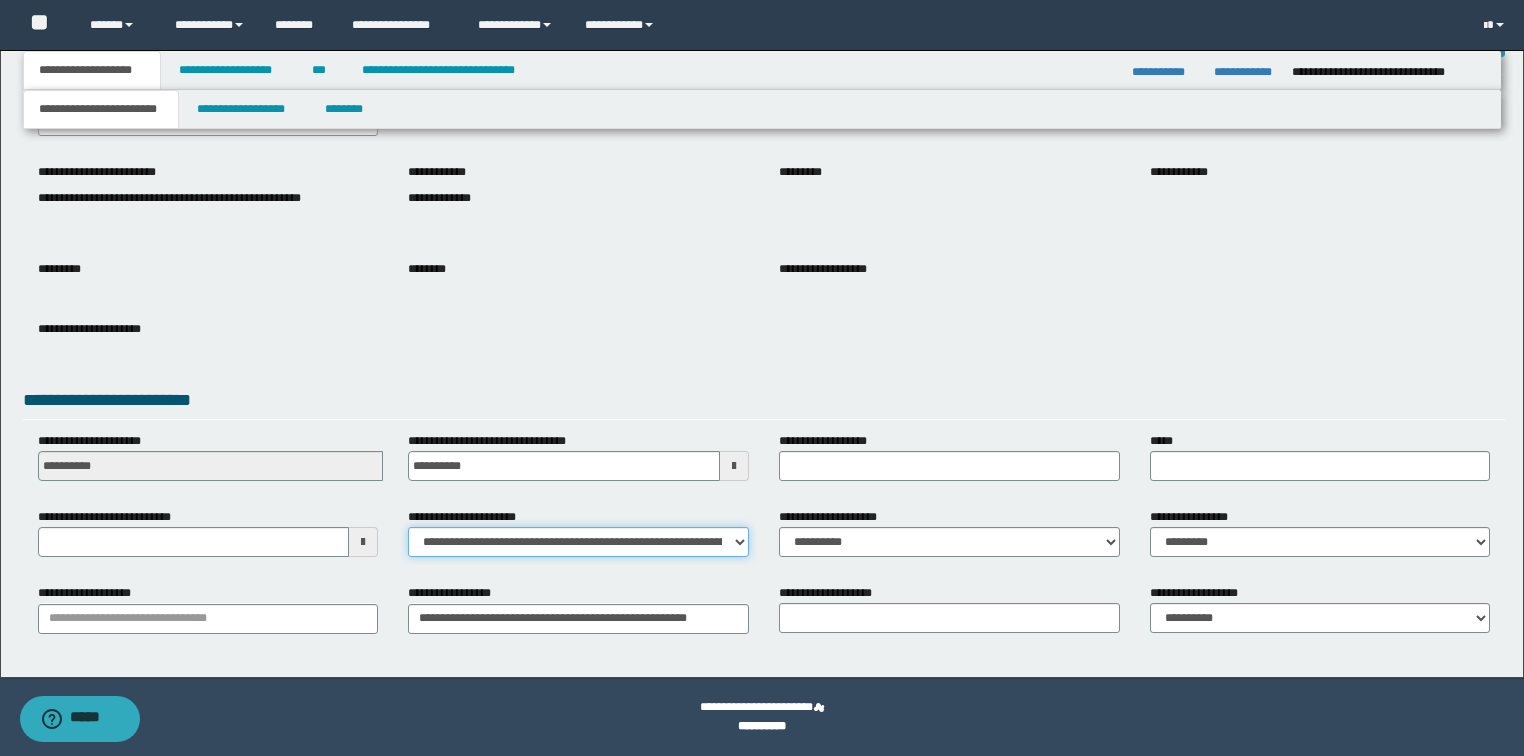 click on "**********" at bounding box center (578, 542) 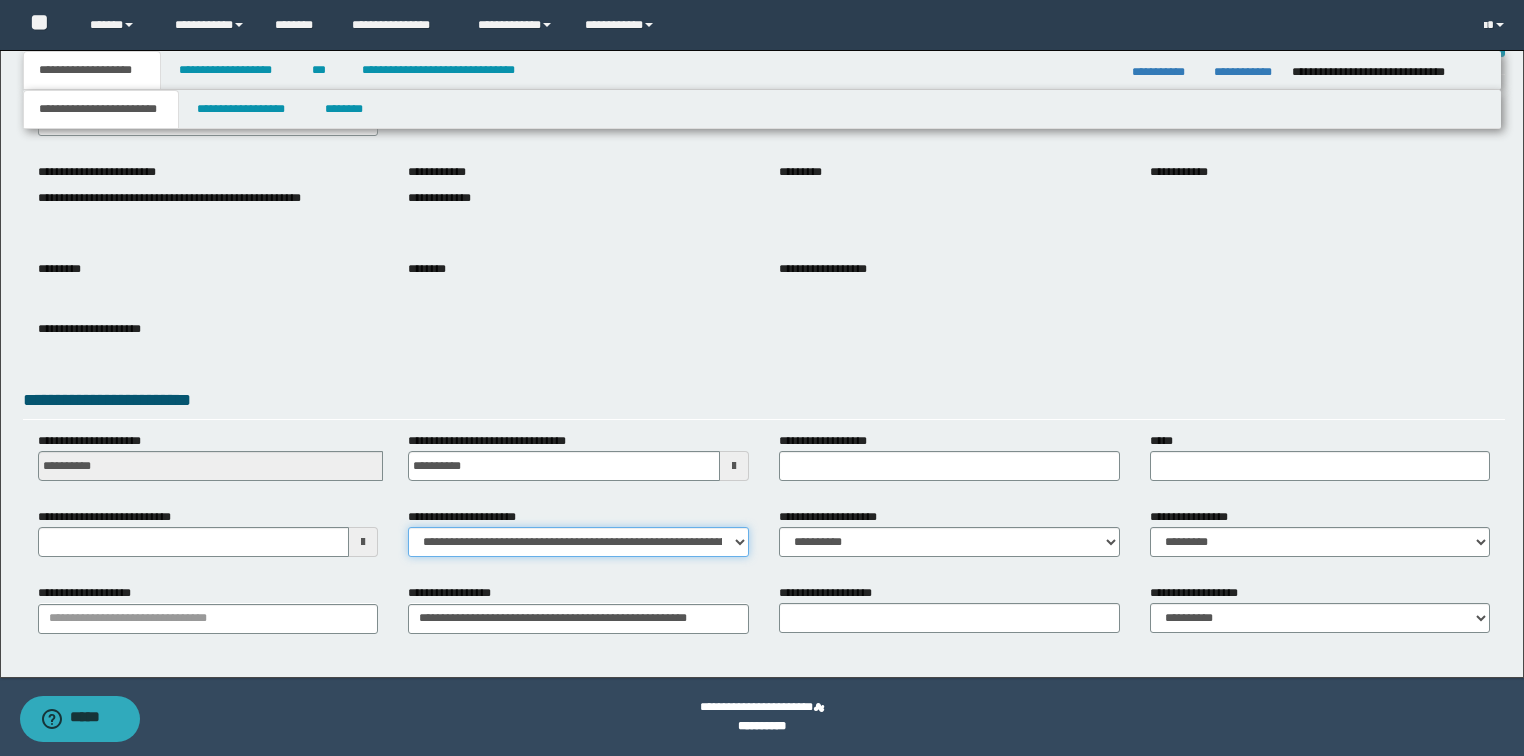 click on "**********" at bounding box center [578, 542] 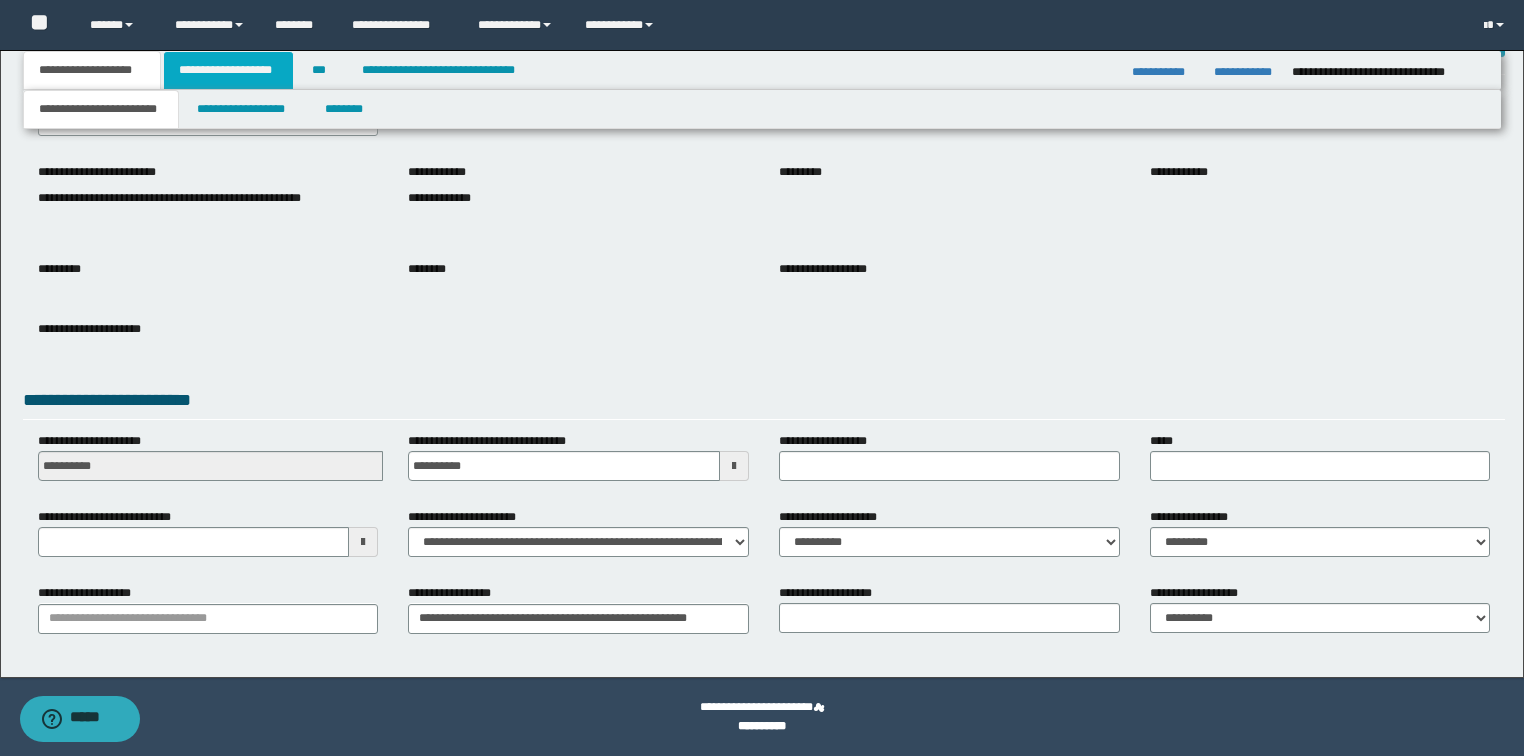 click on "**********" at bounding box center (228, 70) 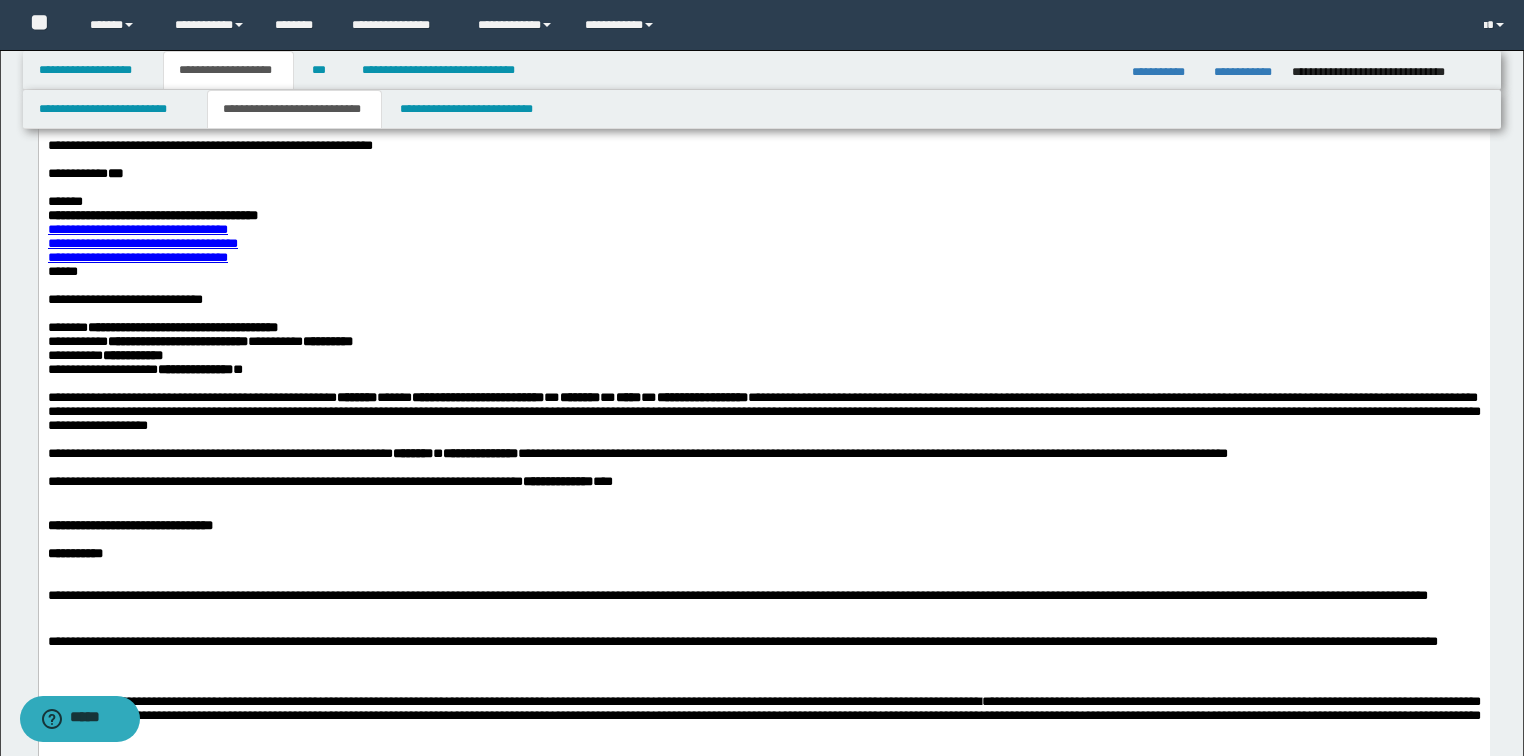 click on "**********" at bounding box center (294, 109) 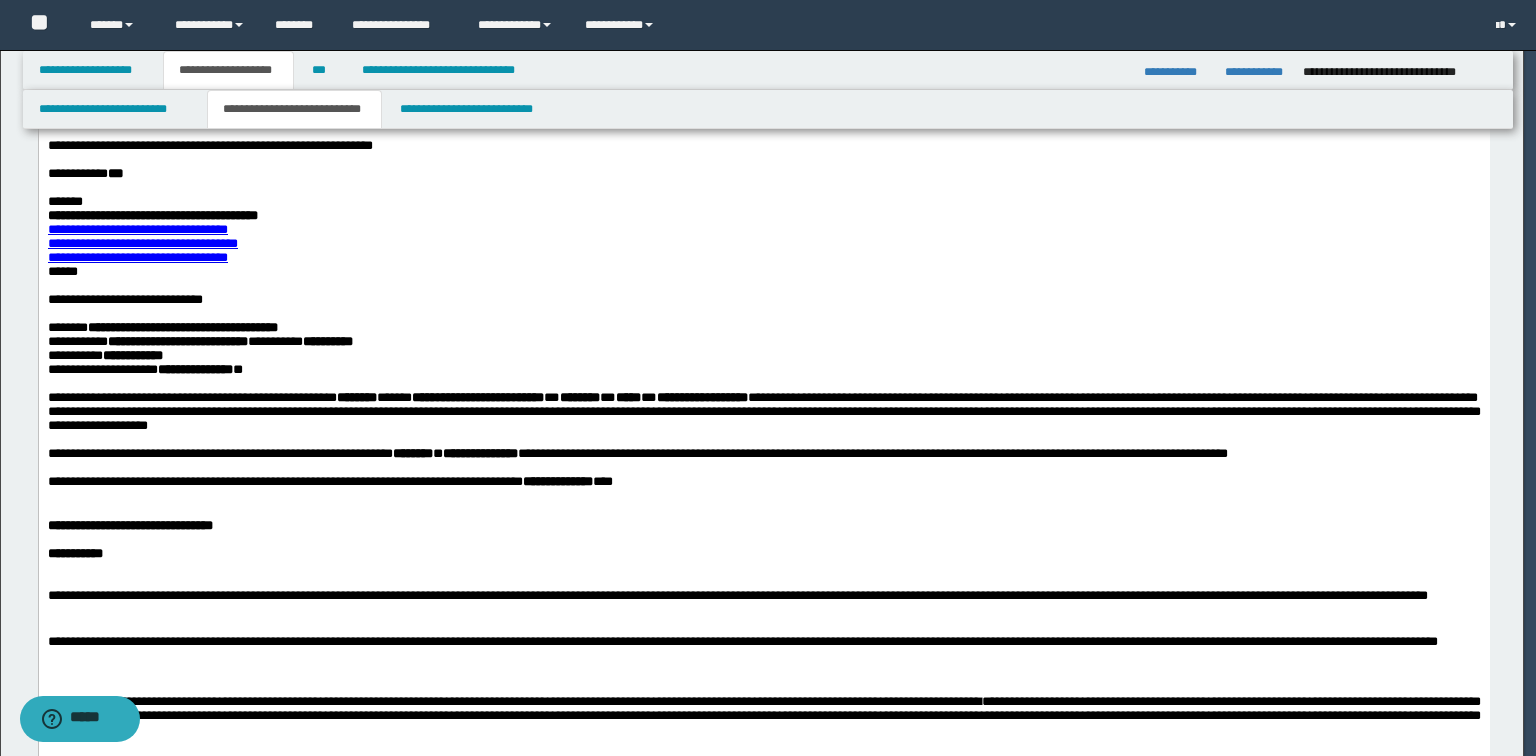 click on "**********" at bounding box center [762, 251] 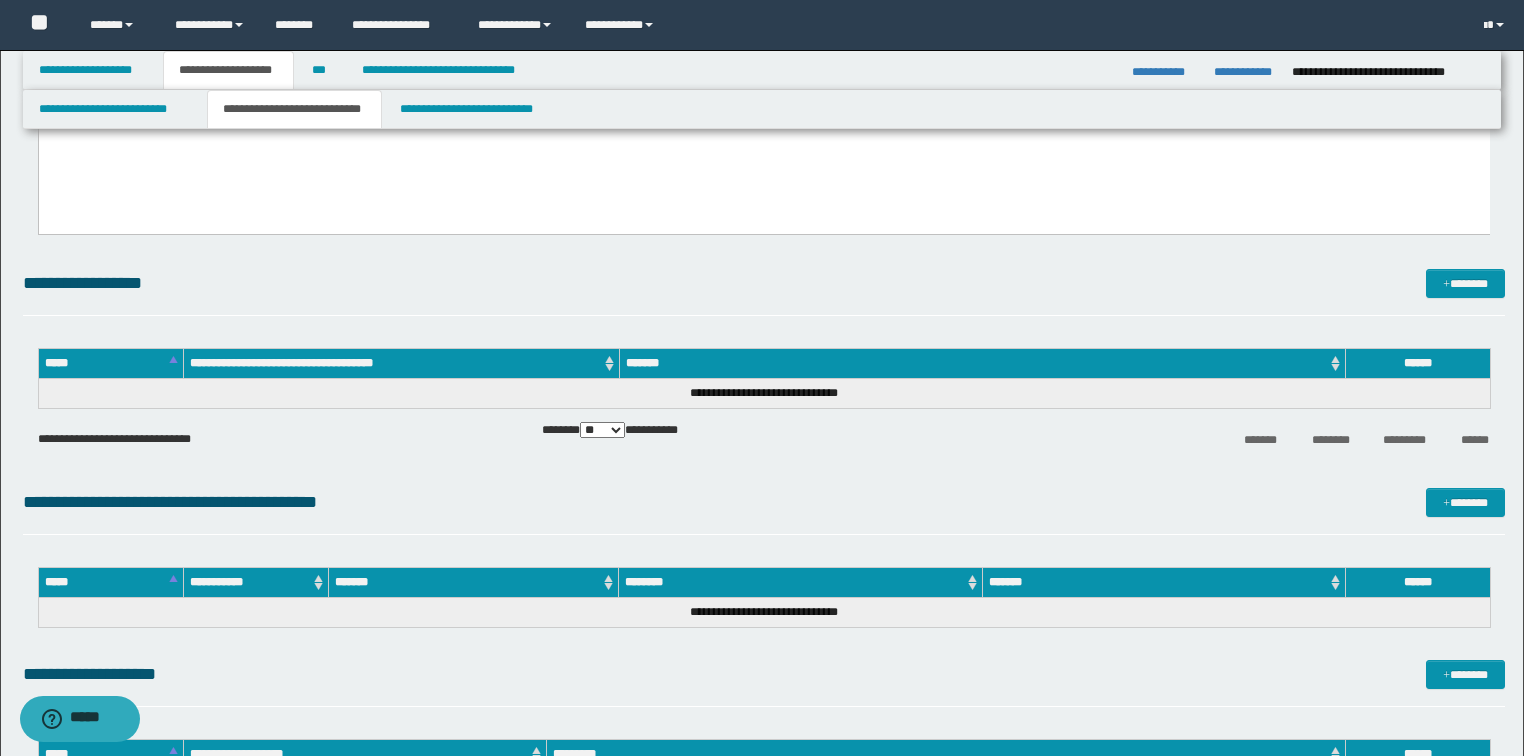 scroll, scrollTop: 1087, scrollLeft: 0, axis: vertical 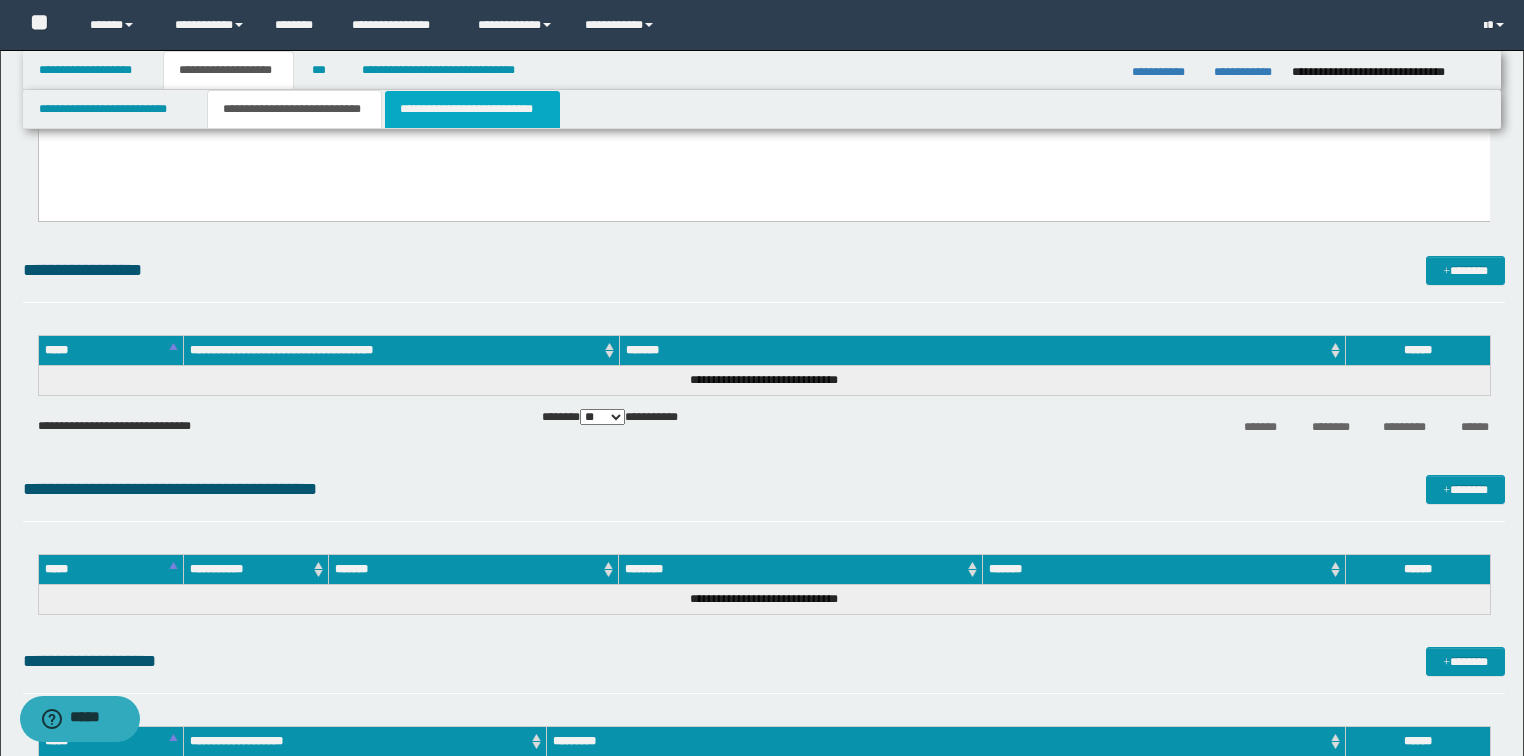 click on "**********" at bounding box center (472, 109) 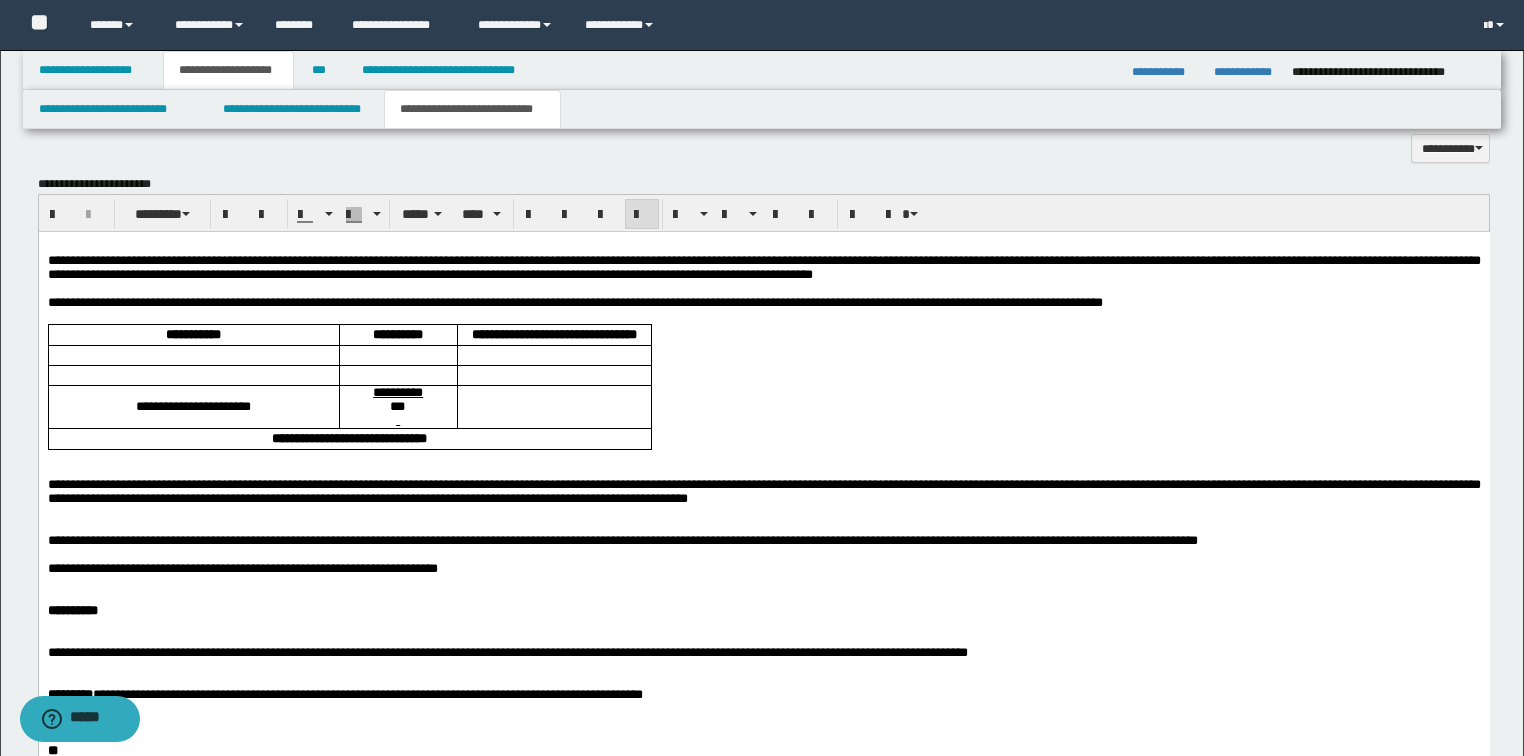 click on "**********" at bounding box center [763, 608] 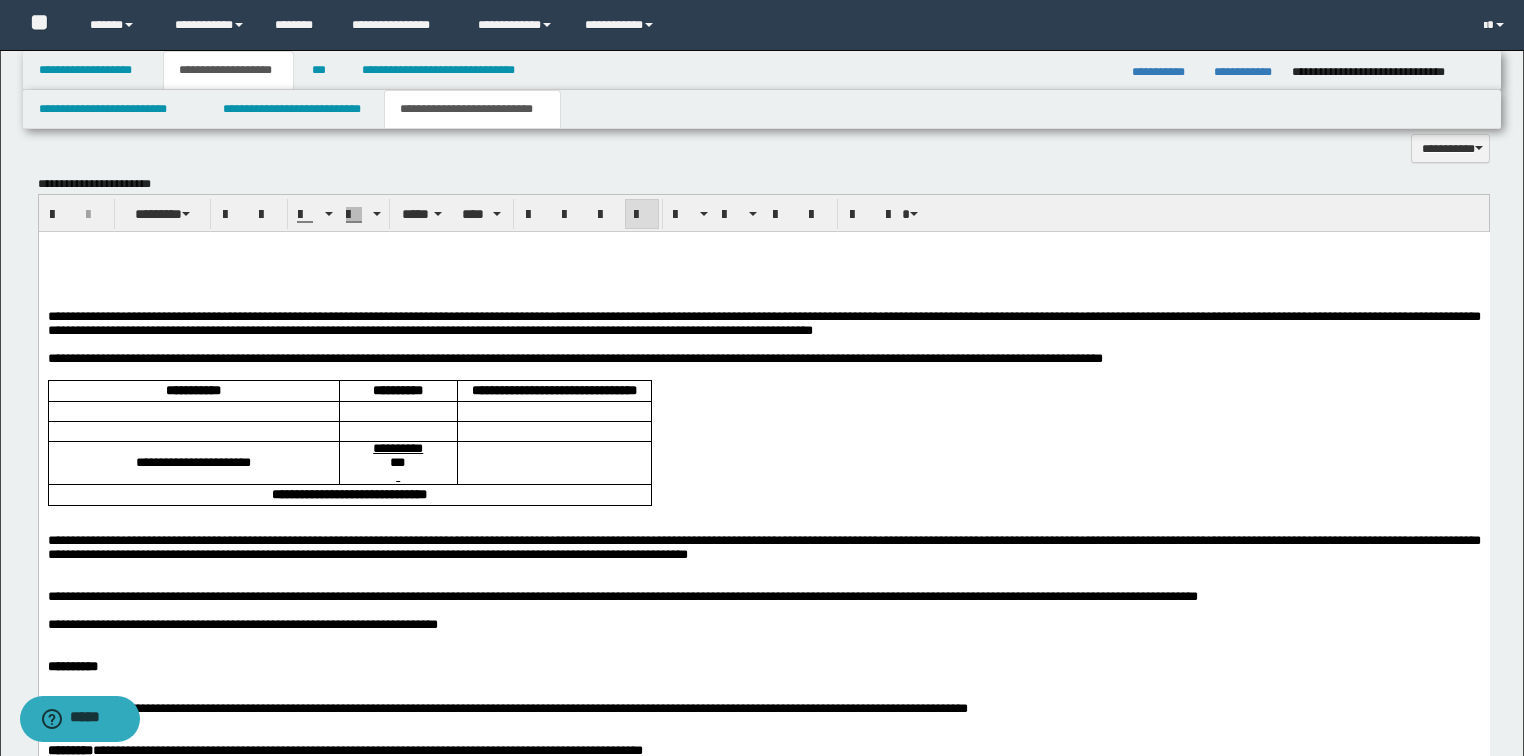 paste 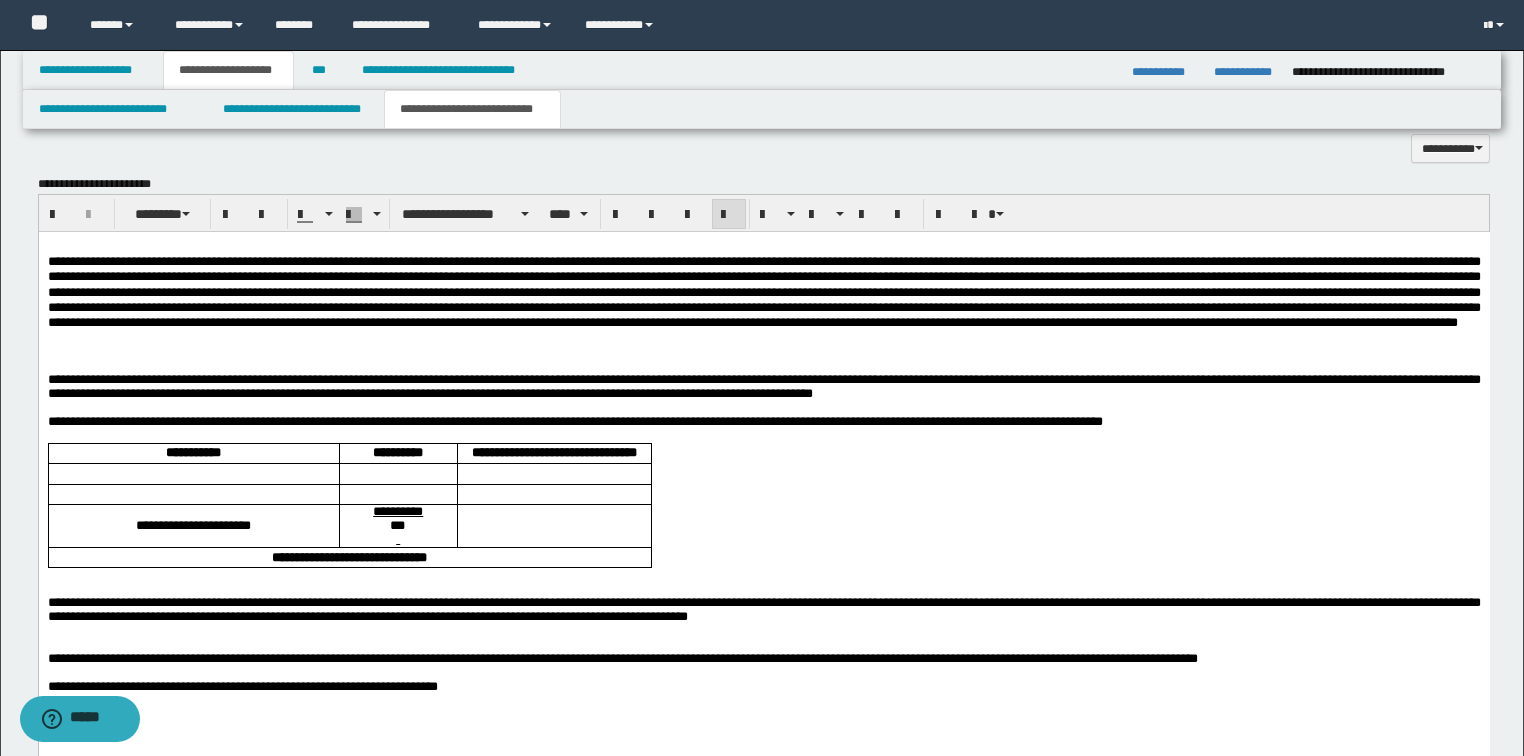 click at bounding box center [763, 292] 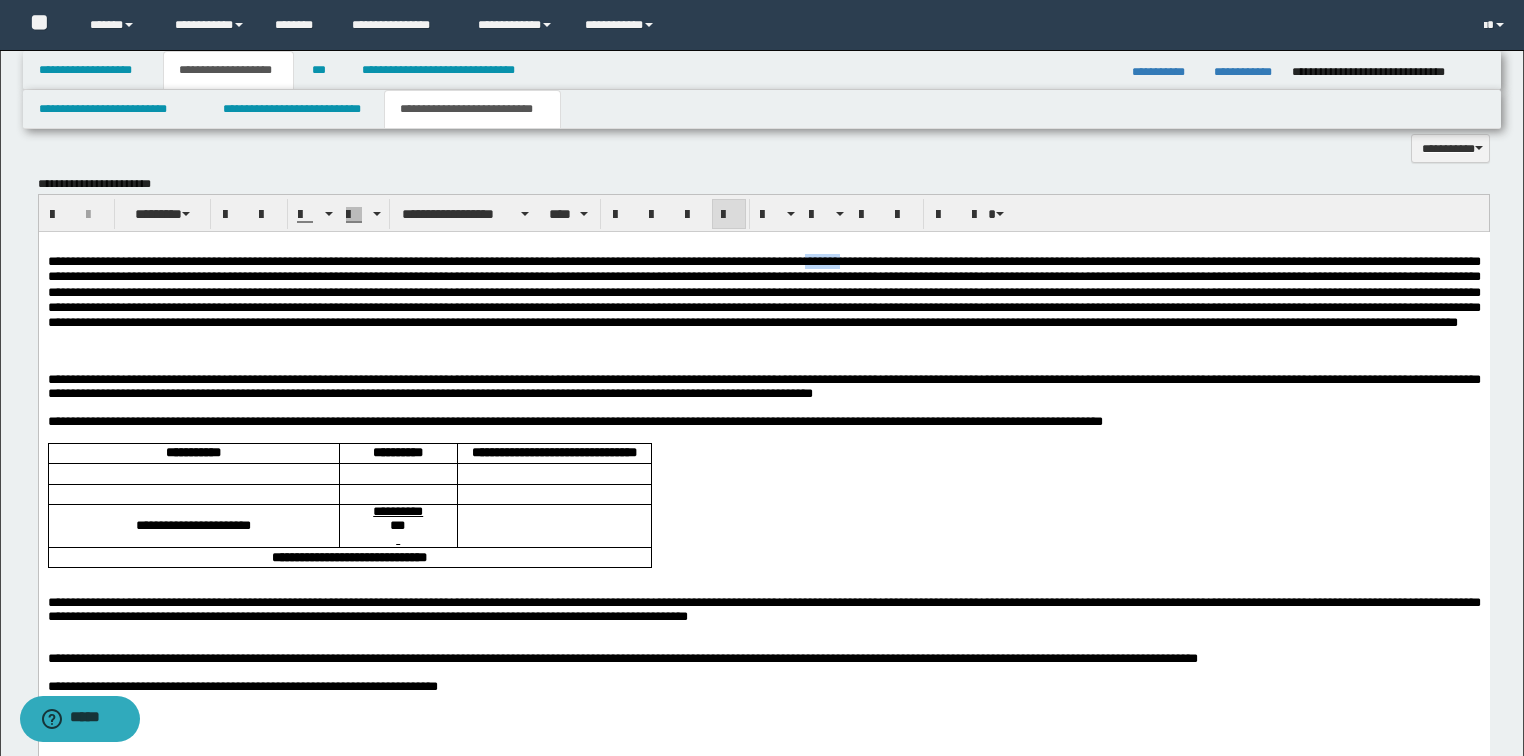 click at bounding box center [763, 292] 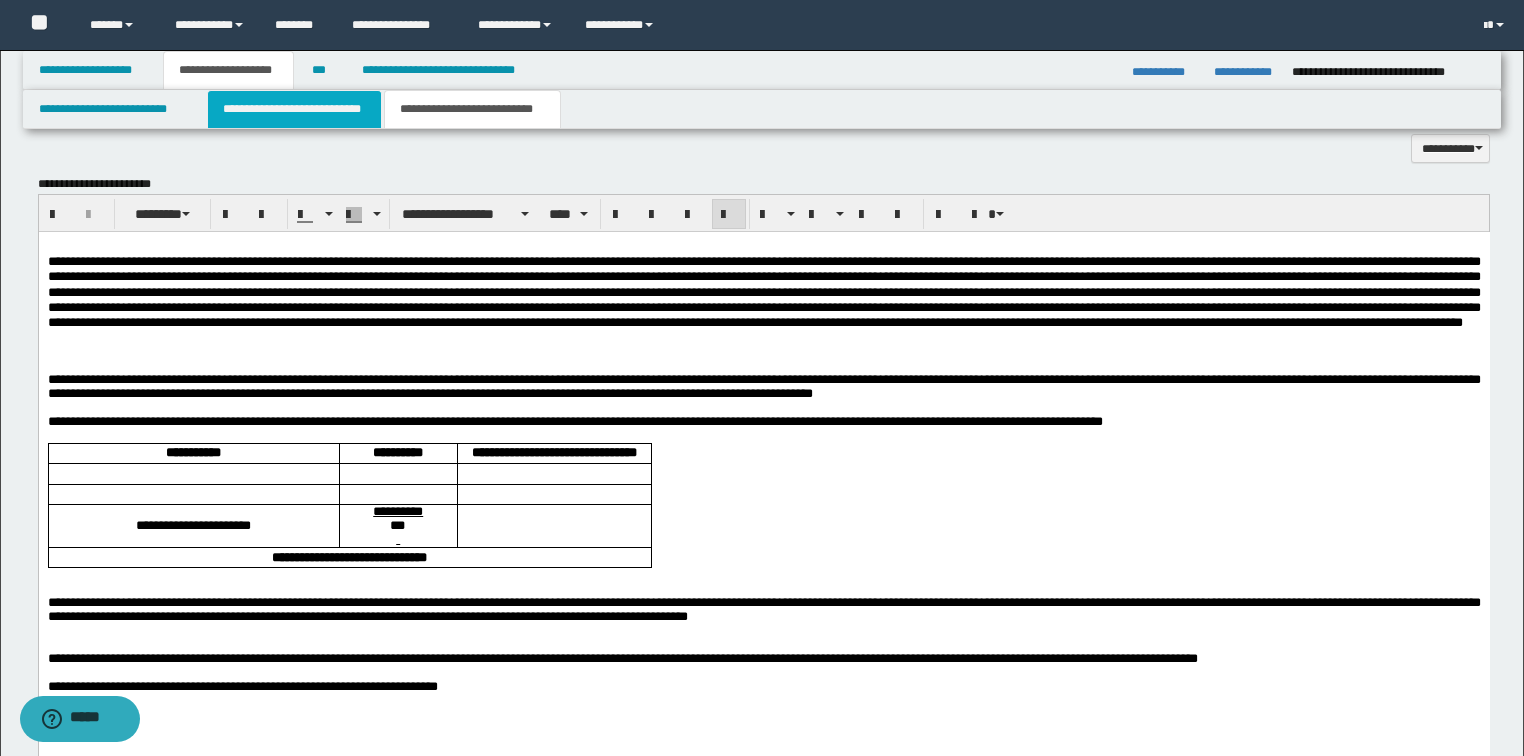click on "**********" at bounding box center [294, 109] 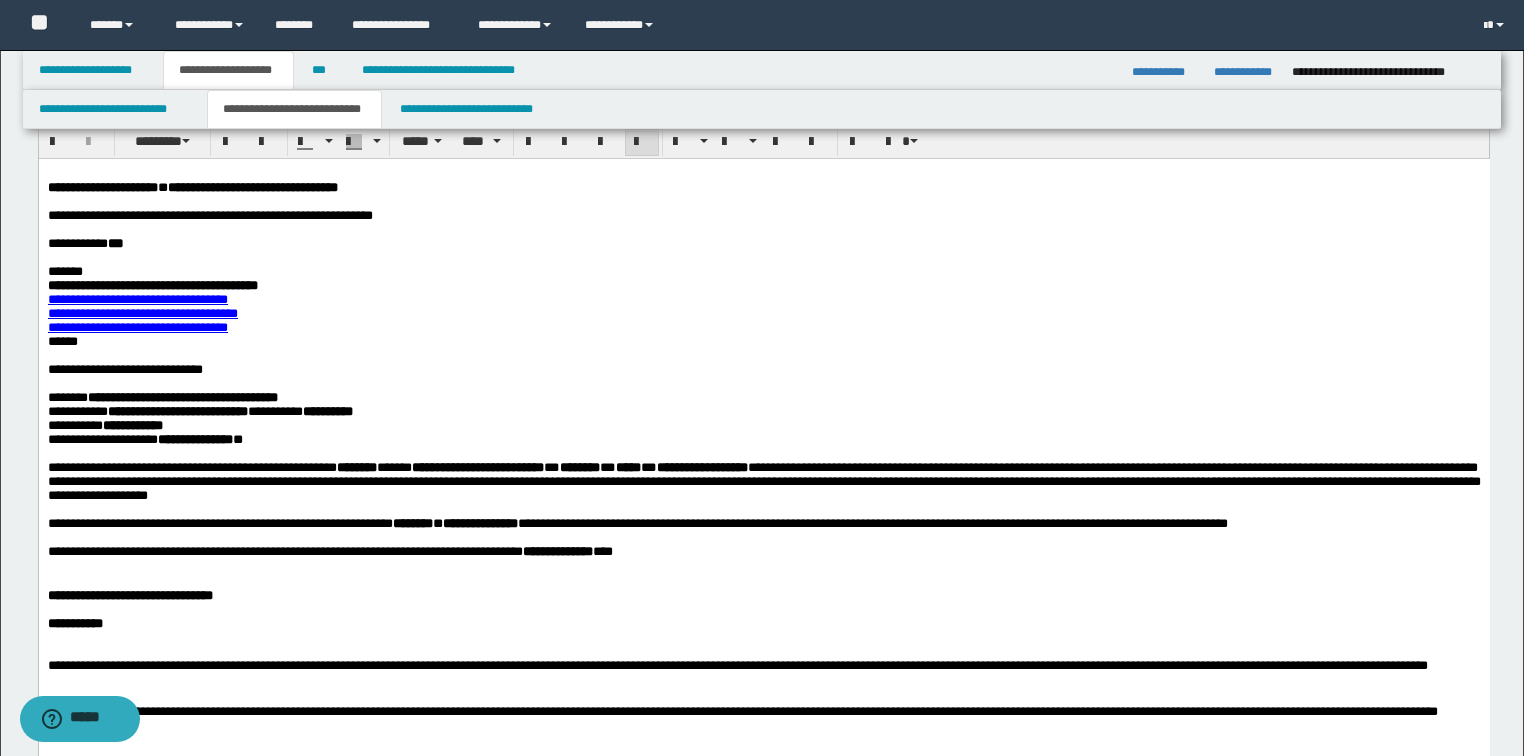 scroll, scrollTop: 0, scrollLeft: 0, axis: both 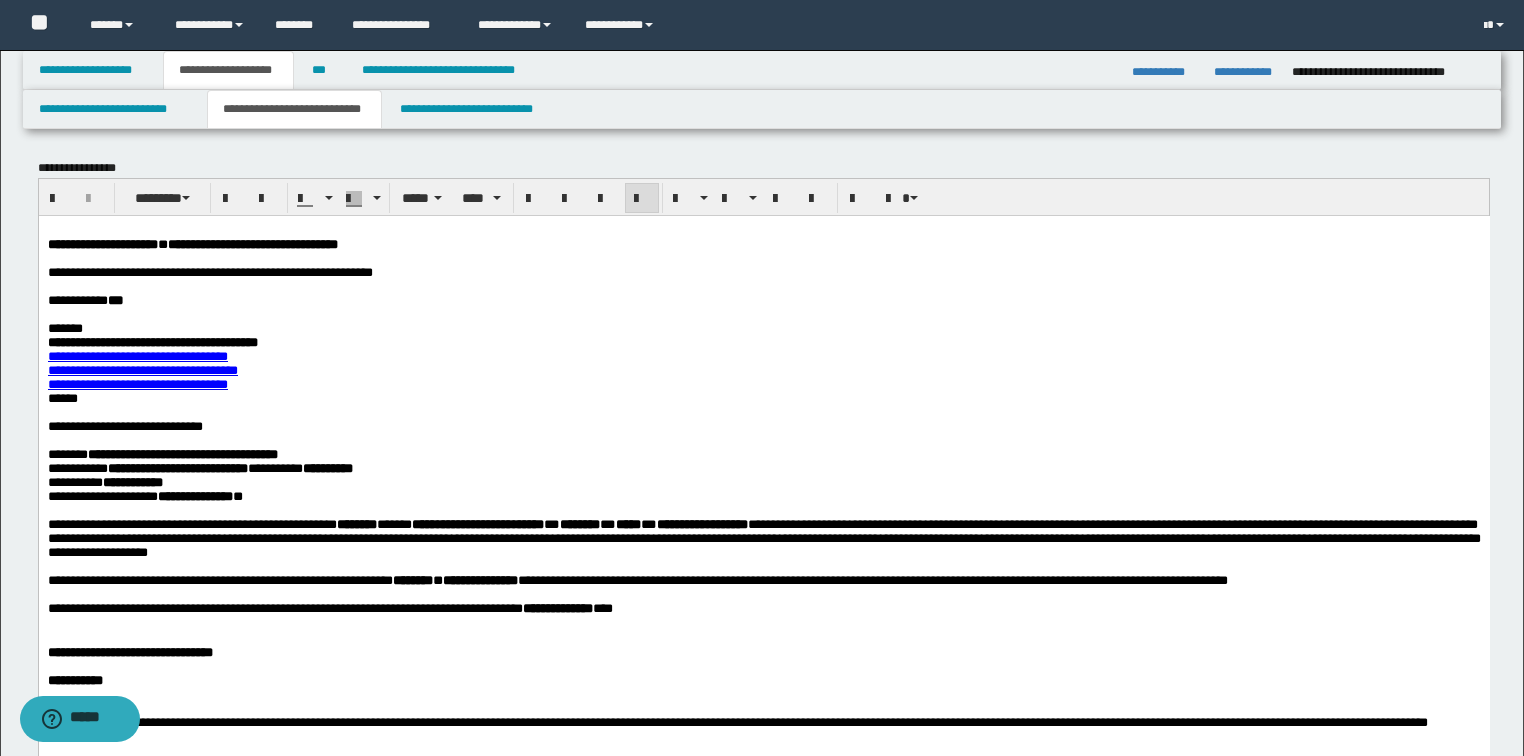 click at bounding box center (763, 258) 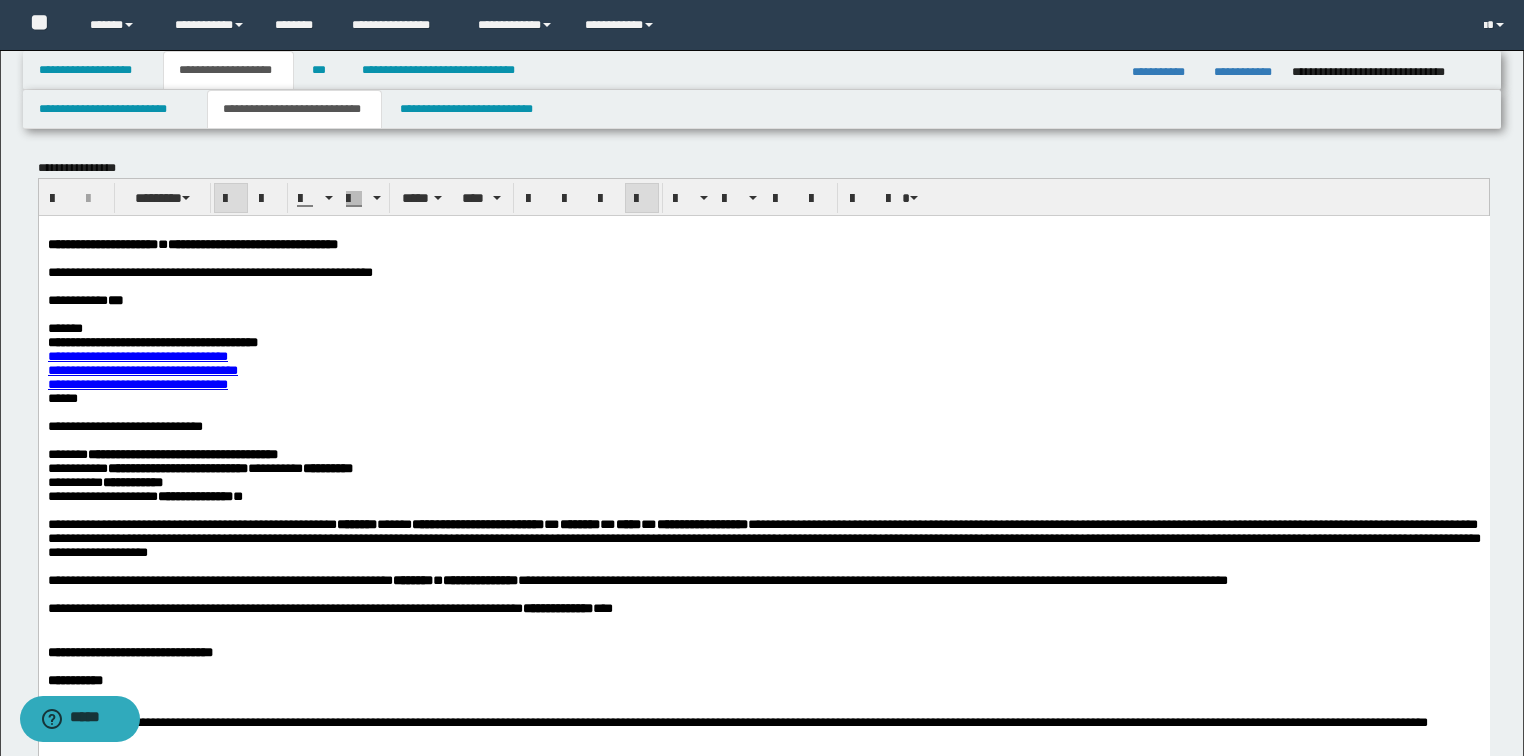 click on "**********" at bounding box center [102, 243] 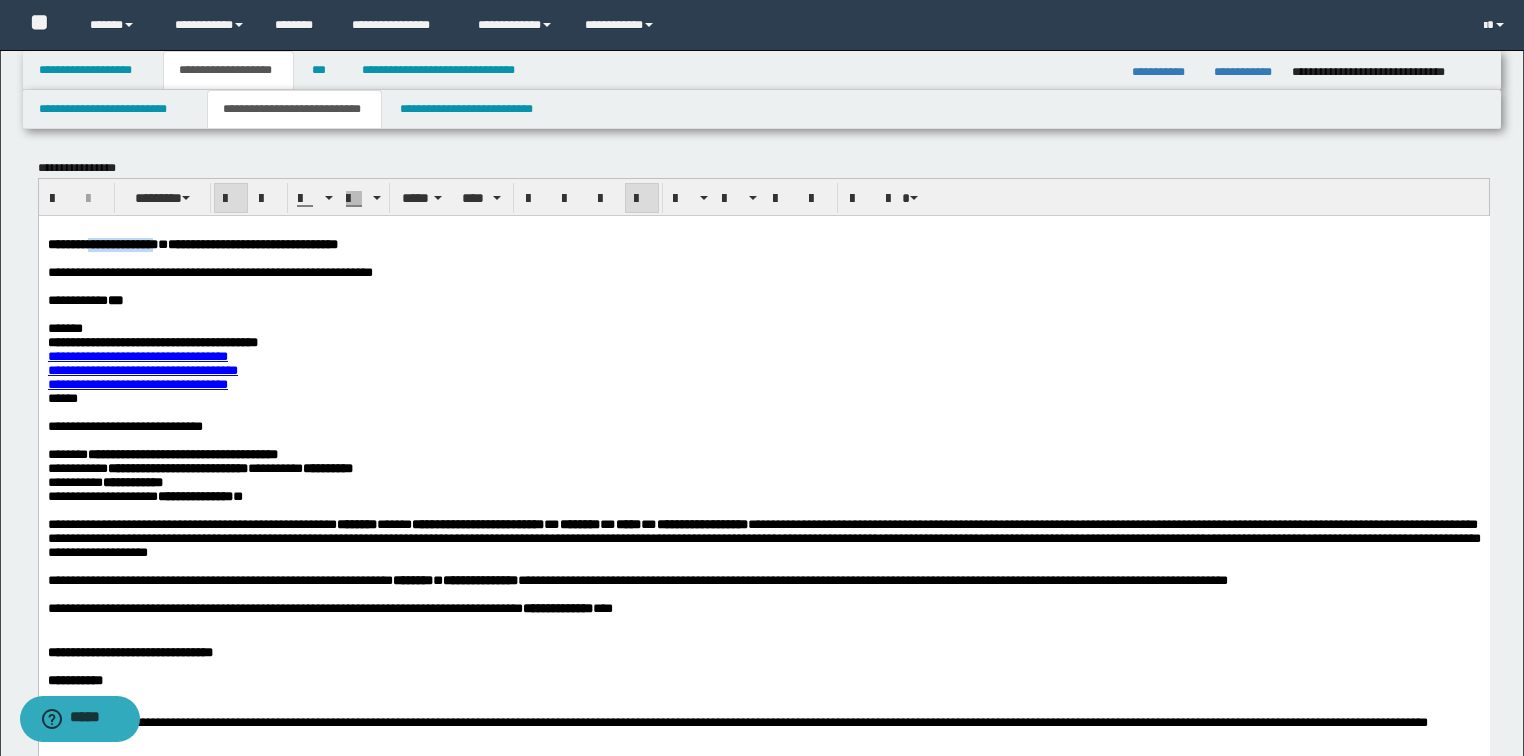 click on "**********" at bounding box center (102, 243) 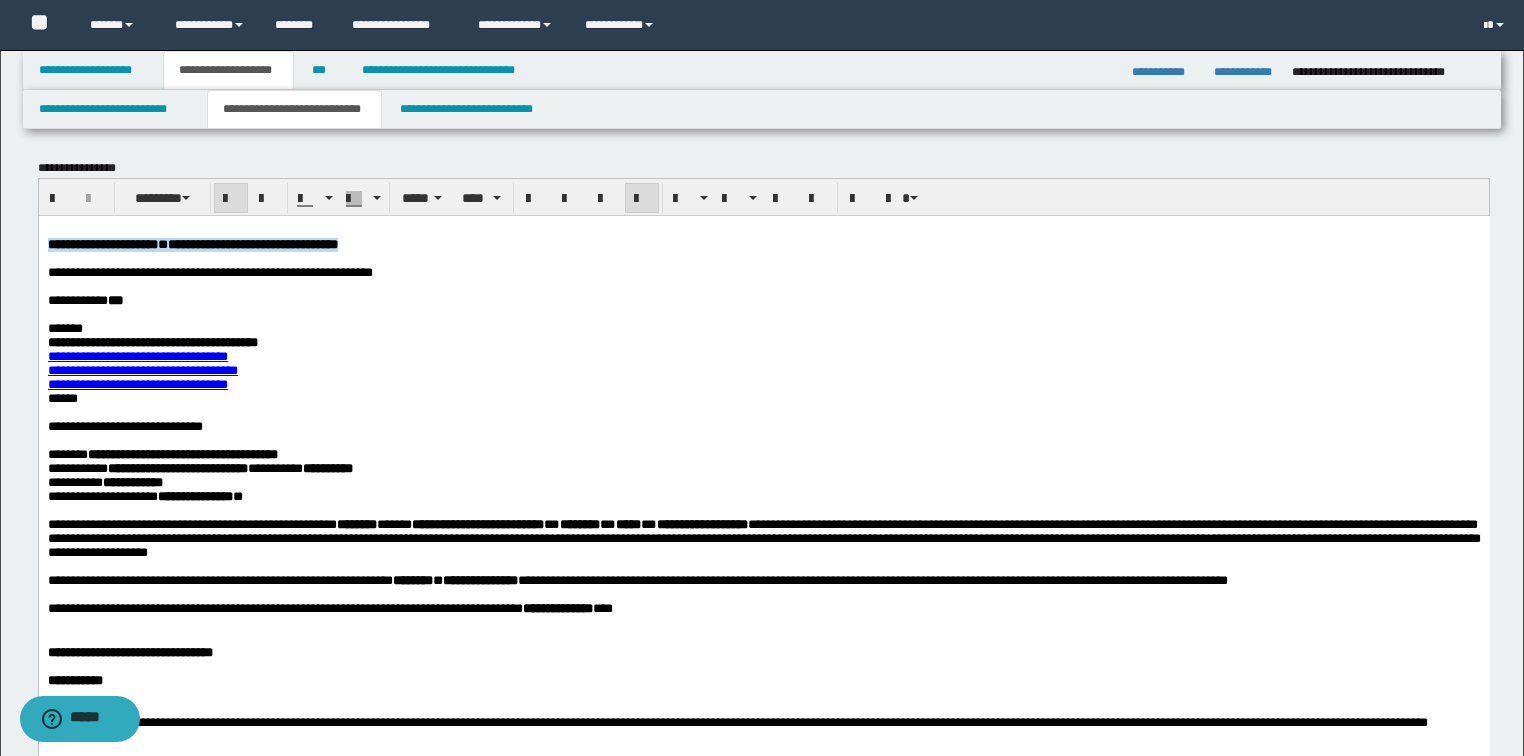 click on "**********" at bounding box center (102, 243) 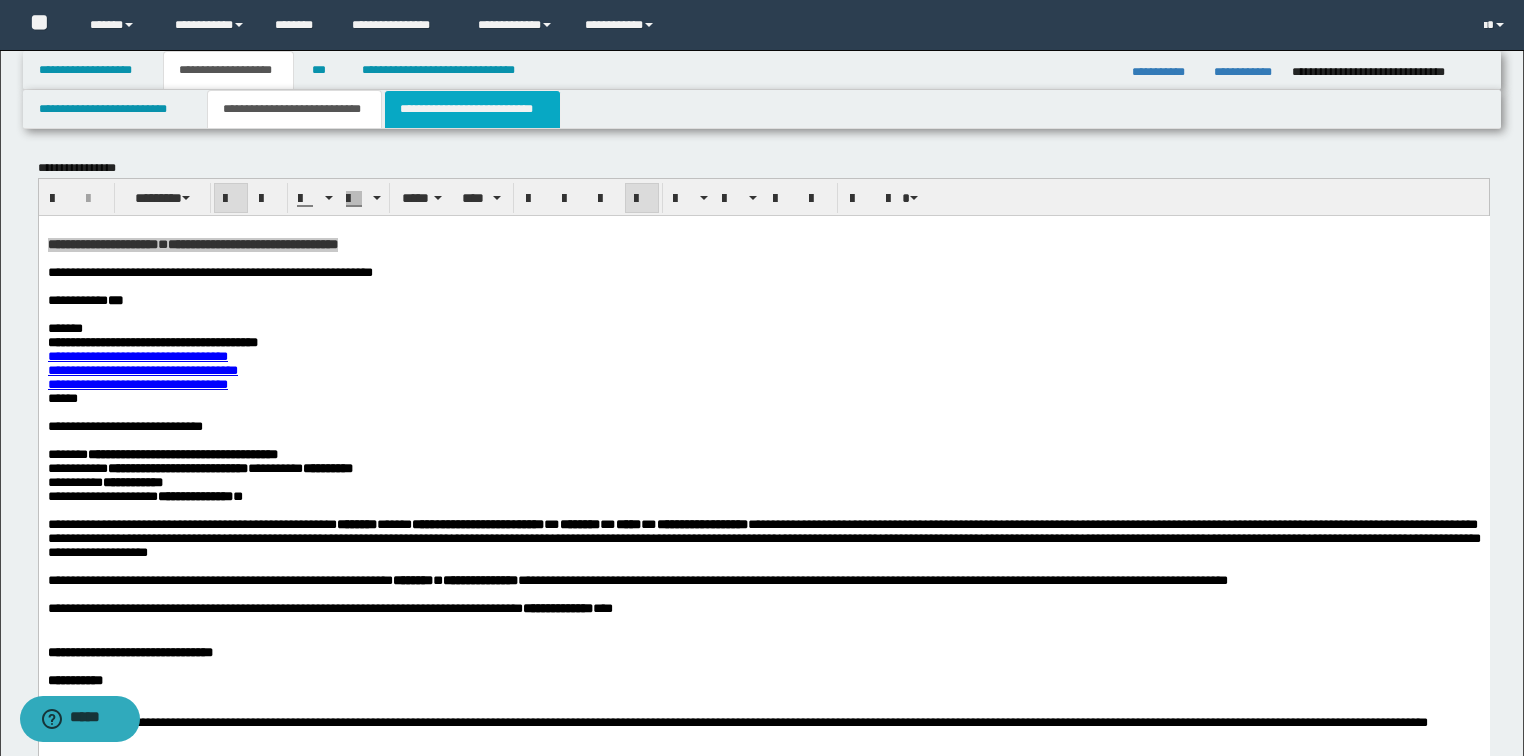 click on "**********" at bounding box center [472, 109] 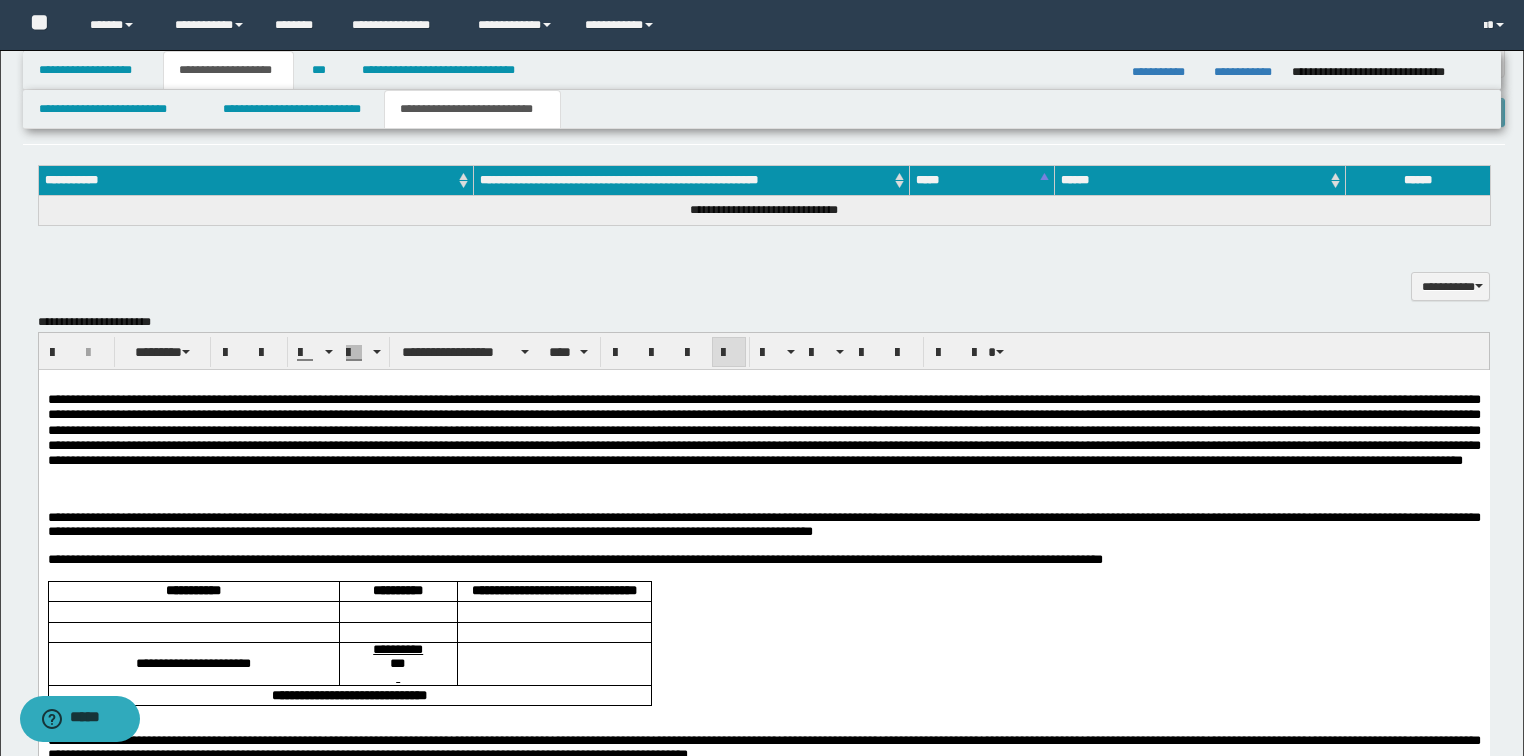 scroll, scrollTop: 960, scrollLeft: 0, axis: vertical 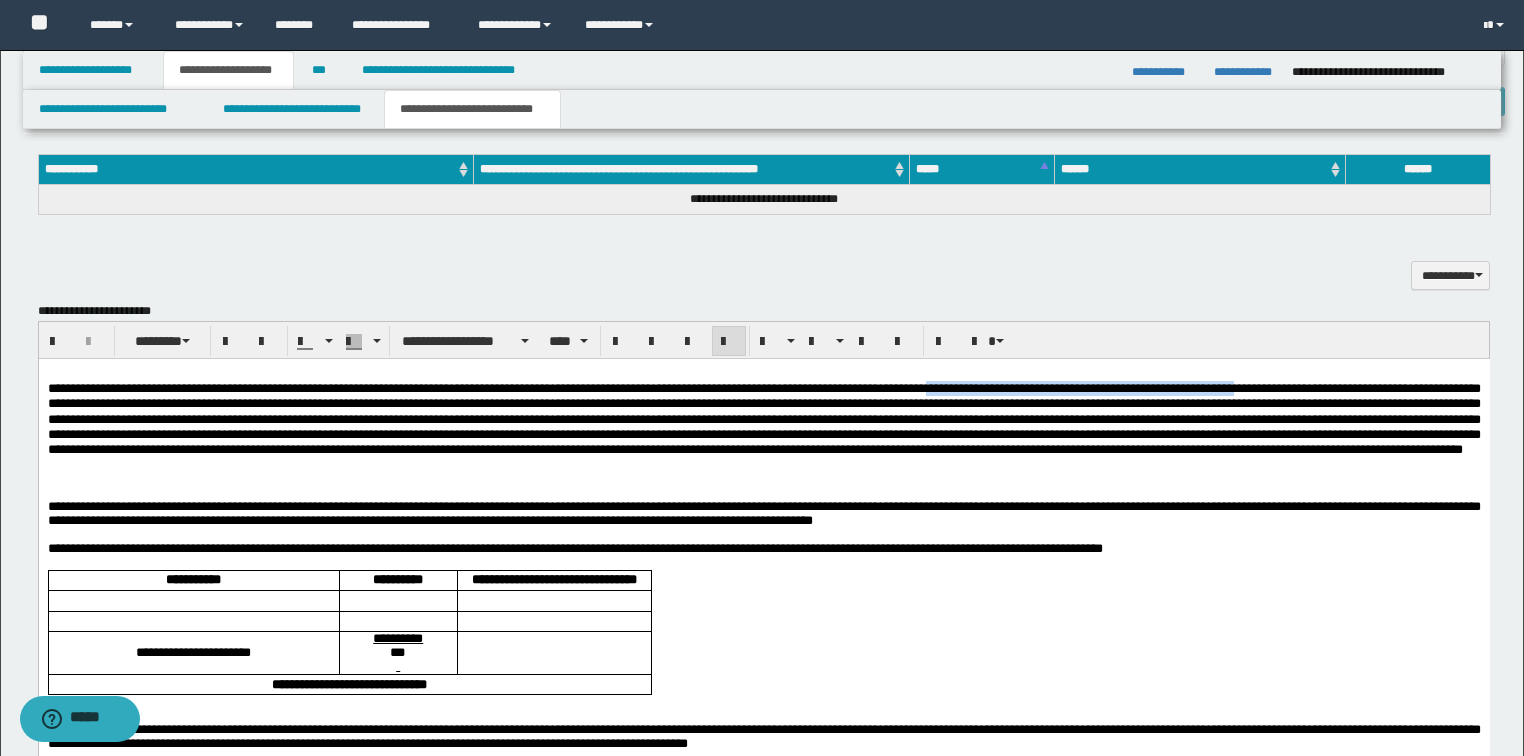 drag, startPoint x: 1091, startPoint y: 387, endPoint x: 1459, endPoint y: 391, distance: 368.02173 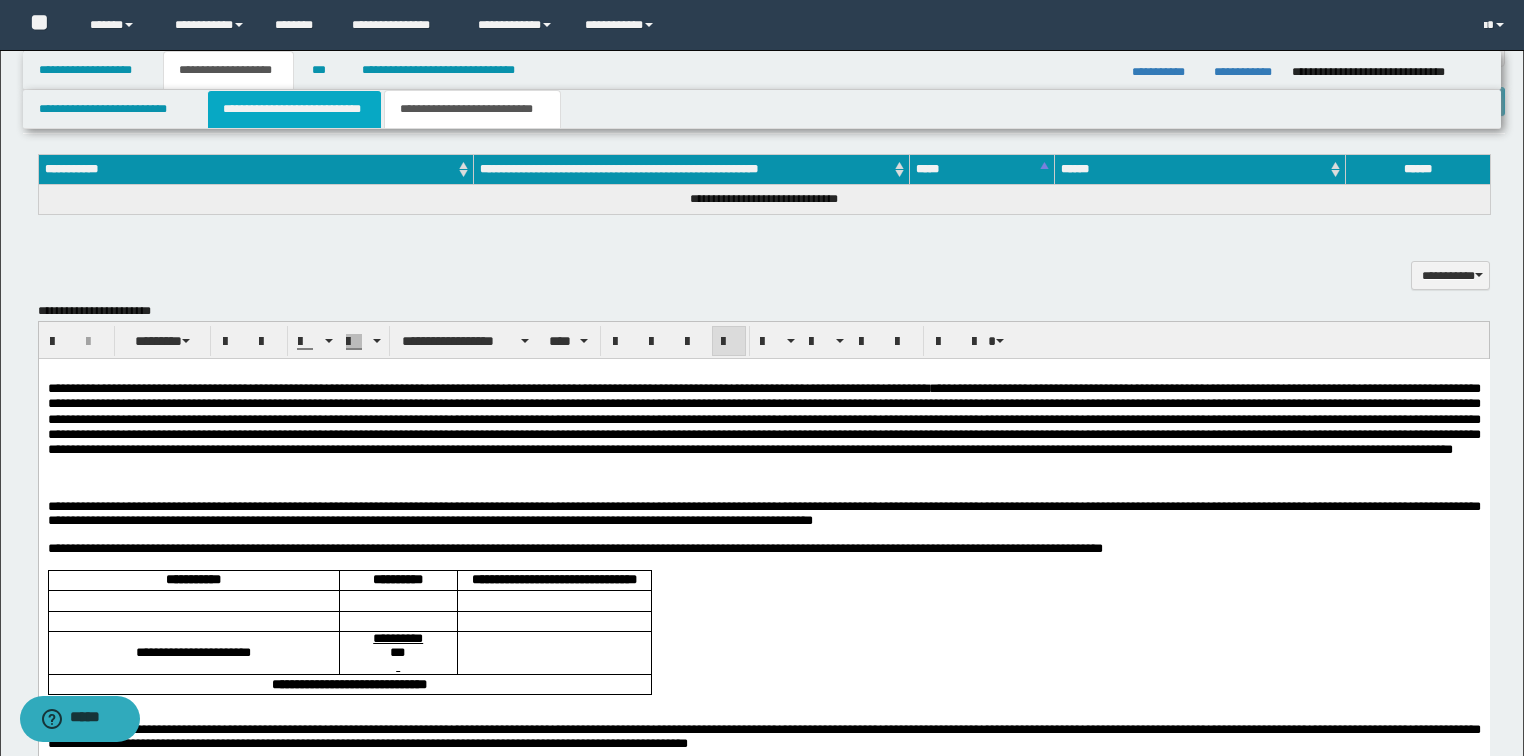 click on "**********" at bounding box center (294, 109) 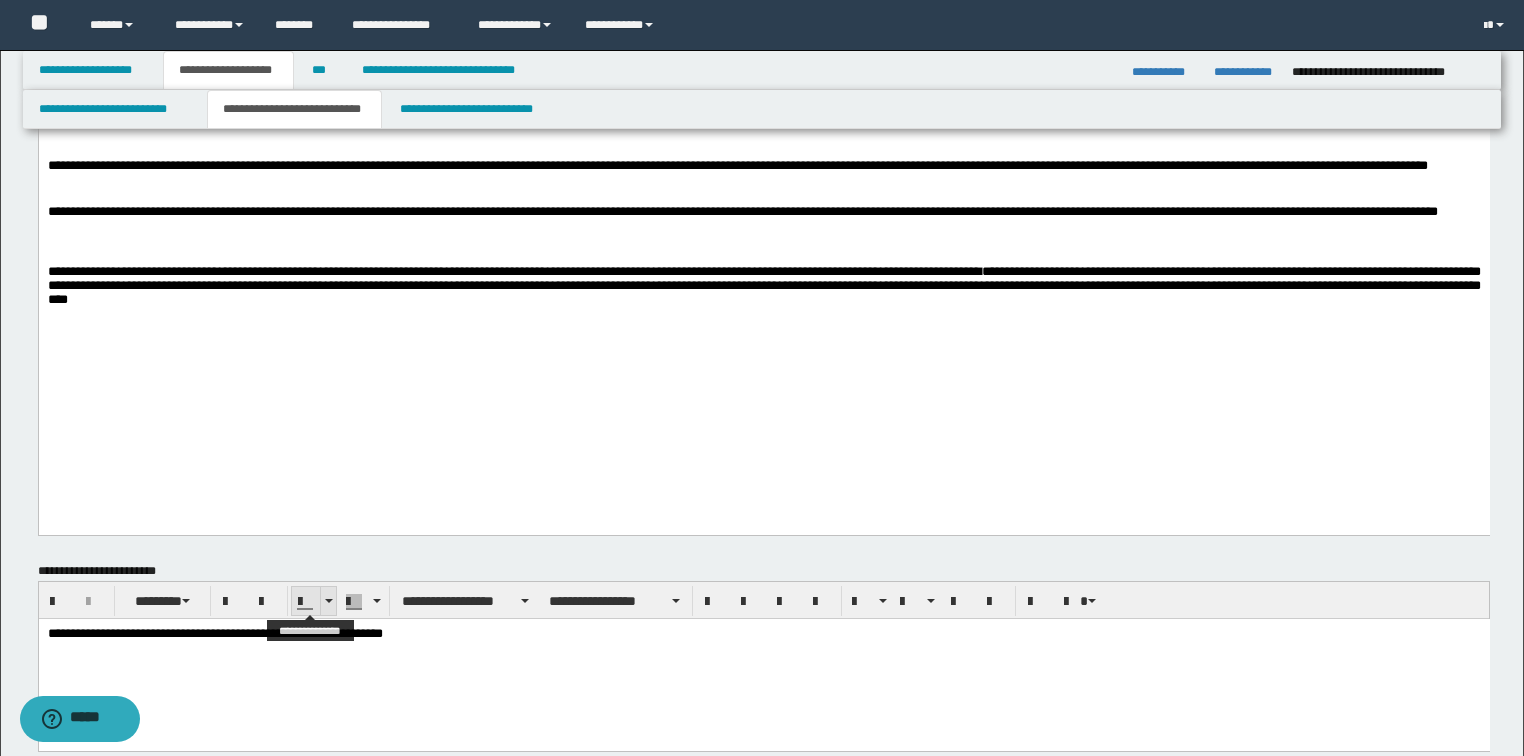 scroll, scrollTop: 480, scrollLeft: 0, axis: vertical 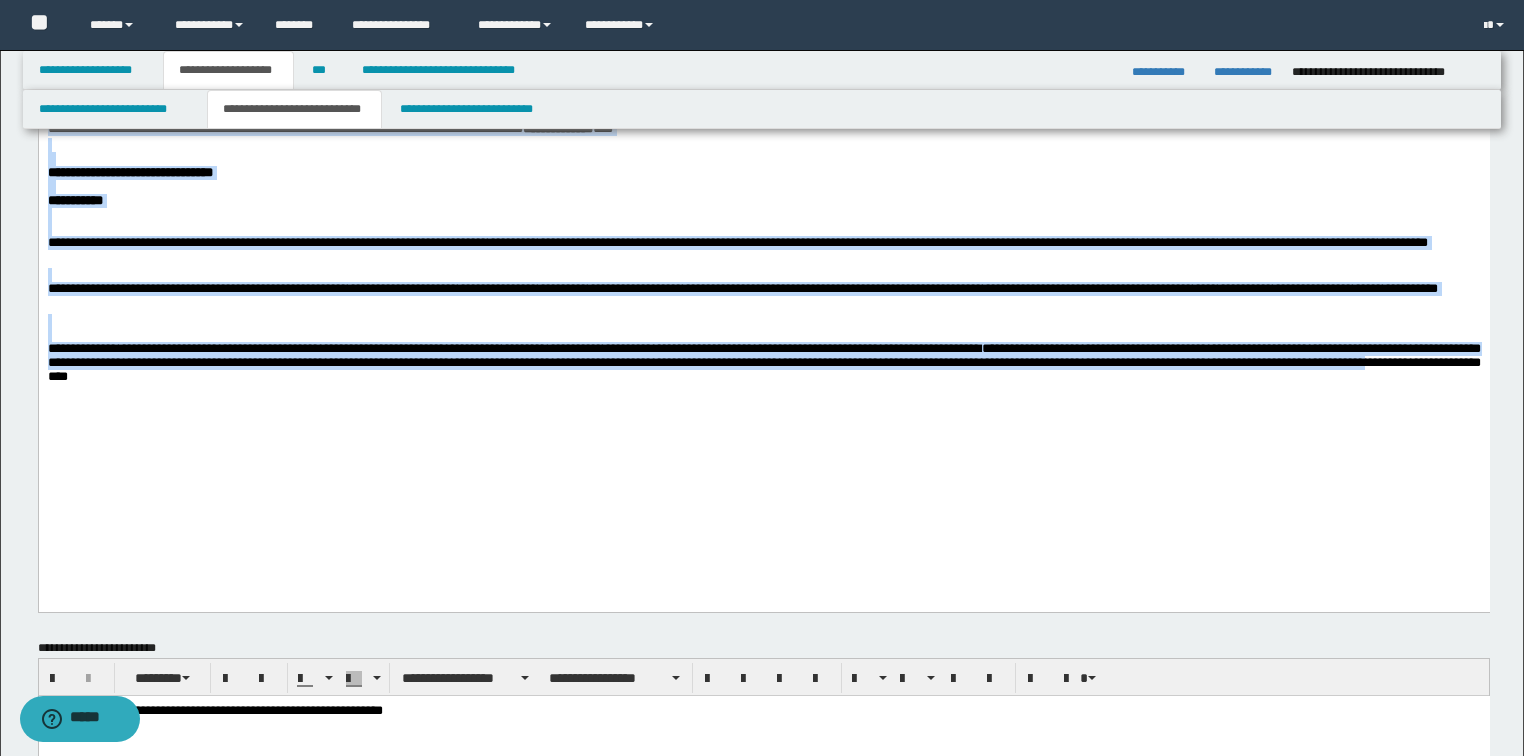 drag, startPoint x: 705, startPoint y: 458, endPoint x: 530, endPoint y: 457, distance: 175.00285 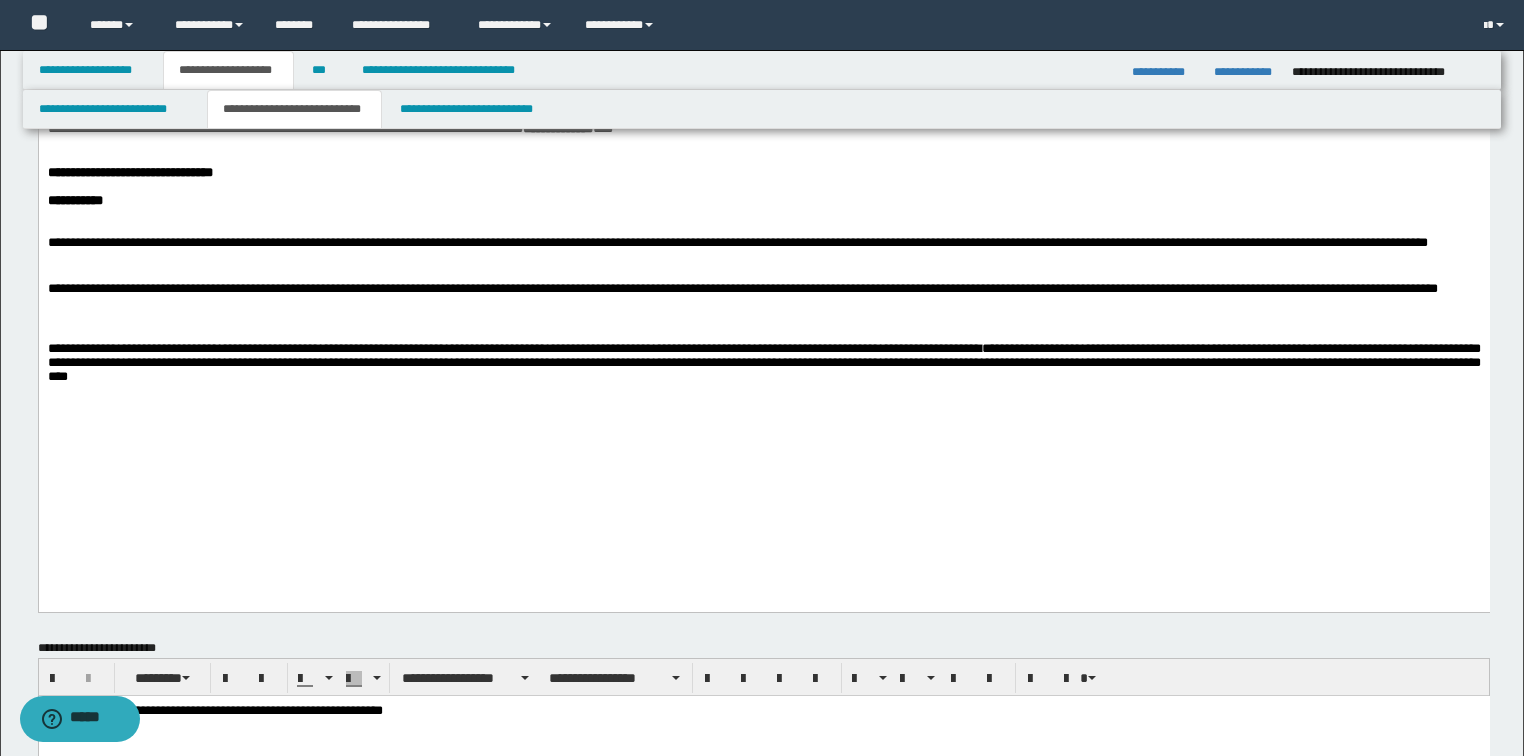 click at bounding box center [763, 391] 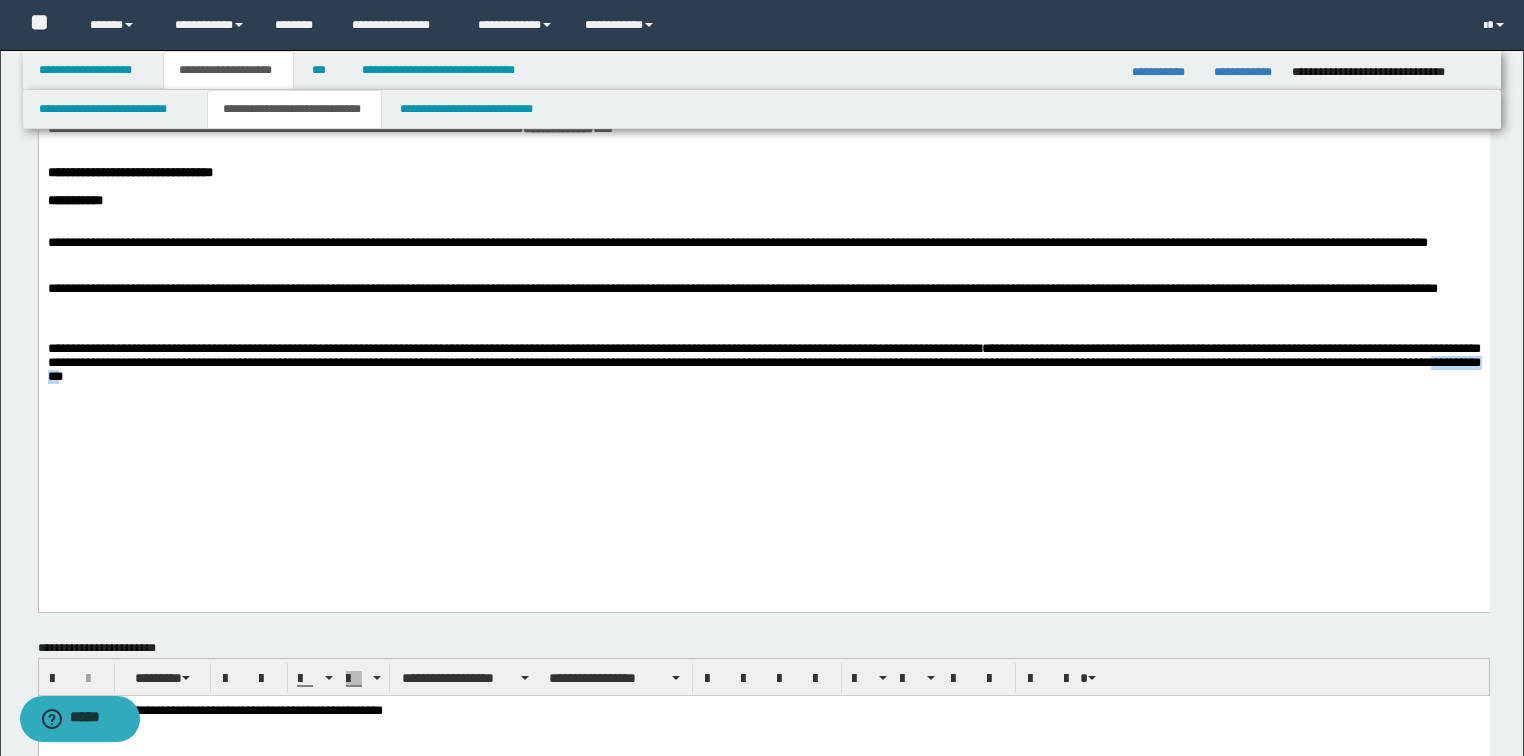 drag, startPoint x: 691, startPoint y: 461, endPoint x: 611, endPoint y: 460, distance: 80.00625 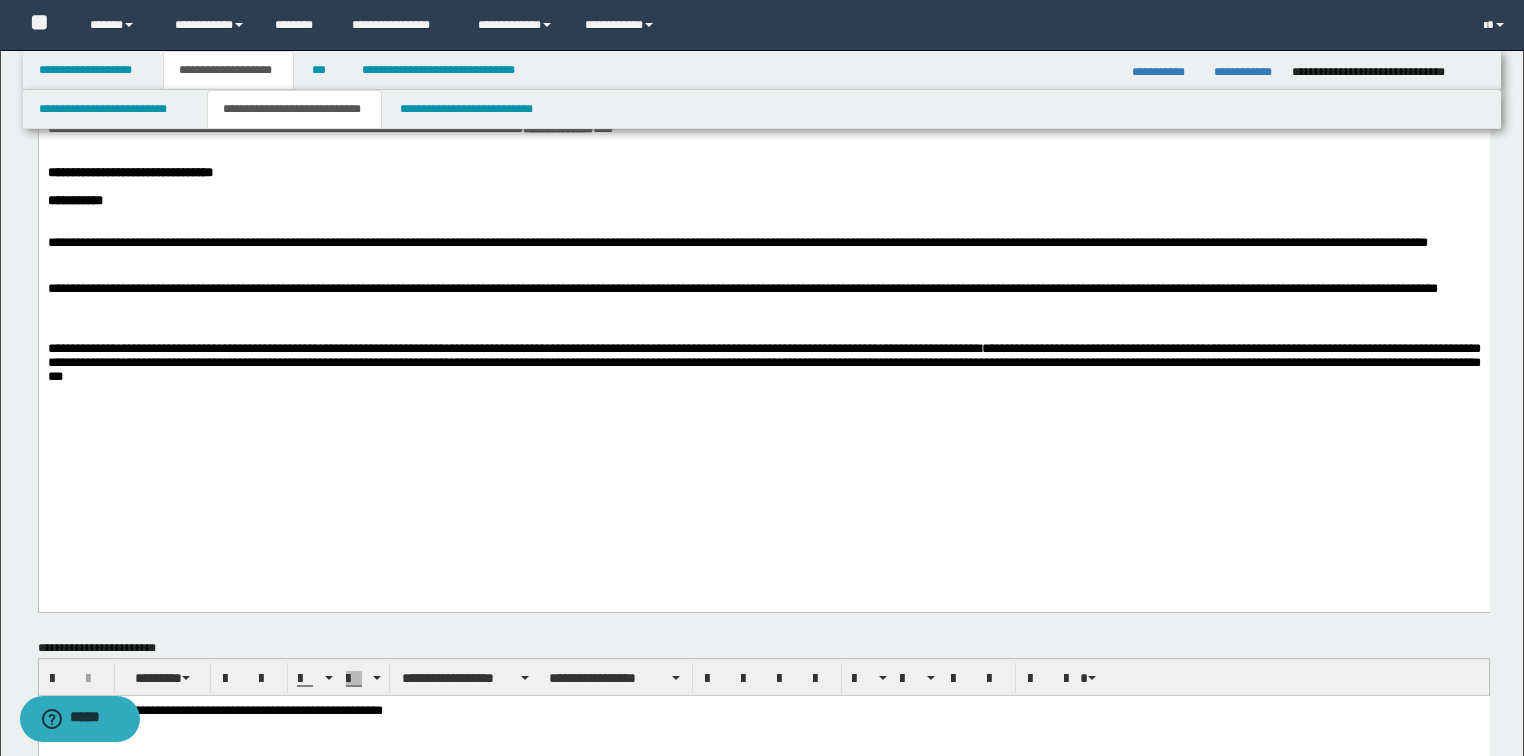click at bounding box center [763, 391] 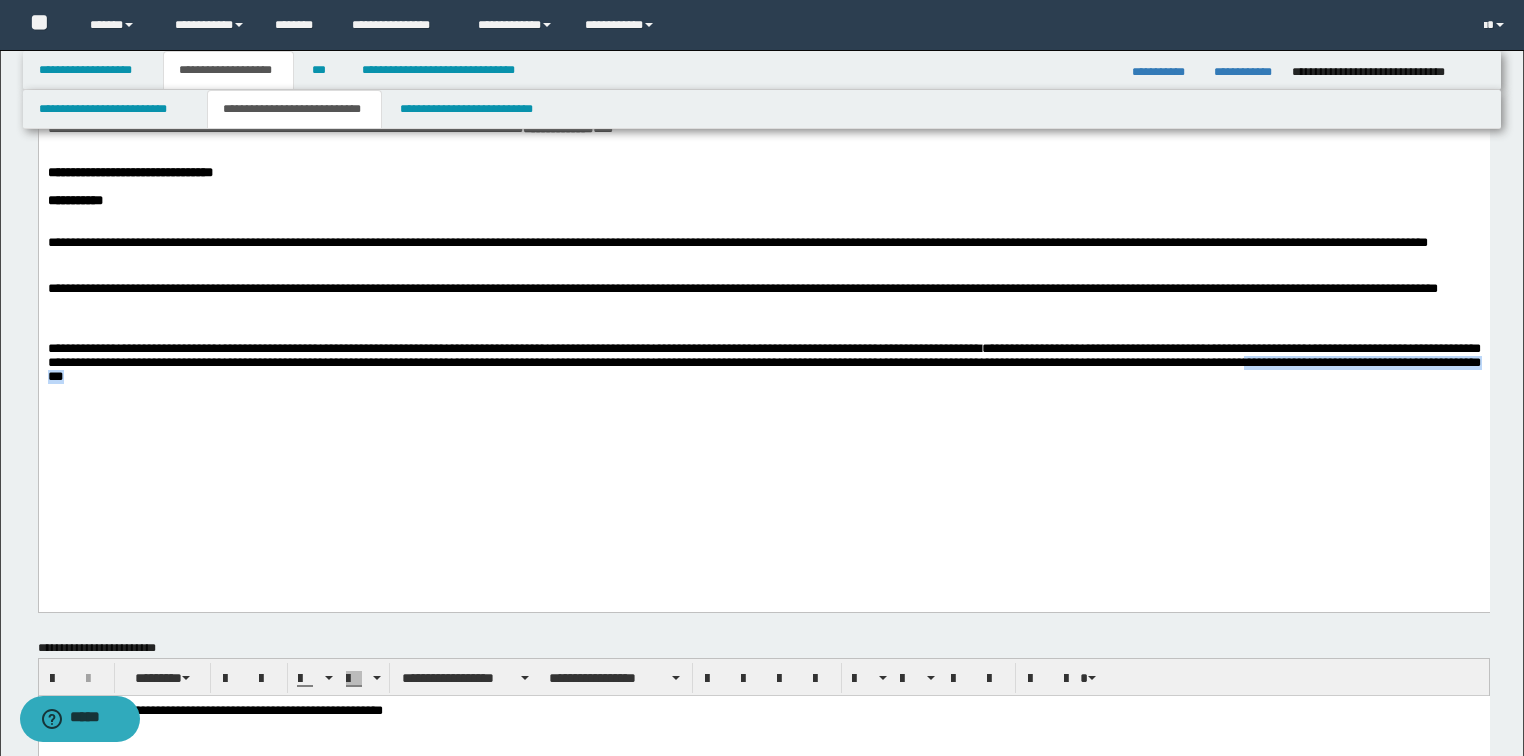 drag, startPoint x: 708, startPoint y: 459, endPoint x: 388, endPoint y: 477, distance: 320.50586 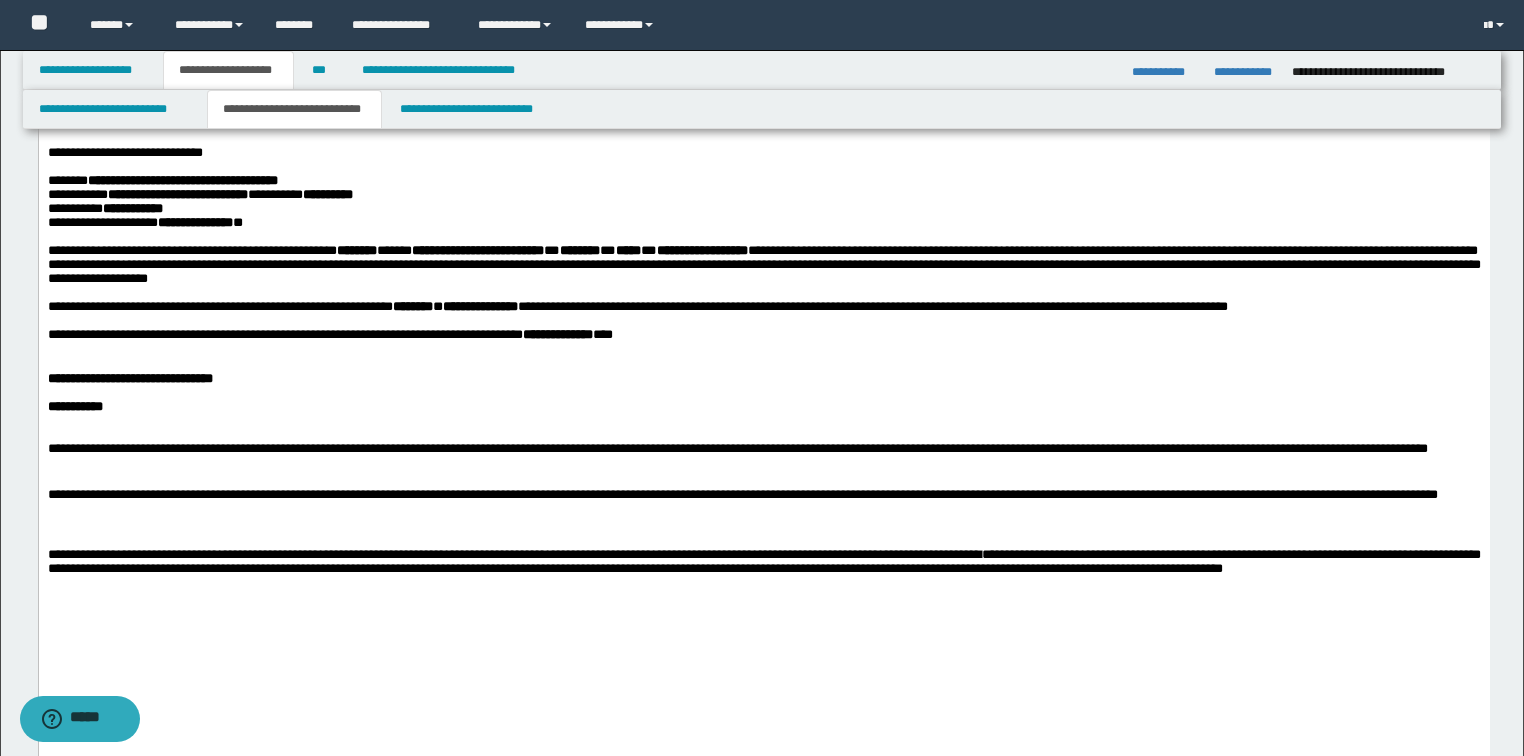 scroll, scrollTop: 400, scrollLeft: 0, axis: vertical 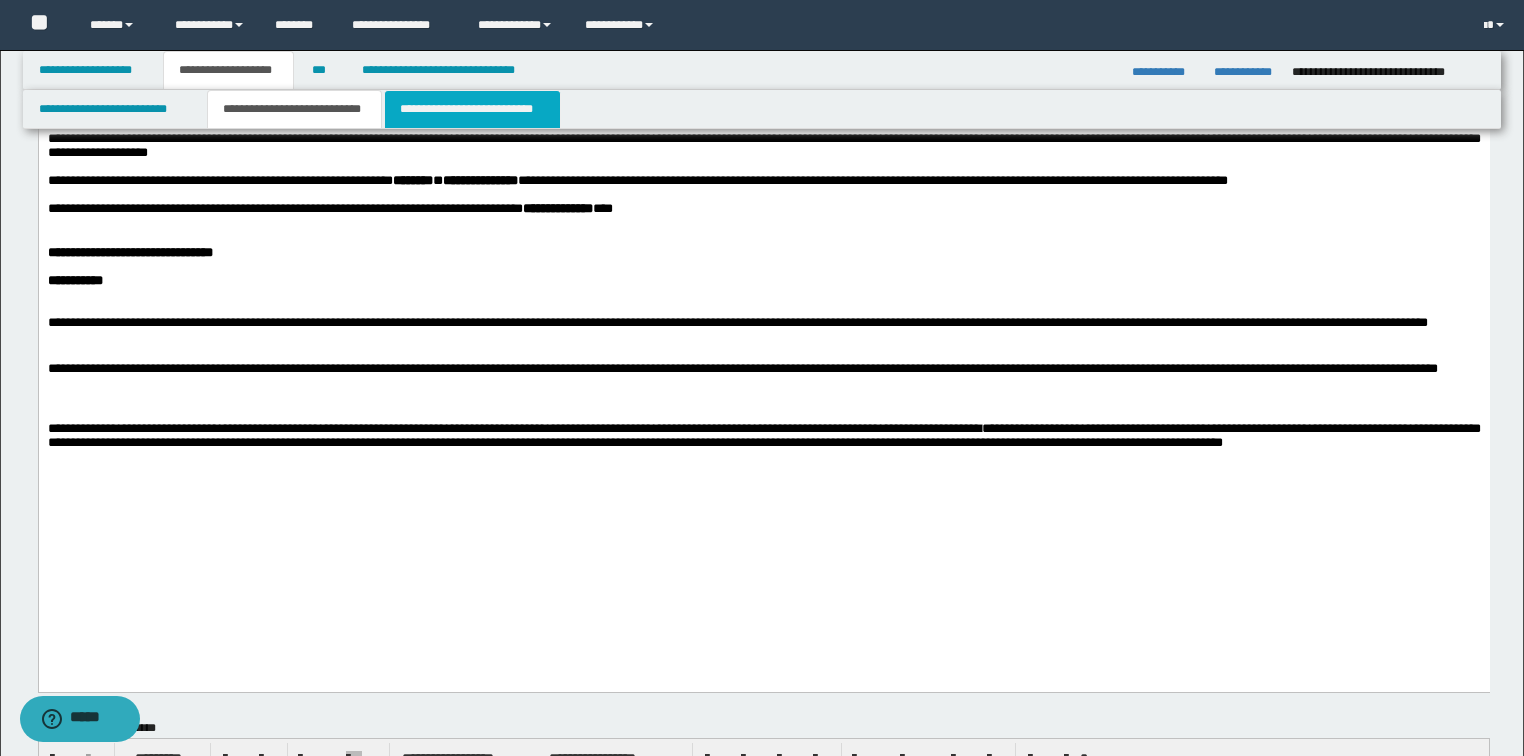 click on "**********" at bounding box center [472, 109] 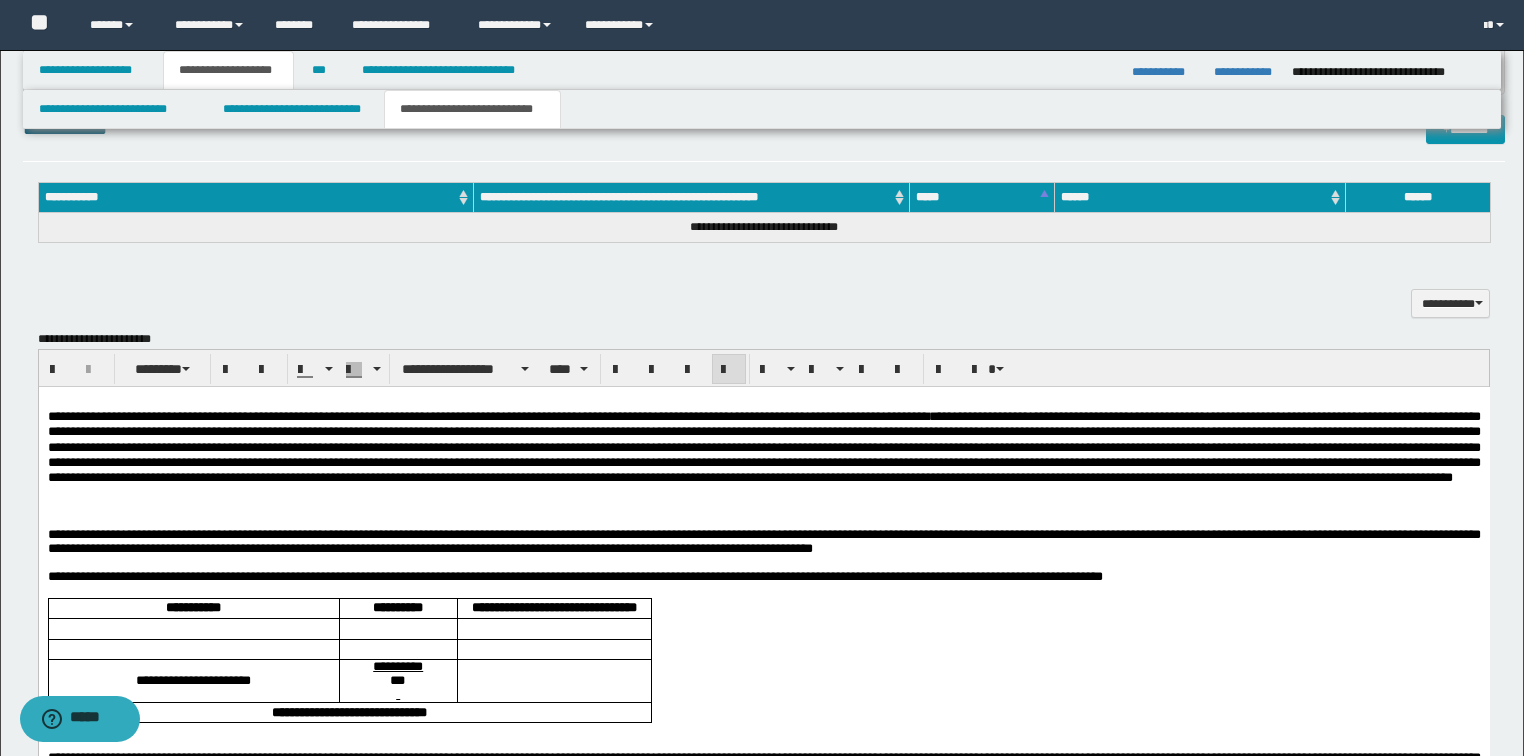 scroll, scrollTop: 960, scrollLeft: 0, axis: vertical 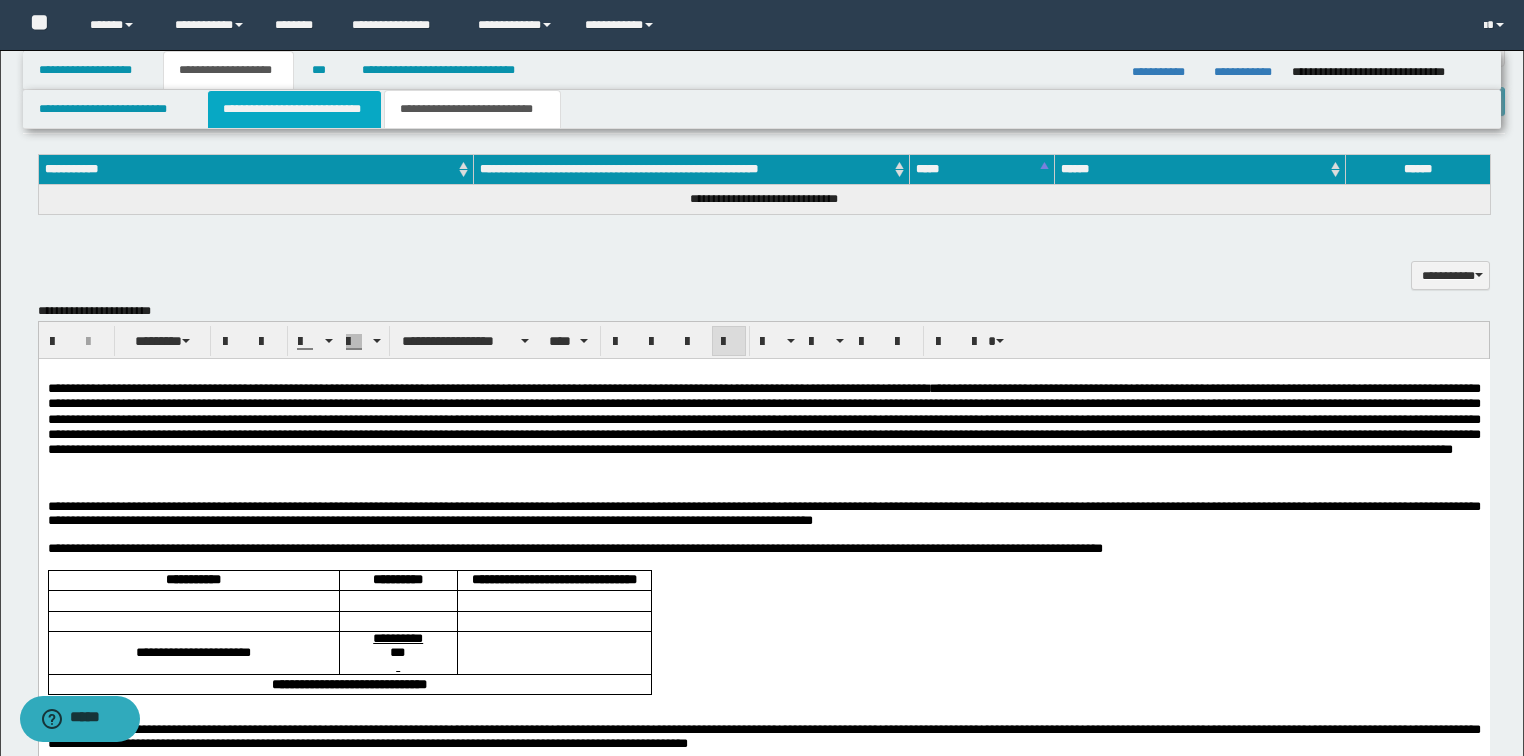 click on "**********" at bounding box center [294, 109] 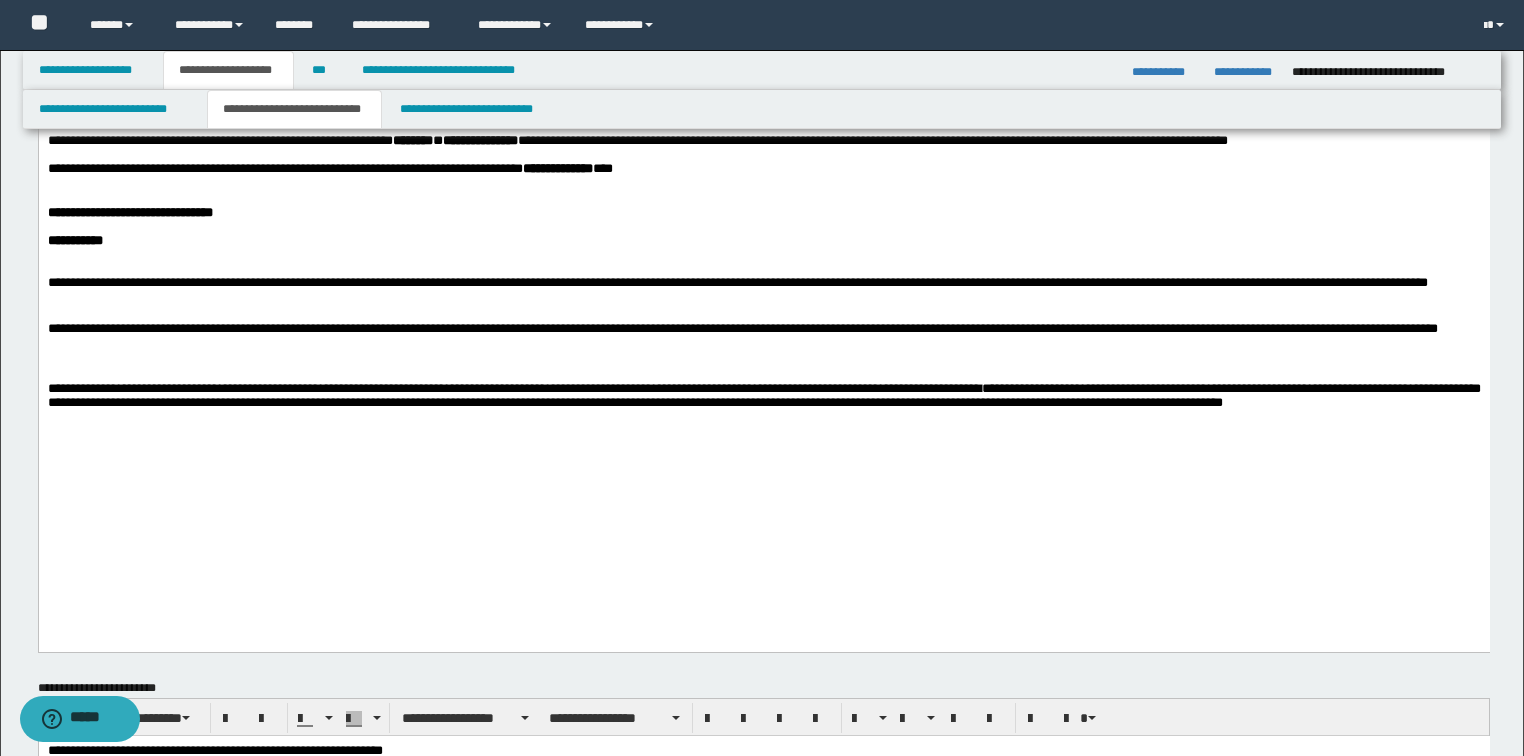 scroll, scrollTop: 400, scrollLeft: 0, axis: vertical 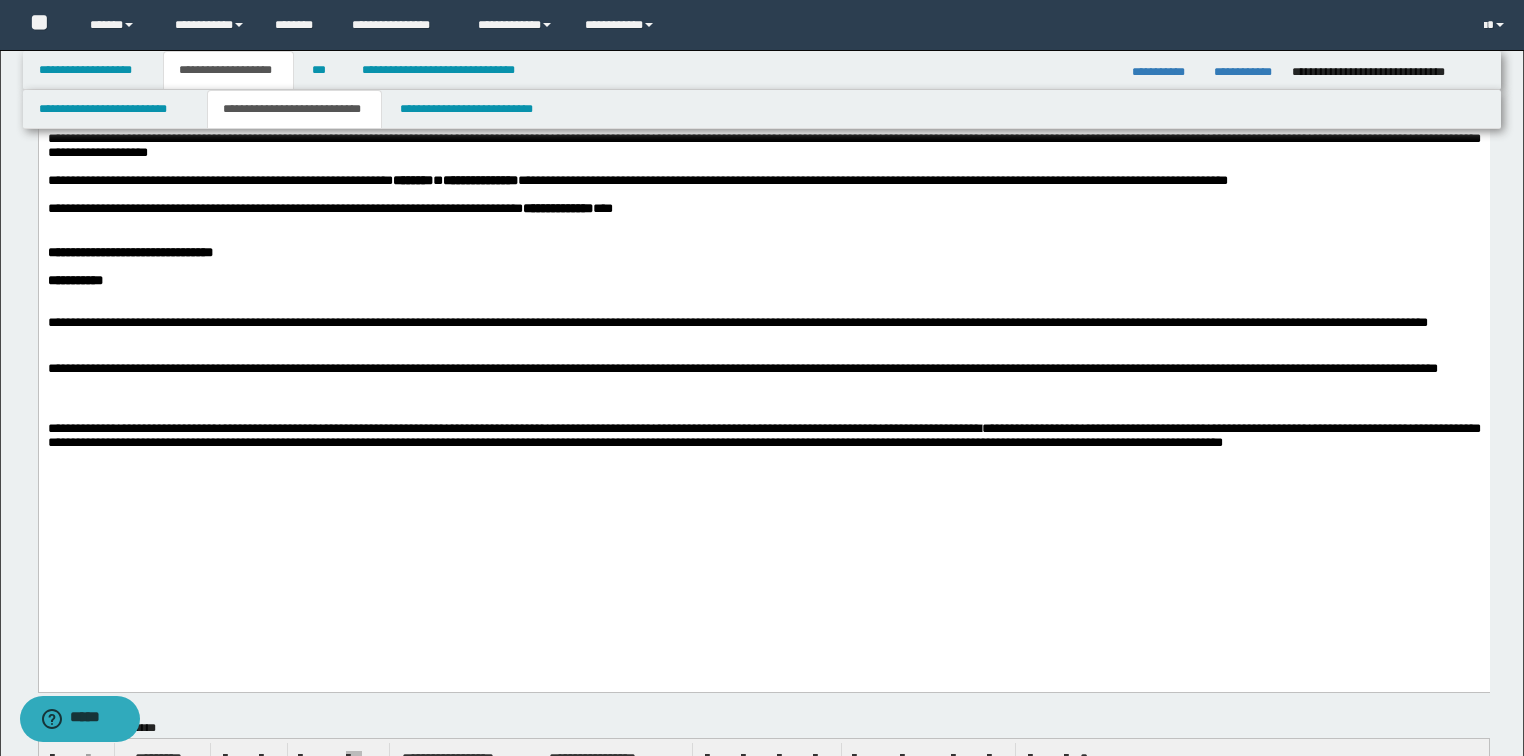 click on "**********" at bounding box center (737, 322) 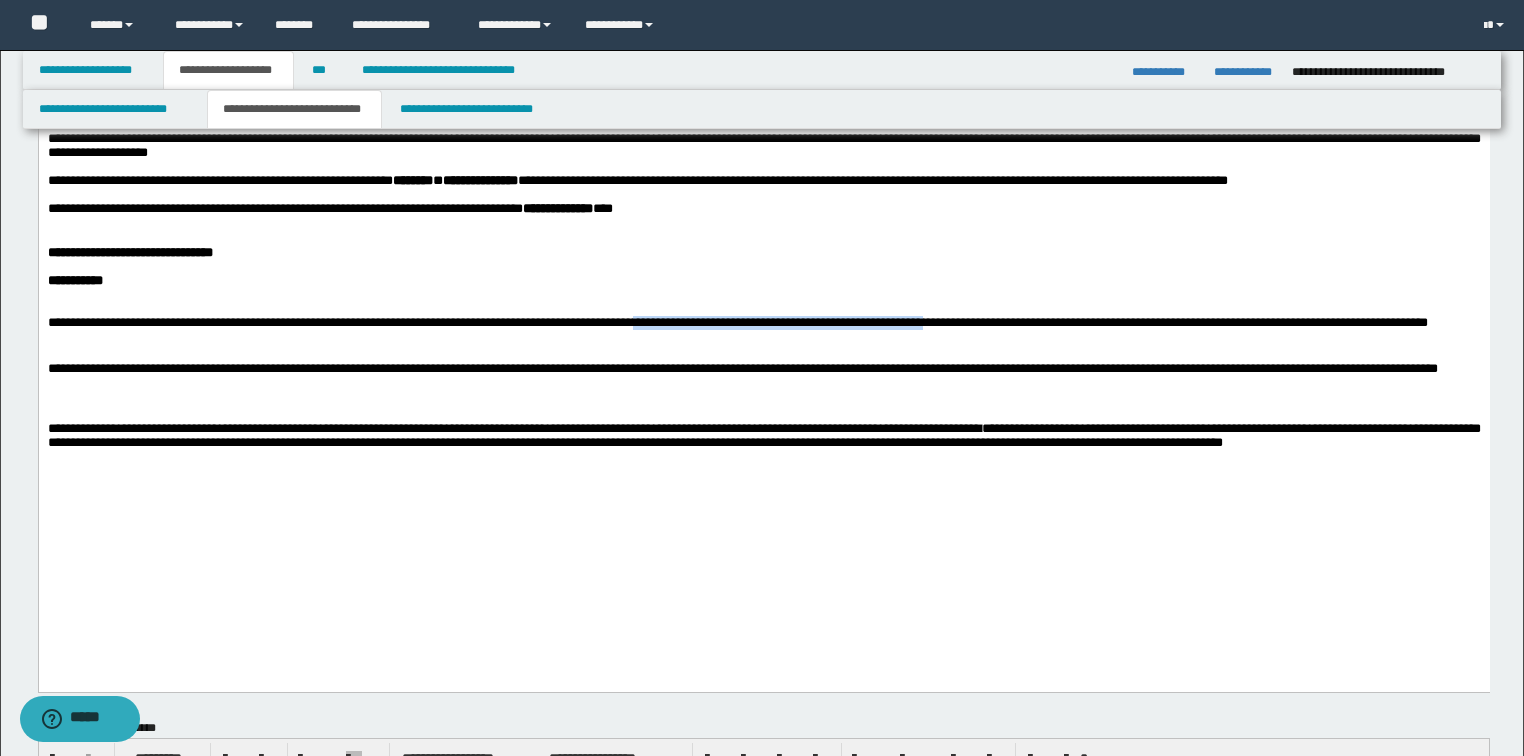 drag, startPoint x: 788, startPoint y: 390, endPoint x: 1136, endPoint y: 393, distance: 348.01294 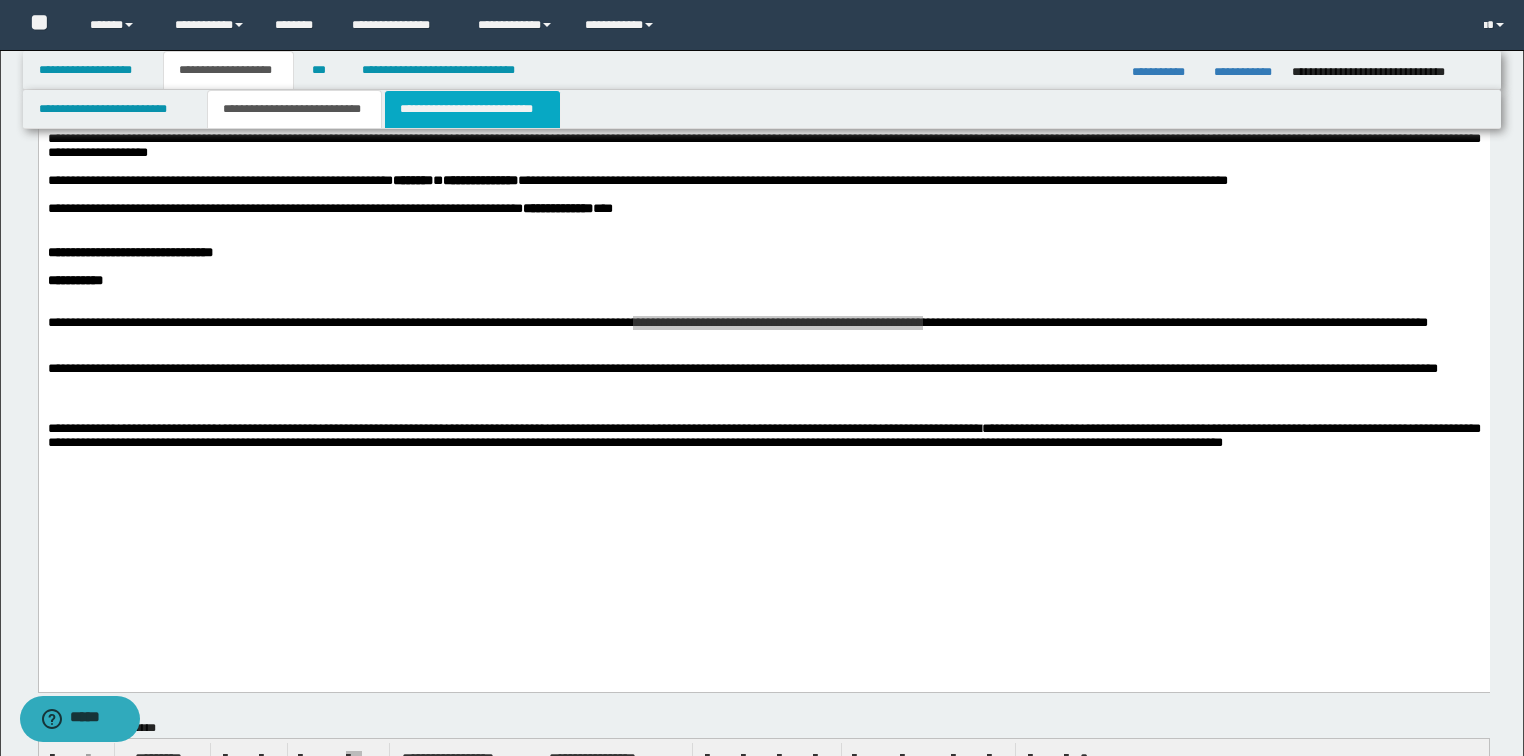 click on "**********" at bounding box center [472, 109] 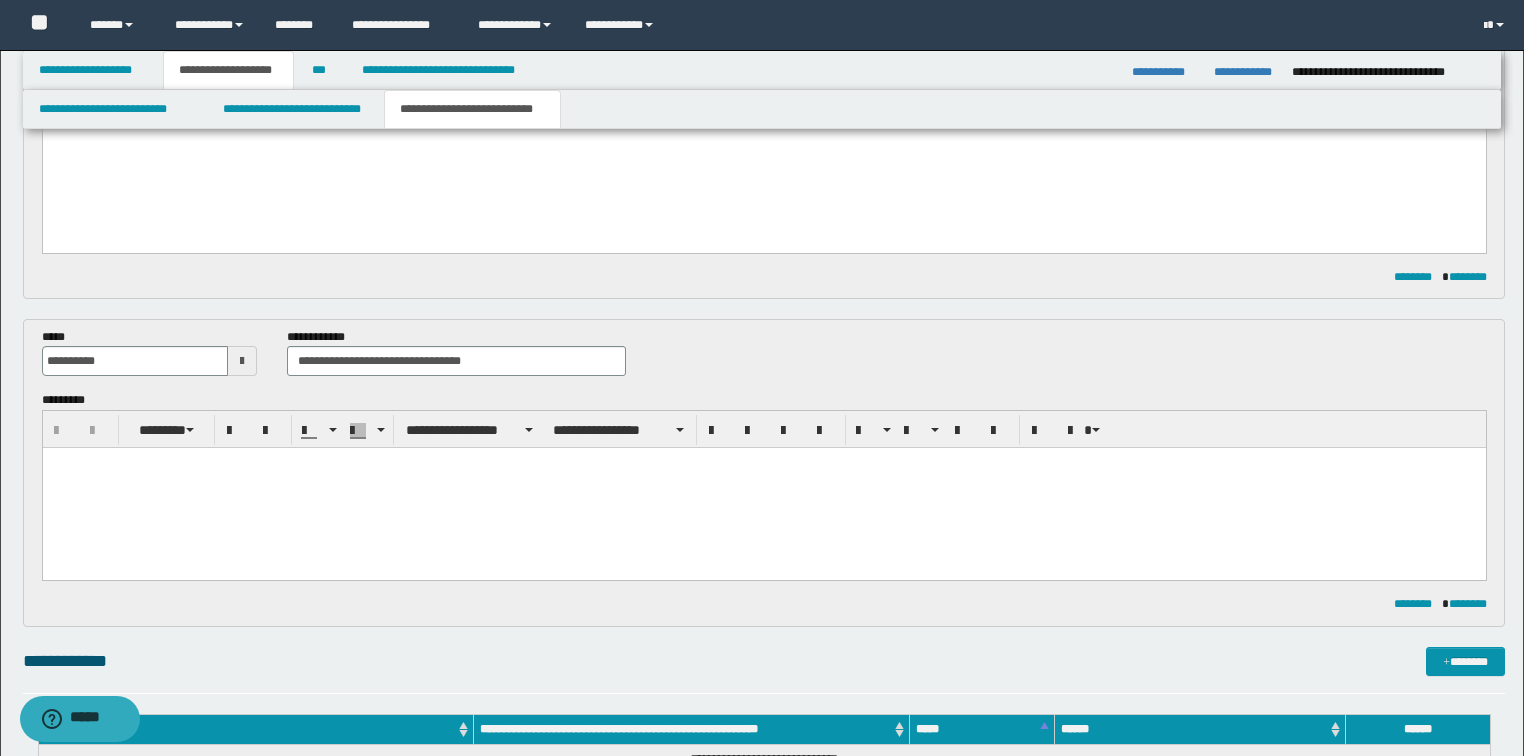 click at bounding box center [763, 488] 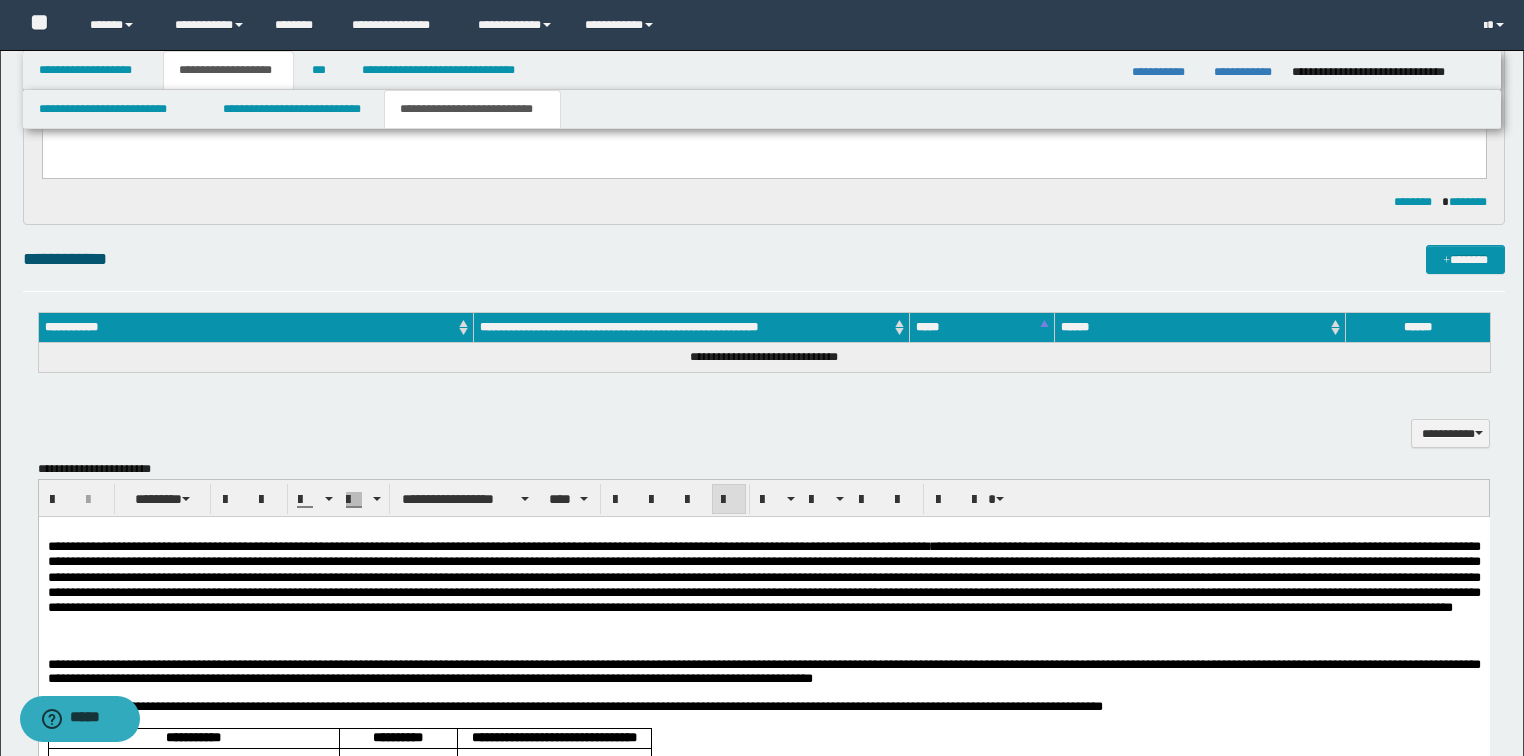 scroll, scrollTop: 960, scrollLeft: 0, axis: vertical 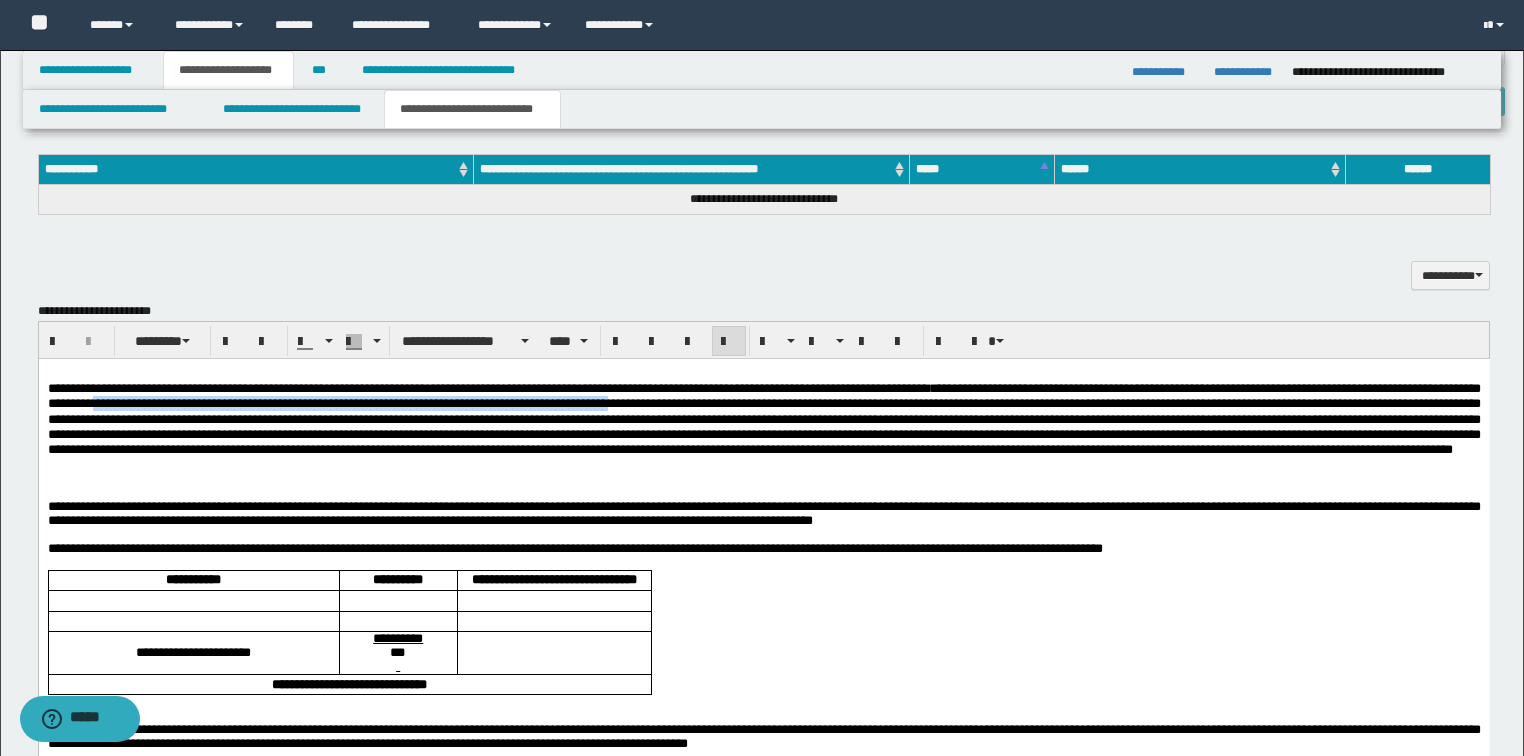 drag, startPoint x: 388, startPoint y: 406, endPoint x: 979, endPoint y: 409, distance: 591.0076 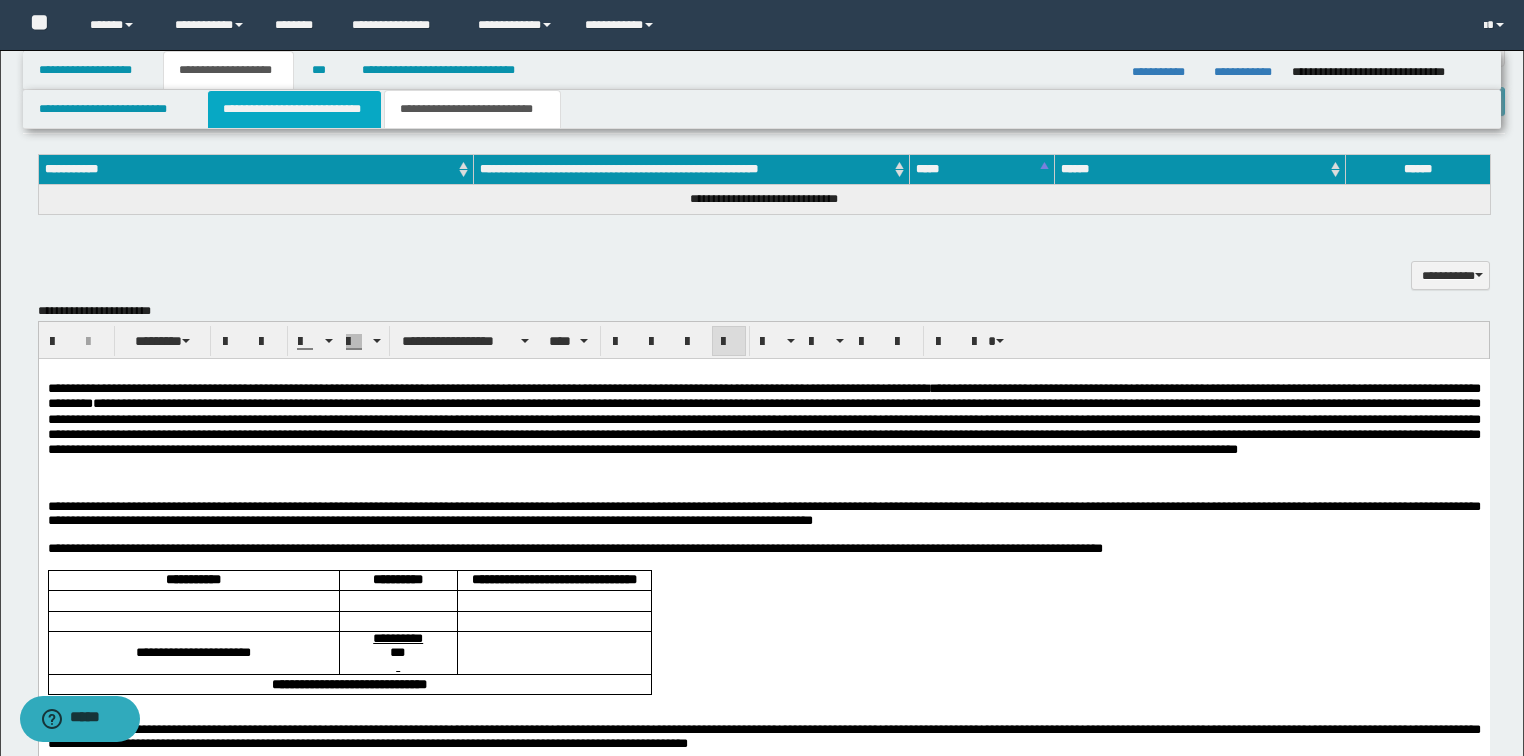 click on "**********" at bounding box center [294, 109] 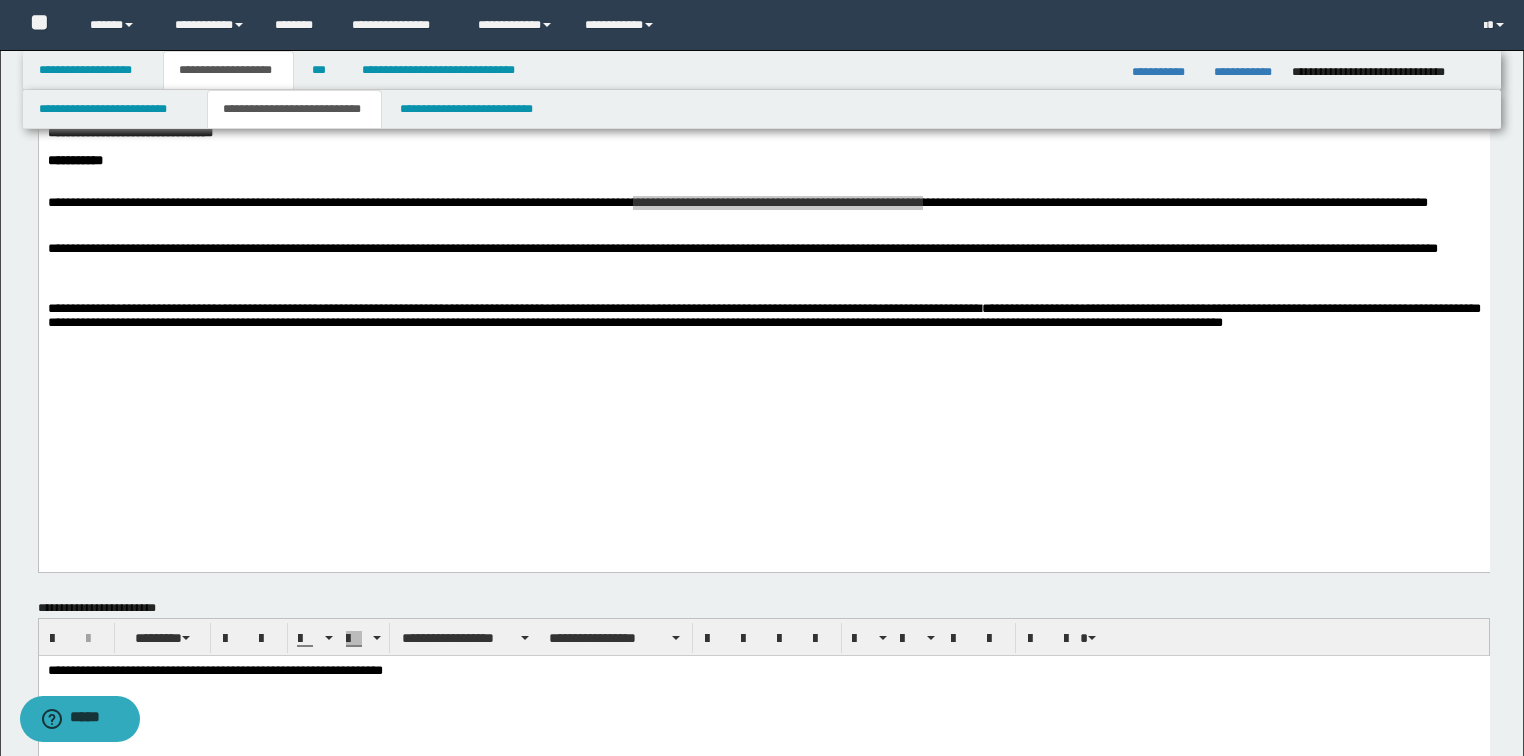 scroll, scrollTop: 480, scrollLeft: 0, axis: vertical 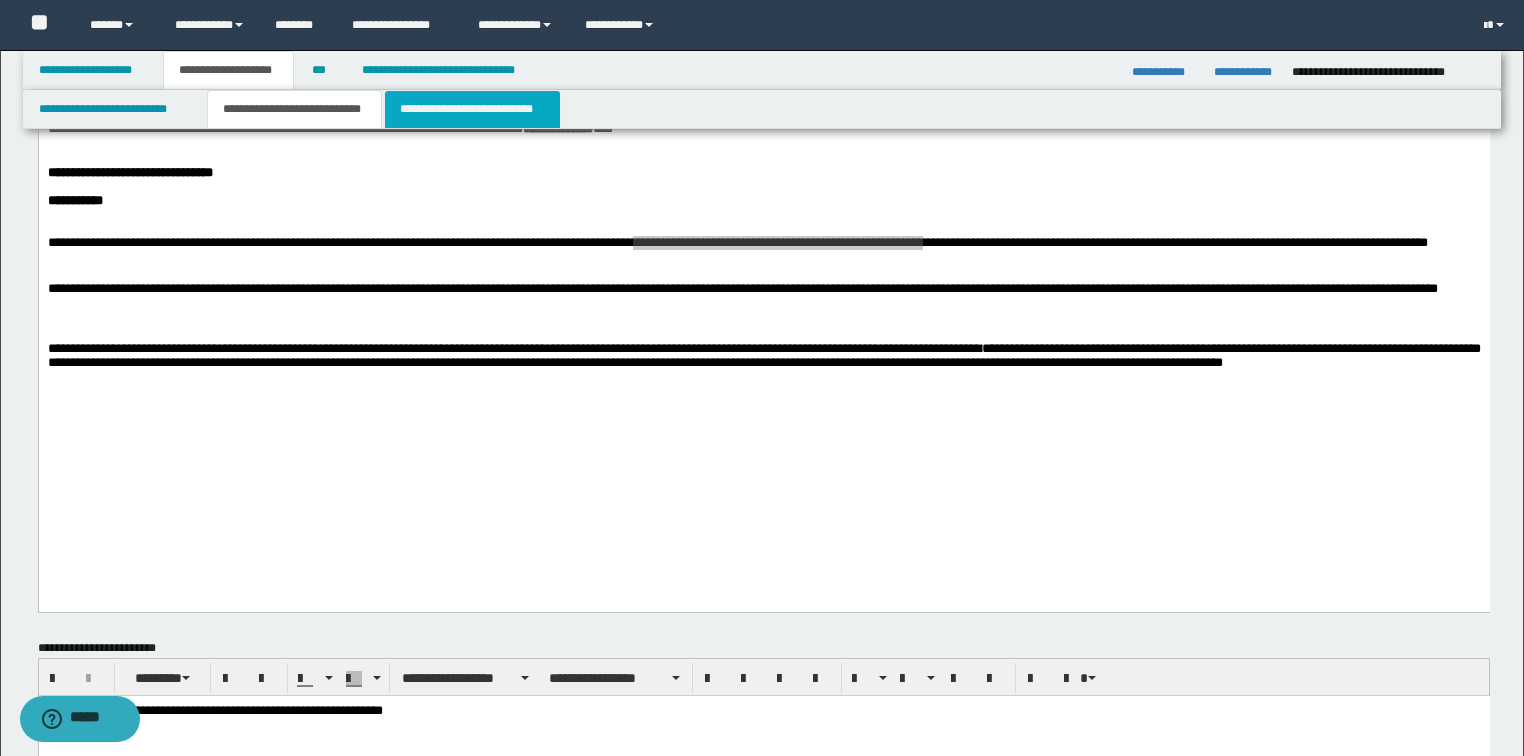click on "**********" at bounding box center (472, 109) 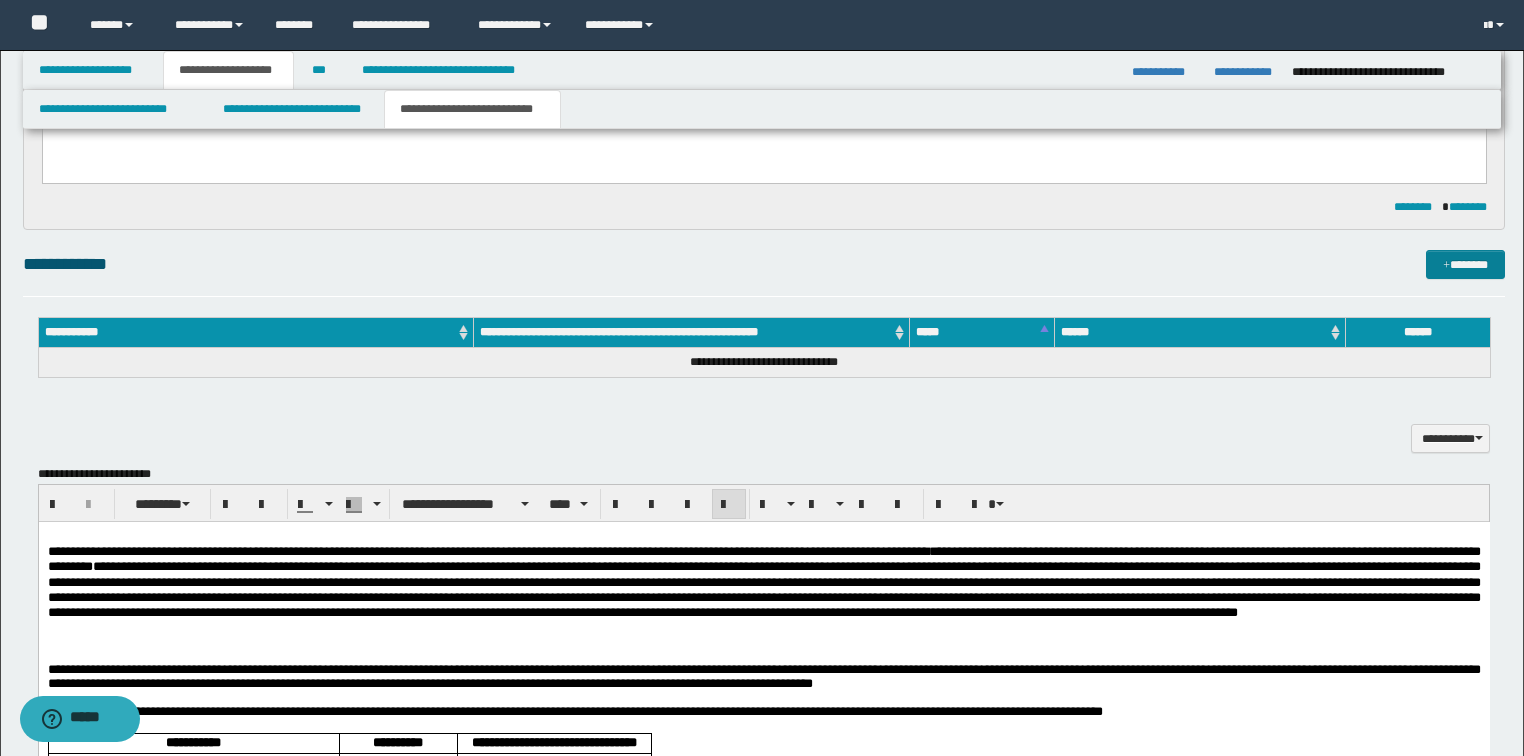 scroll, scrollTop: 960, scrollLeft: 0, axis: vertical 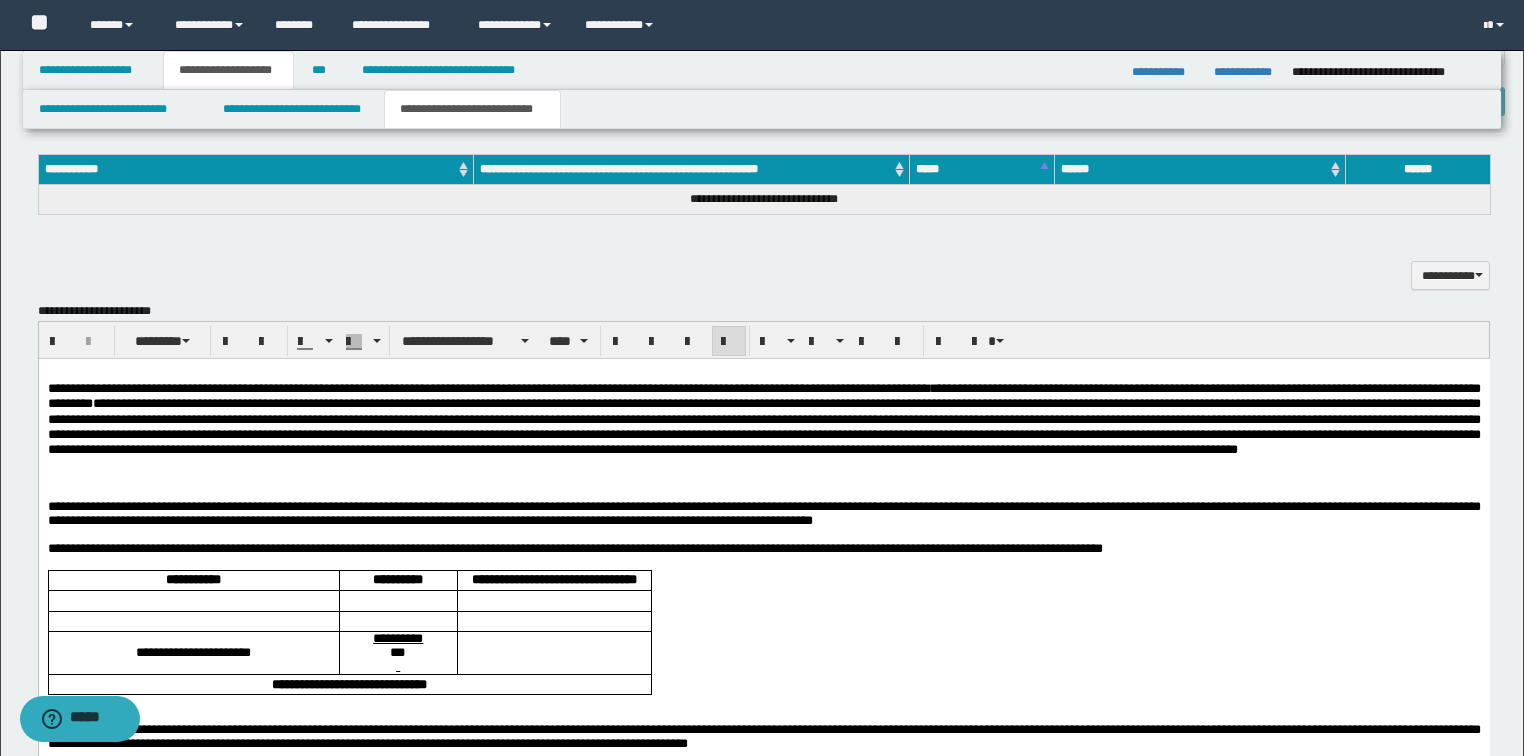 click on "**********" at bounding box center (763, 419) 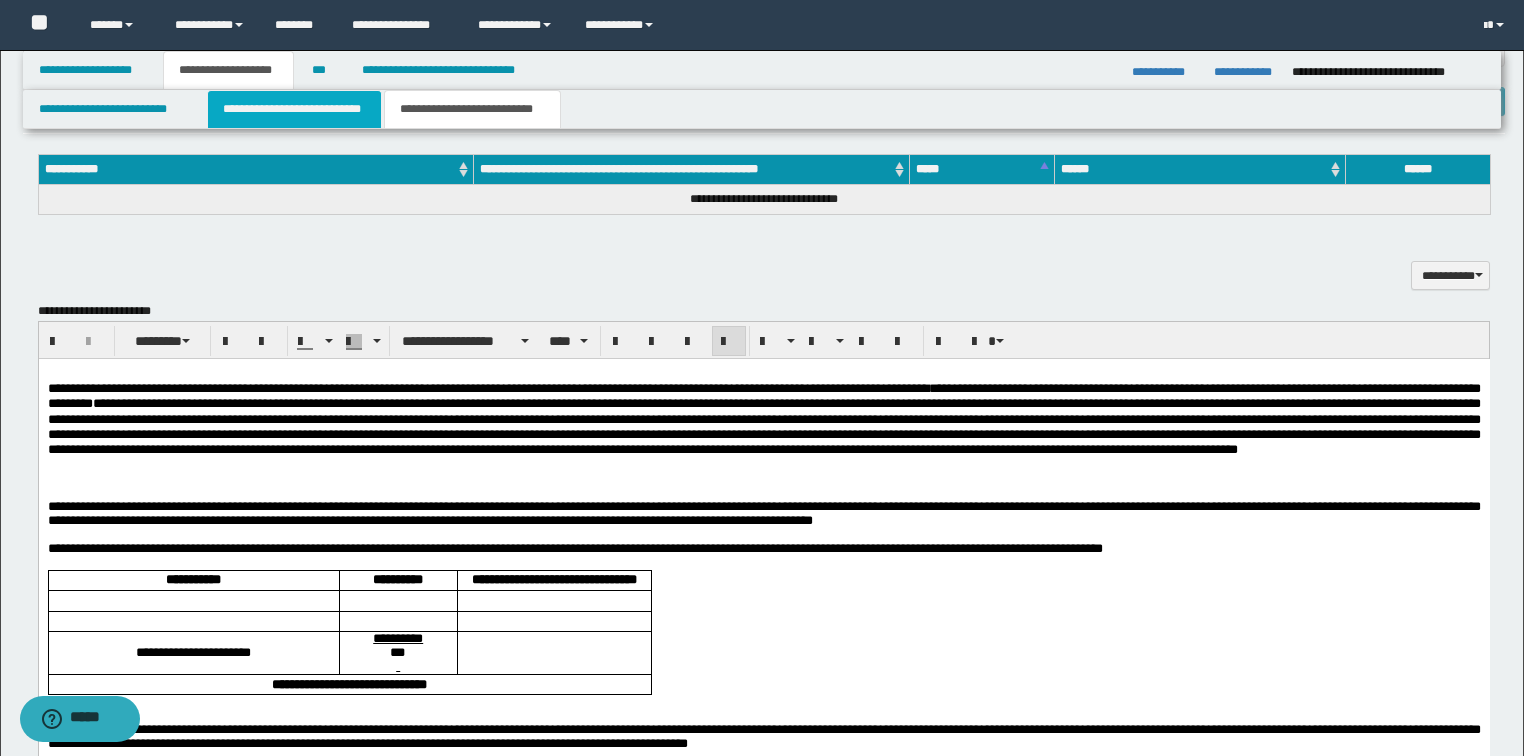 click on "**********" at bounding box center (294, 109) 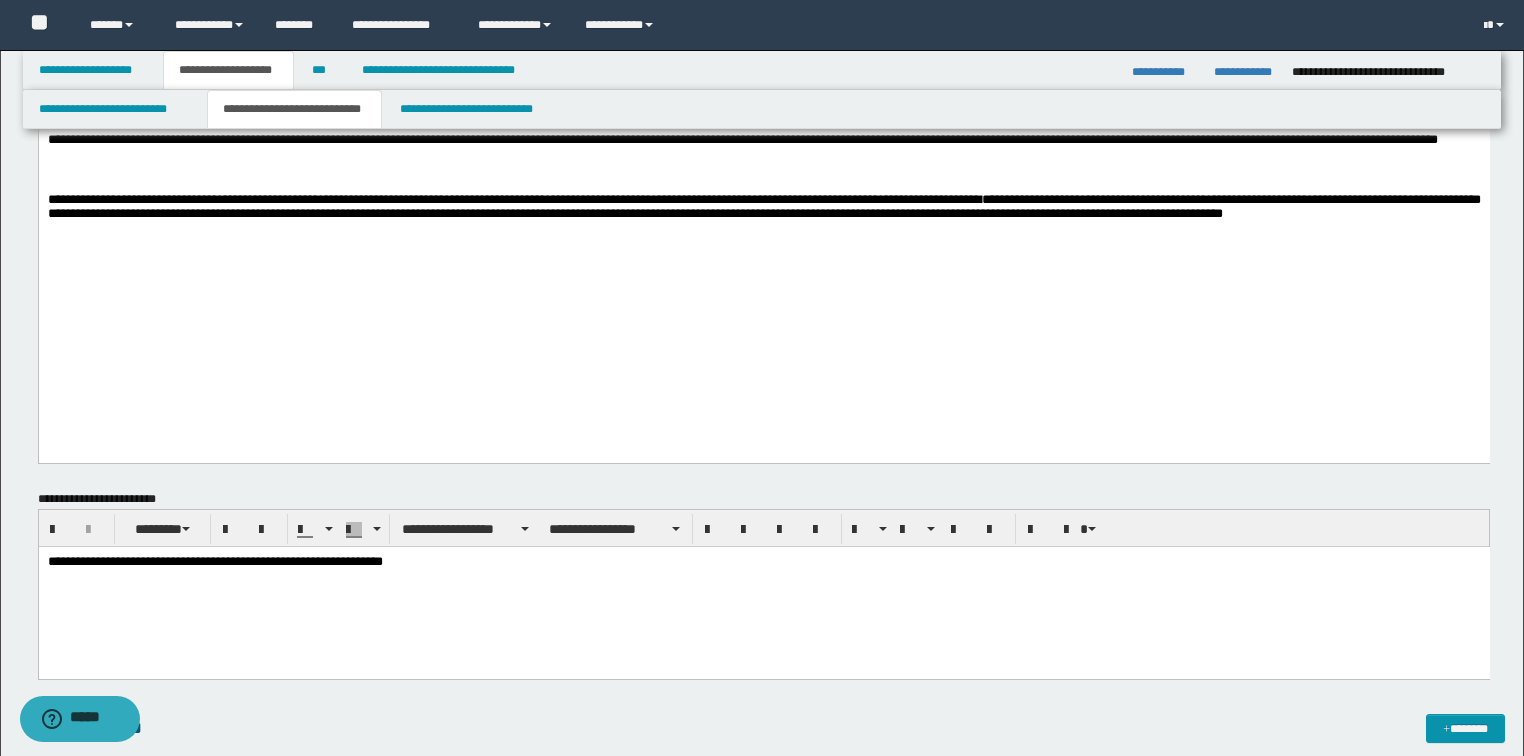 scroll, scrollTop: 480, scrollLeft: 0, axis: vertical 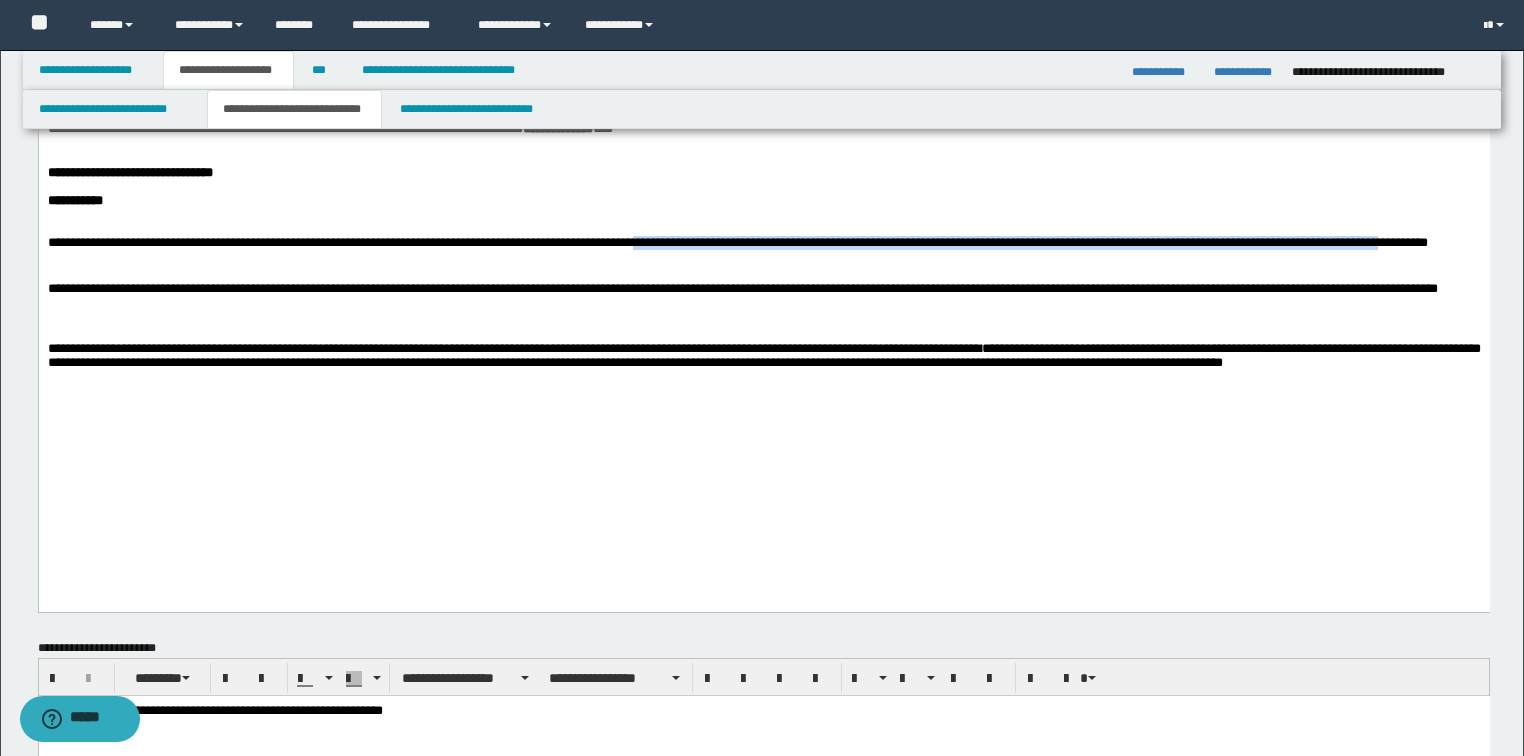 drag, startPoint x: 200, startPoint y: 325, endPoint x: 263, endPoint y: 327, distance: 63.03174 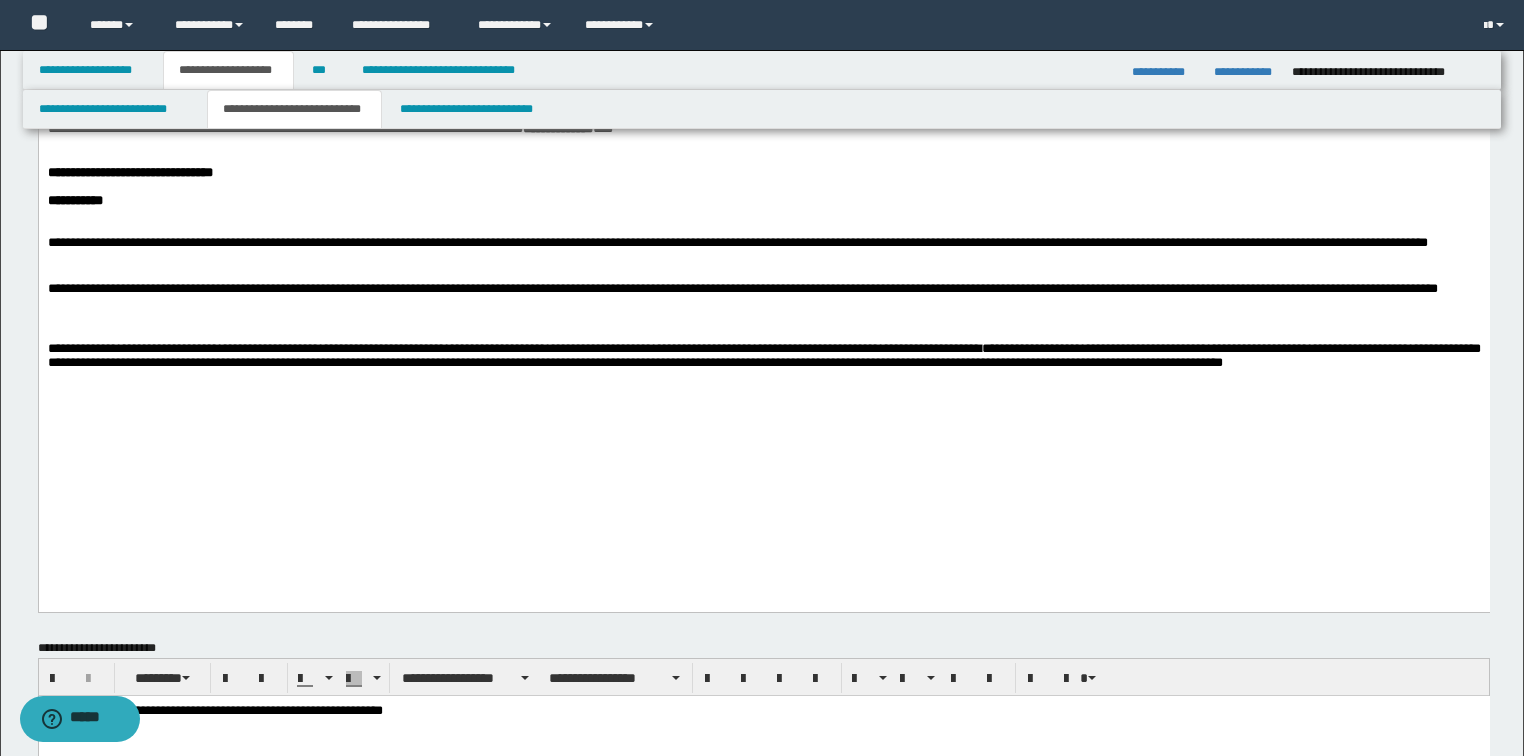 click at bounding box center (763, 275) 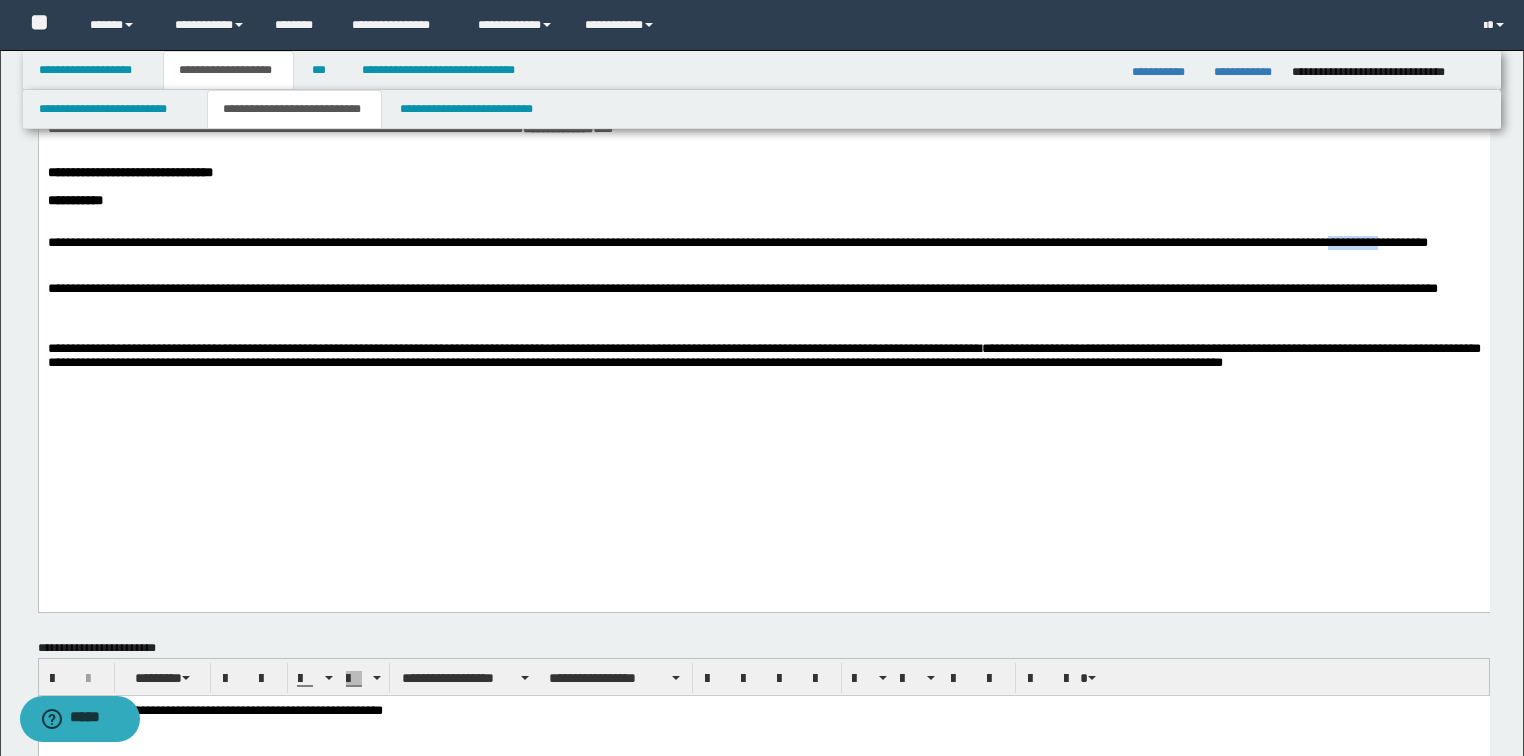 drag, startPoint x: 200, startPoint y: 327, endPoint x: 264, endPoint y: 330, distance: 64.070274 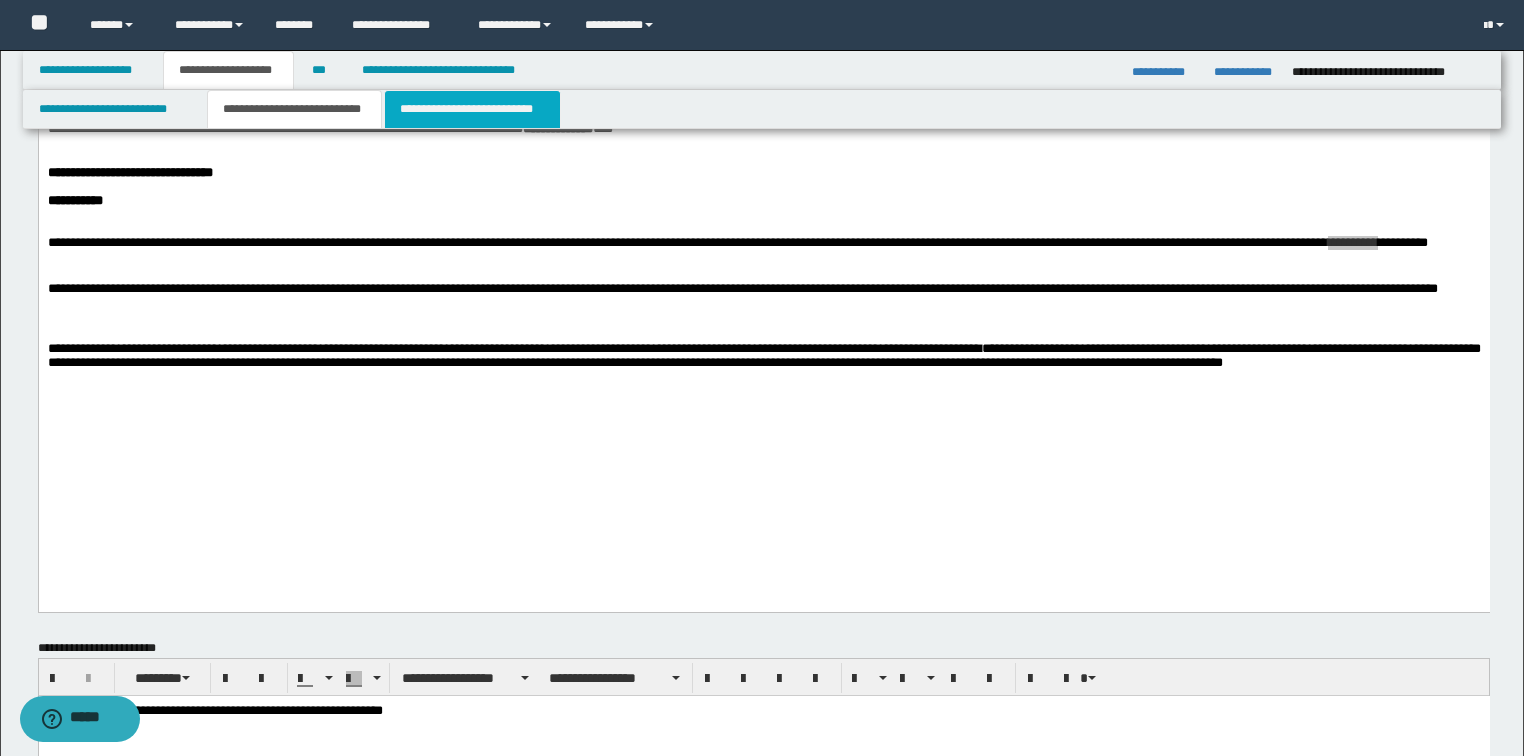 click on "**********" at bounding box center [472, 109] 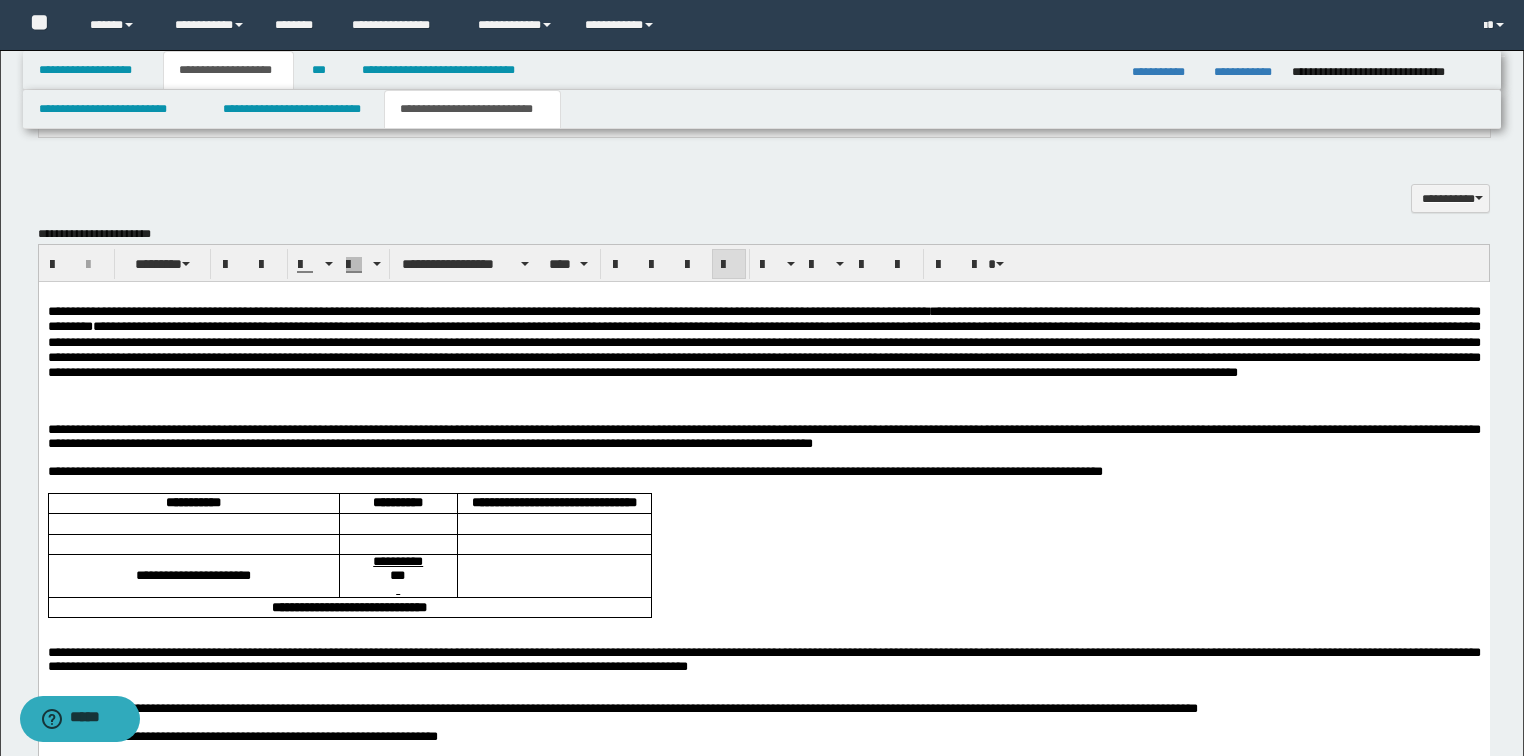 scroll, scrollTop: 1040, scrollLeft: 0, axis: vertical 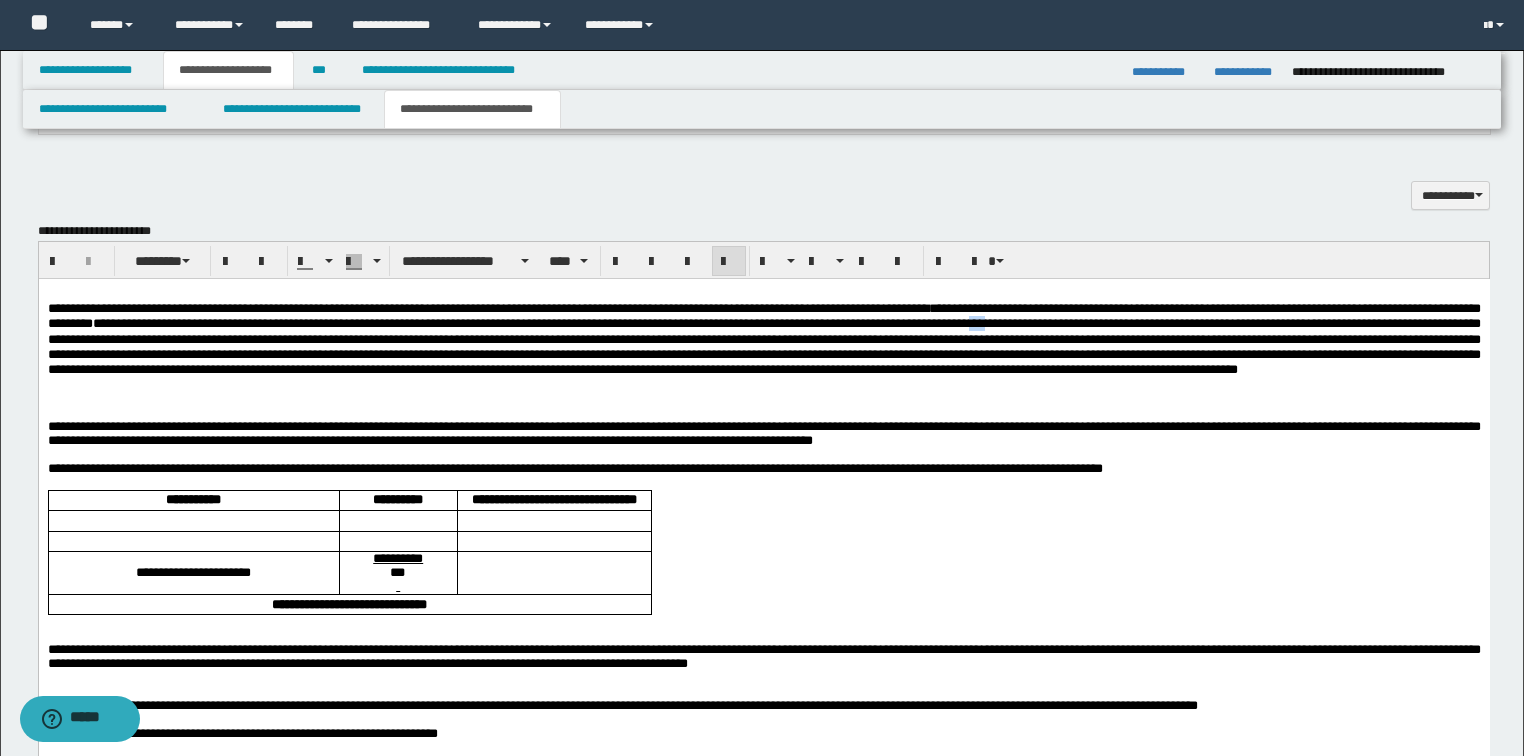 drag, startPoint x: 57, startPoint y: 340, endPoint x: 75, endPoint y: 339, distance: 18.027756 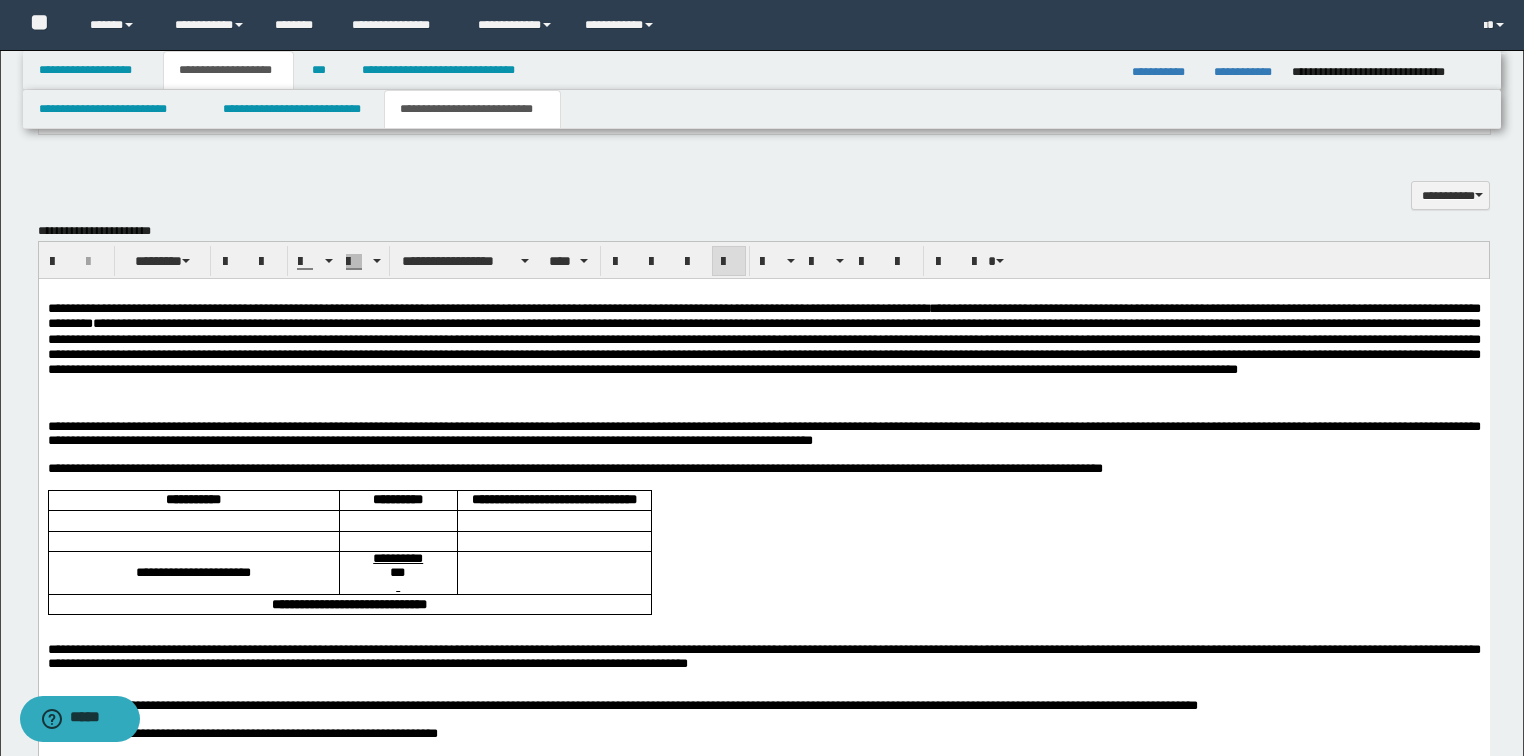 click on "**********" at bounding box center (763, 339) 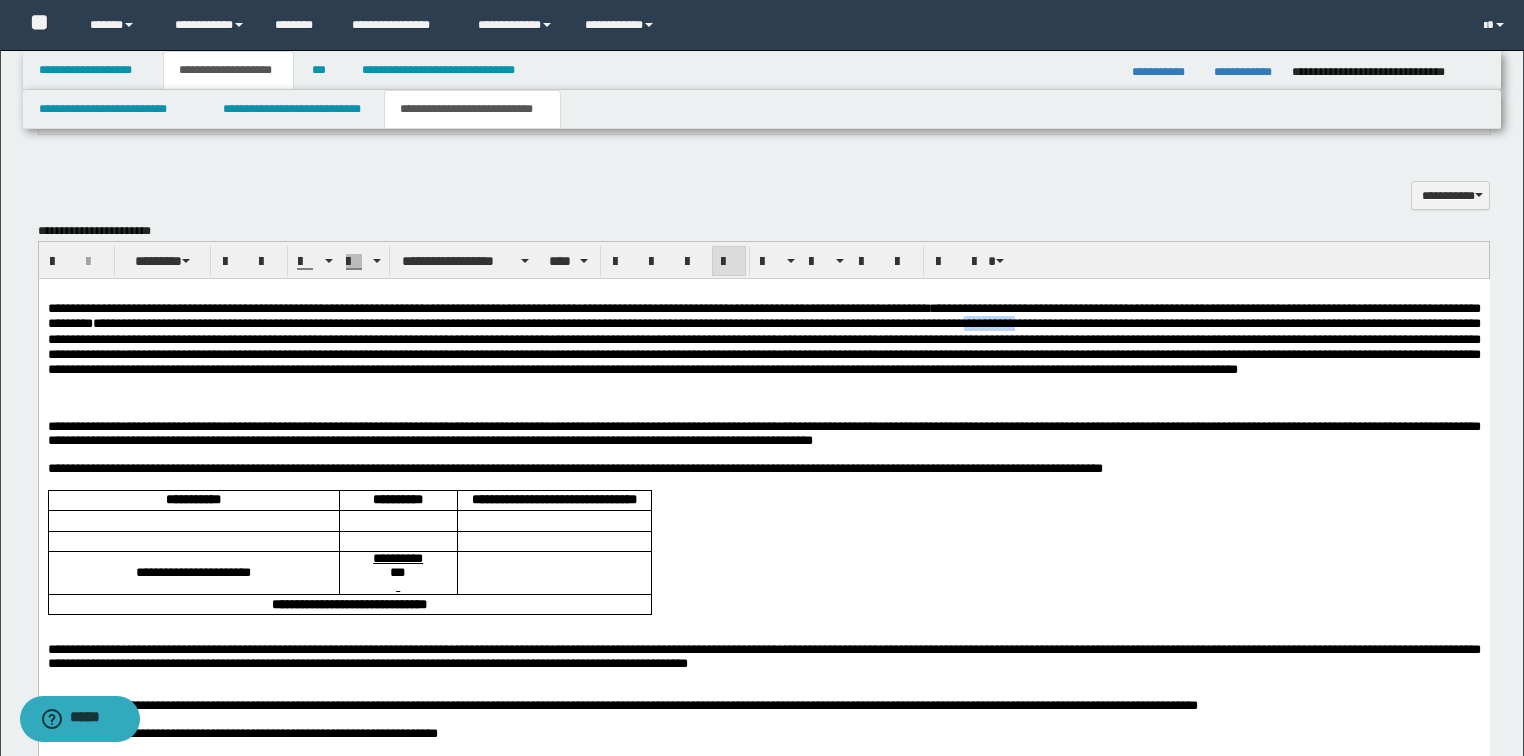 drag, startPoint x: 47, startPoint y: 338, endPoint x: 110, endPoint y: 338, distance: 63 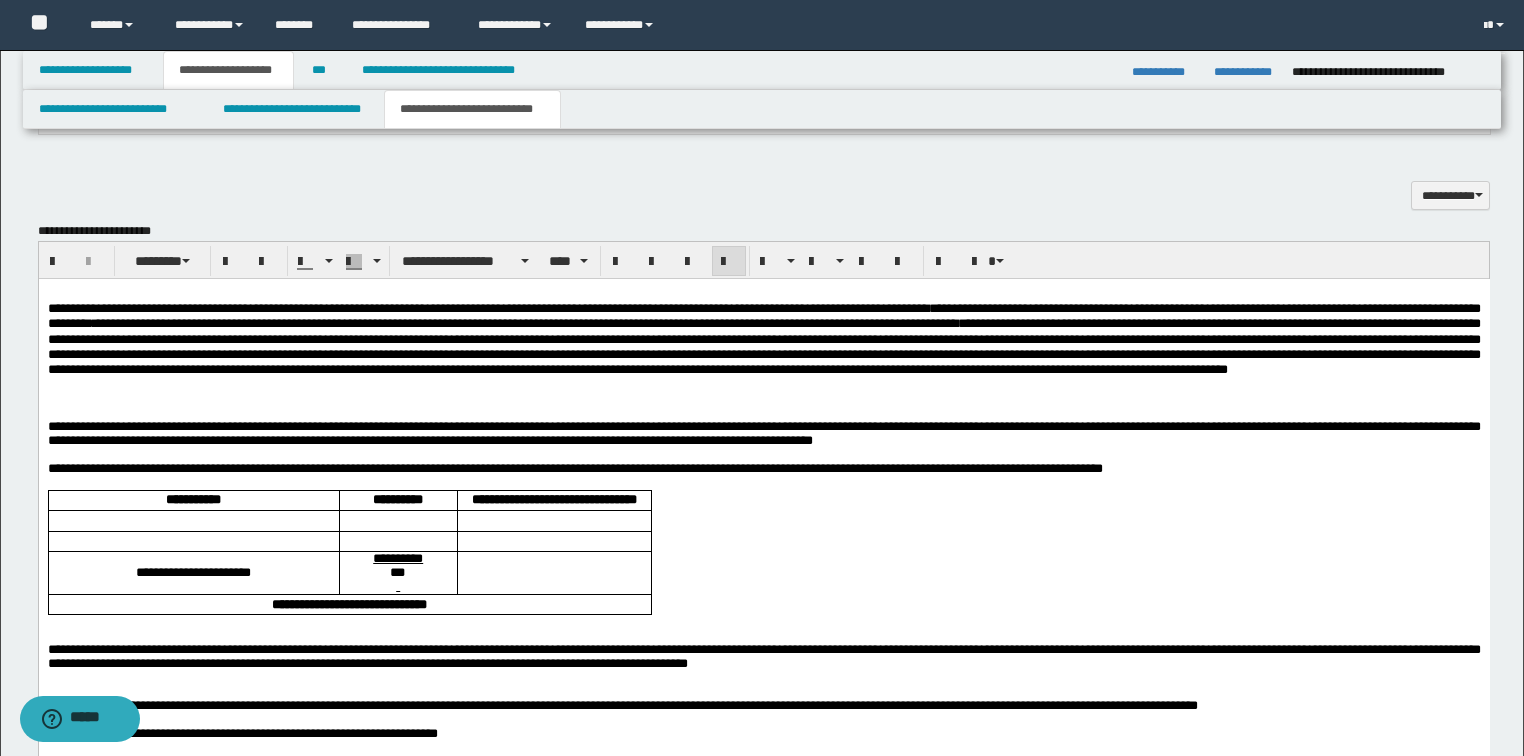 click on "**********" at bounding box center (763, 339) 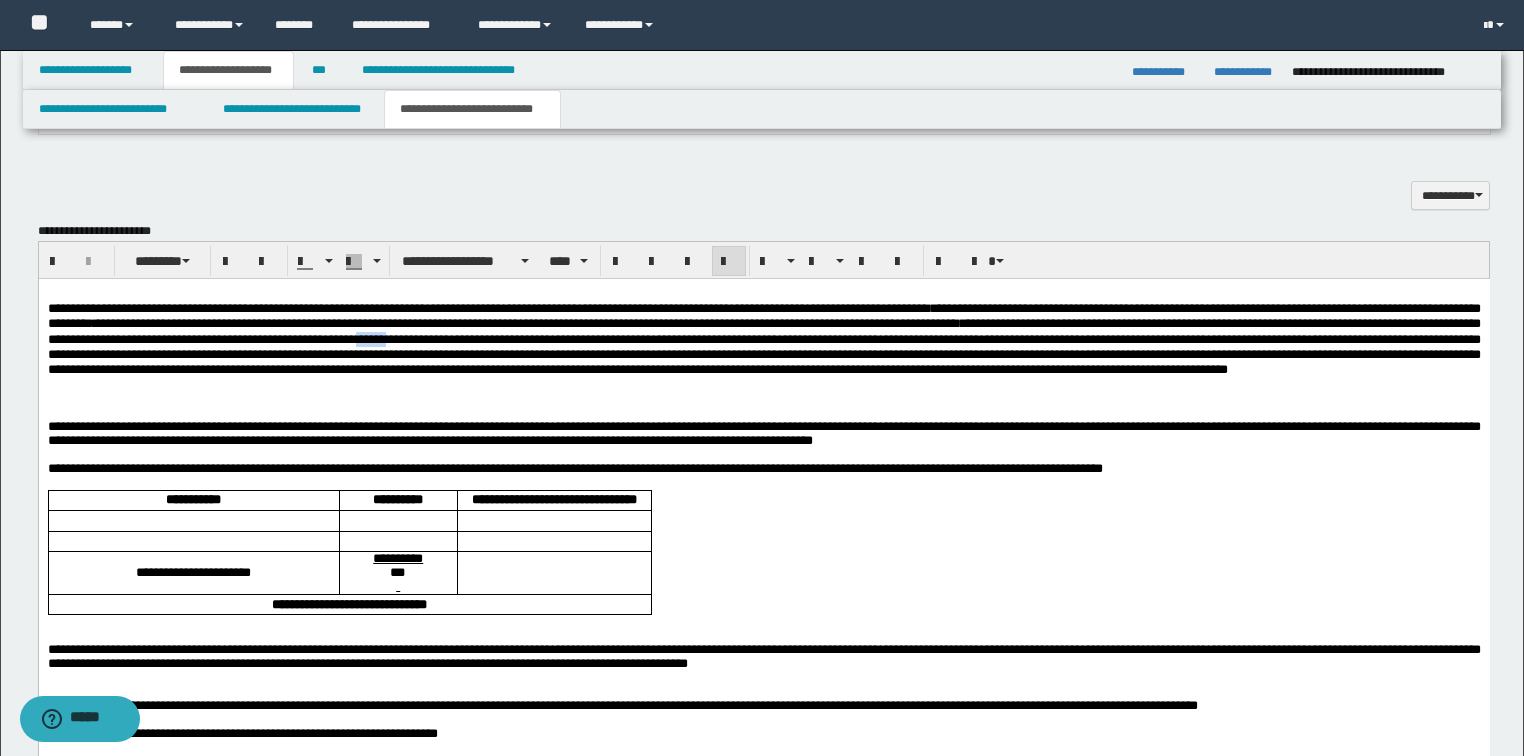 click on "**********" at bounding box center (763, 339) 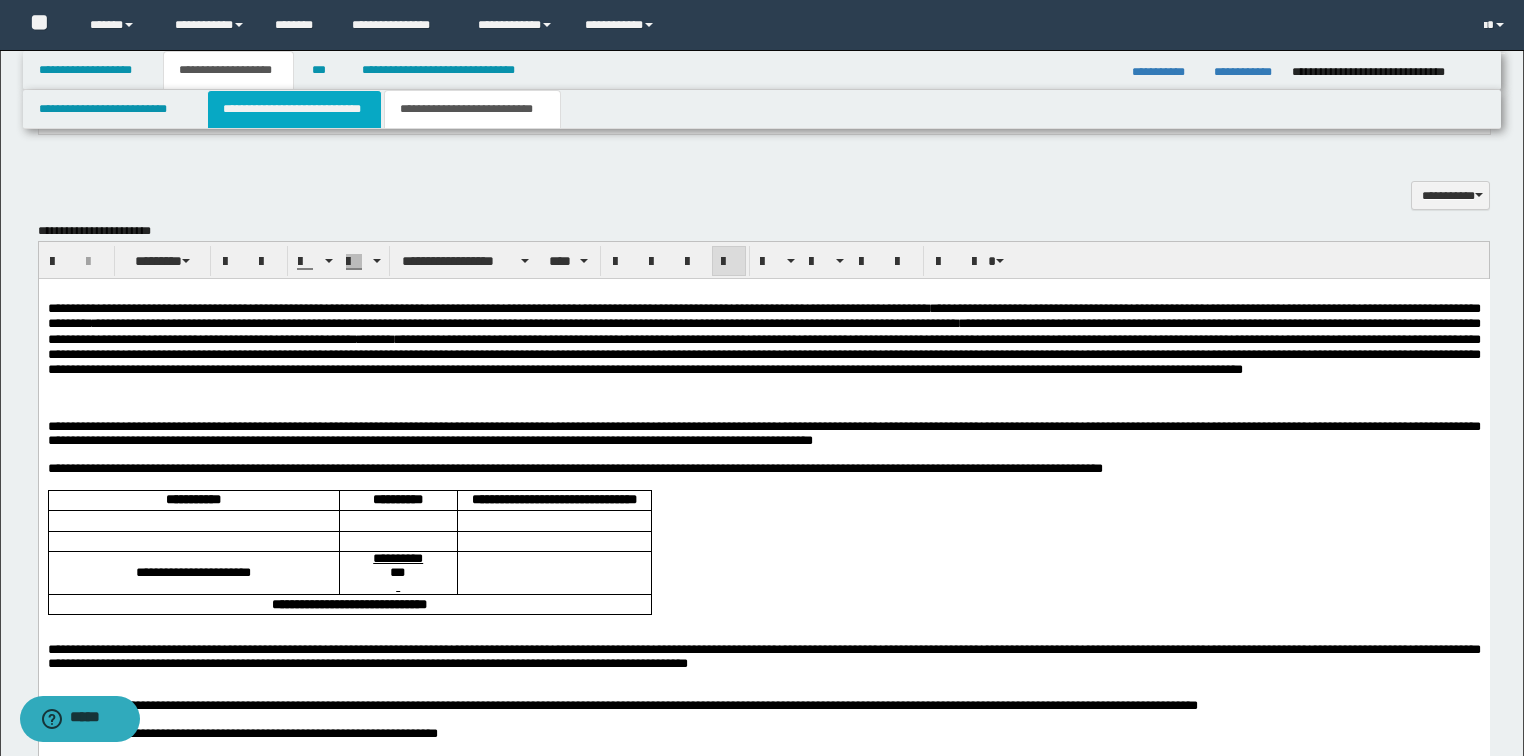 click on "**********" at bounding box center (294, 109) 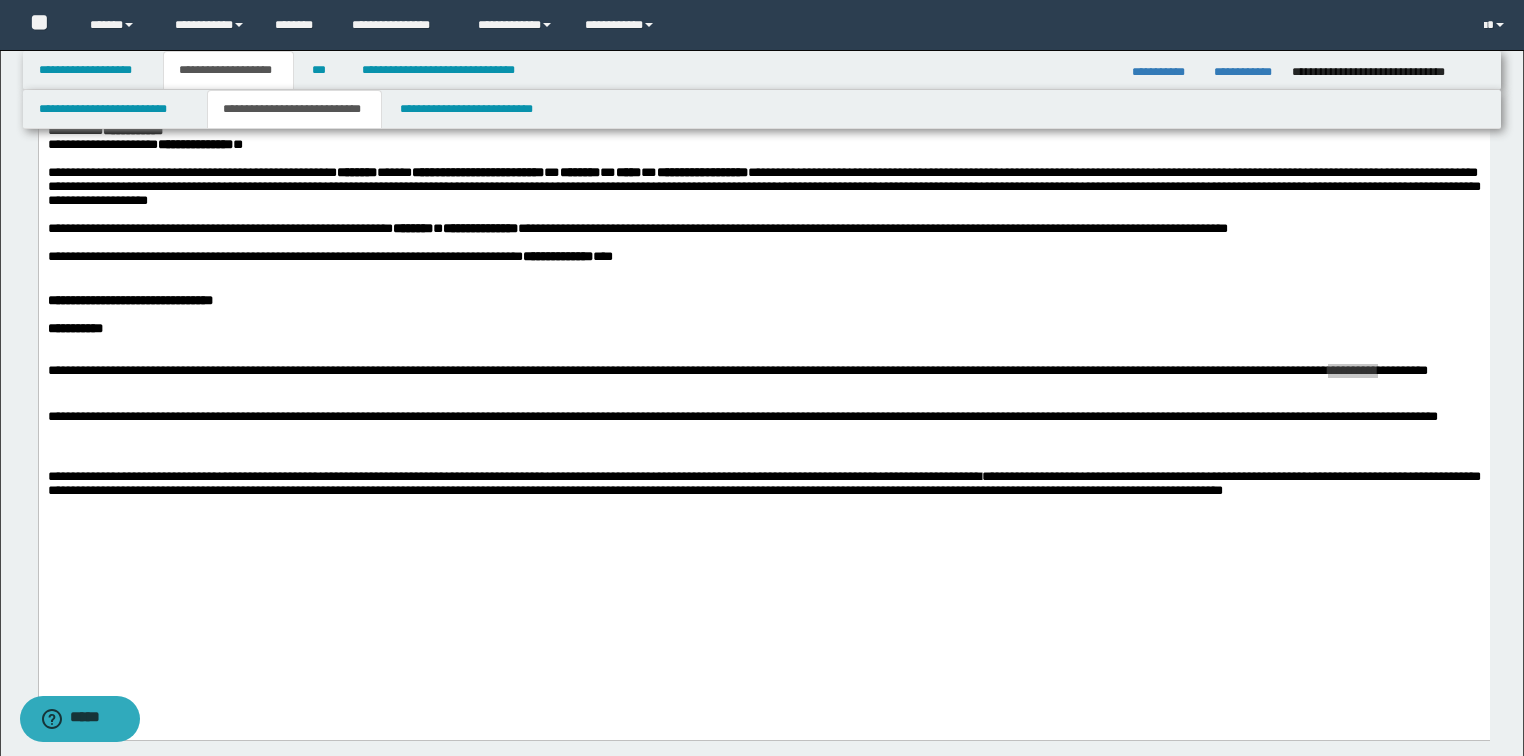 scroll, scrollTop: 320, scrollLeft: 0, axis: vertical 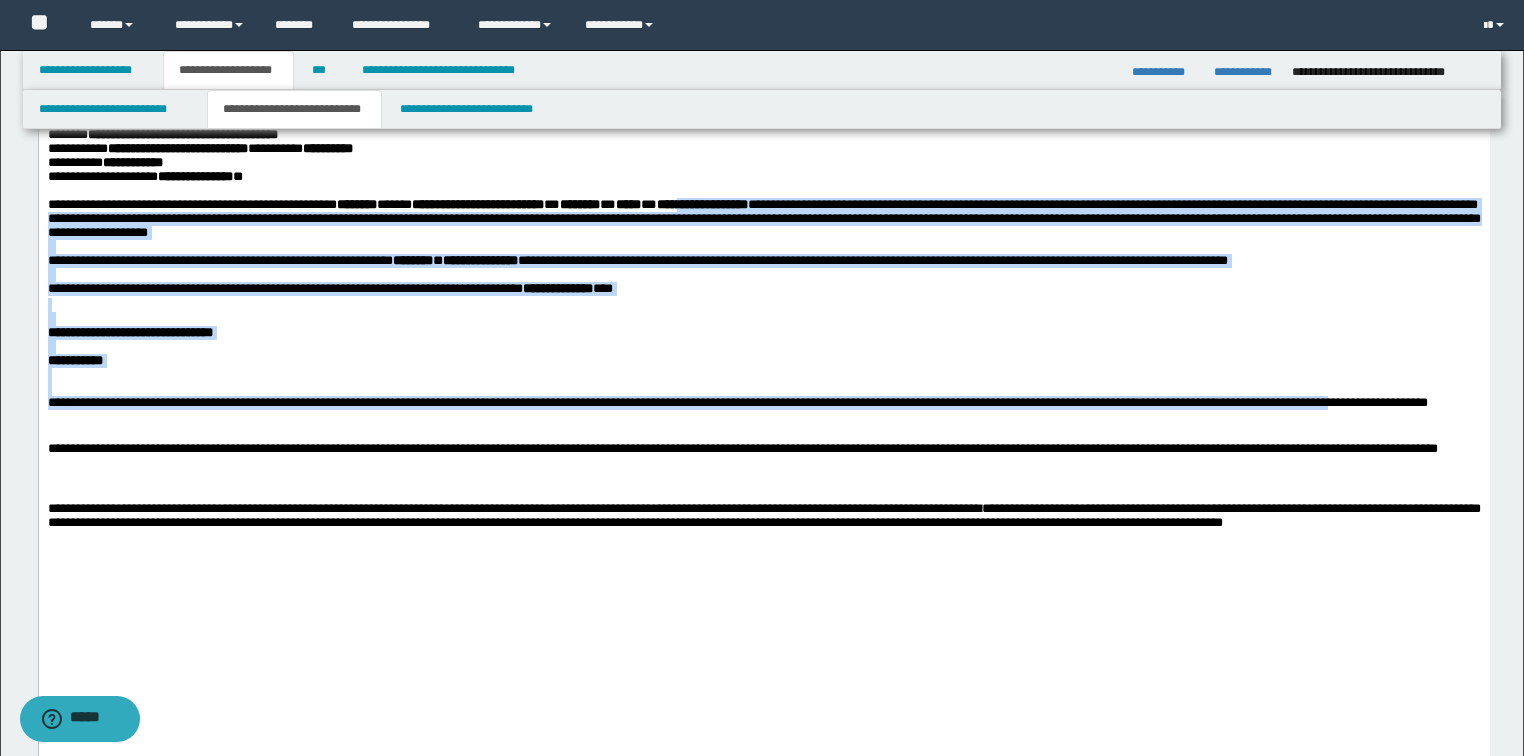 drag, startPoint x: 801, startPoint y: 247, endPoint x: 858, endPoint y: 251, distance: 57.14018 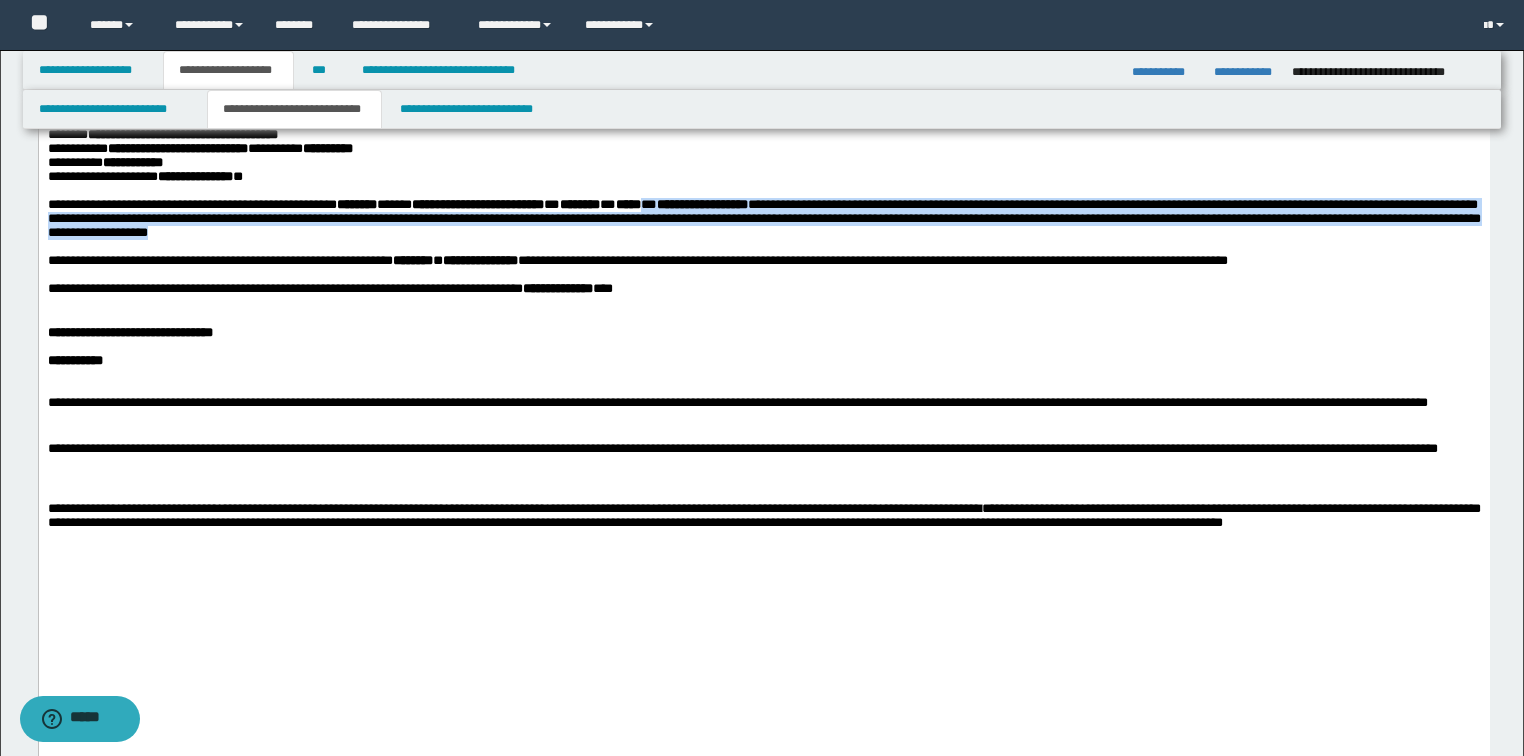 drag, startPoint x: 801, startPoint y: 247, endPoint x: 869, endPoint y: 278, distance: 74.73286 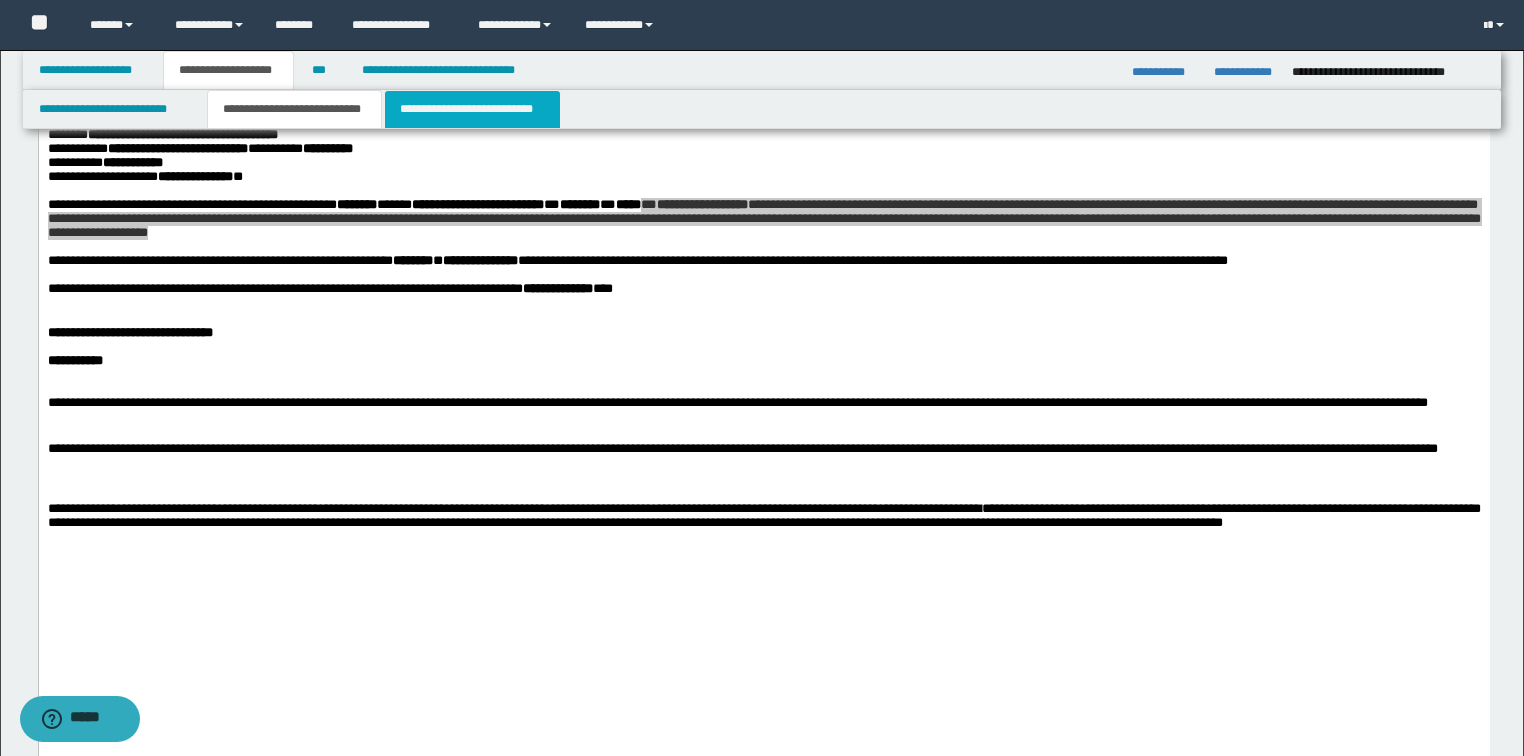 click on "**********" at bounding box center (472, 109) 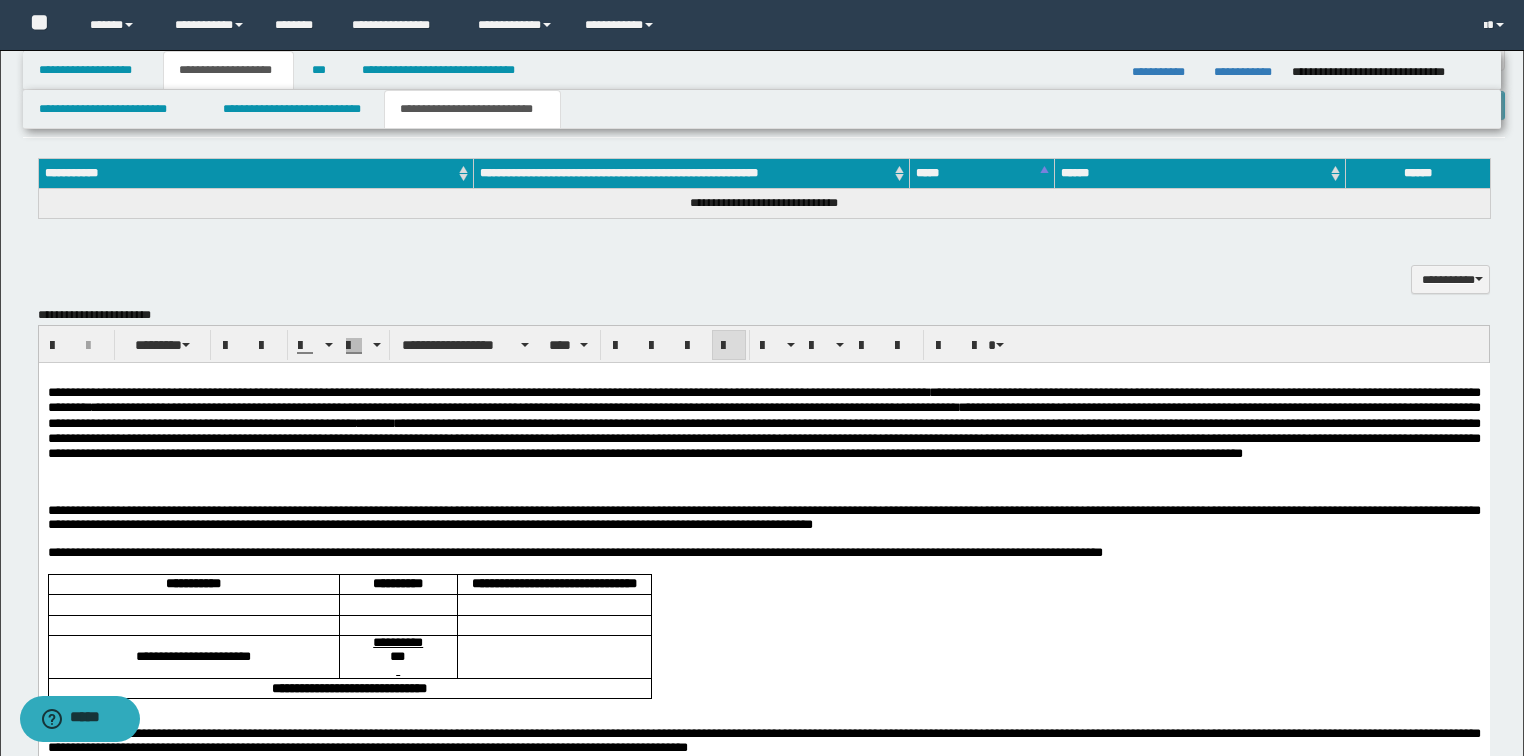 scroll, scrollTop: 960, scrollLeft: 0, axis: vertical 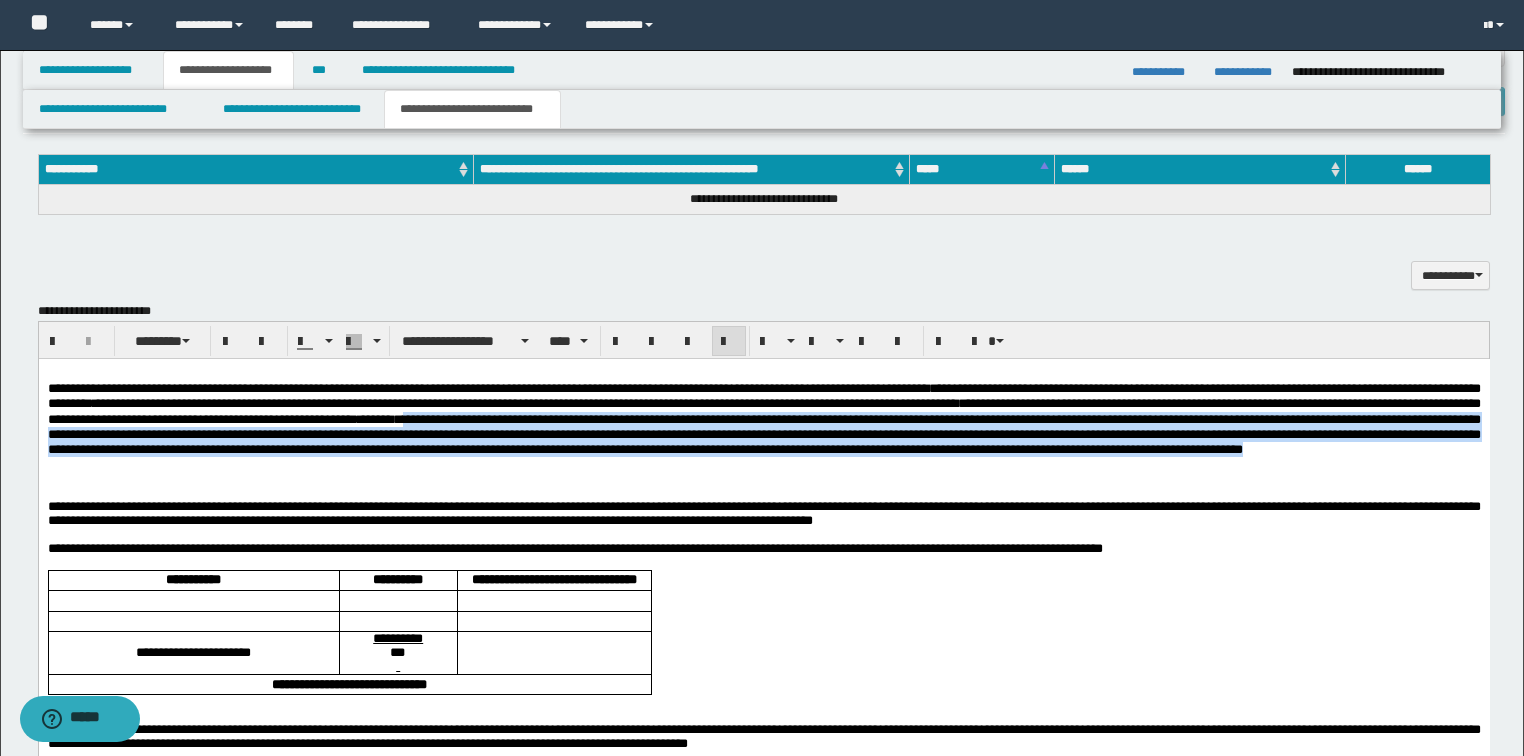 drag, startPoint x: 1123, startPoint y: 423, endPoint x: 1368, endPoint y: 464, distance: 248.40692 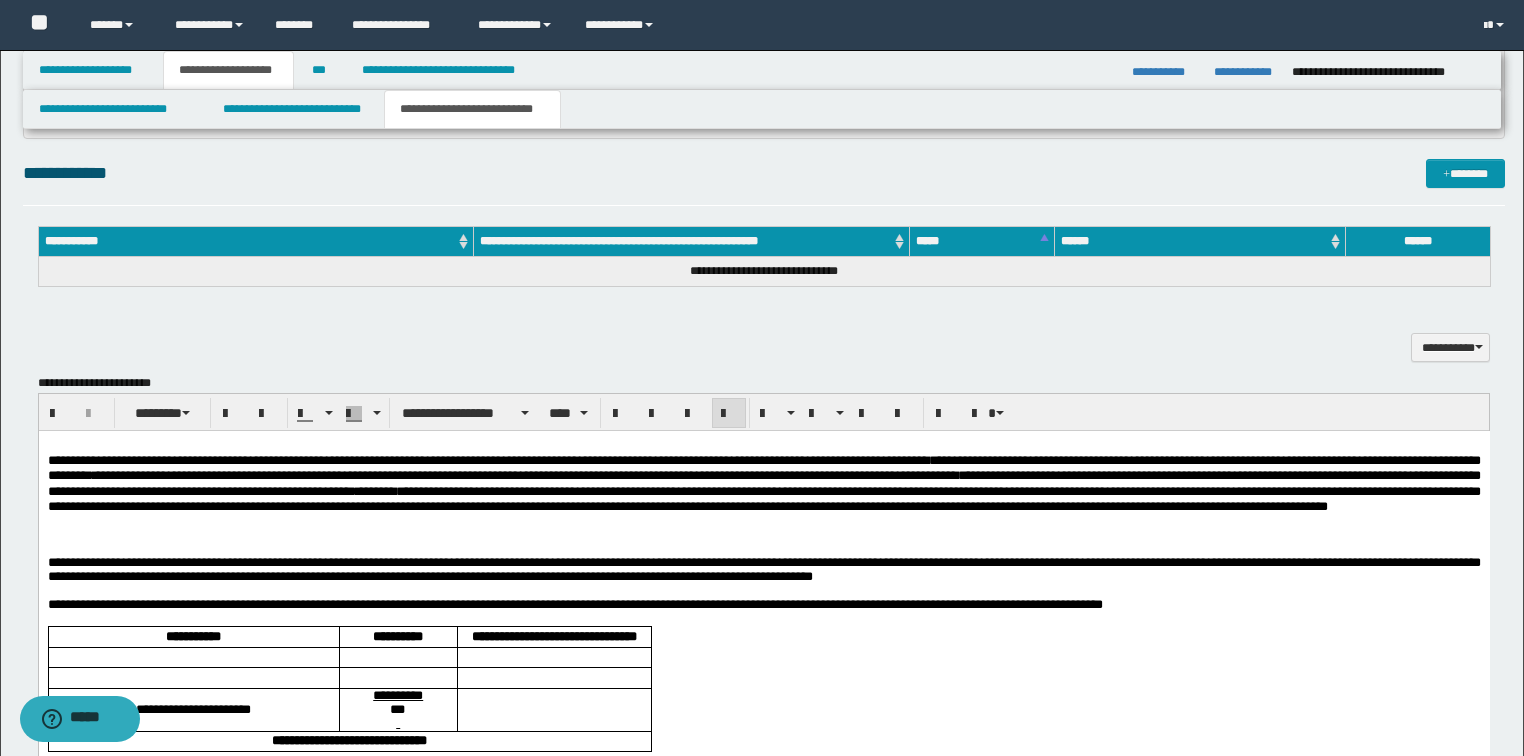 scroll, scrollTop: 880, scrollLeft: 0, axis: vertical 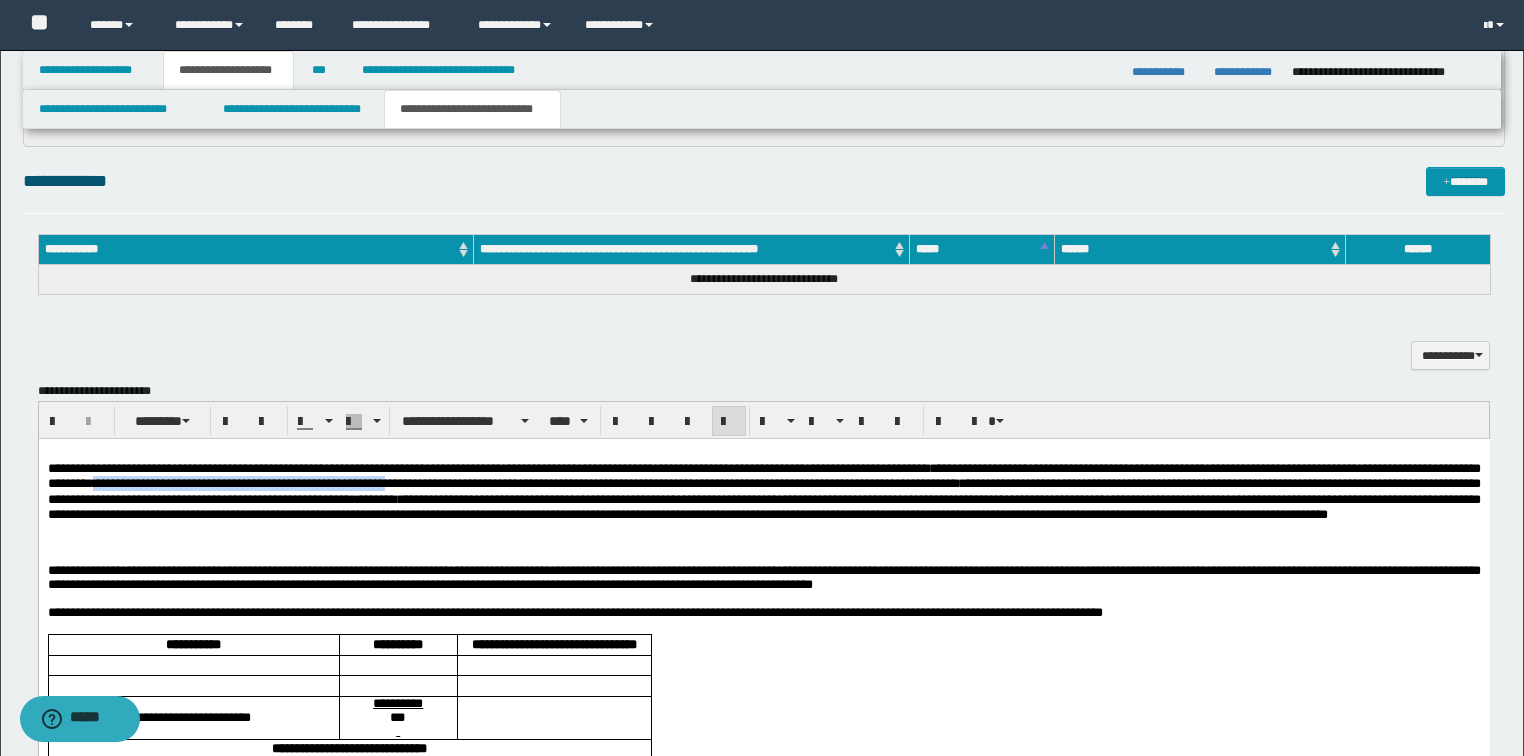 drag, startPoint x: 411, startPoint y: 483, endPoint x: 755, endPoint y: 487, distance: 344.02325 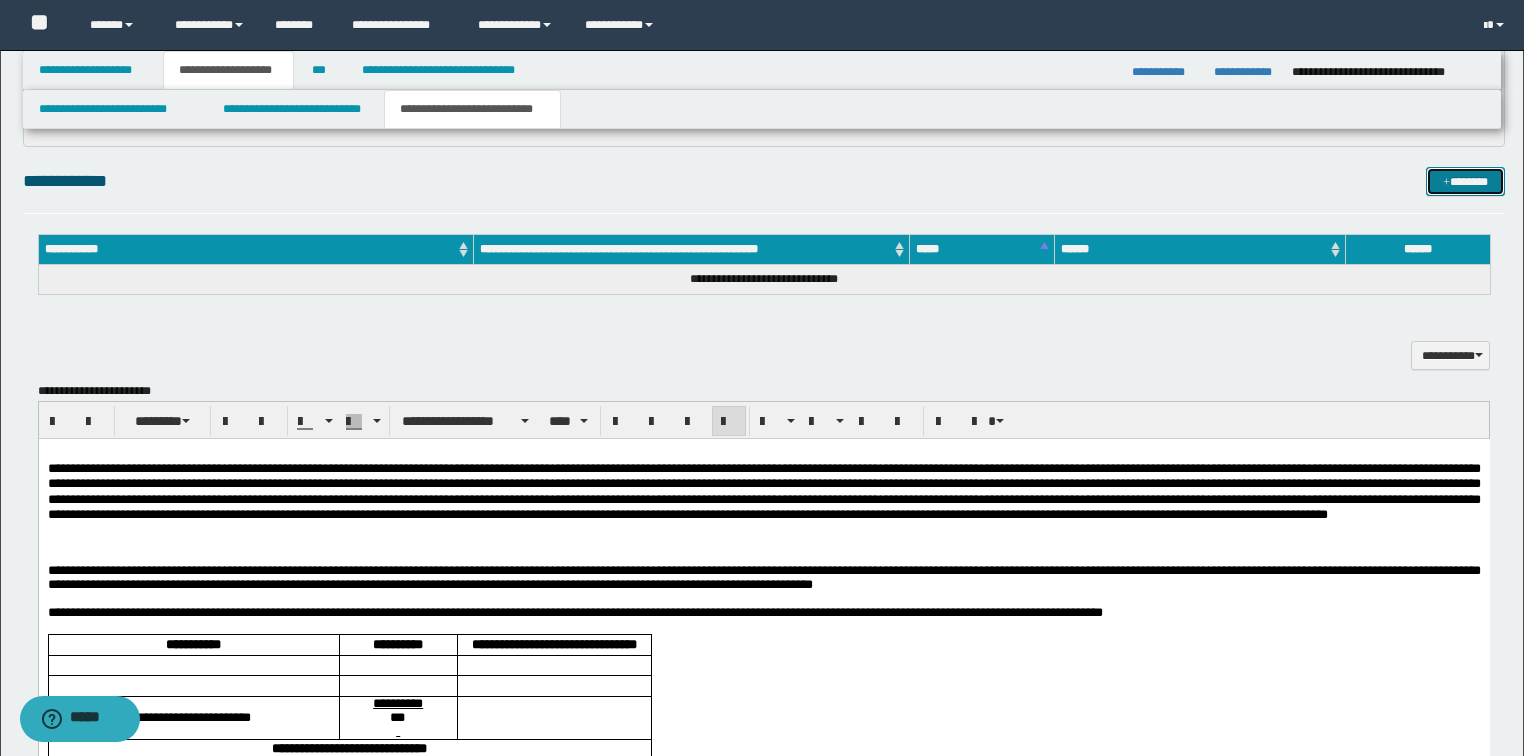 click on "*******" at bounding box center (1465, 182) 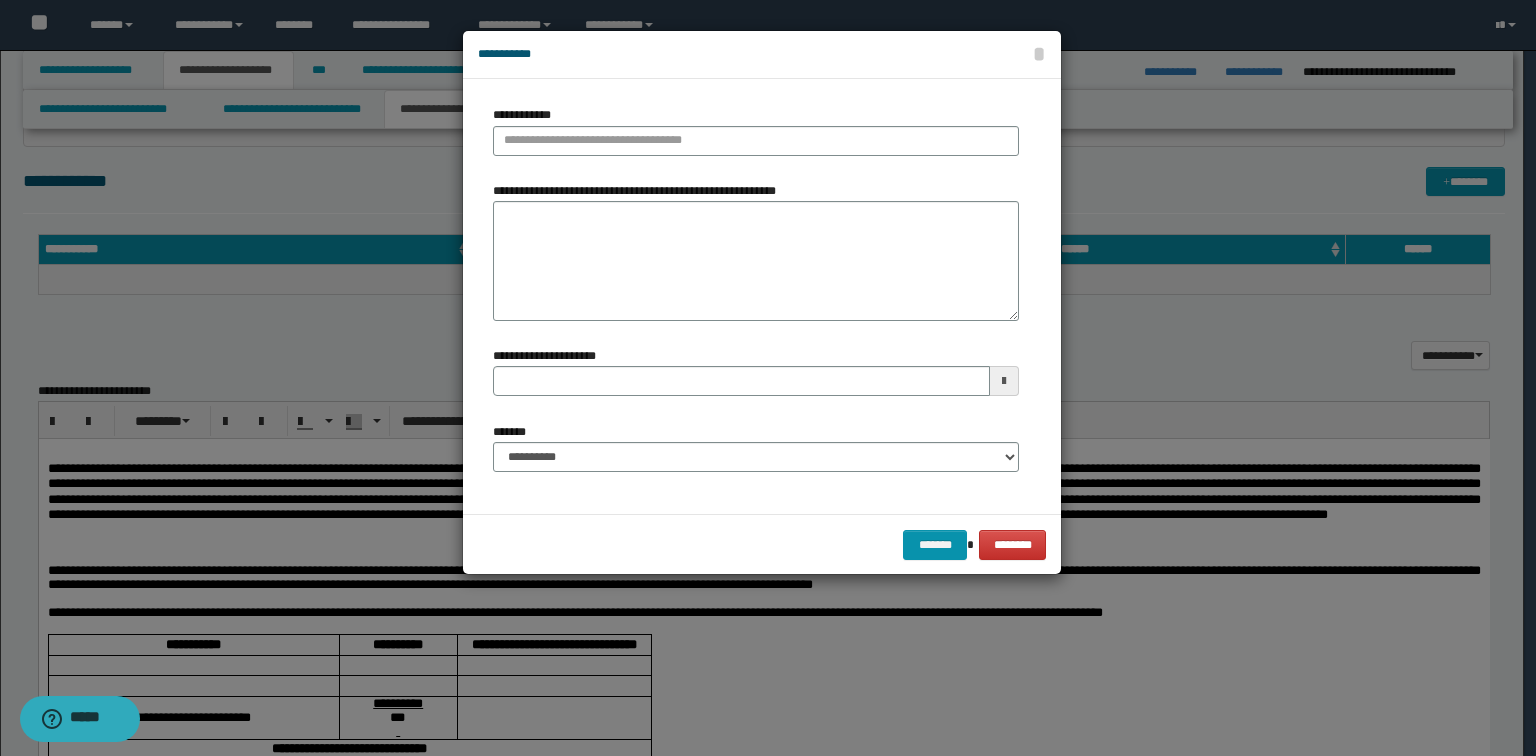 click on "**********" at bounding box center (756, 138) 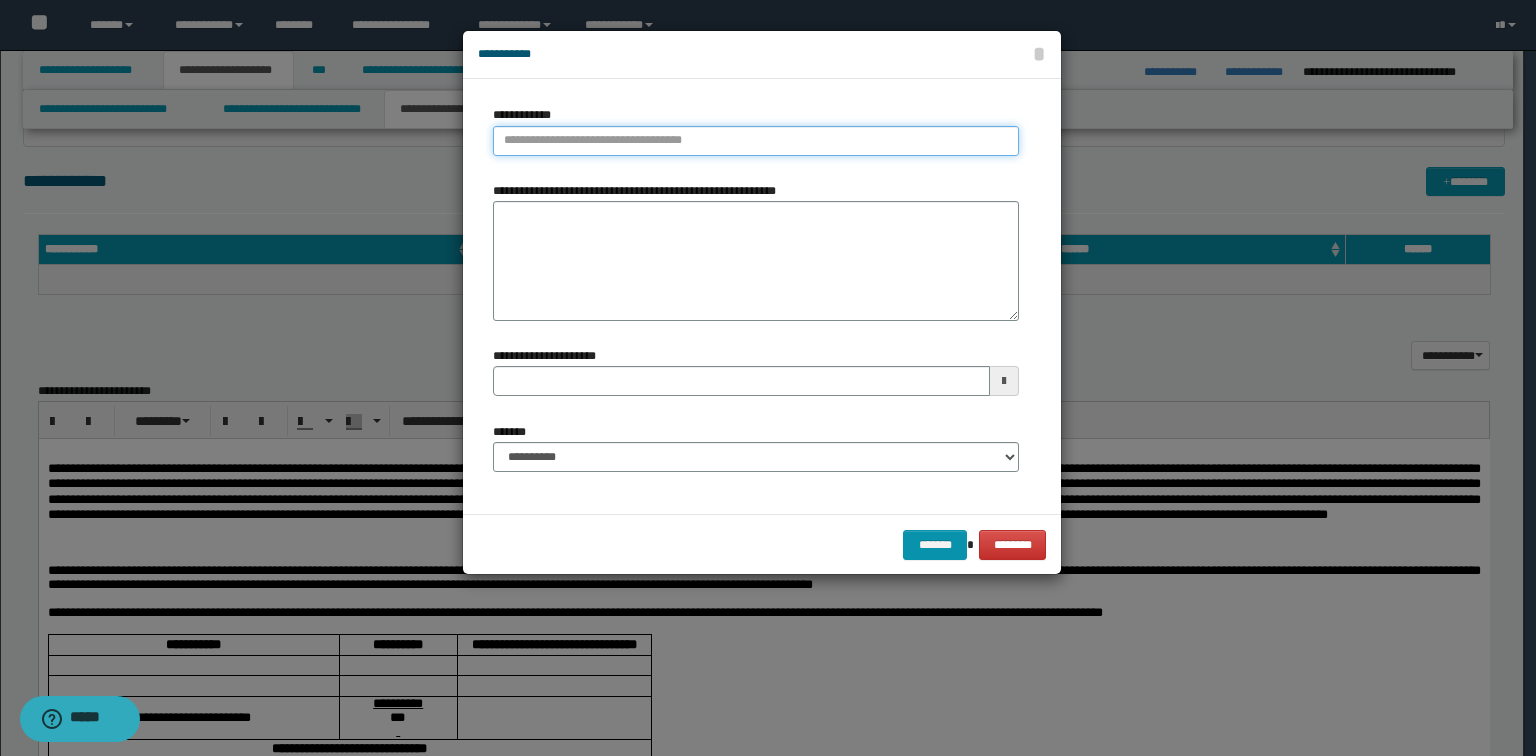 click on "**********" at bounding box center [756, 141] 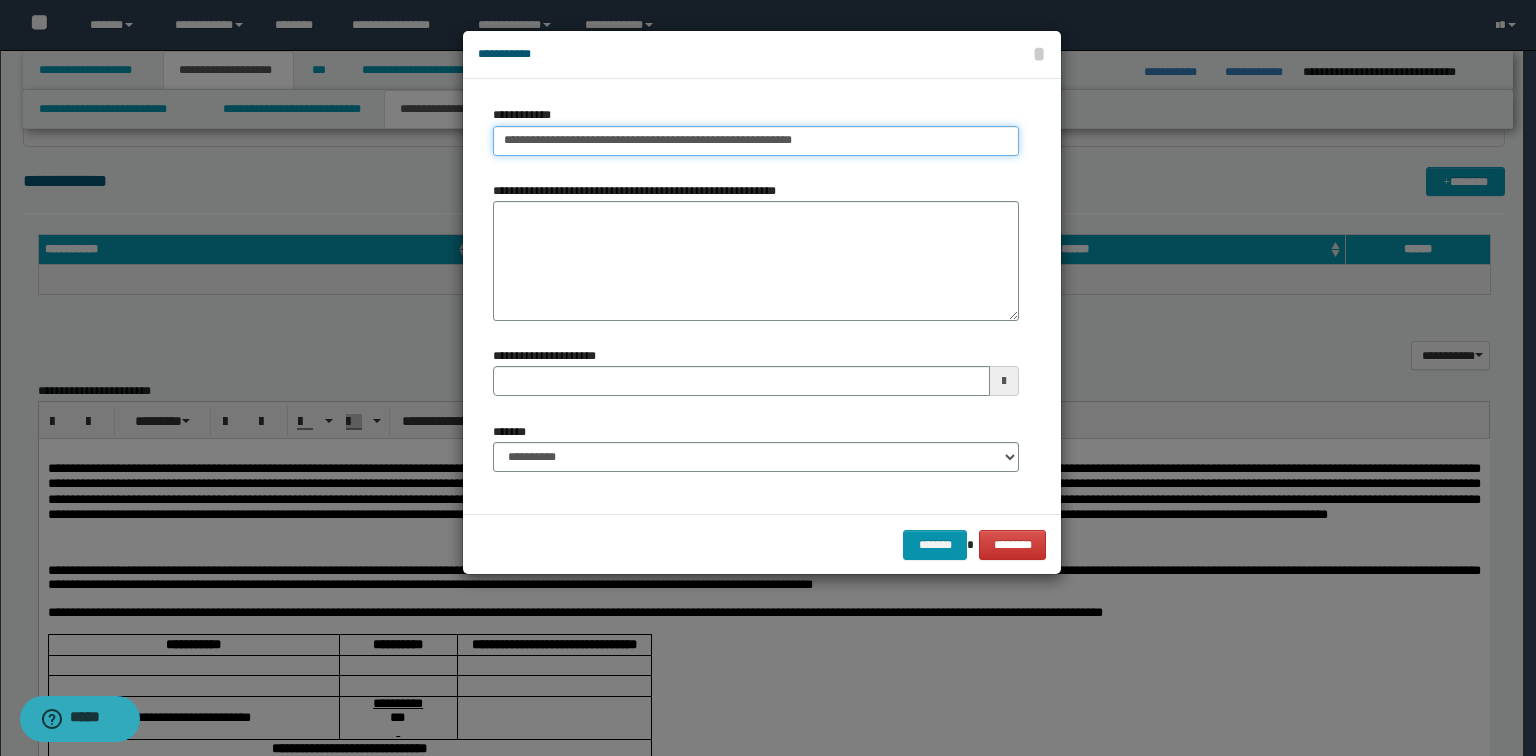 type on "**********" 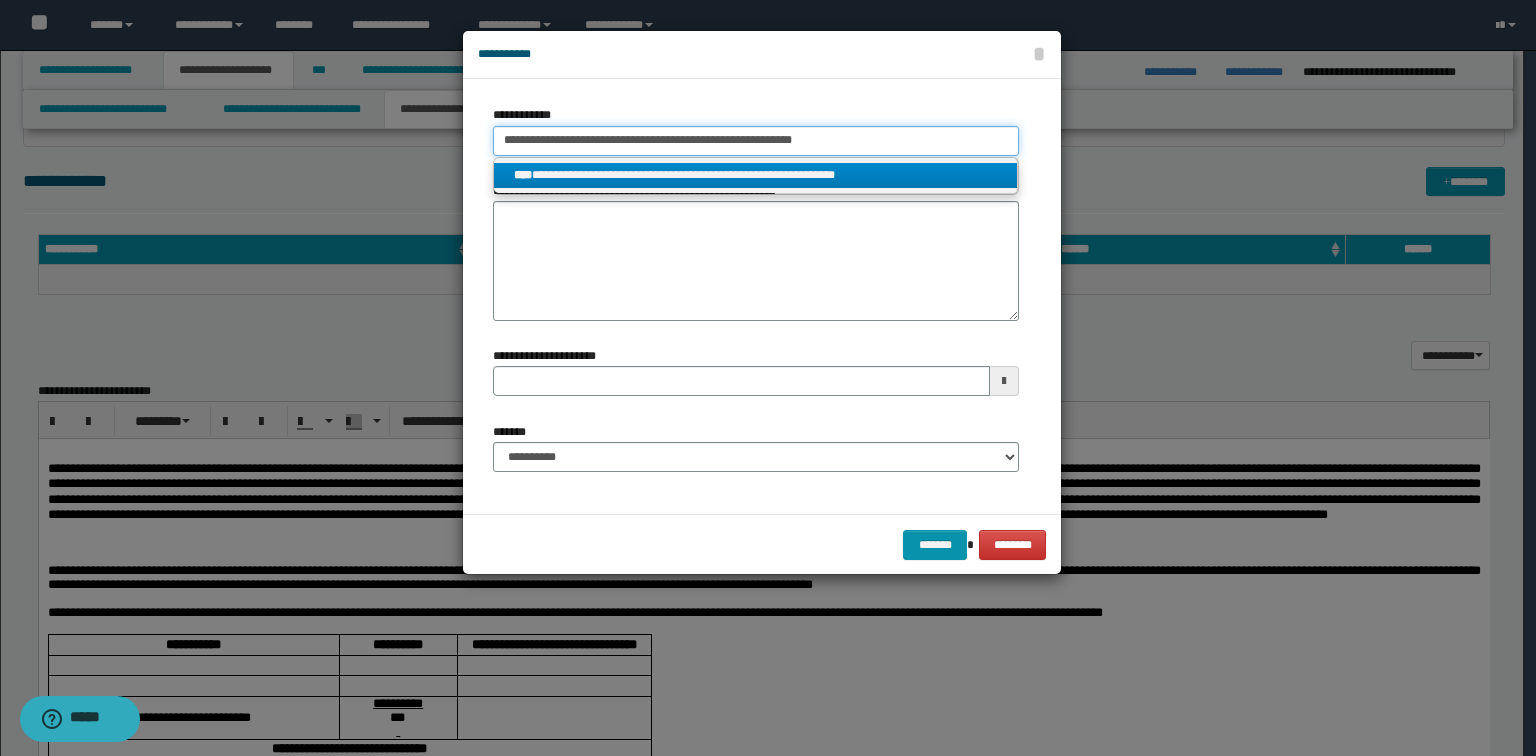 type on "**********" 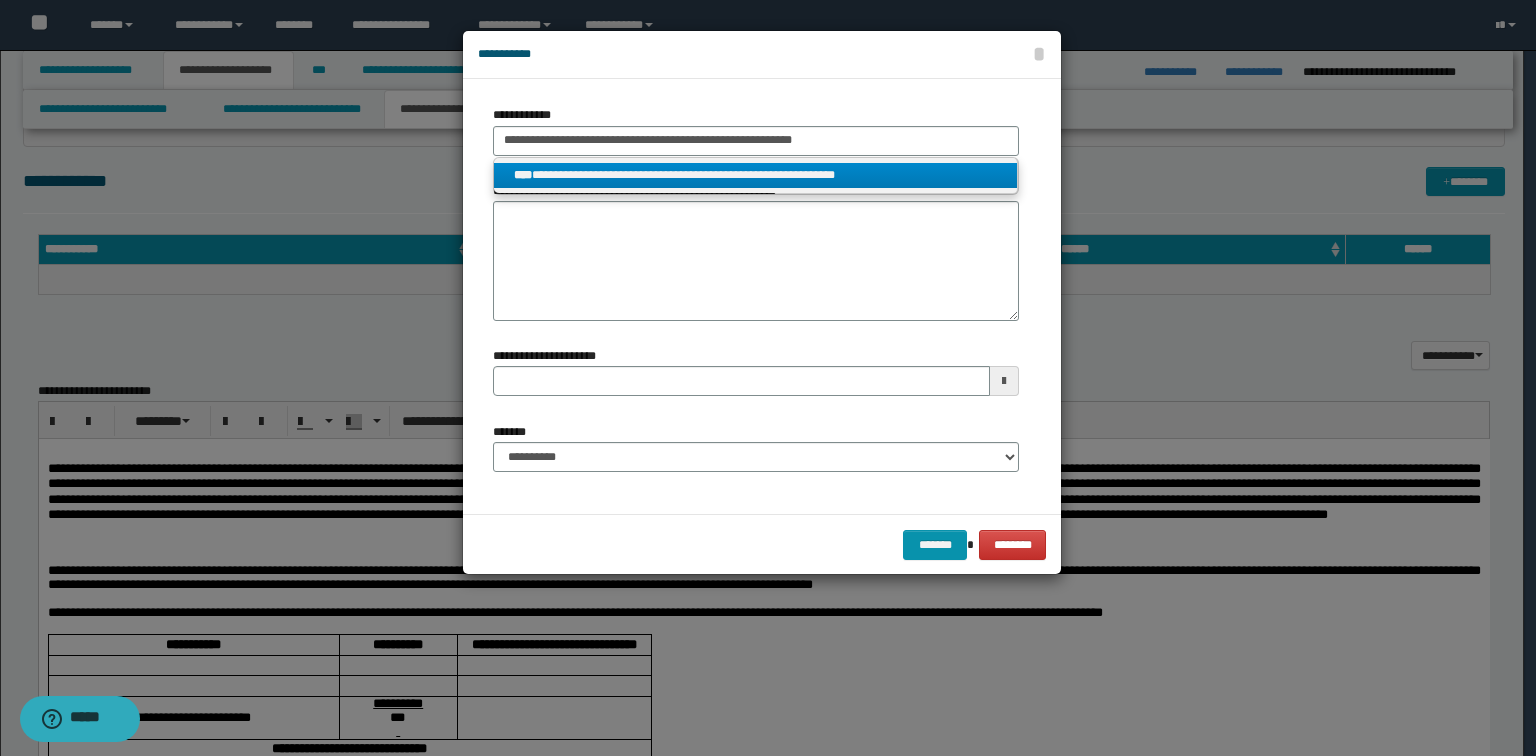 click on "**********" at bounding box center (756, 175) 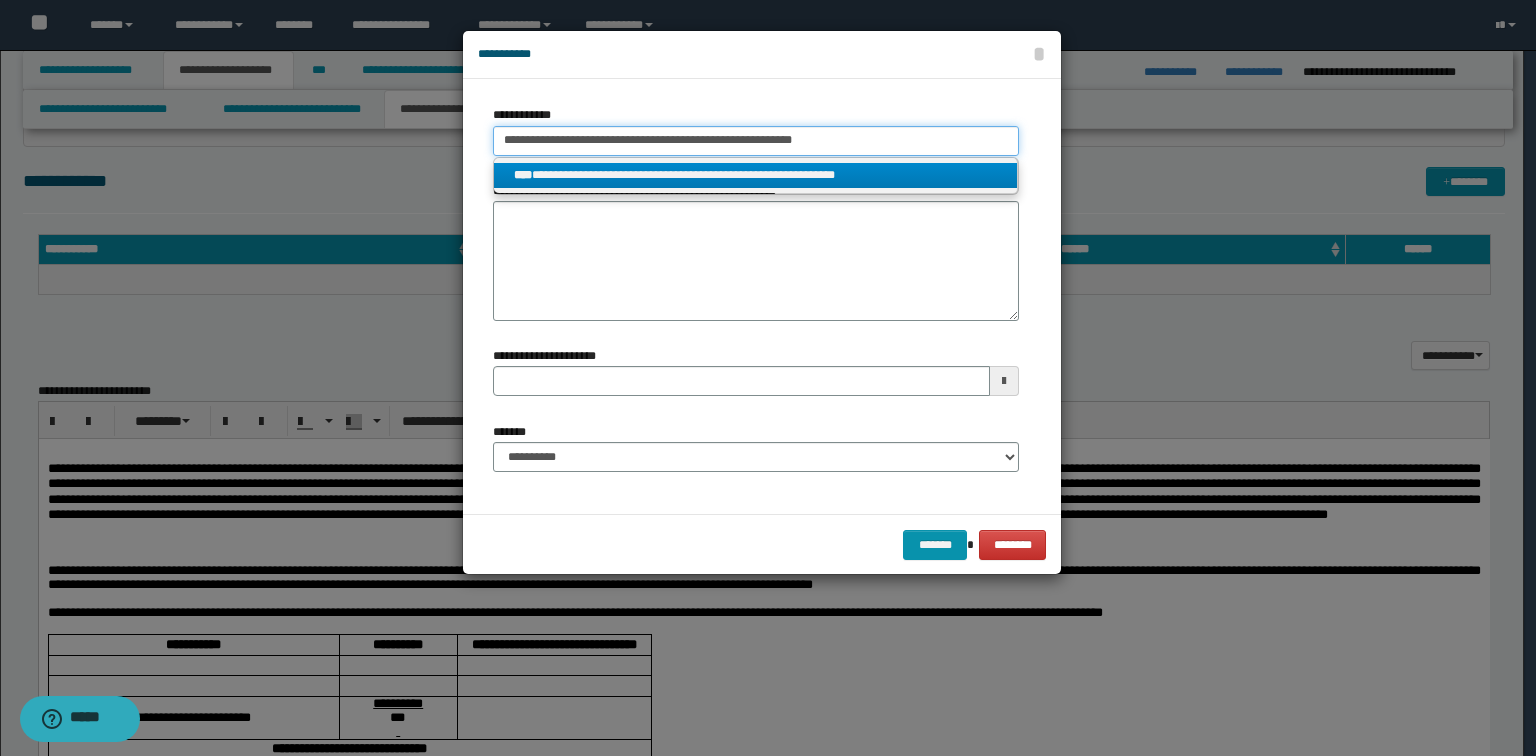 type 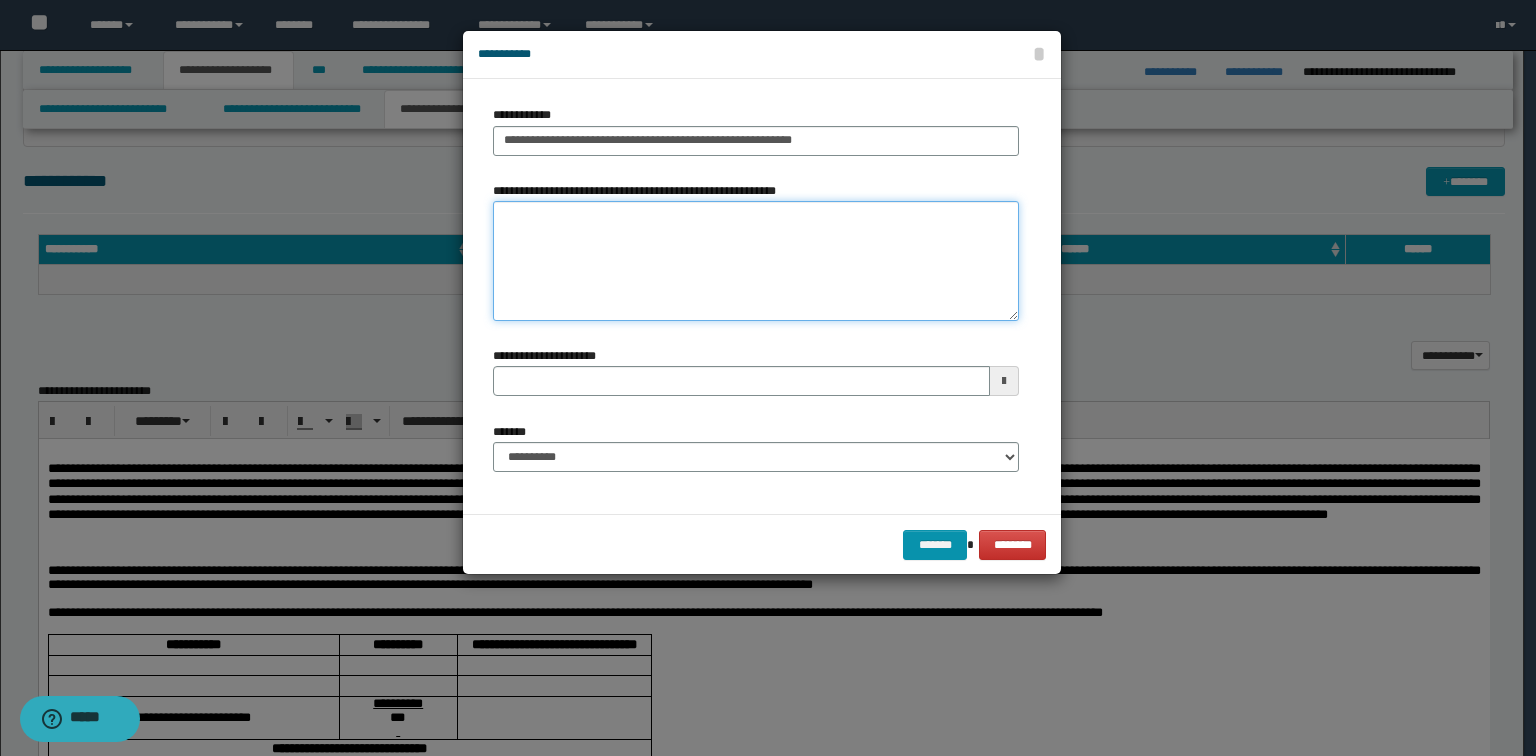 click on "**********" at bounding box center (756, 261) 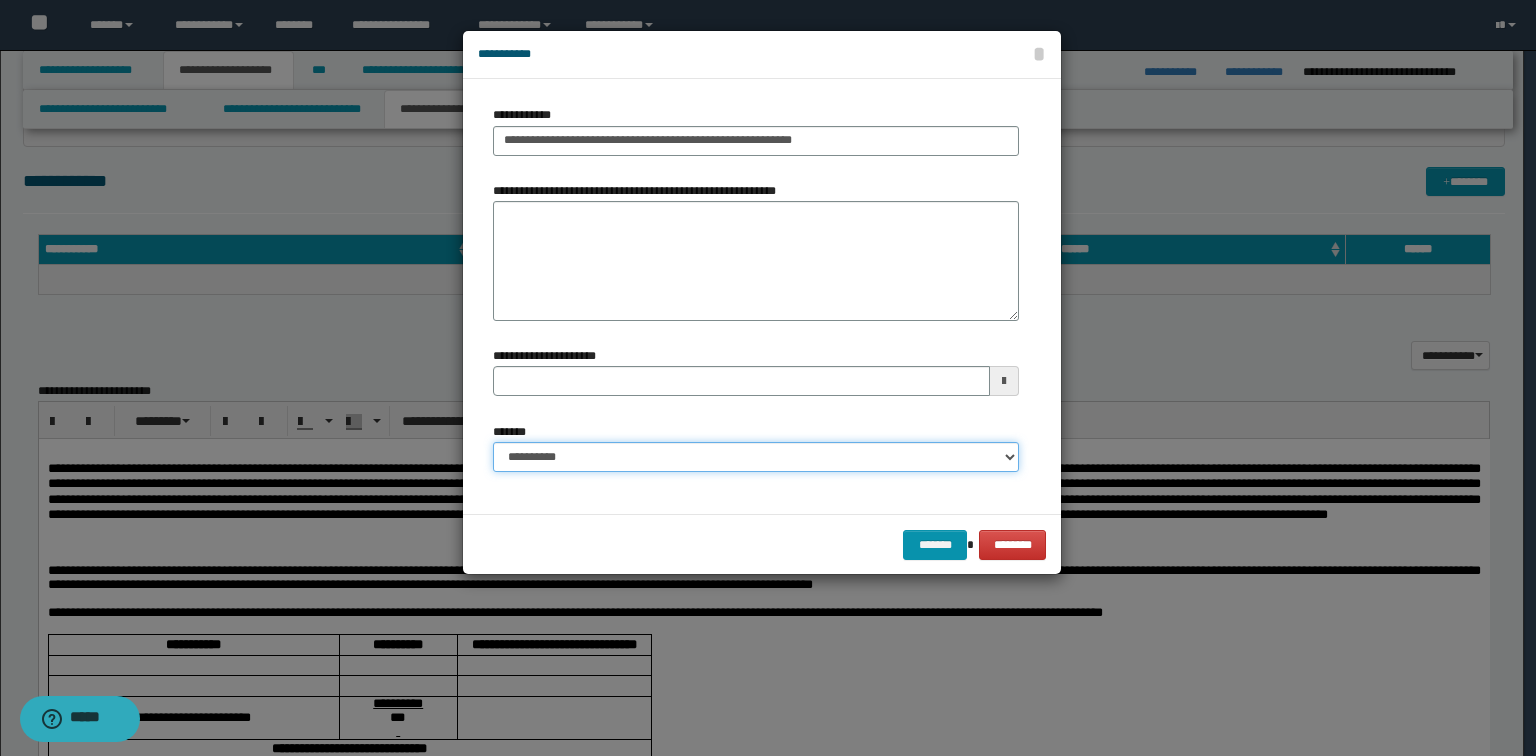 click on "**********" at bounding box center [756, 457] 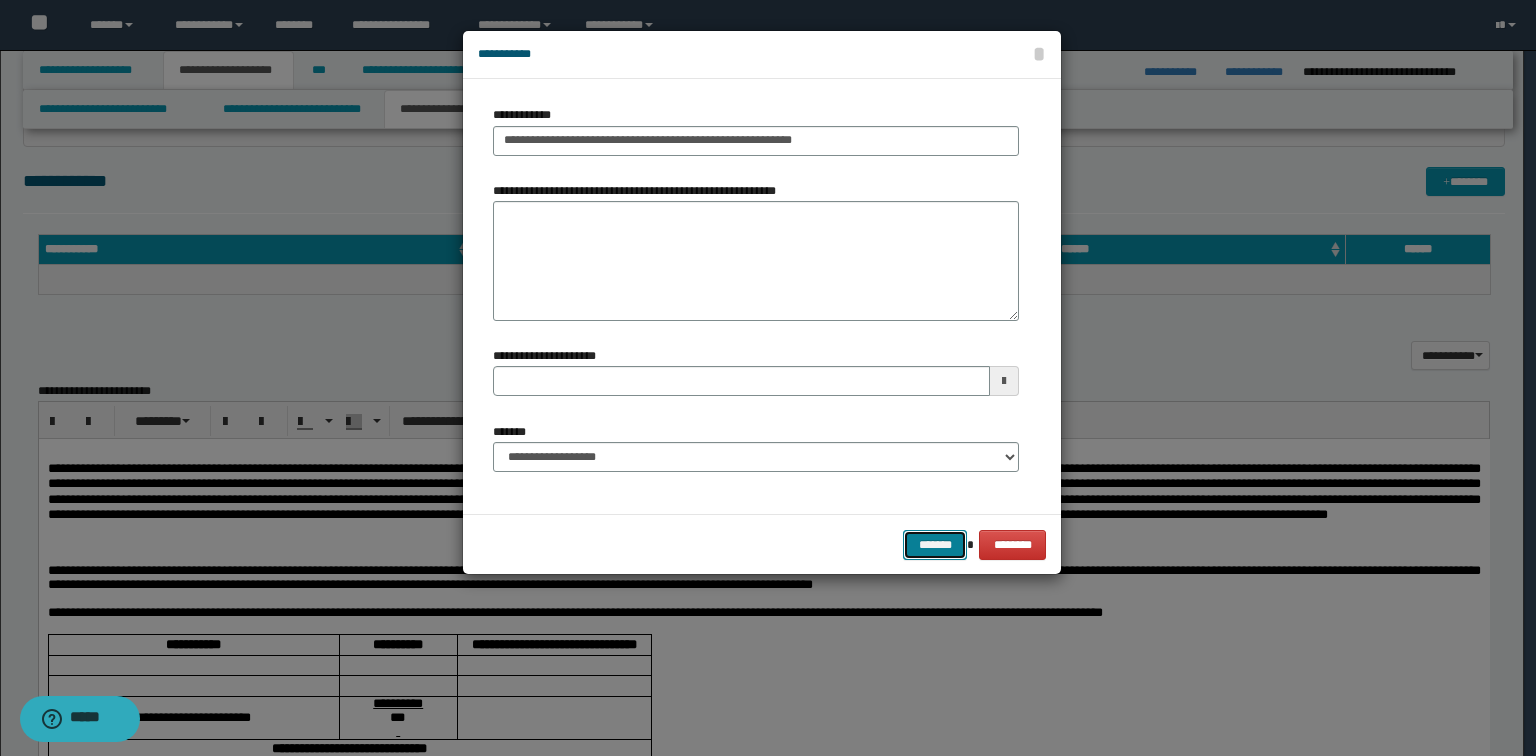 click on "*******" at bounding box center [935, 545] 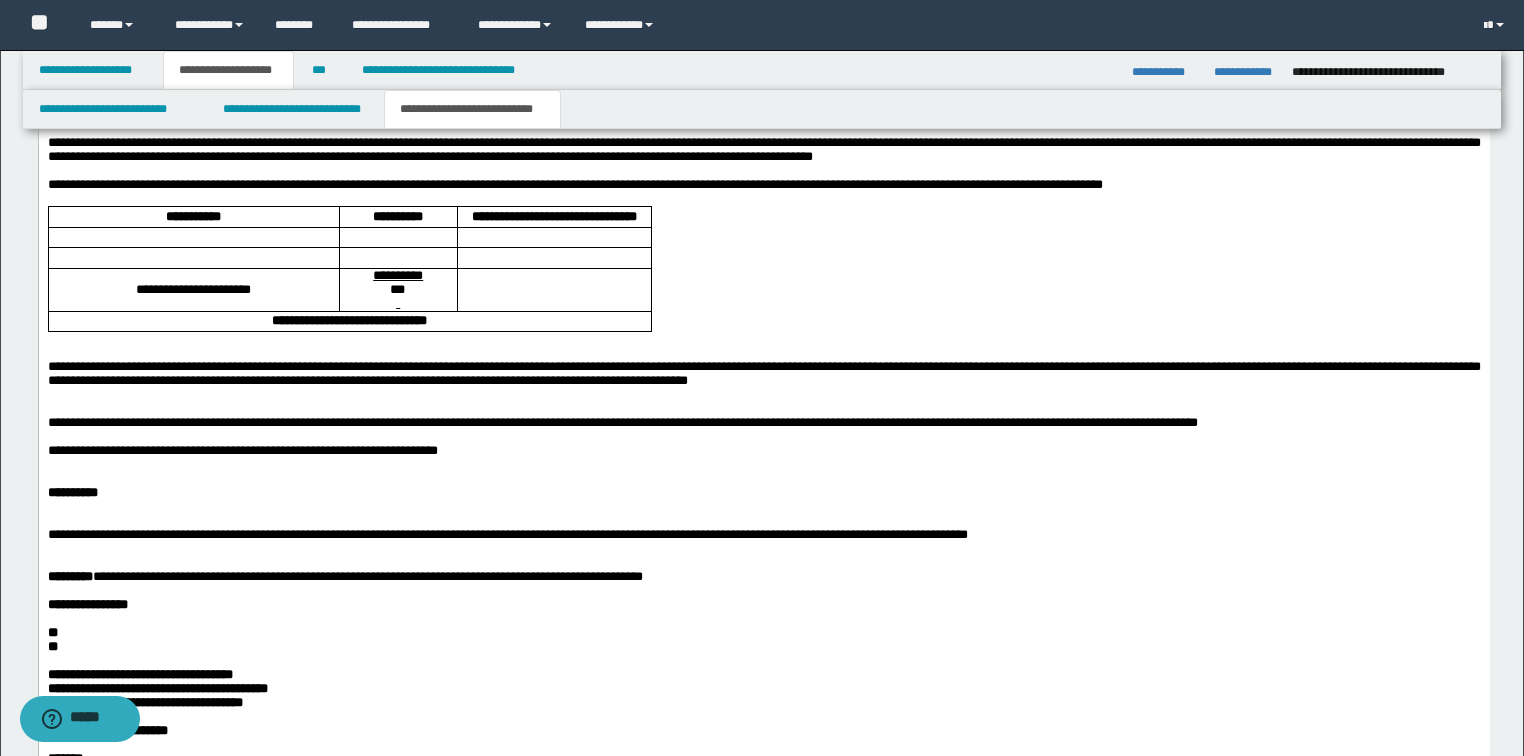 scroll, scrollTop: 1280, scrollLeft: 0, axis: vertical 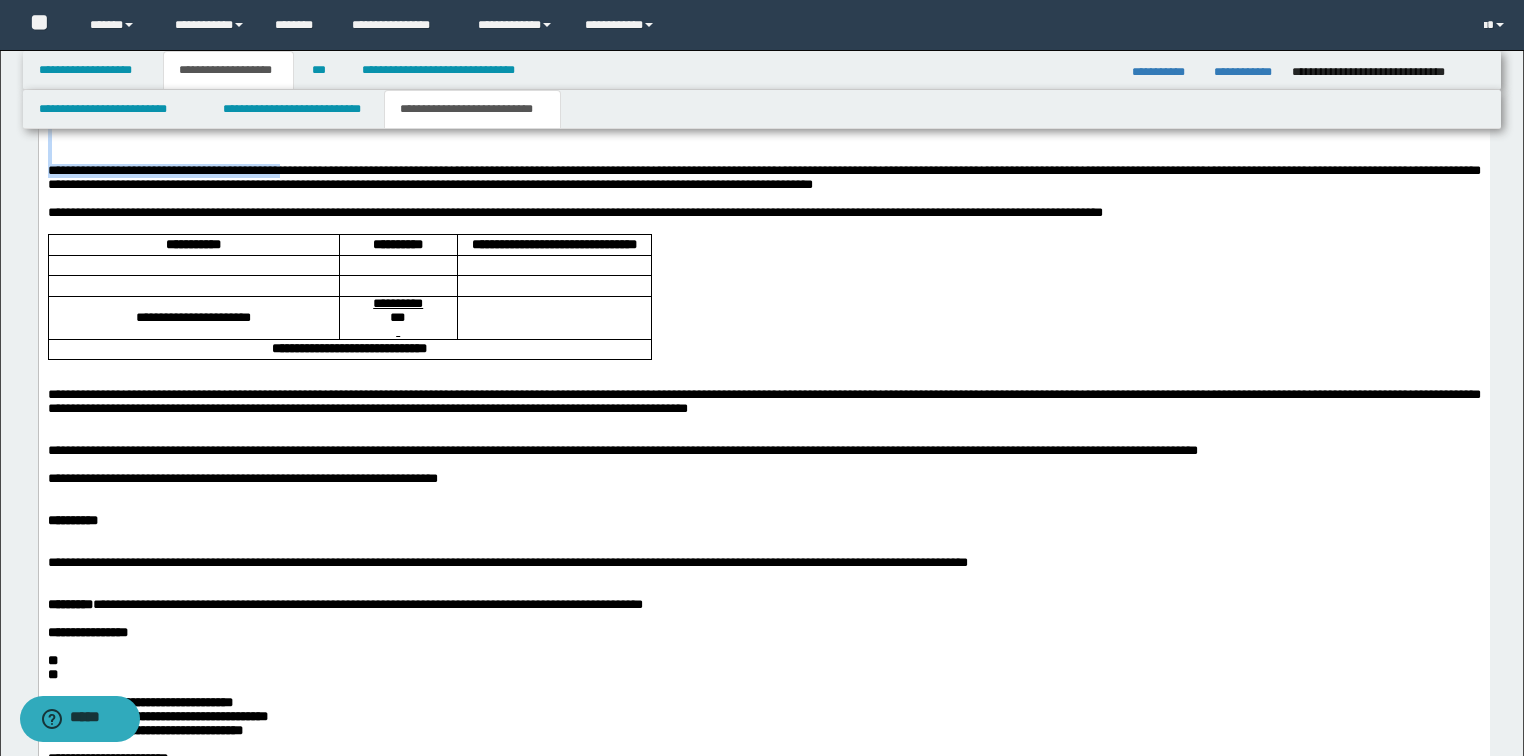 drag, startPoint x: 1346, startPoint y: 219, endPoint x: 327, endPoint y: 201, distance: 1019.159 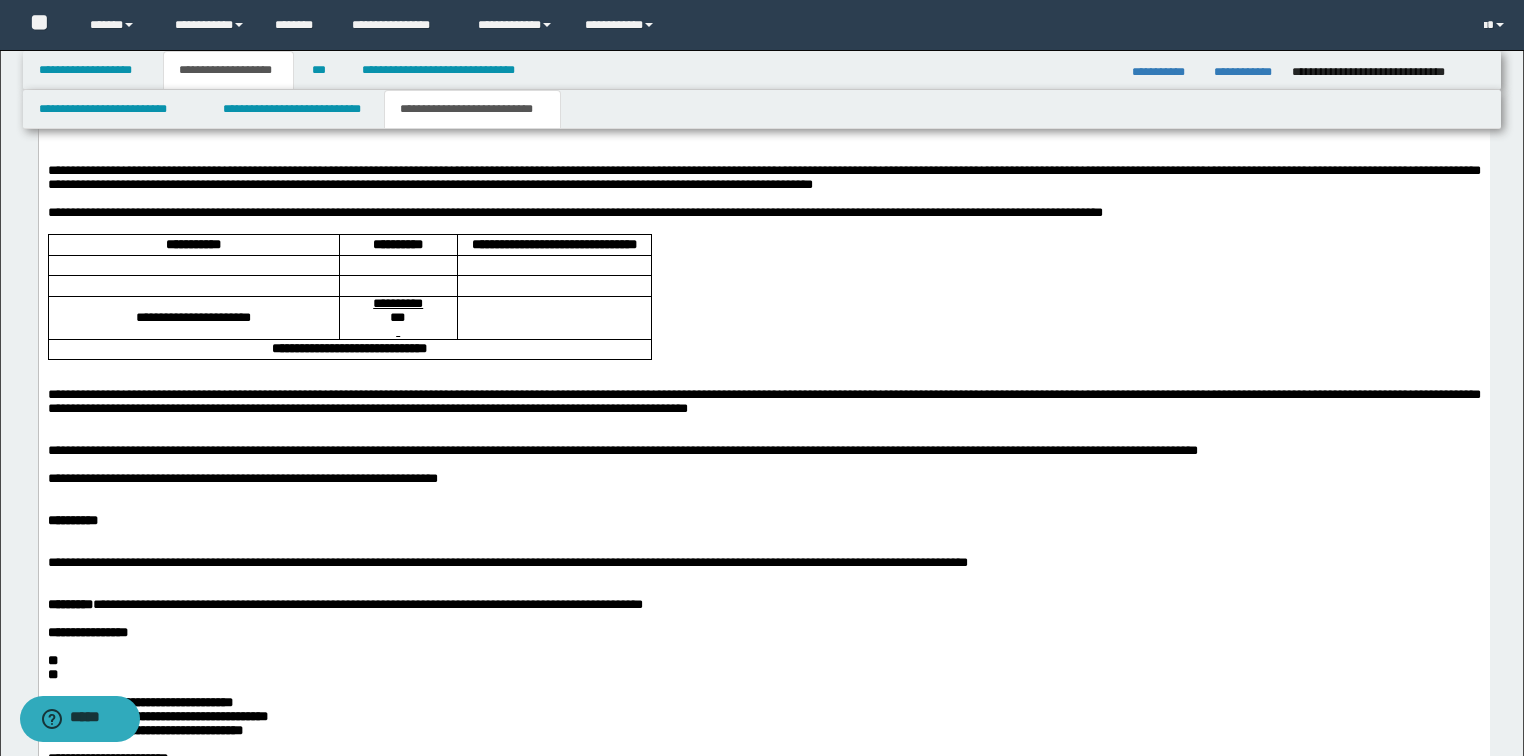 click on "**********" at bounding box center [763, 177] 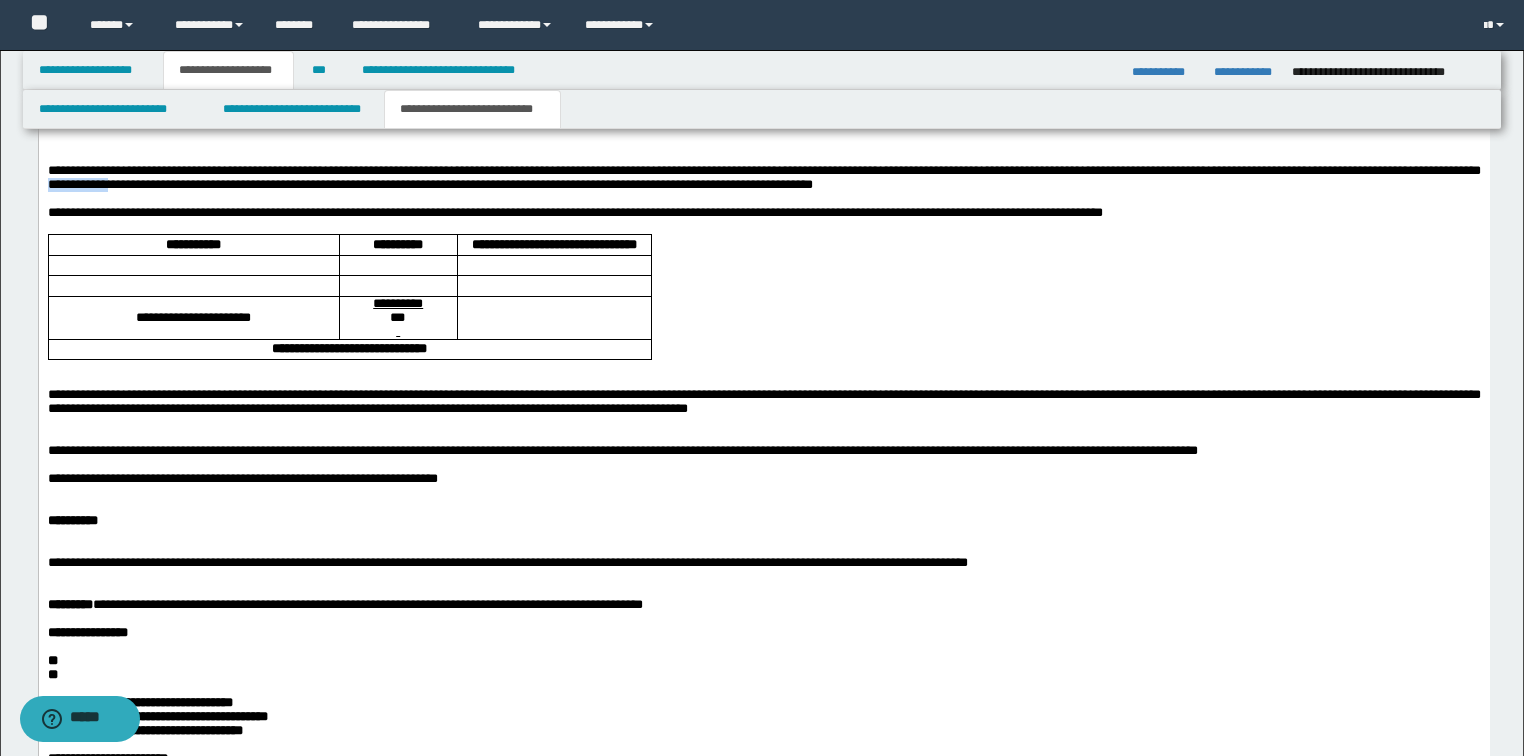 click on "**********" at bounding box center [763, 177] 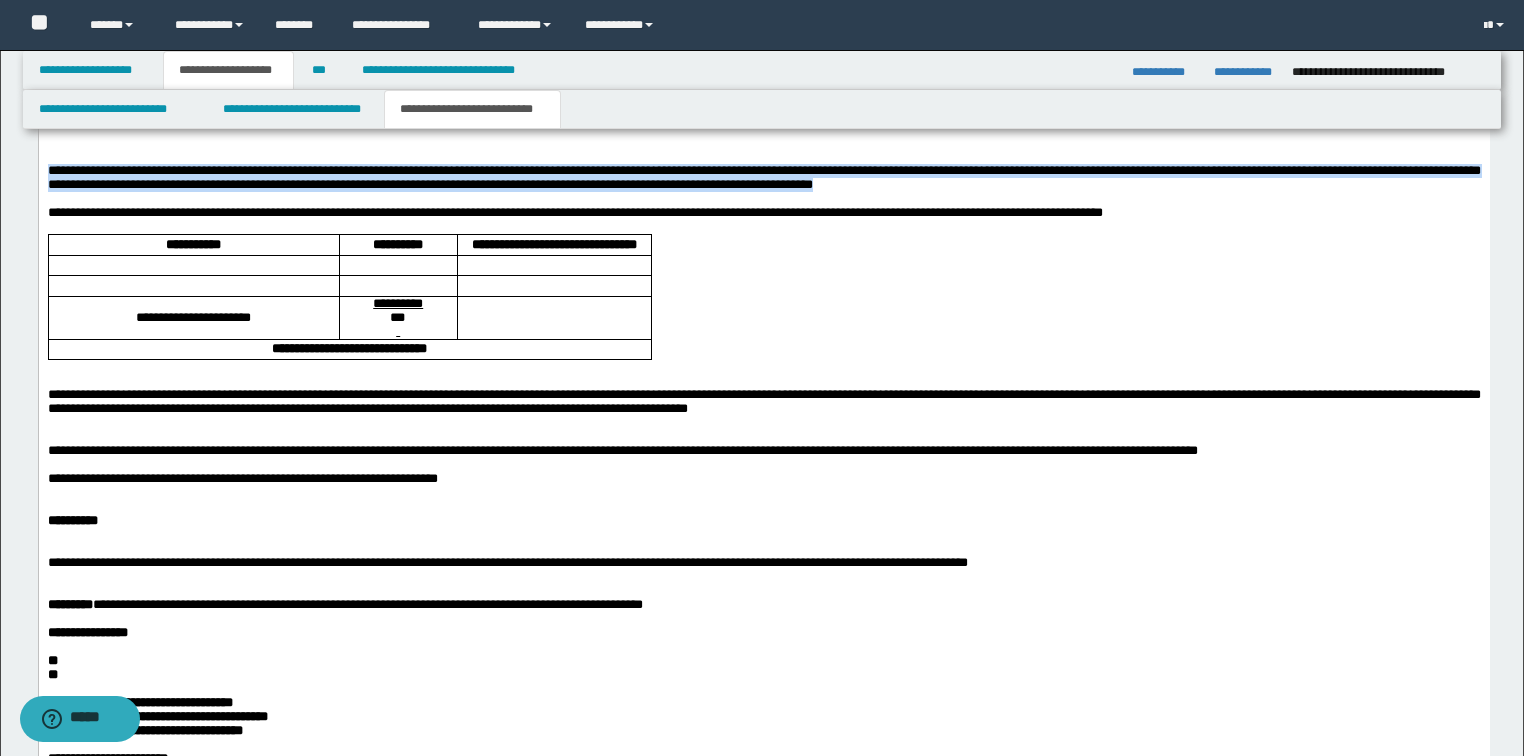click on "**********" at bounding box center (763, 177) 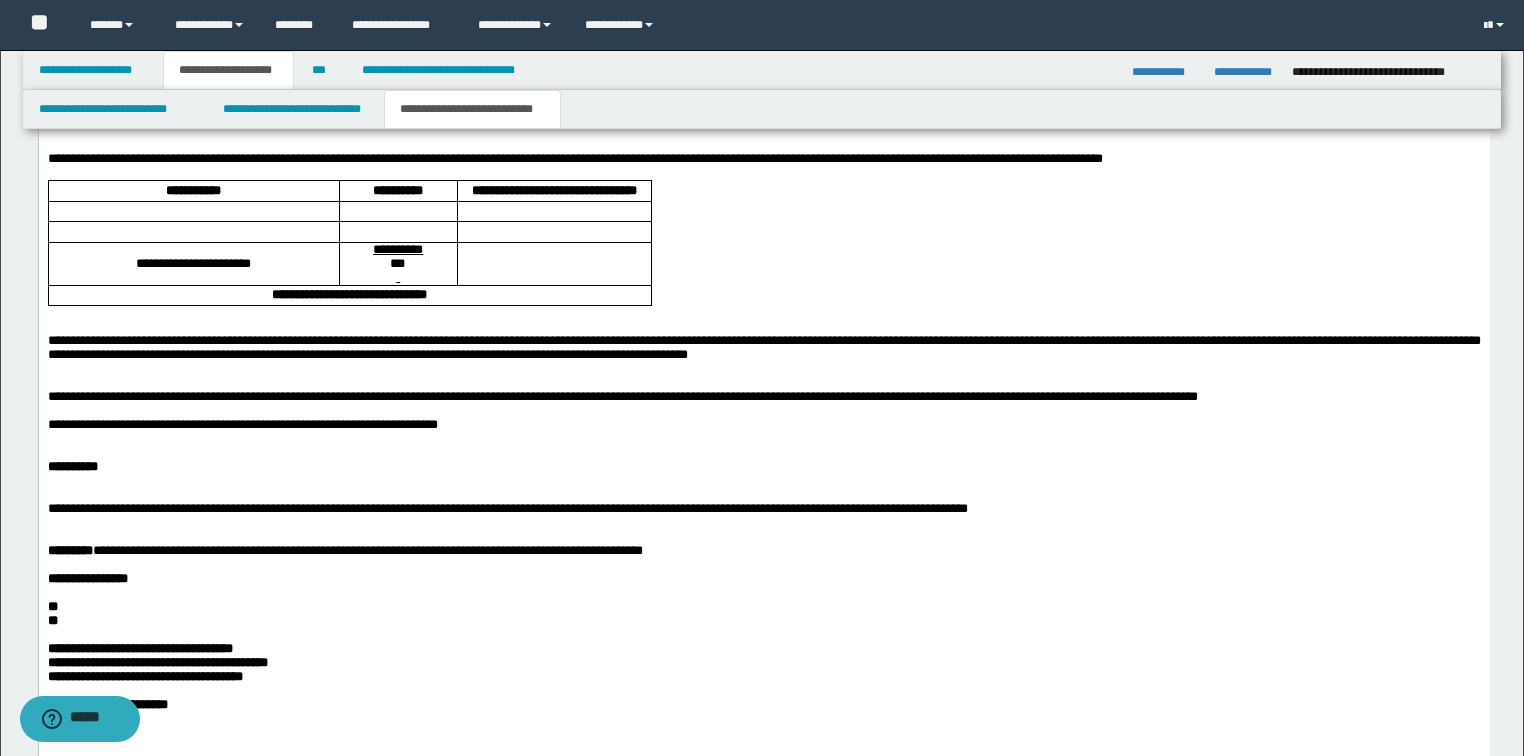 click at bounding box center (763, 537) 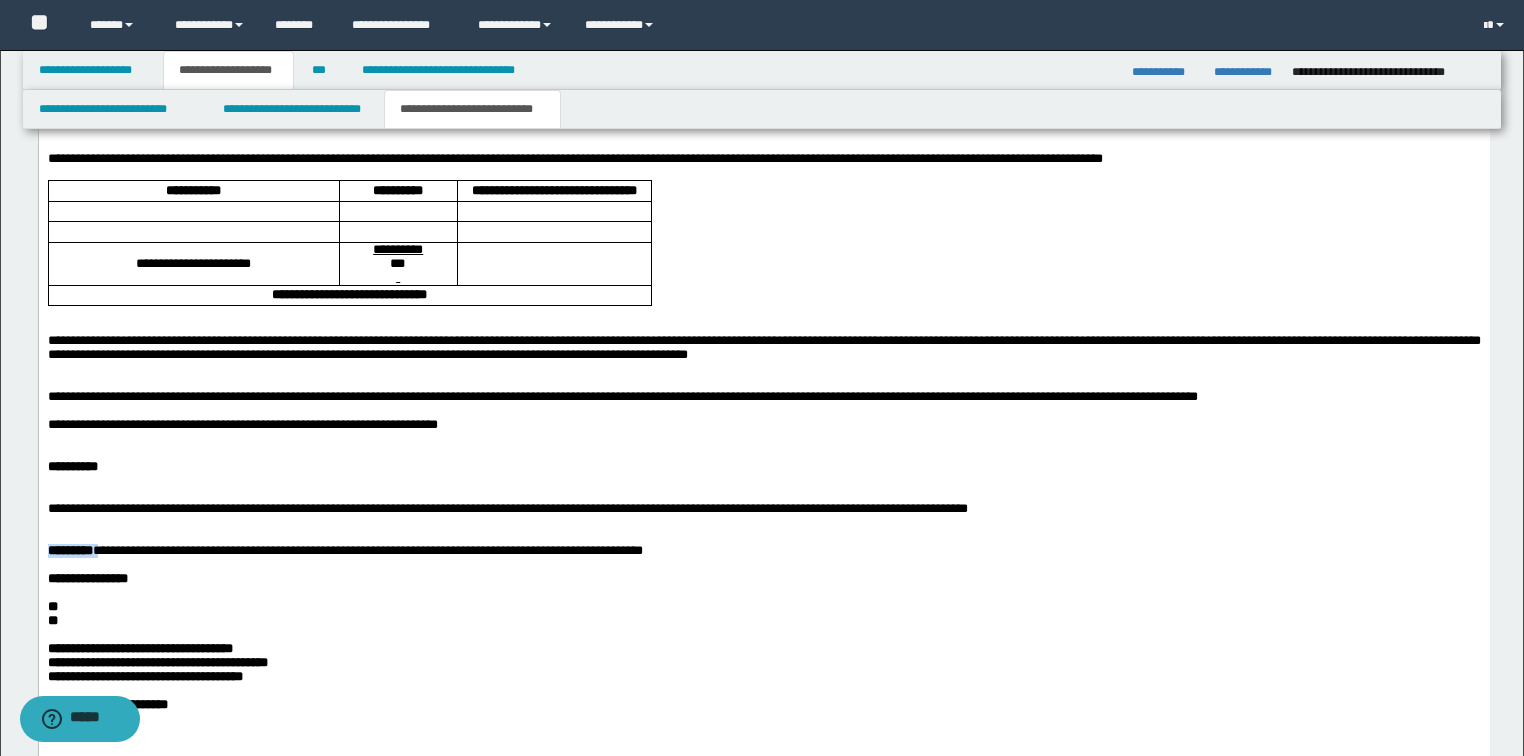 click on "*********" at bounding box center [69, 550] 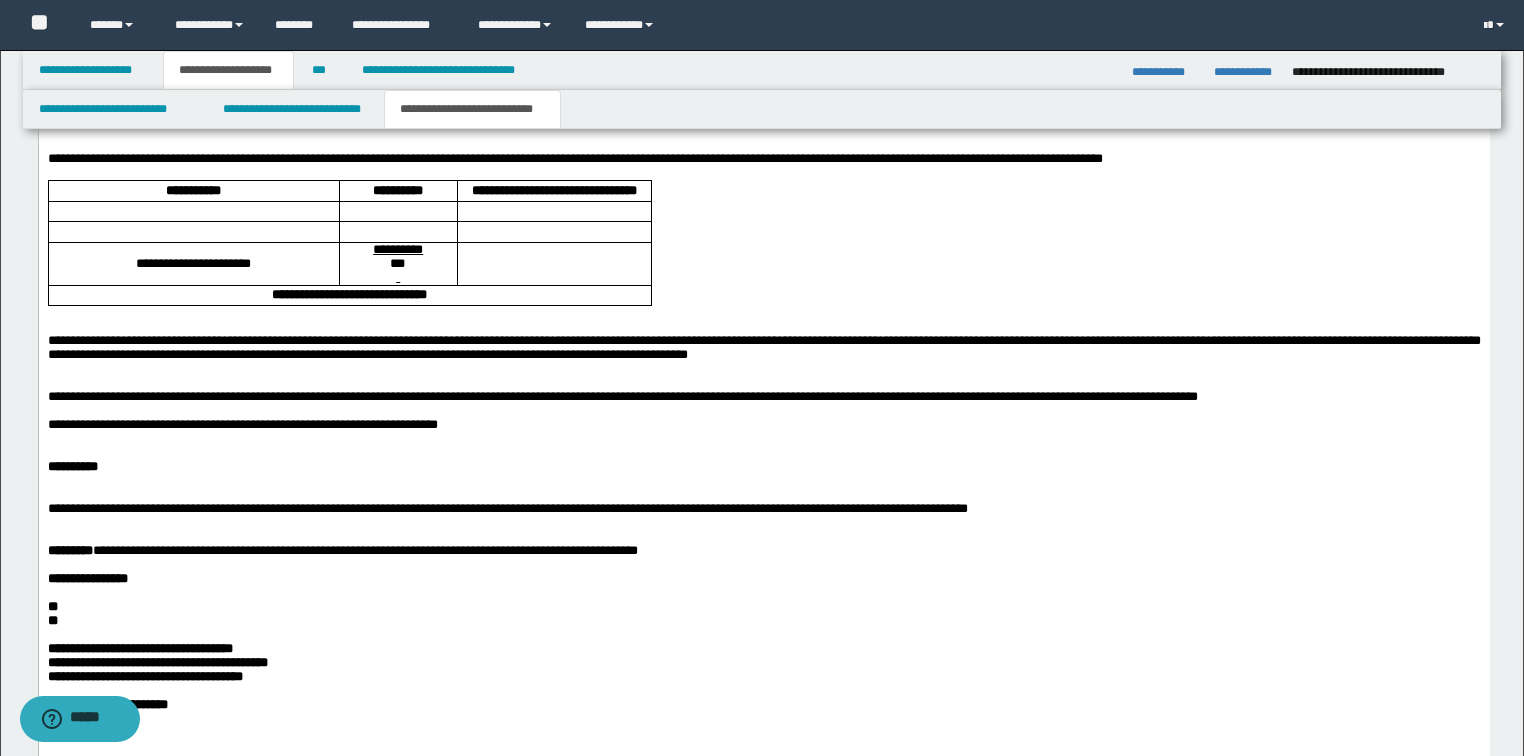 click at bounding box center (763, 565) 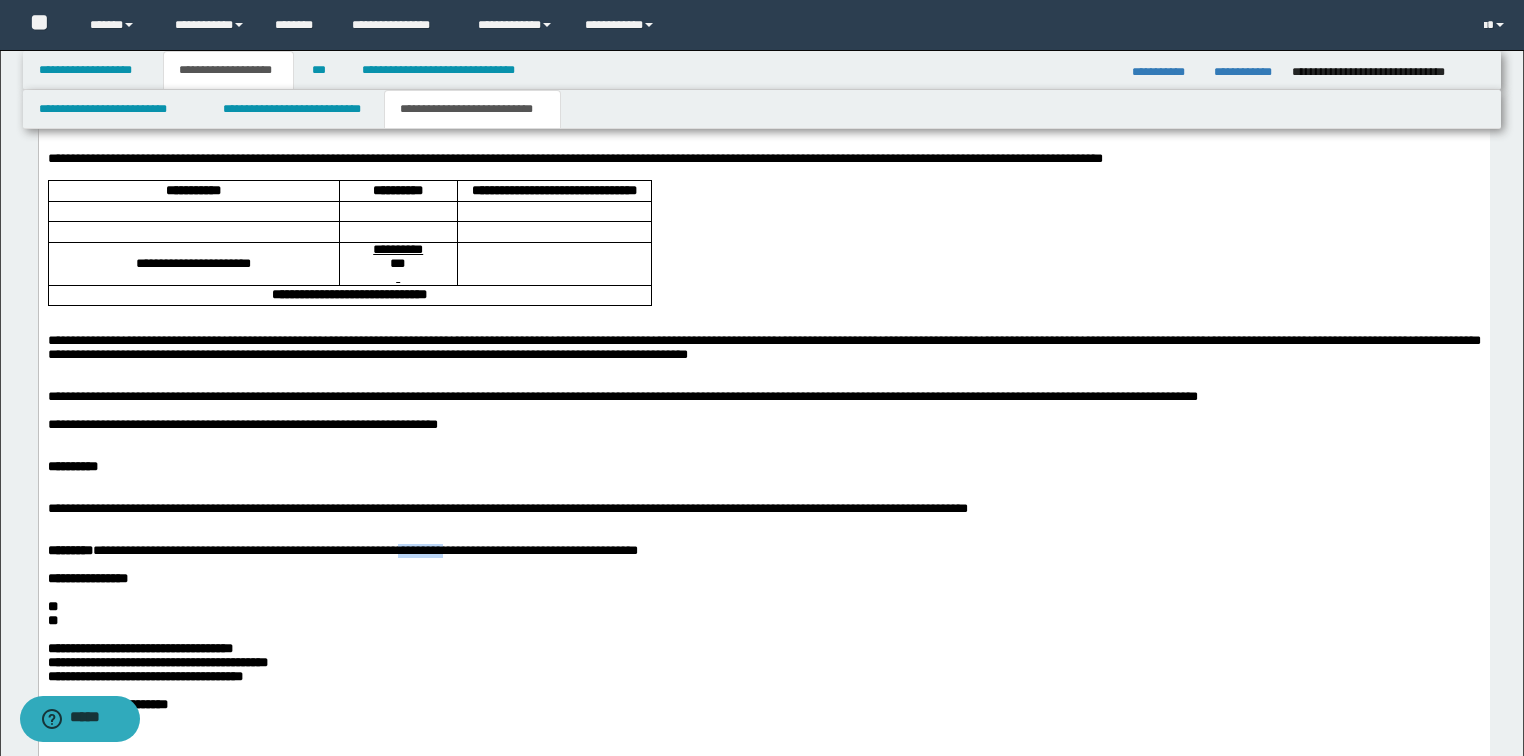 click on "**********" at bounding box center (342, 550) 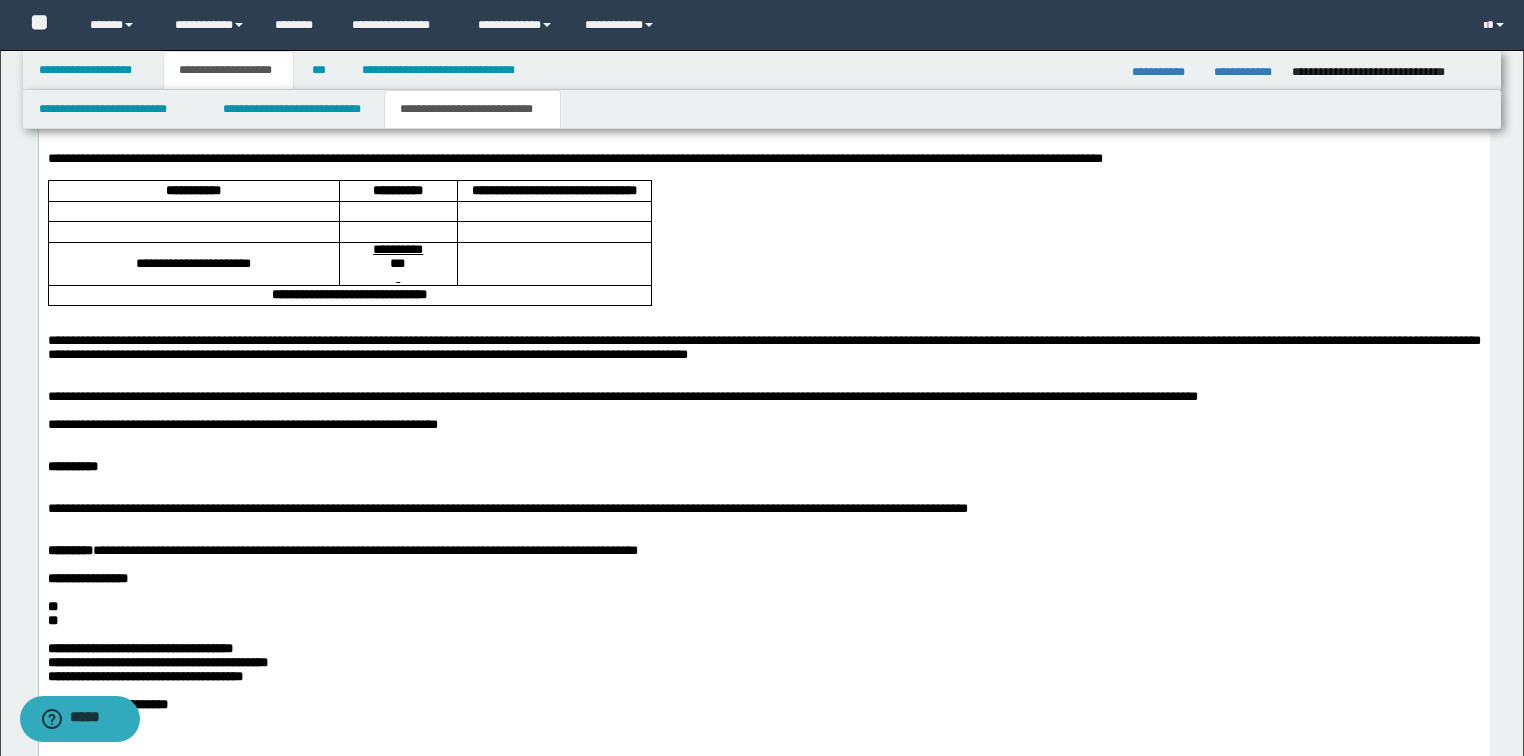 click on "**********" at bounding box center (342, 550) 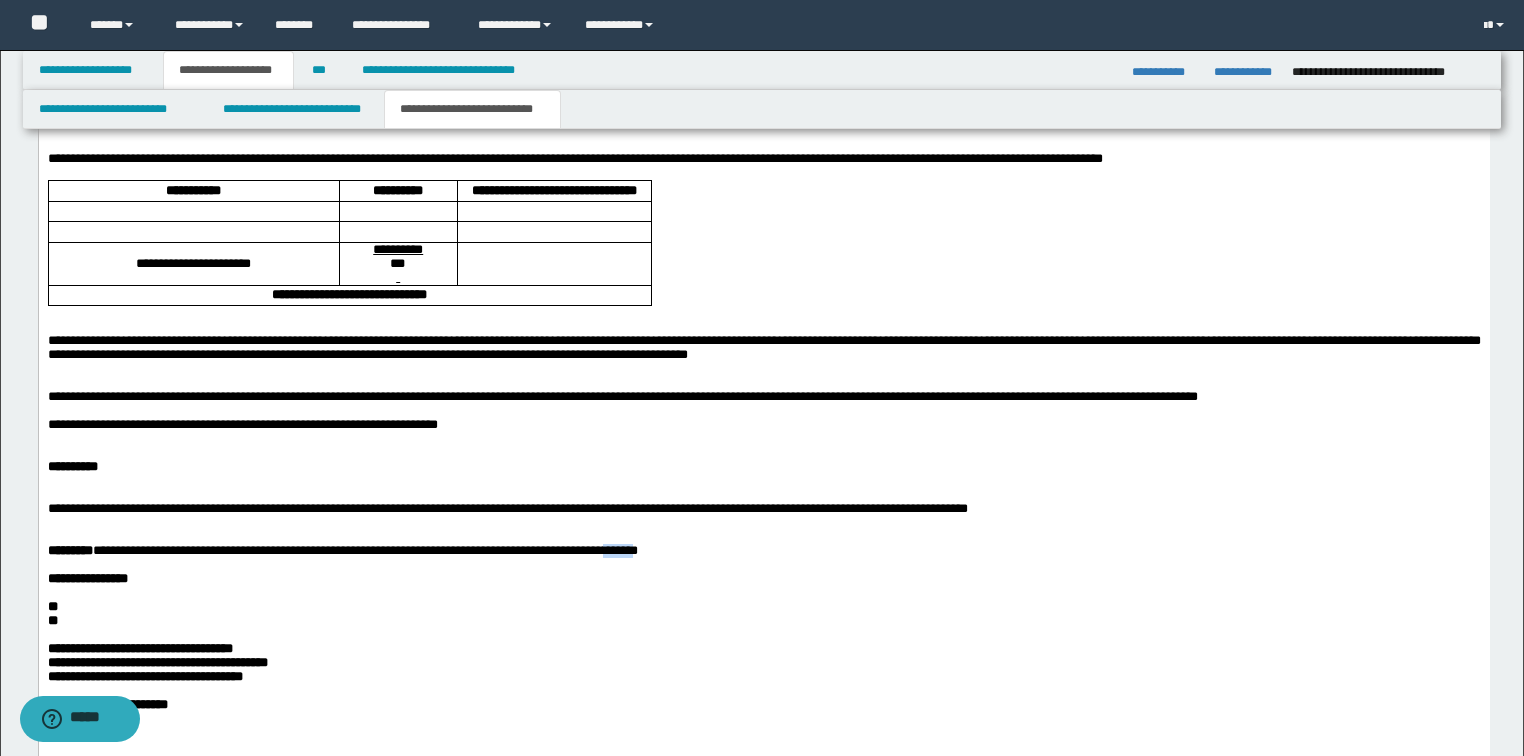 click on "**********" at bounding box center [342, 550] 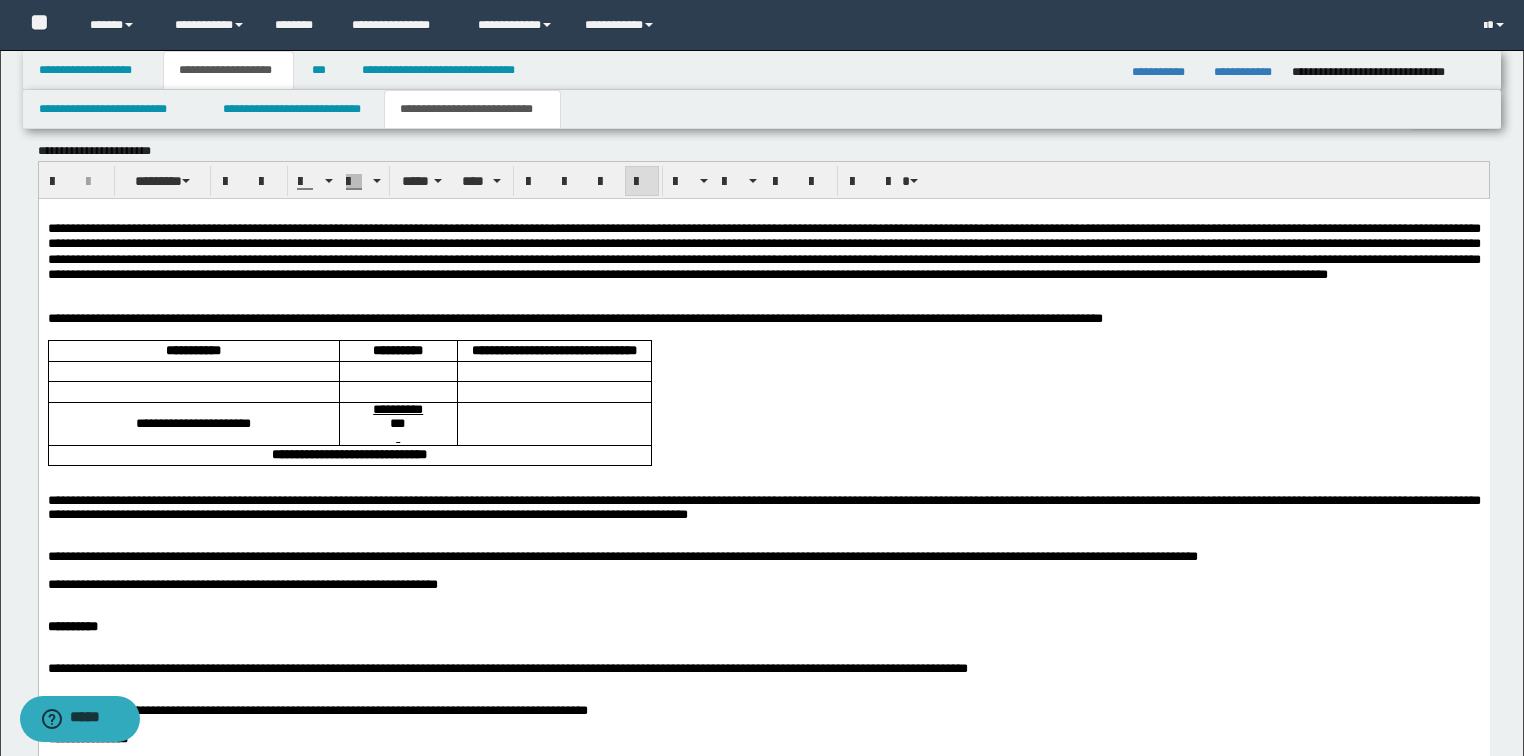 scroll, scrollTop: 1040, scrollLeft: 0, axis: vertical 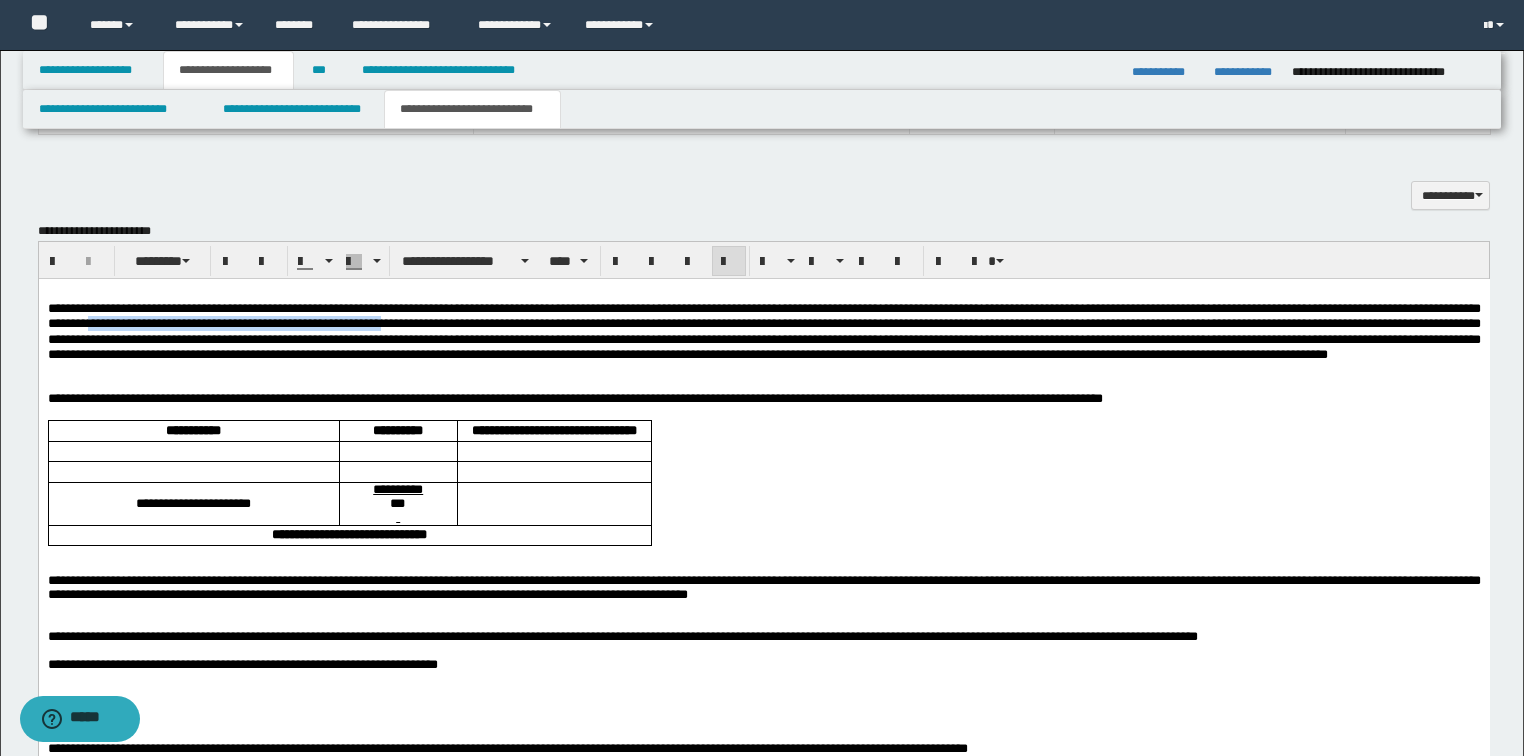 drag, startPoint x: 406, startPoint y: 326, endPoint x: 758, endPoint y: 330, distance: 352.02274 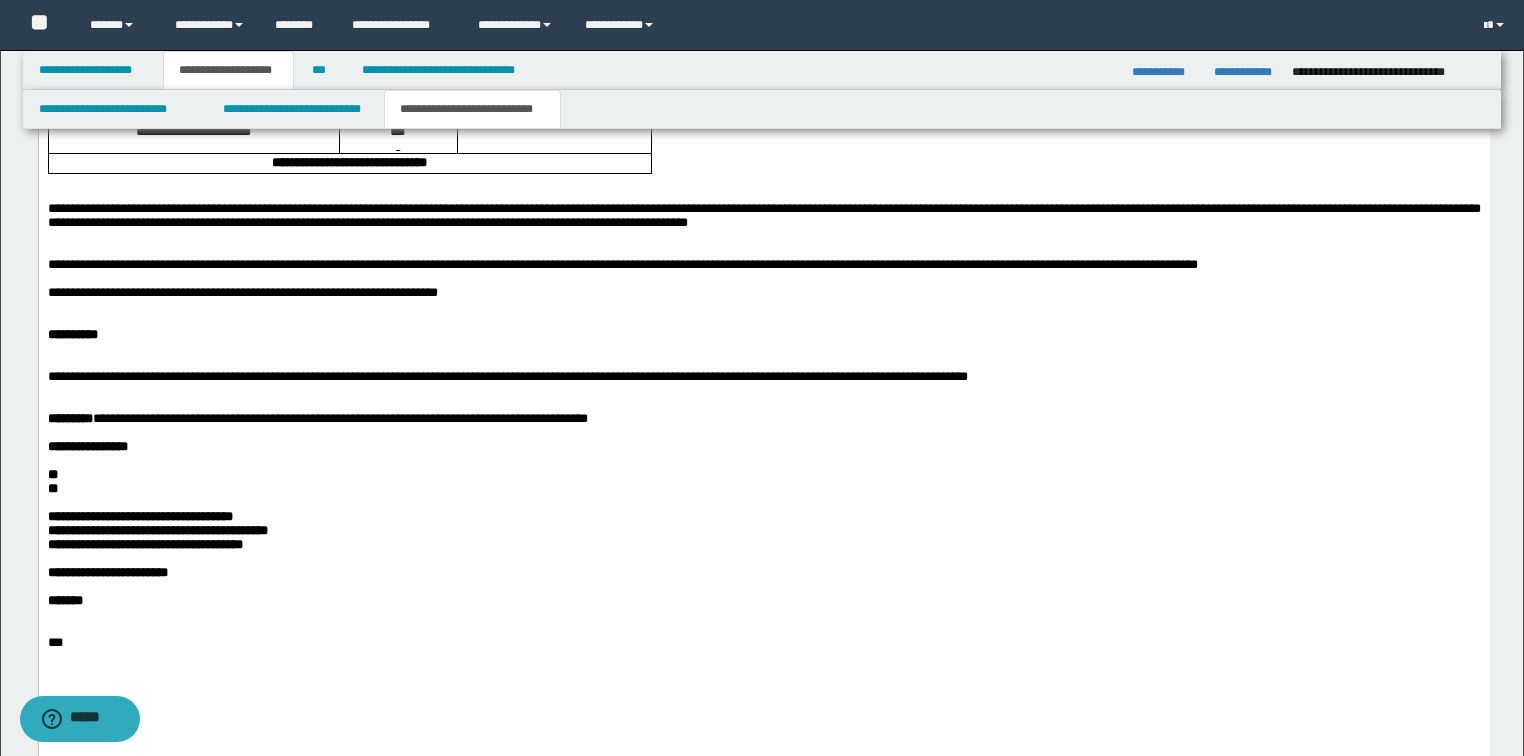 scroll, scrollTop: 1440, scrollLeft: 0, axis: vertical 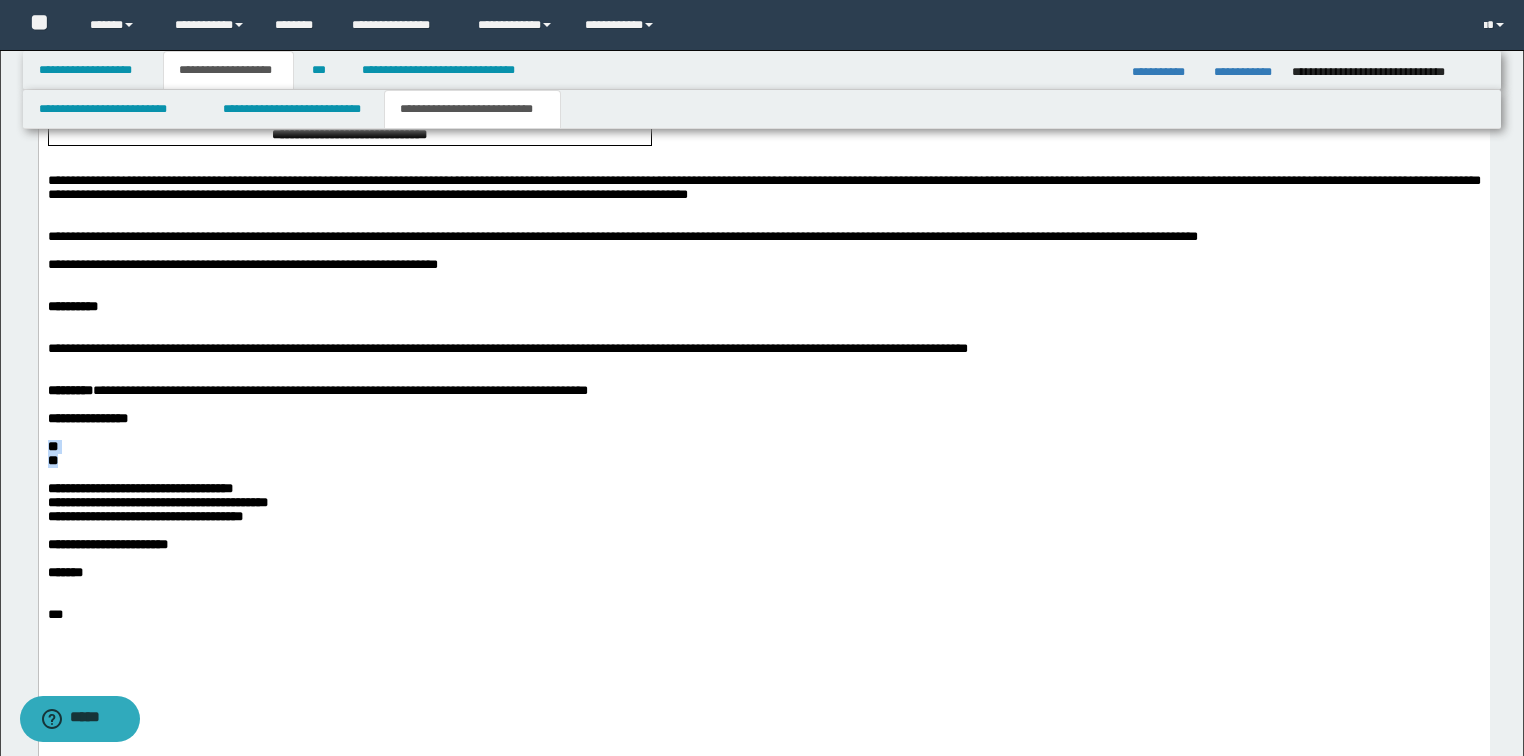 drag, startPoint x: 73, startPoint y: 556, endPoint x: 74, endPoint y: 414, distance: 142.00352 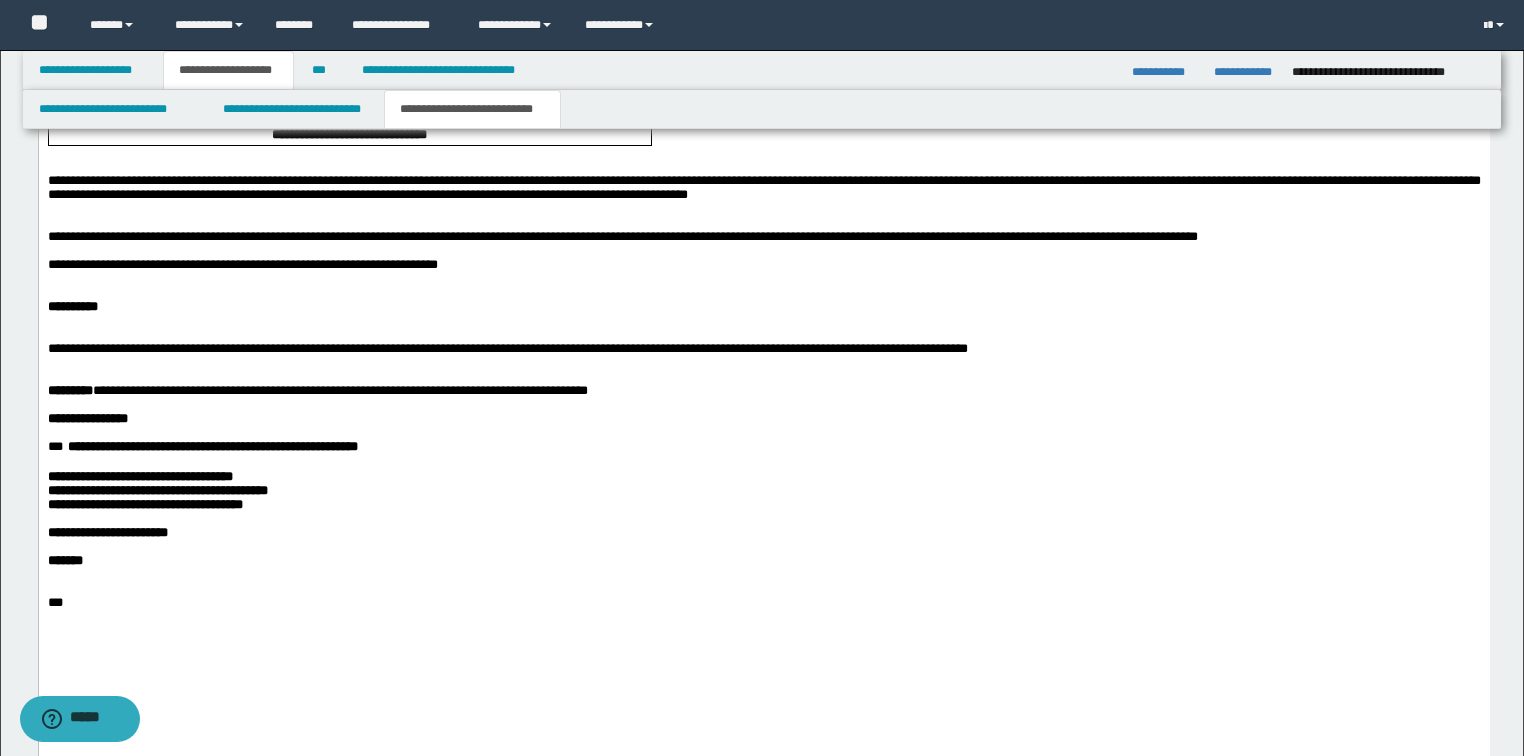 click on "**********" at bounding box center [210, 447] 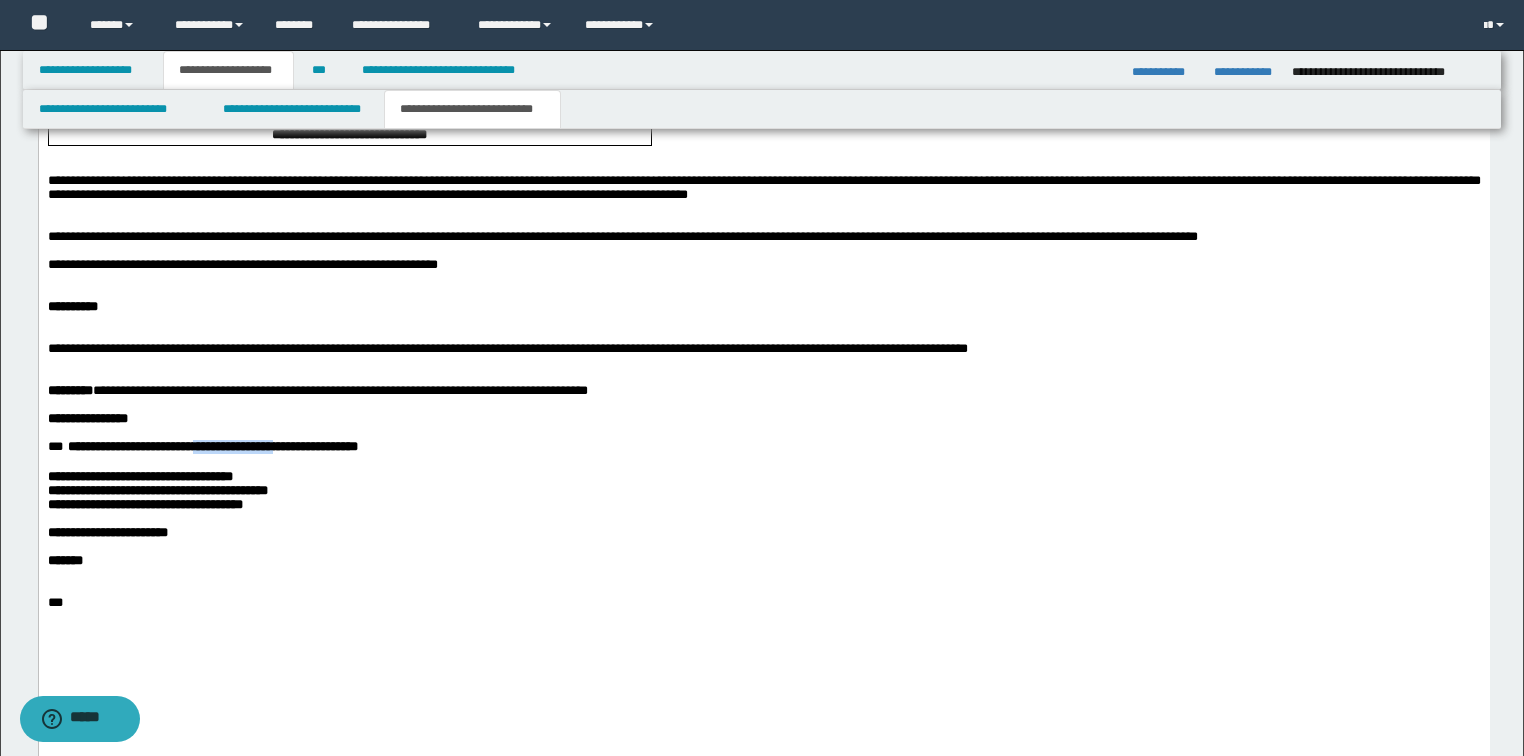 click on "**********" at bounding box center [210, 447] 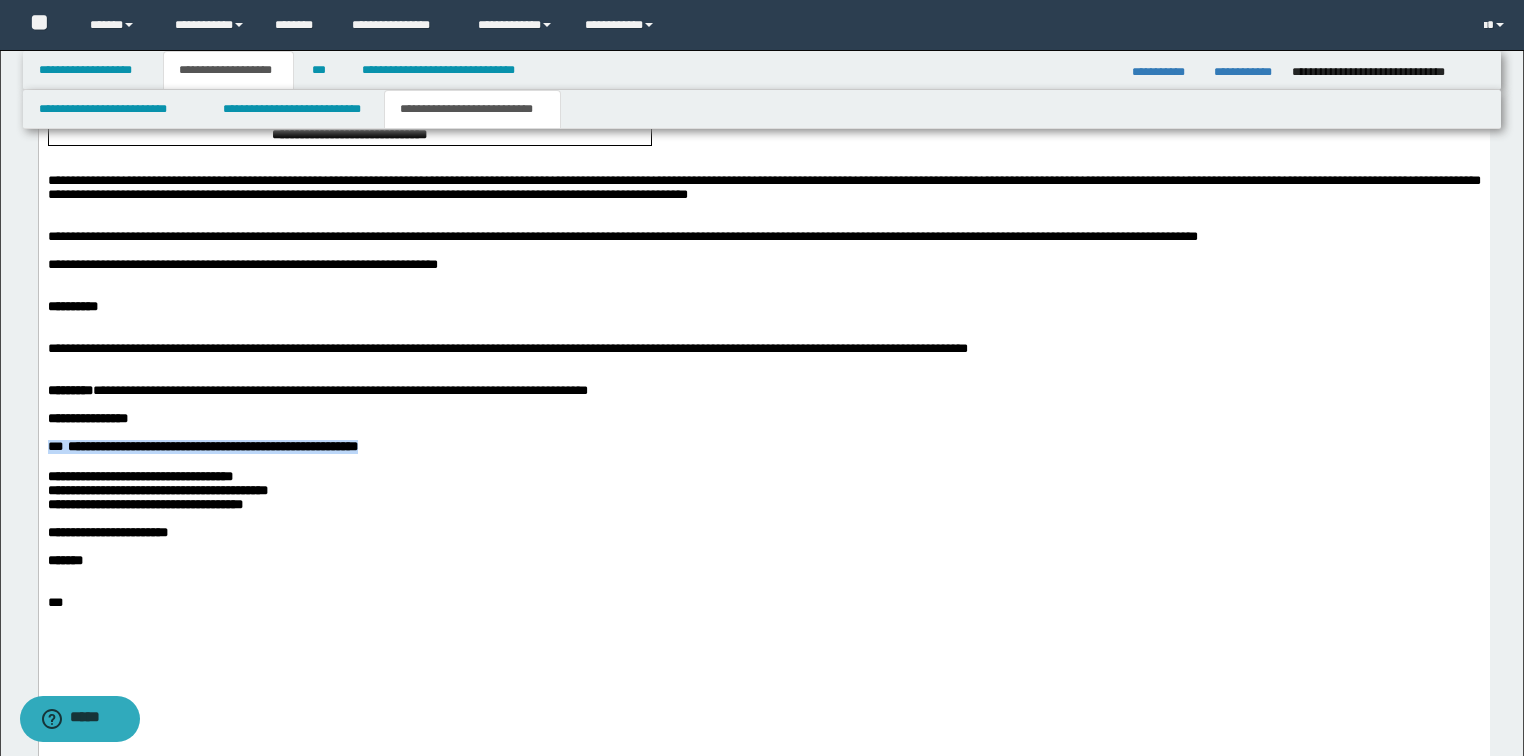 click on "**********" at bounding box center (210, 447) 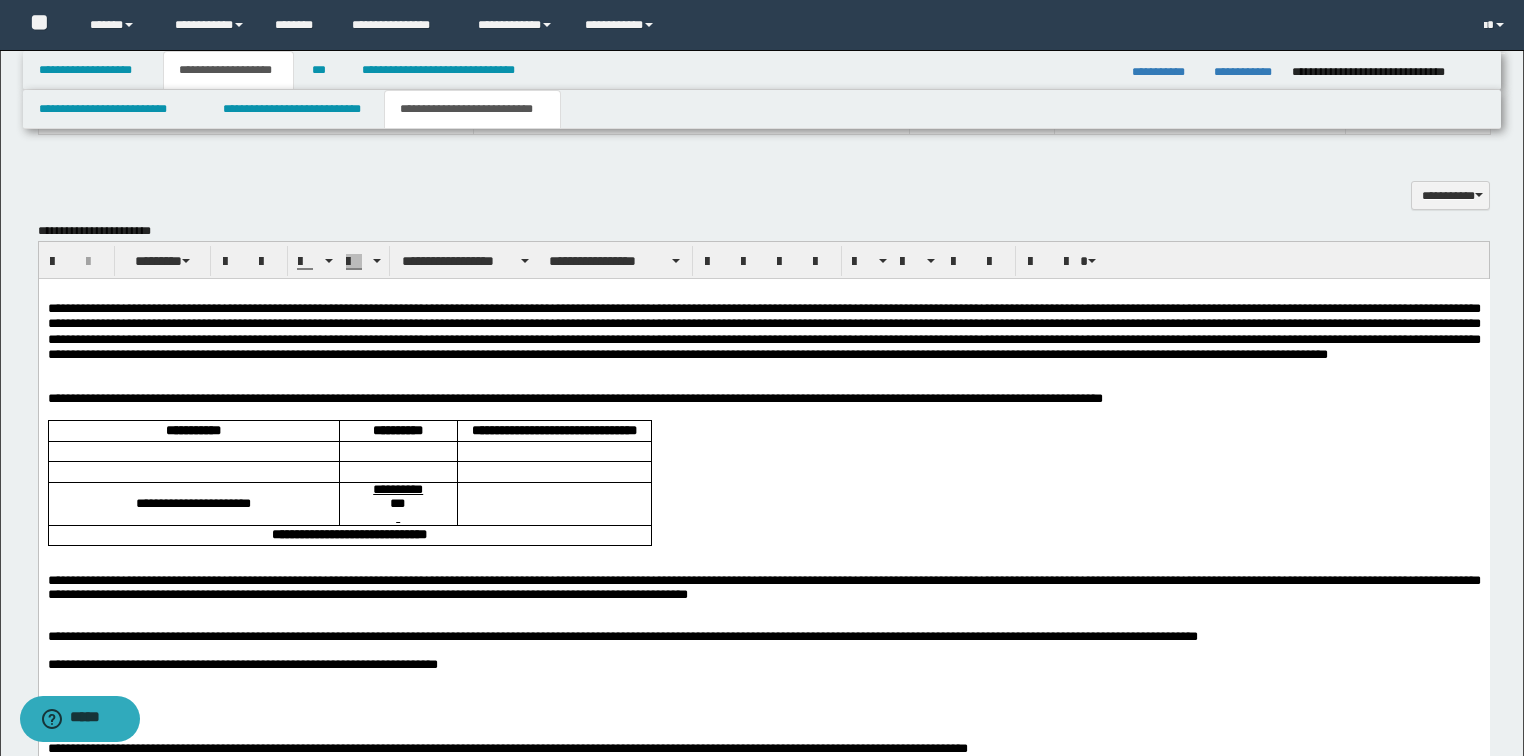 scroll, scrollTop: 1040, scrollLeft: 0, axis: vertical 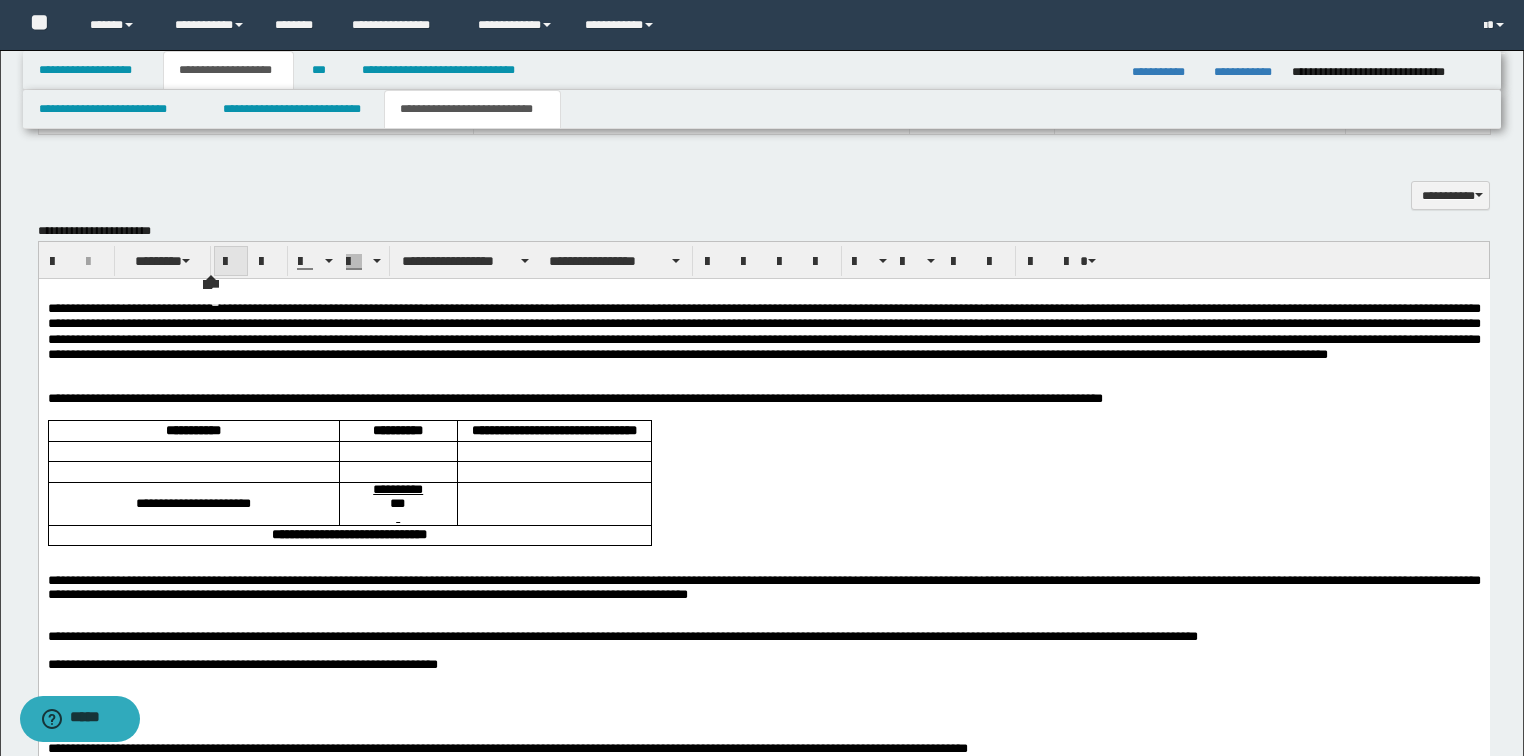 click at bounding box center (231, 262) 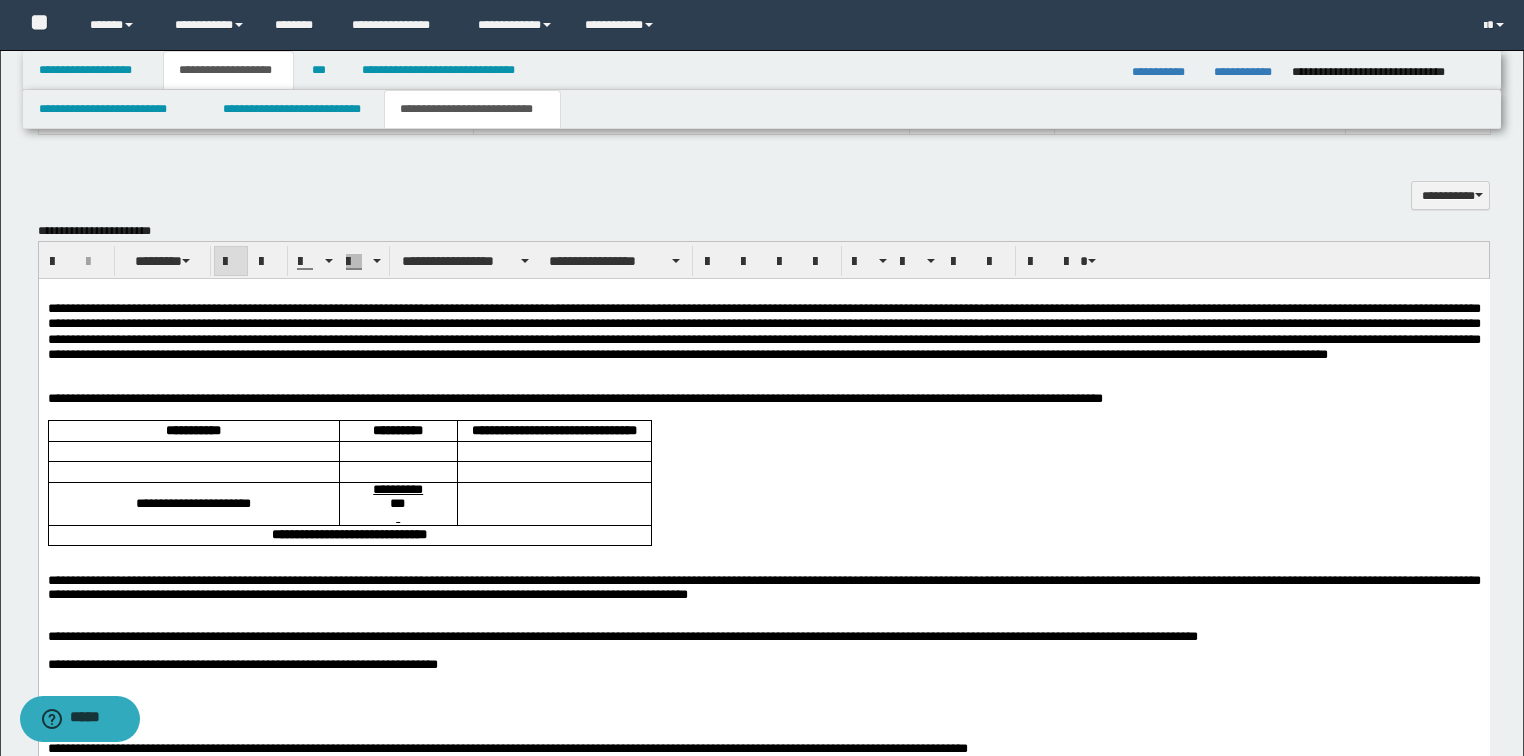 click at bounding box center [231, 262] 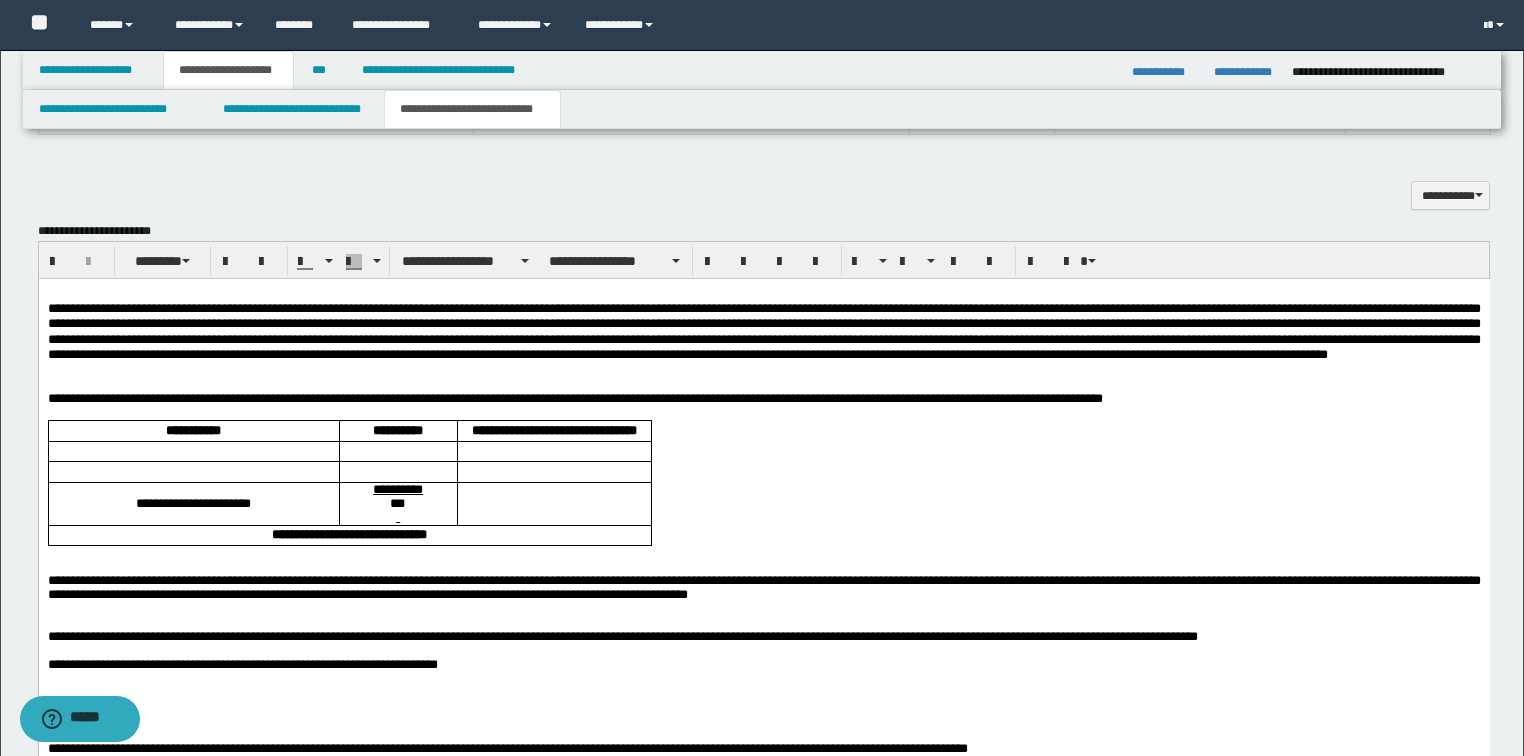 click at bounding box center (763, 331) 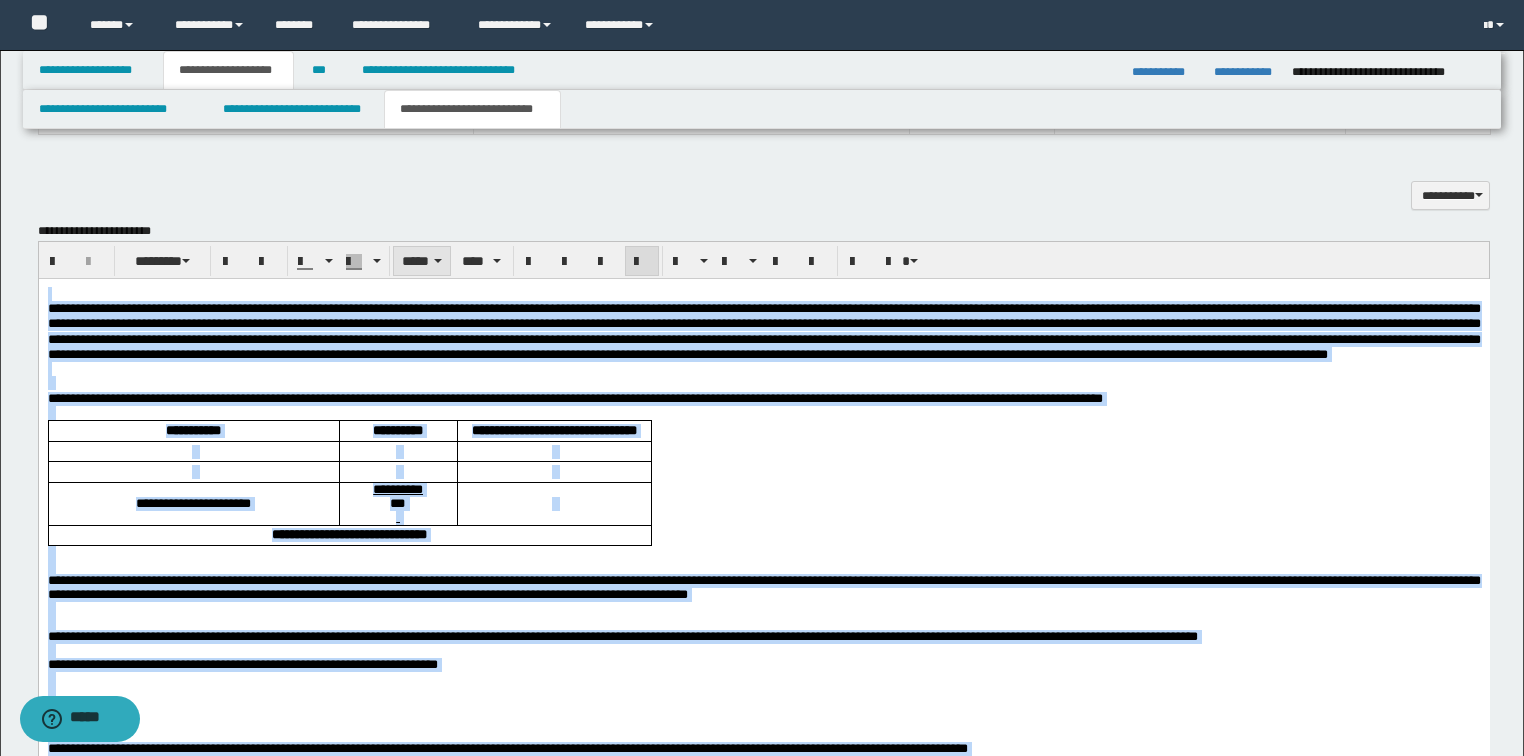 click on "*****" at bounding box center (422, 261) 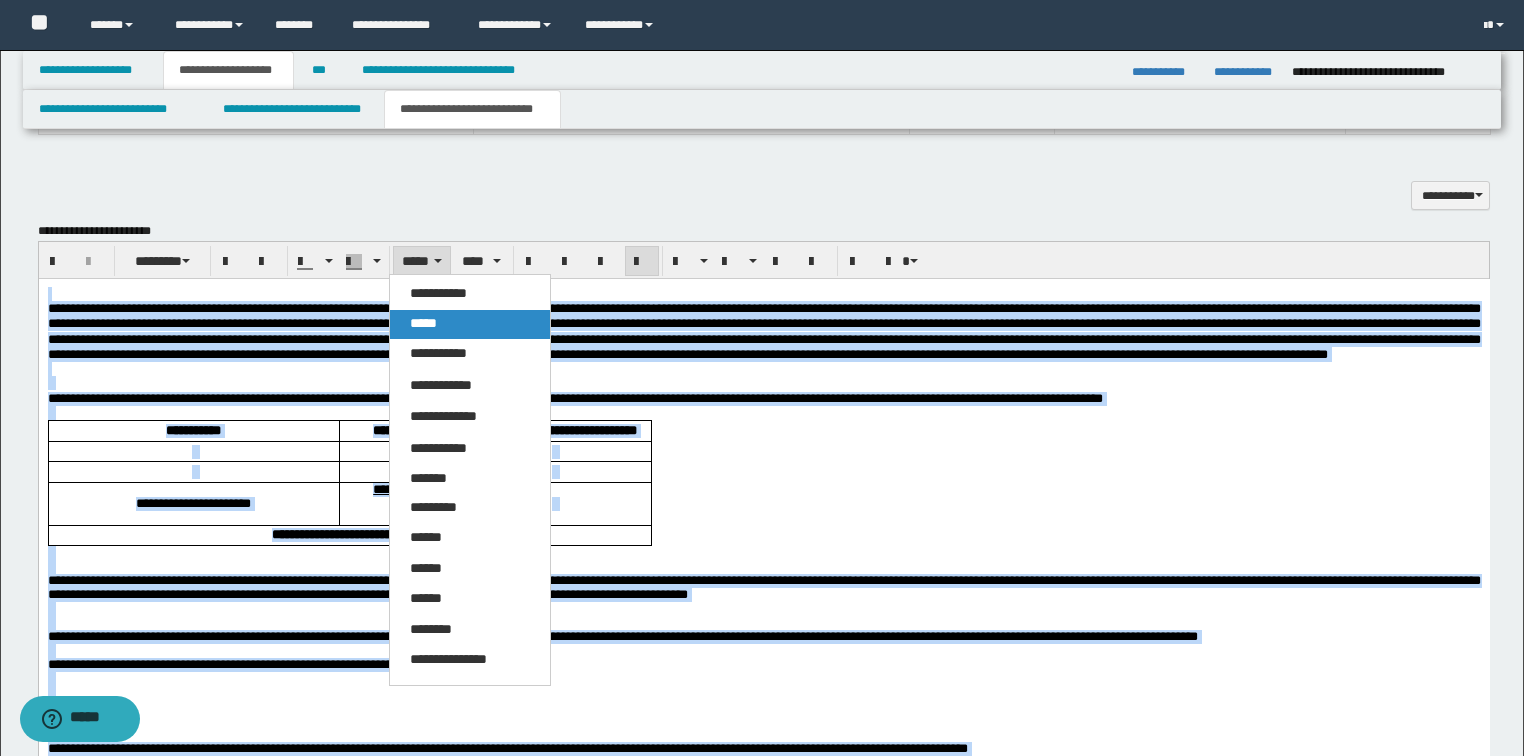 click on "*****" at bounding box center [470, 324] 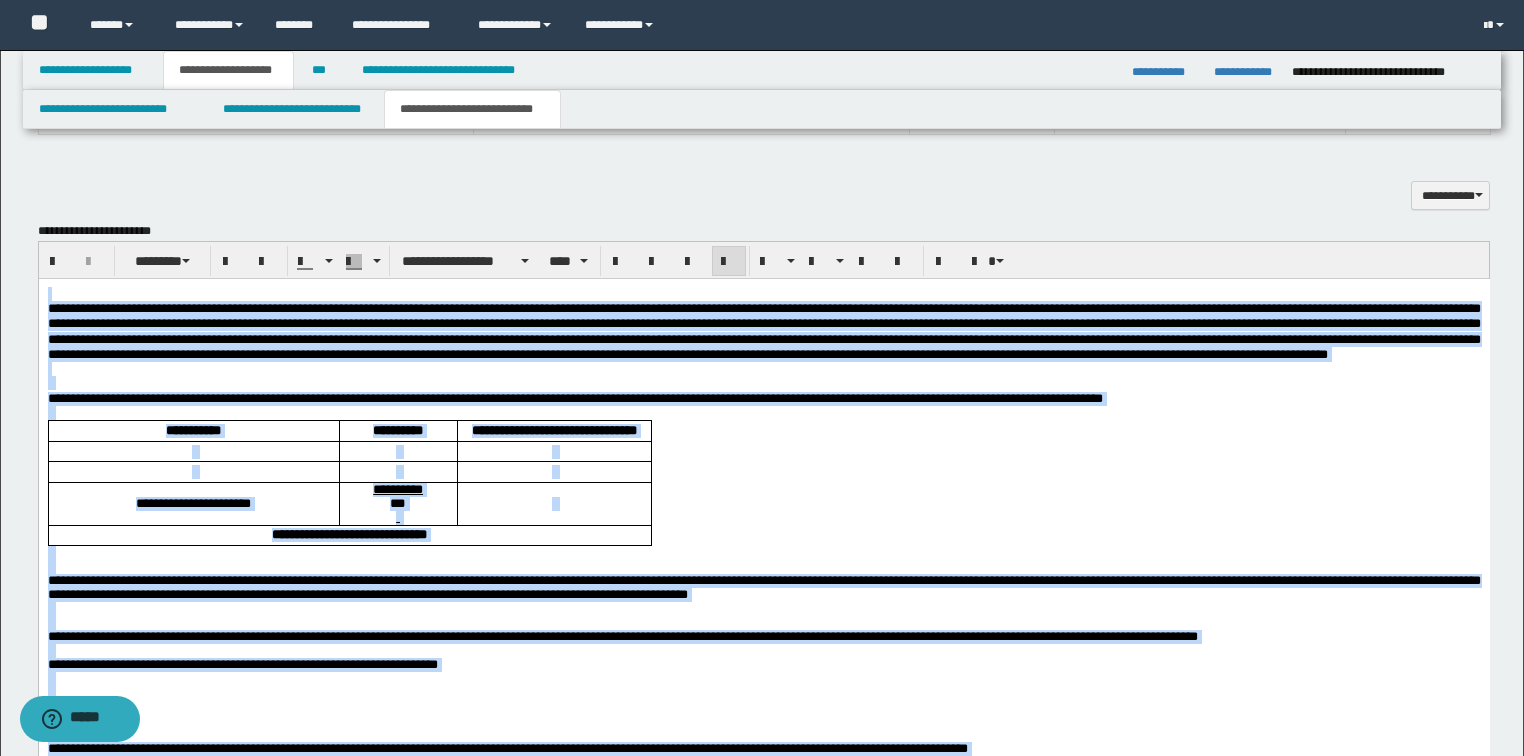 drag, startPoint x: 430, startPoint y: 254, endPoint x: 424, endPoint y: 335, distance: 81.22192 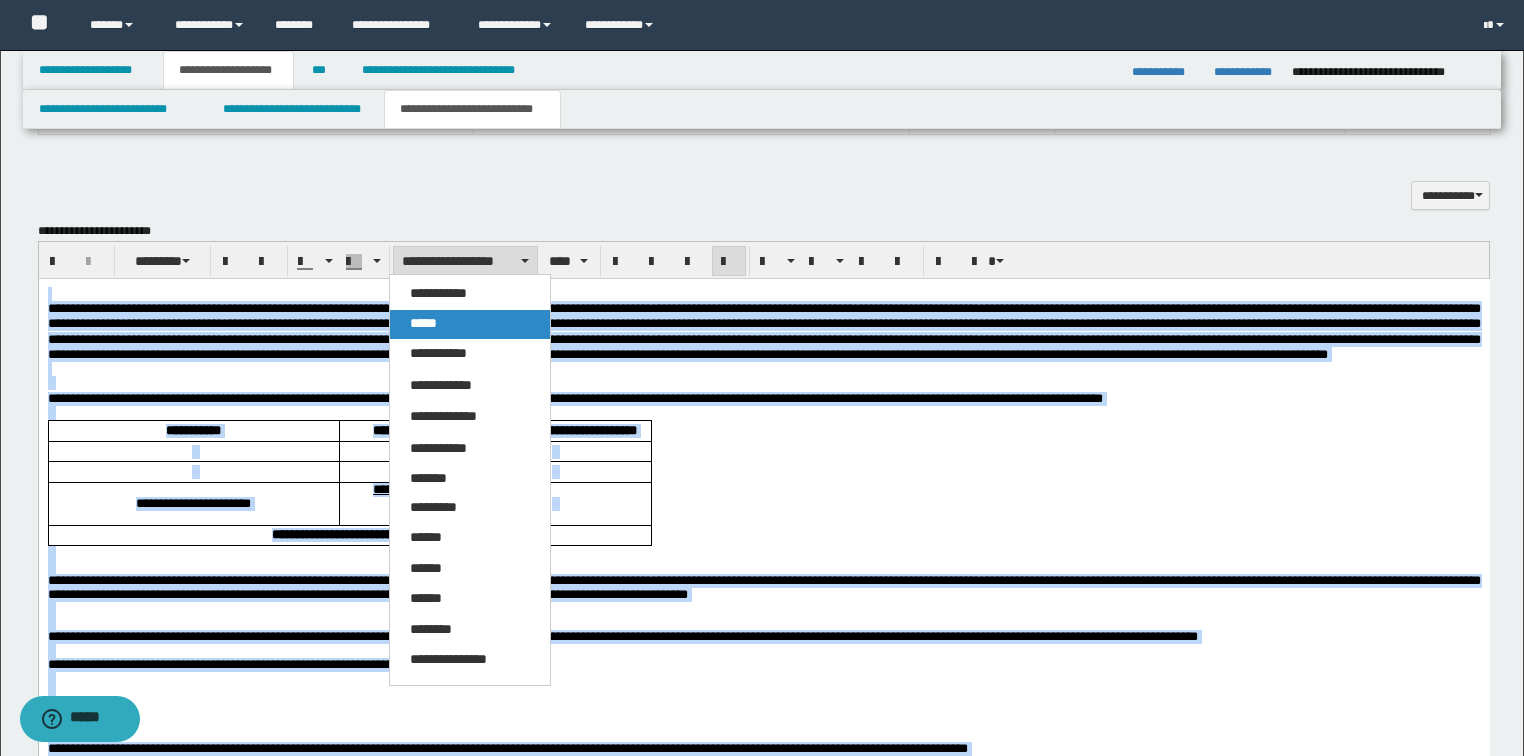 click on "*****" at bounding box center [423, 323] 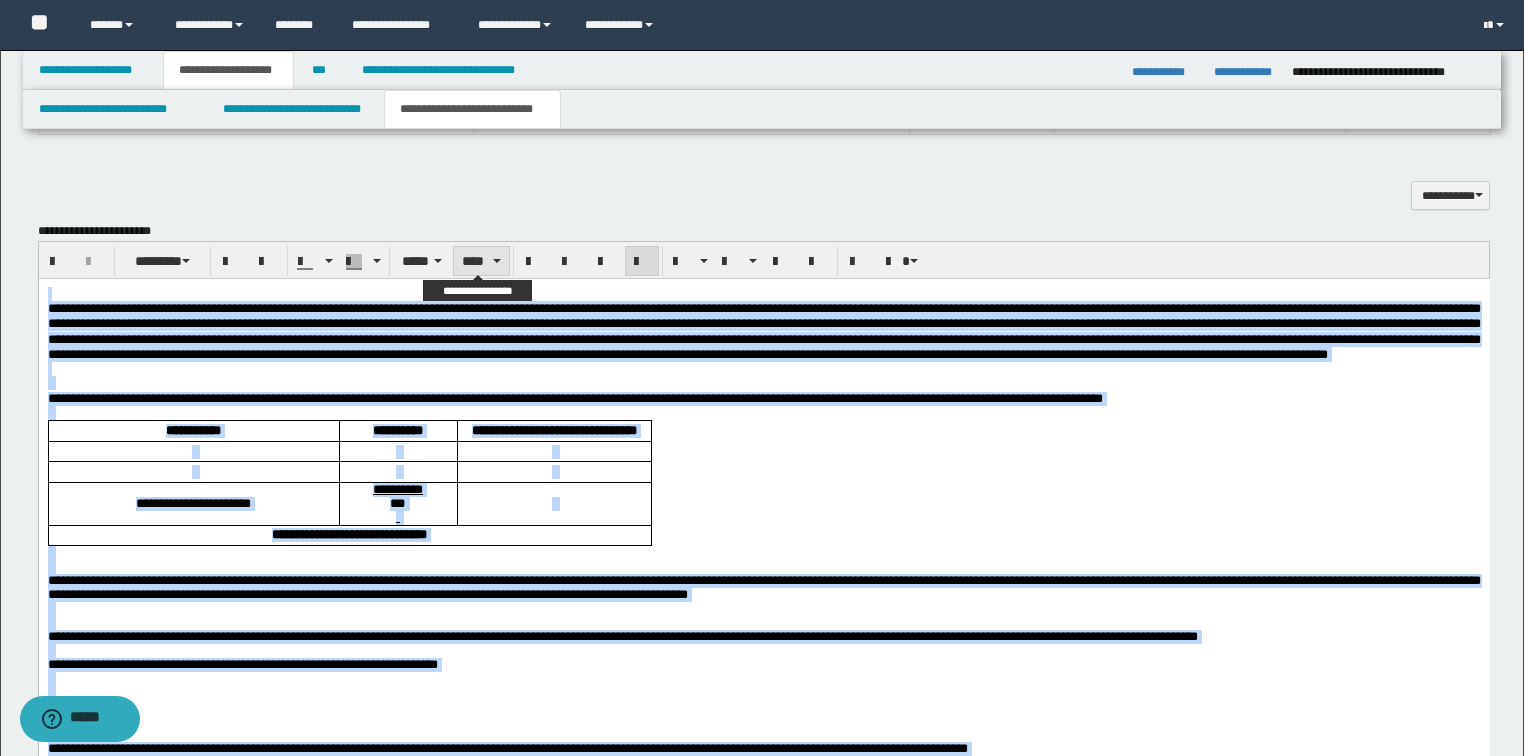 click on "****" at bounding box center [481, 261] 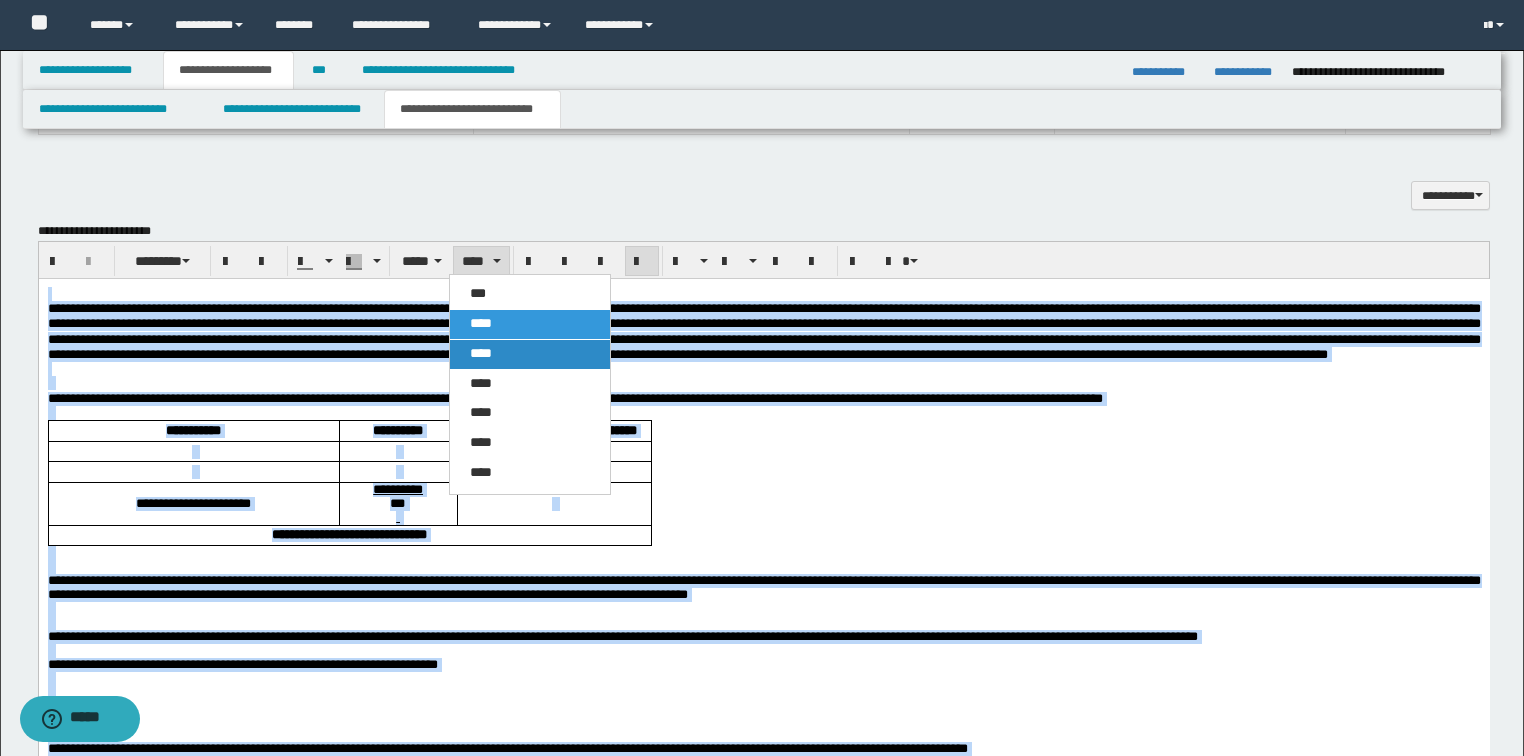 click on "***   ****   ****   ****   ****   ****   ****" at bounding box center (530, 384) 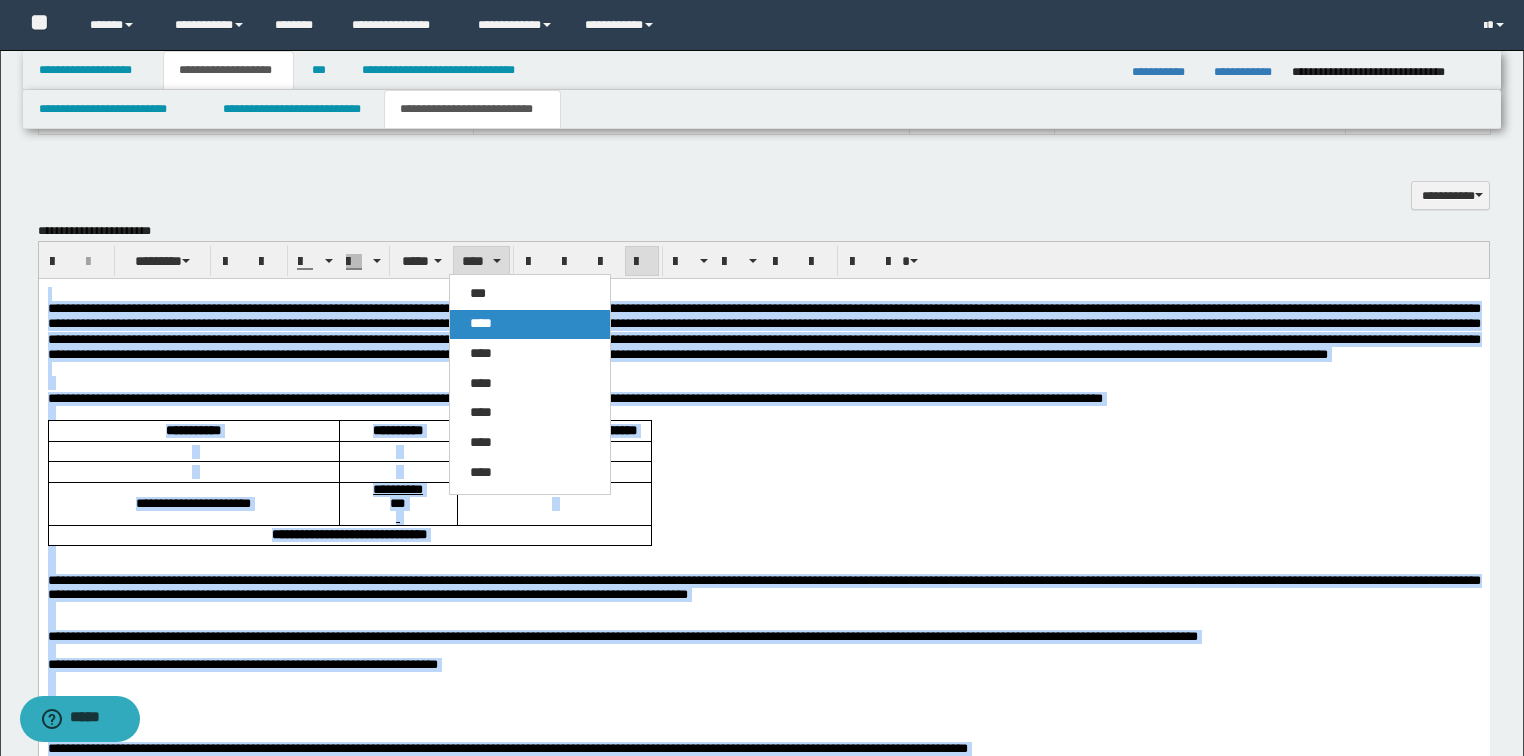 click on "****" at bounding box center [530, 324] 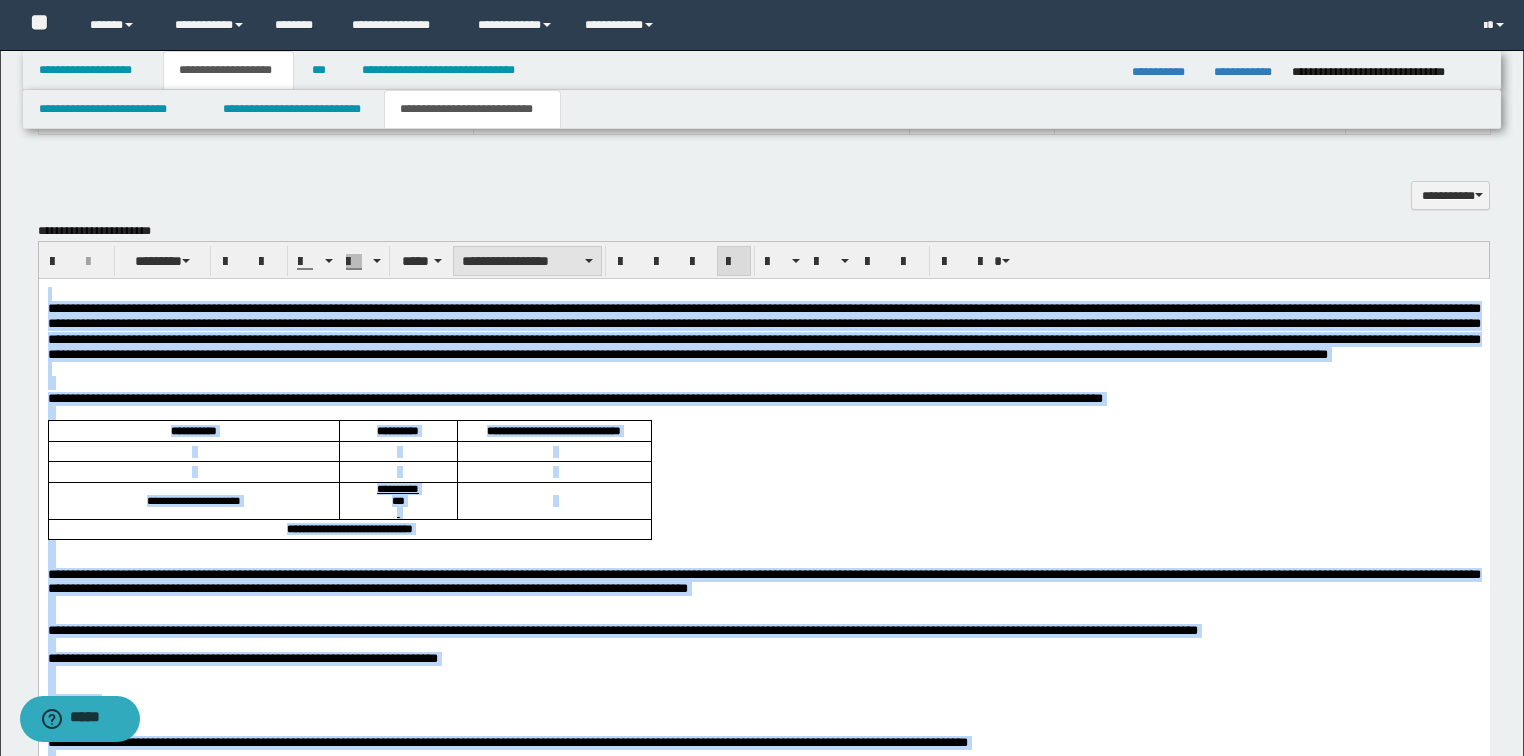 drag, startPoint x: 526, startPoint y: 551, endPoint x: 489, endPoint y: 334, distance: 220.13177 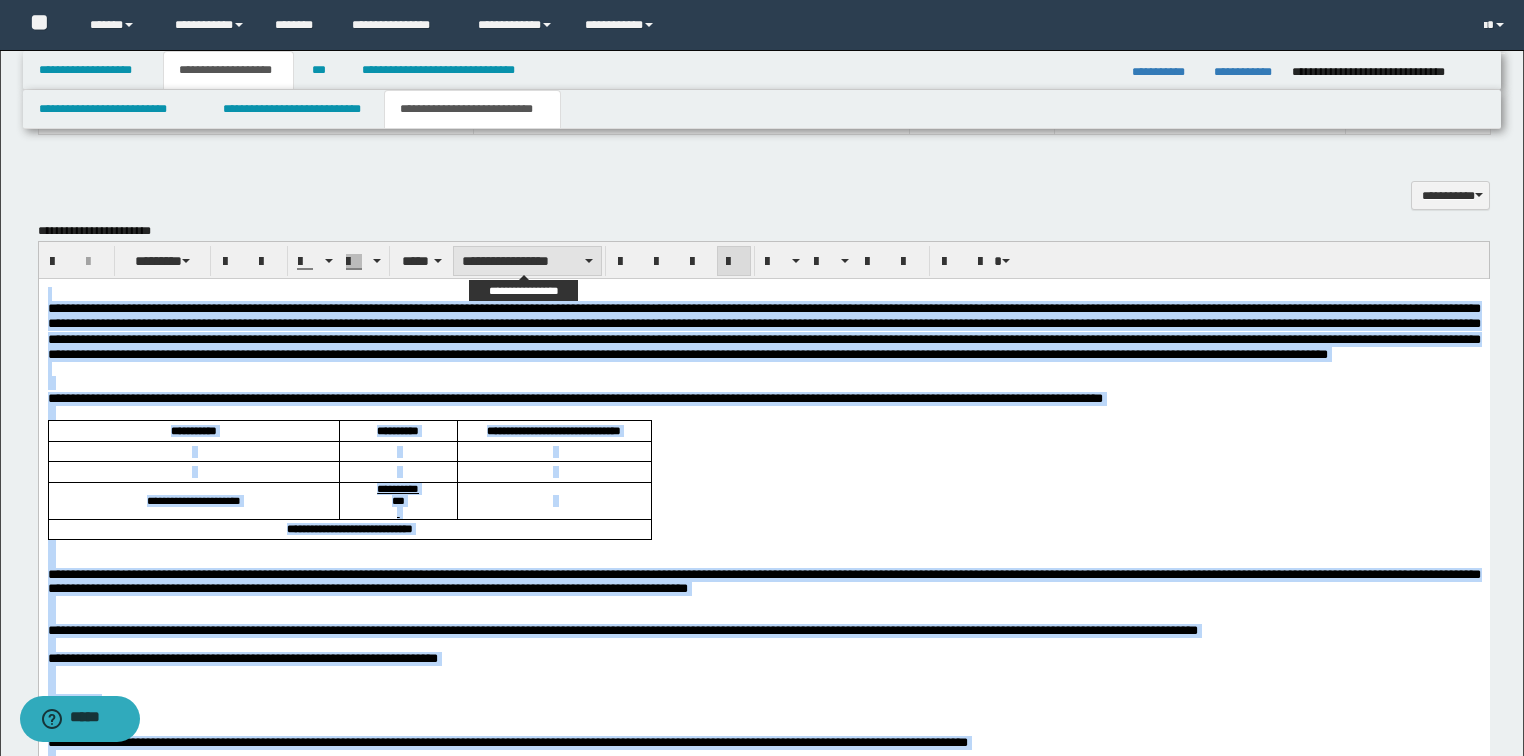 click on "**********" at bounding box center (527, 261) 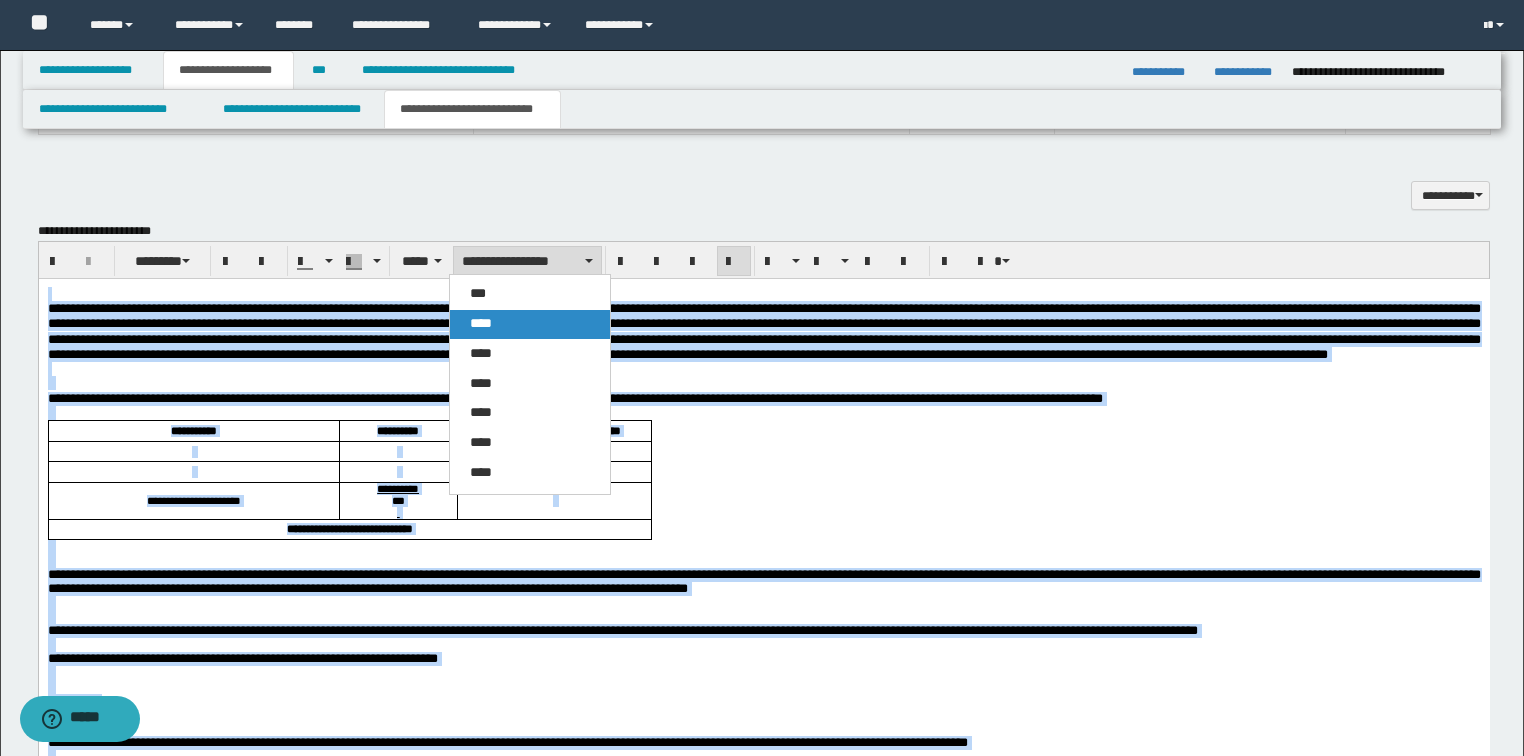 click on "****" at bounding box center (481, 323) 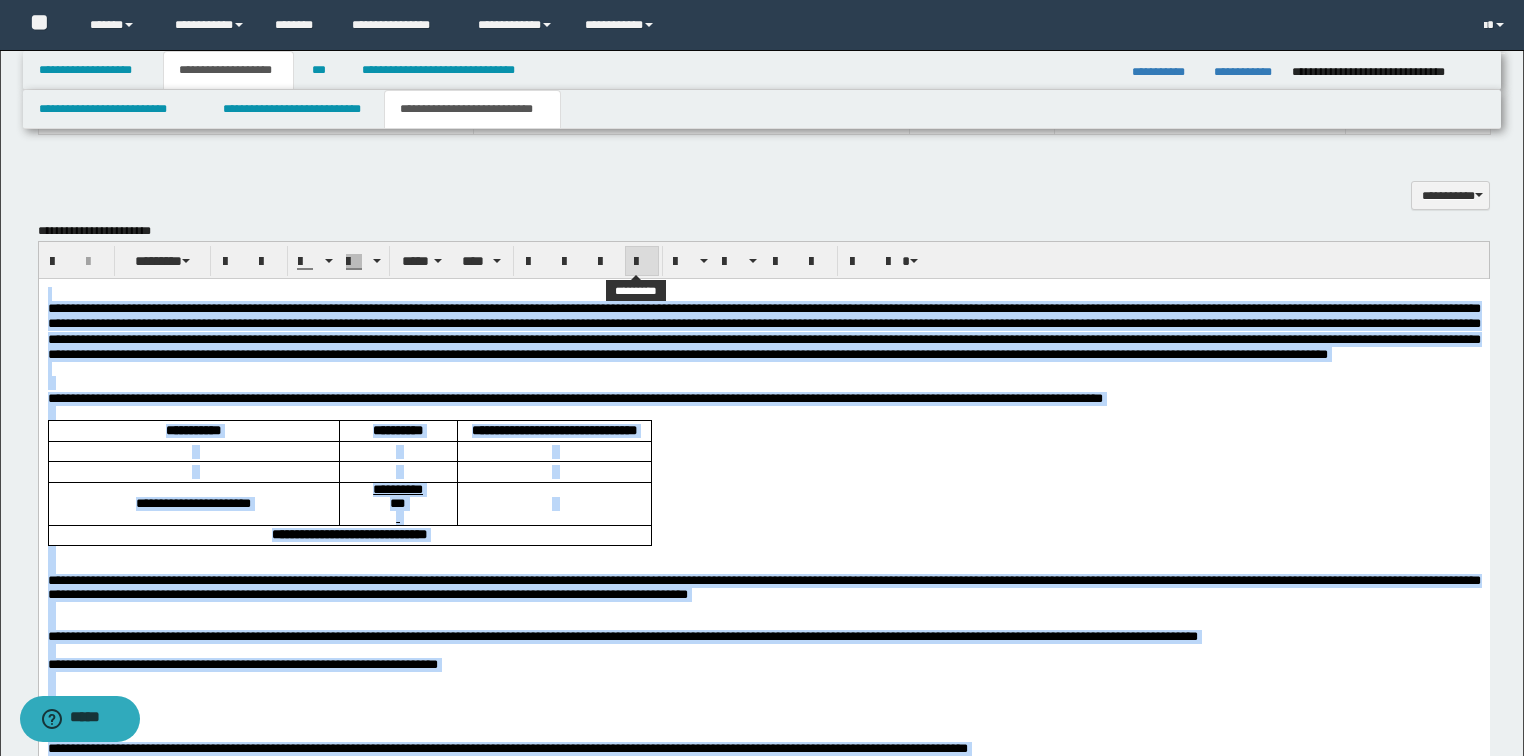 click at bounding box center [642, 261] 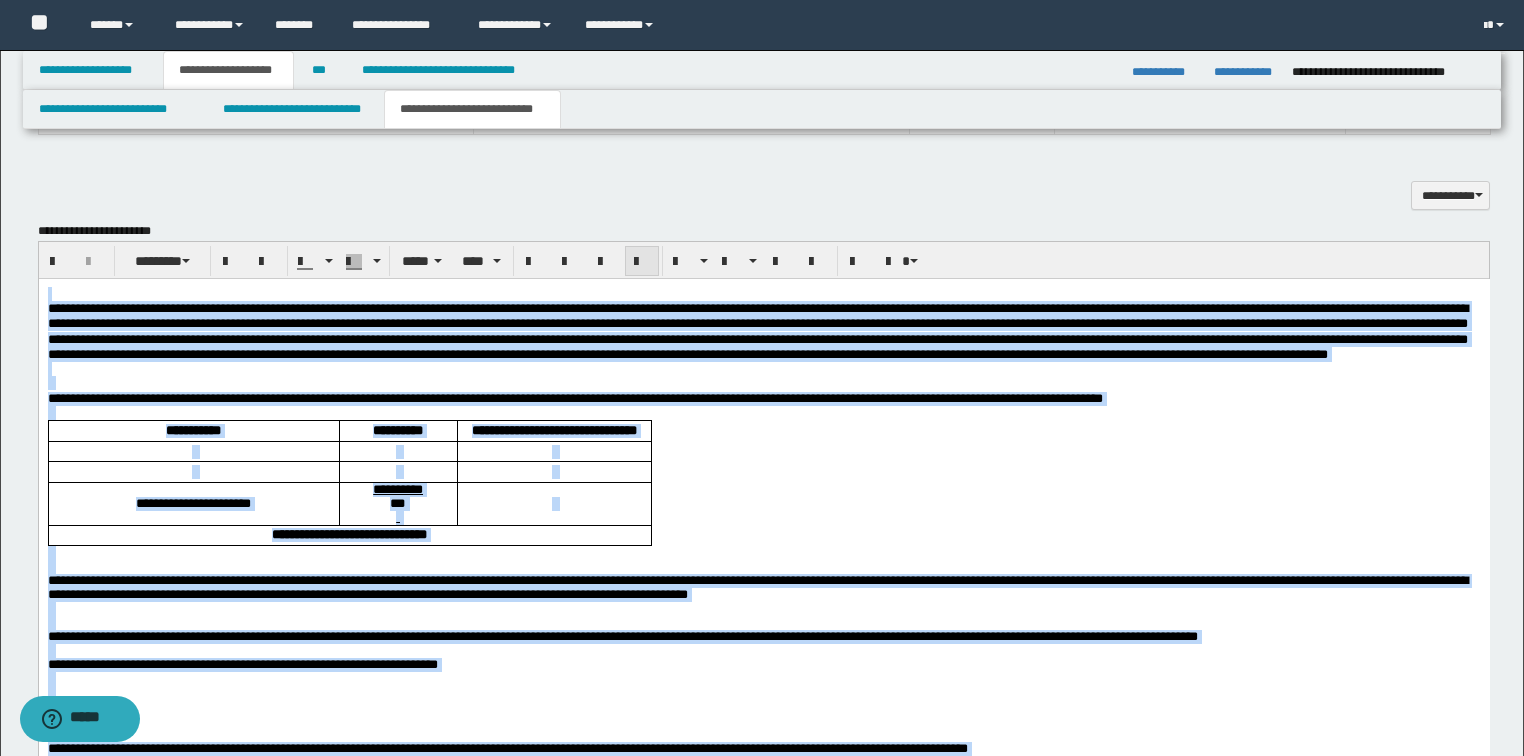click at bounding box center [642, 261] 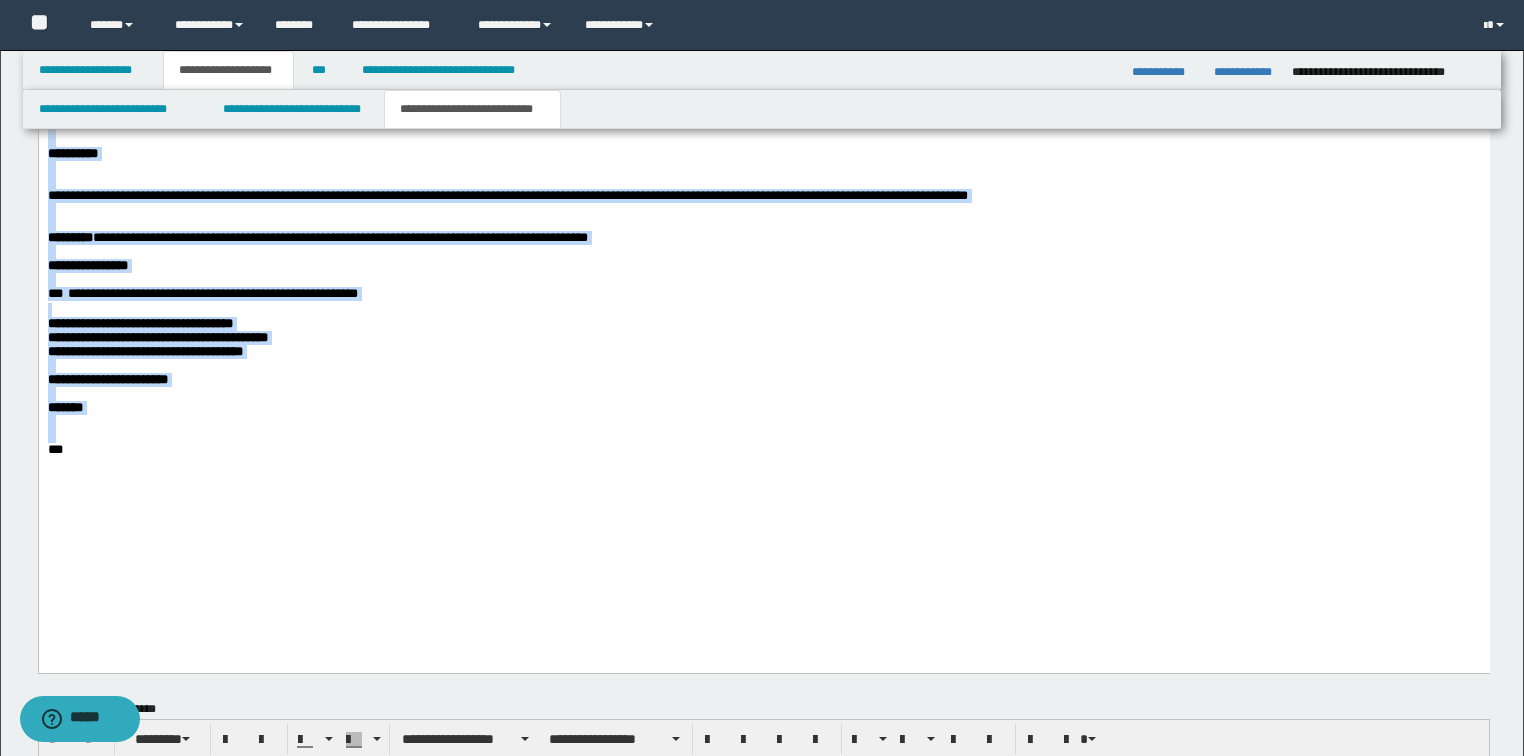 scroll, scrollTop: 1600, scrollLeft: 0, axis: vertical 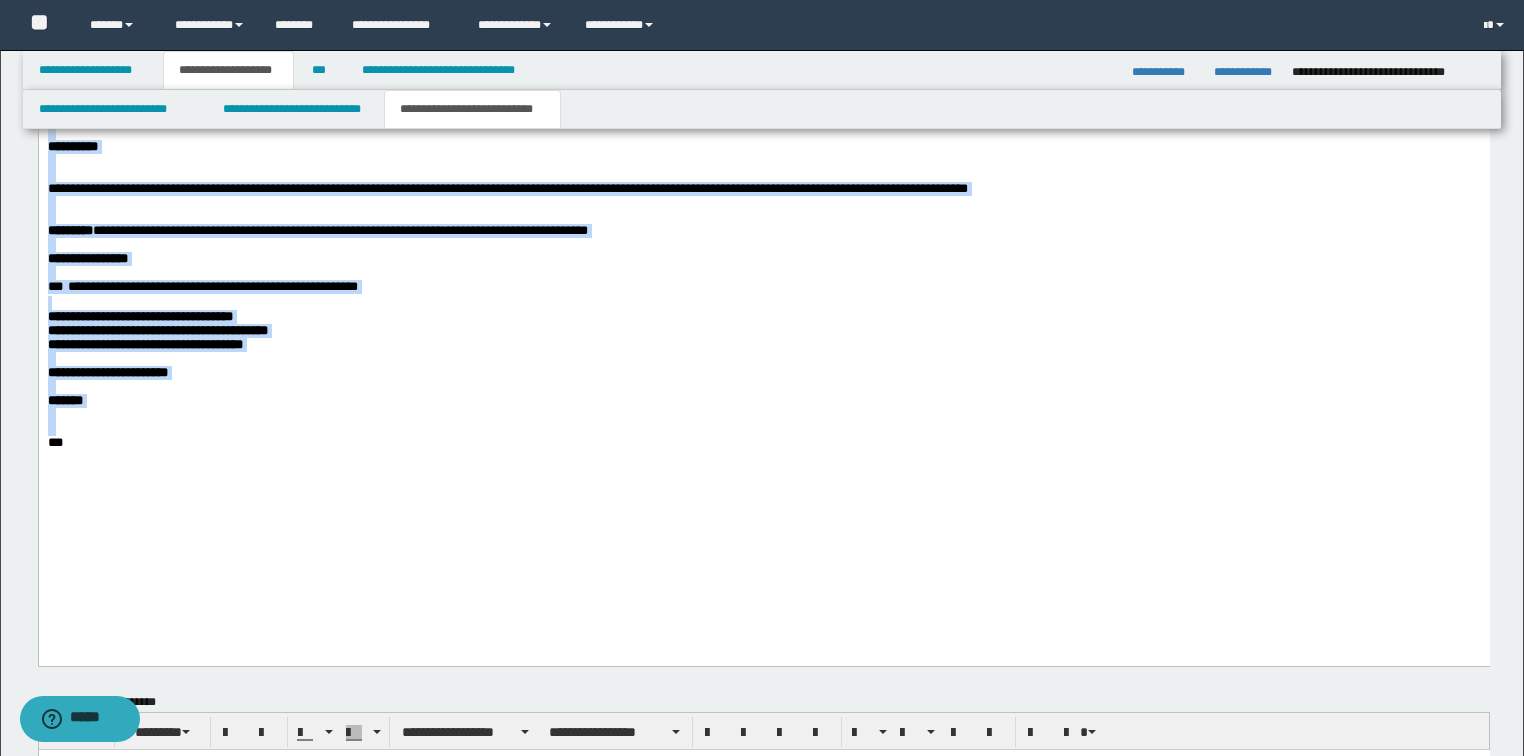 click on "**********" at bounding box center (763, 374) 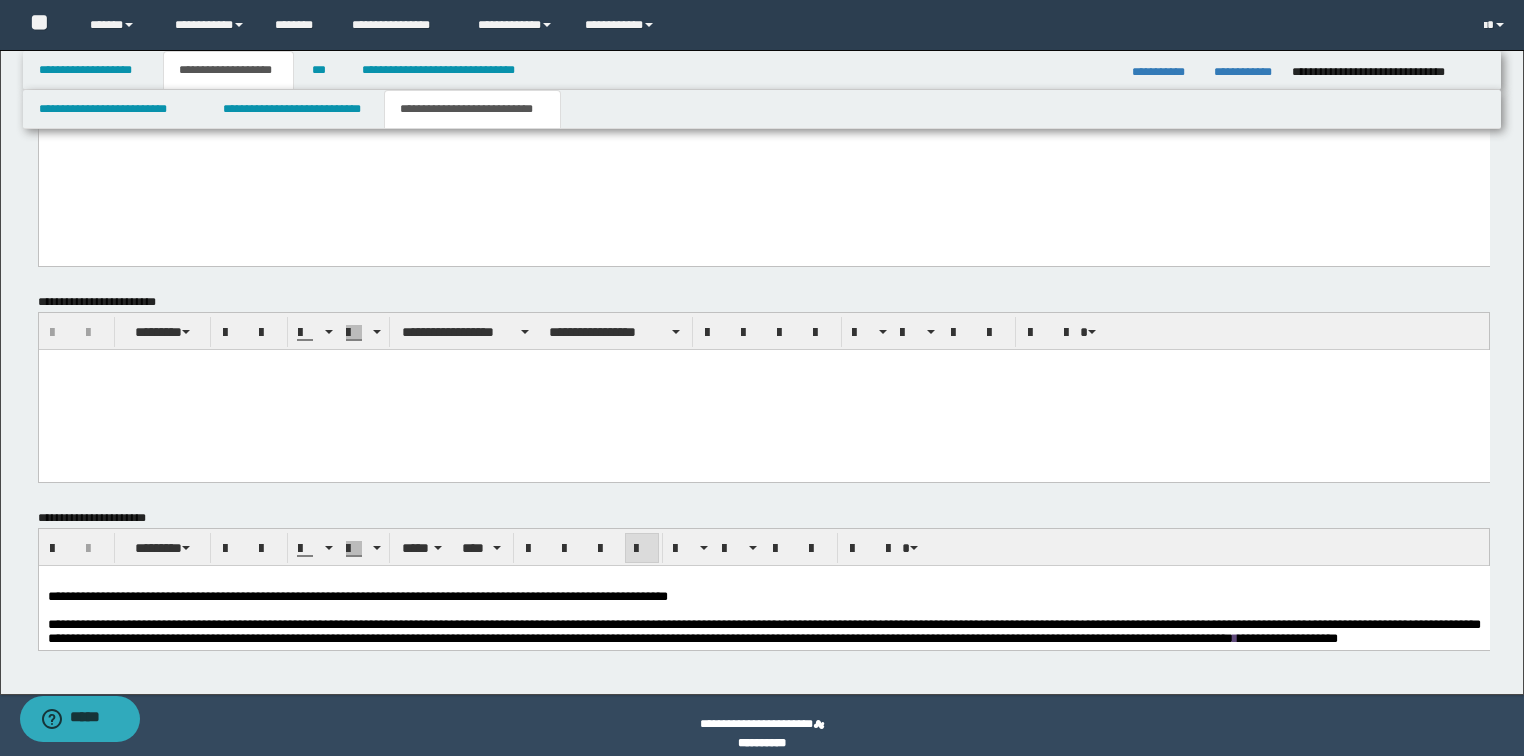 scroll, scrollTop: 2016, scrollLeft: 0, axis: vertical 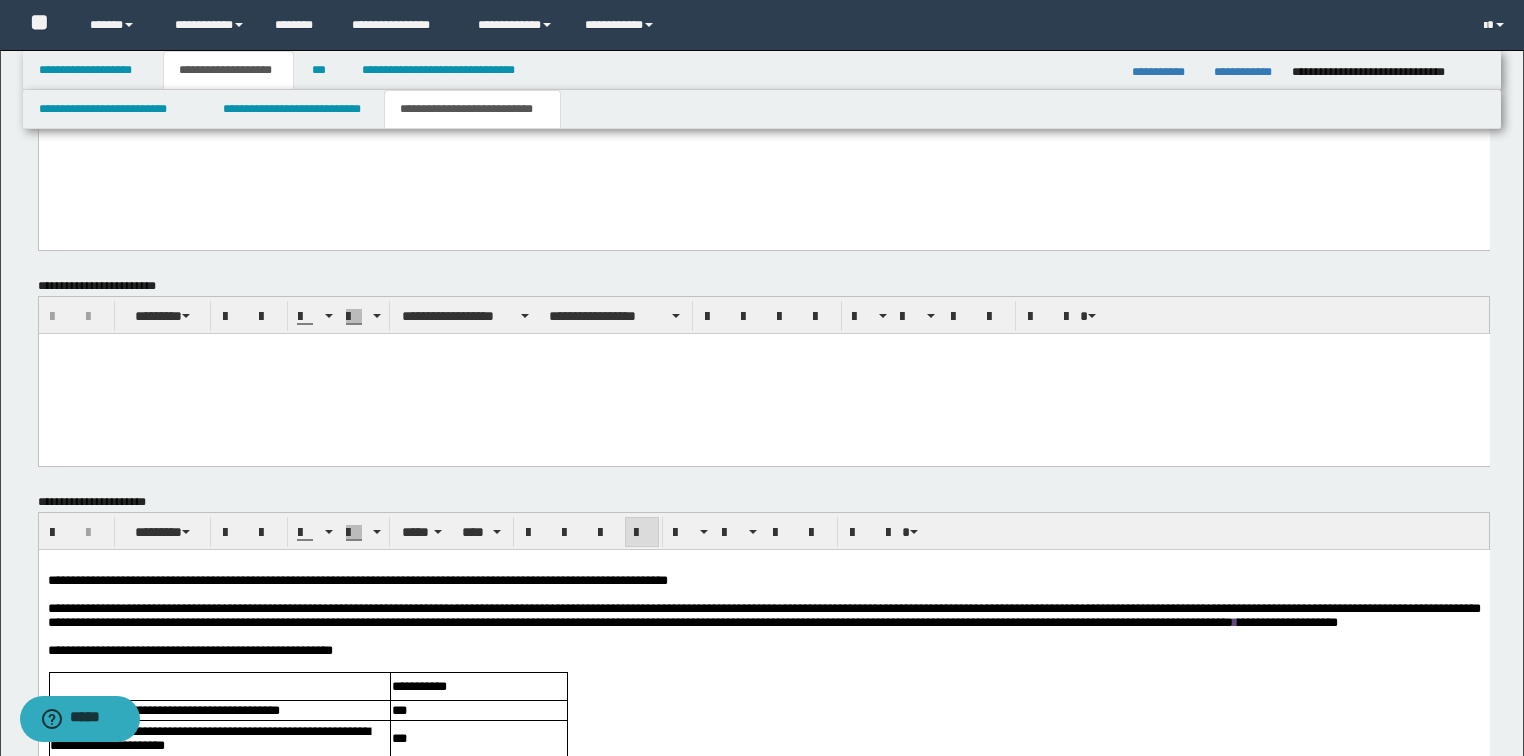 click on "**********" at bounding box center (357, 579) 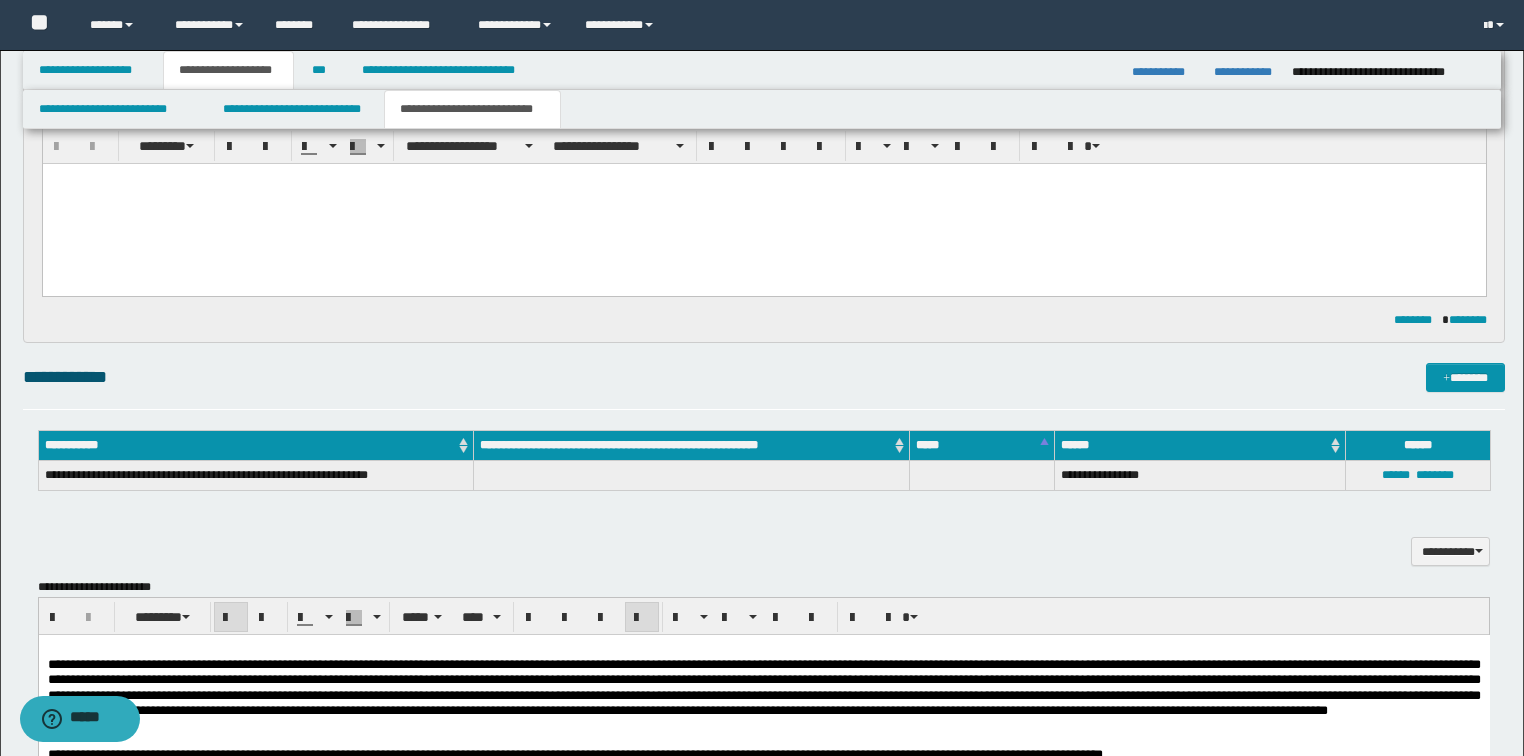 scroll, scrollTop: 656, scrollLeft: 0, axis: vertical 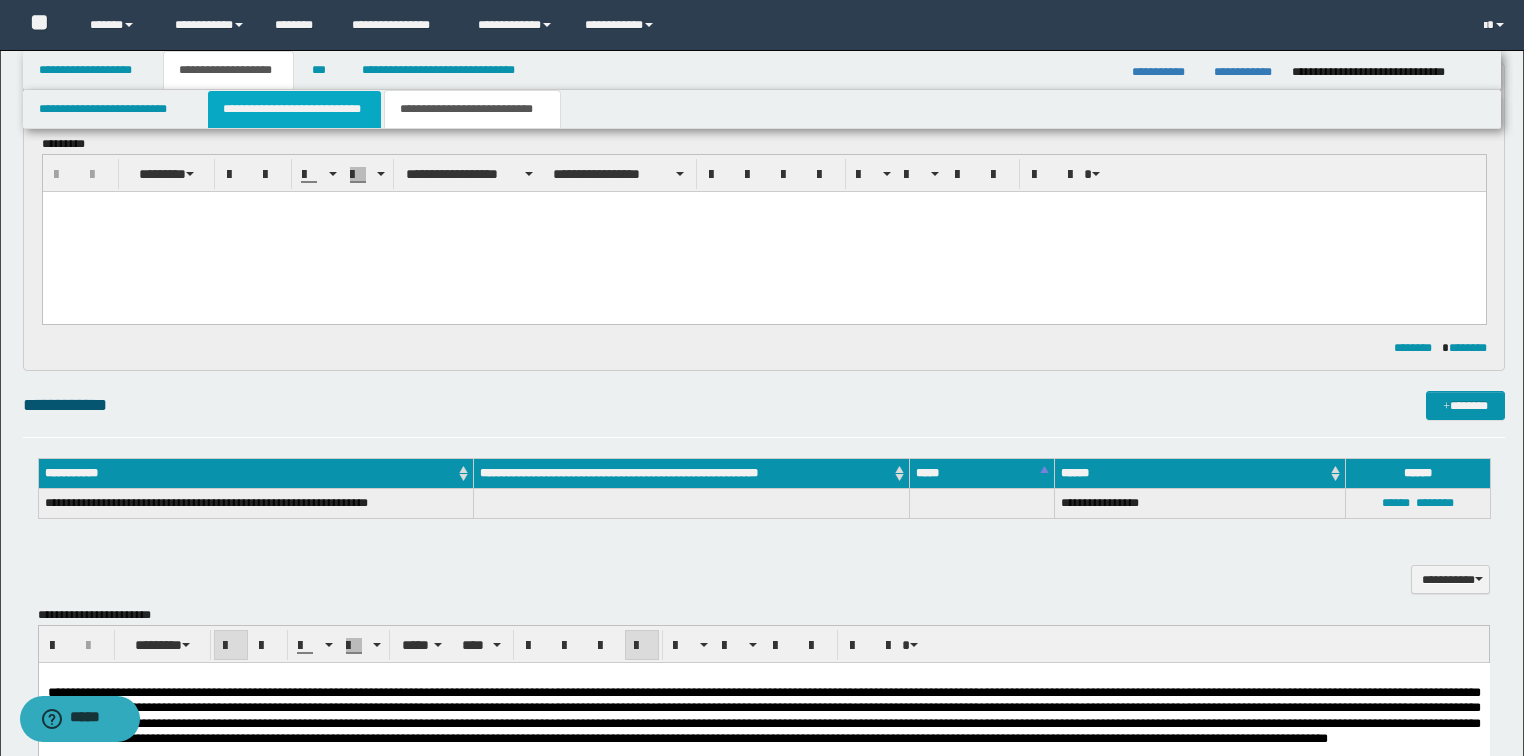 click on "**********" at bounding box center (294, 109) 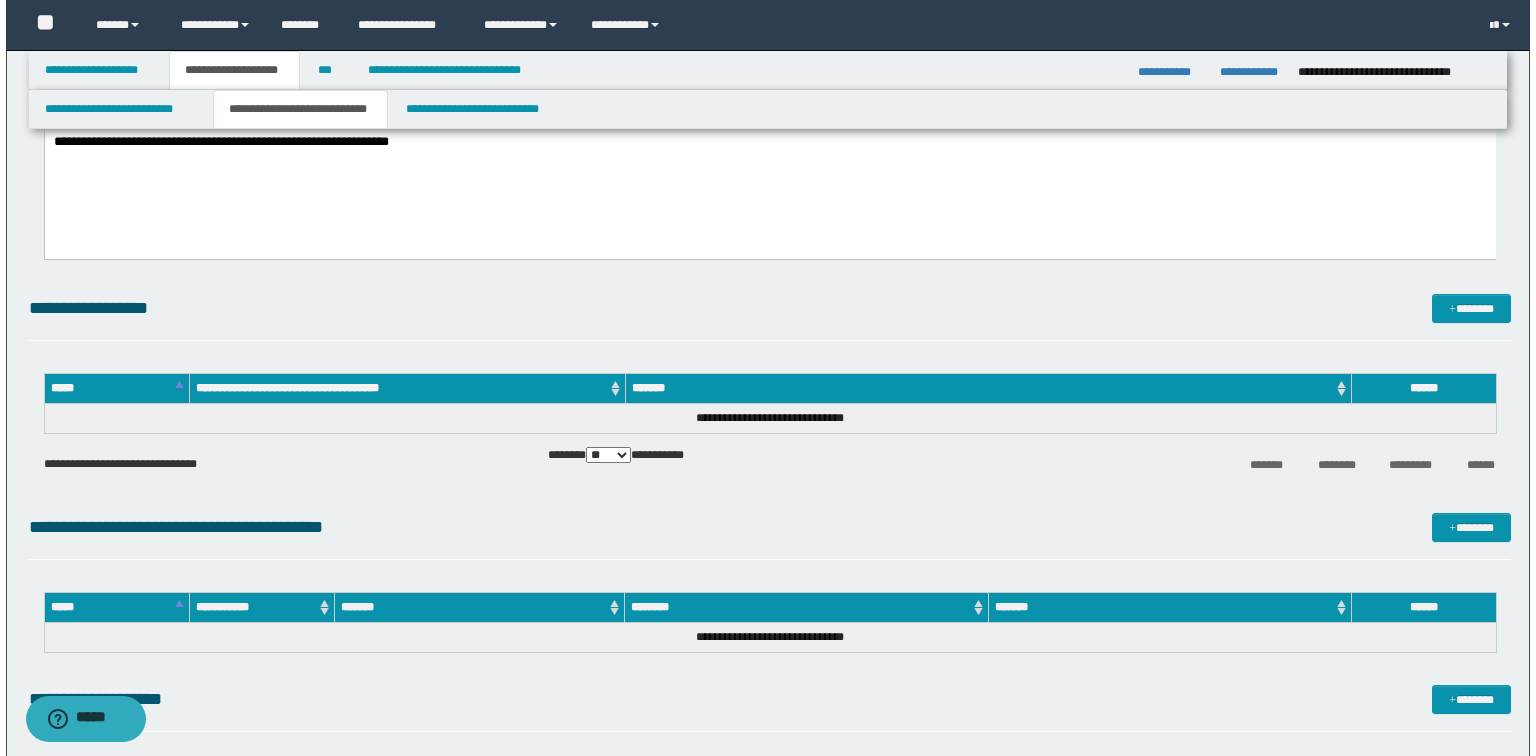 scroll, scrollTop: 1056, scrollLeft: 0, axis: vertical 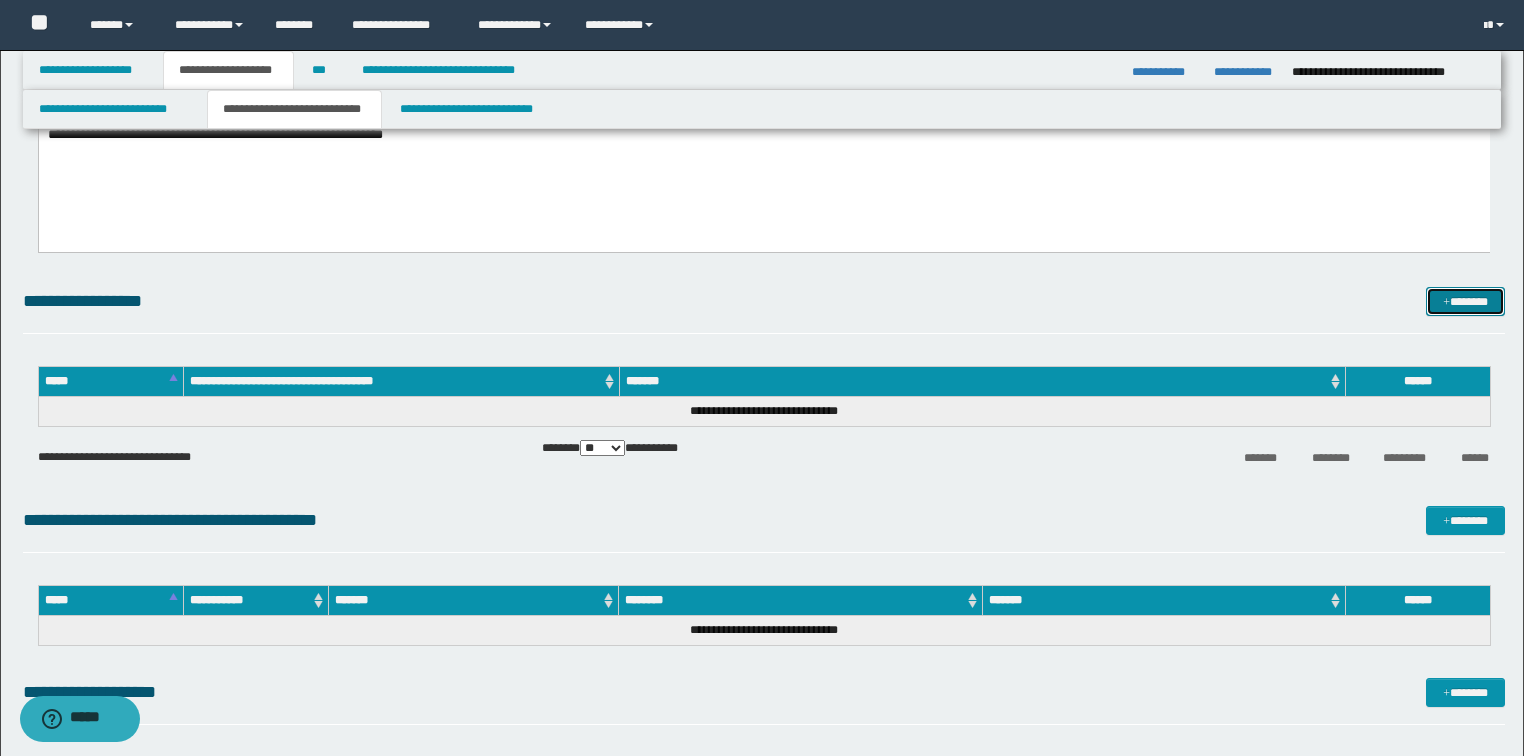 click on "*******" at bounding box center (1465, 302) 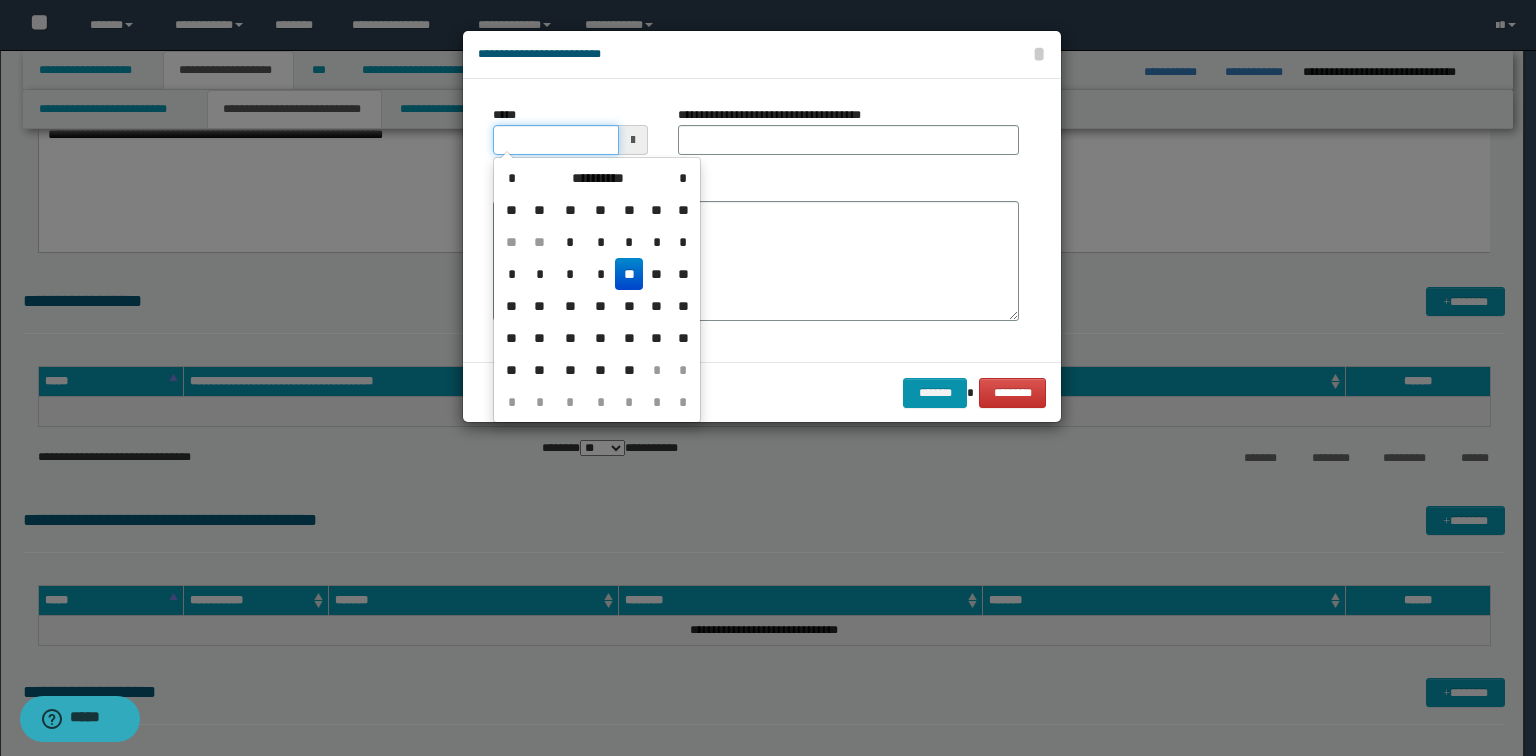 click on "*****" at bounding box center (556, 140) 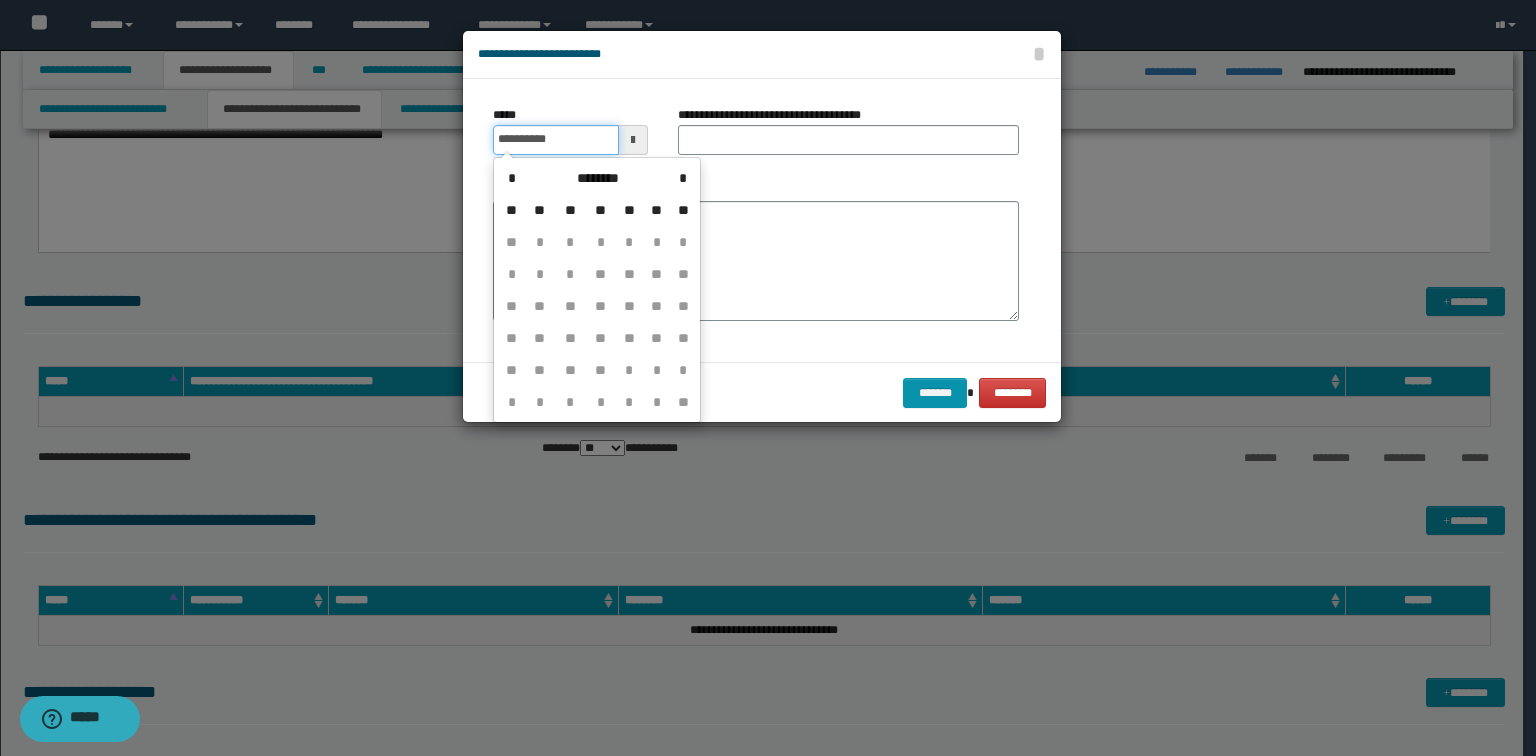 type on "**********" 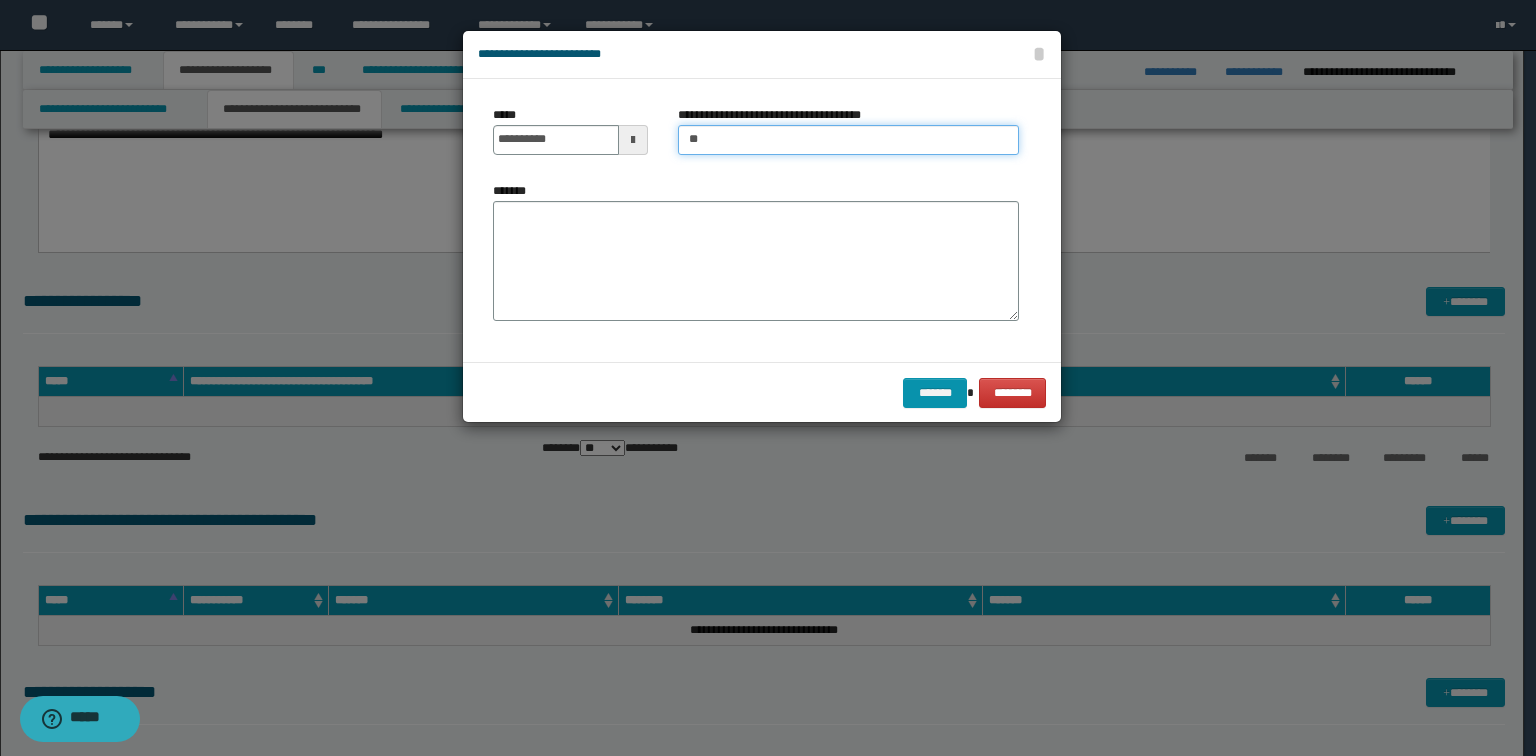 type on "**********" 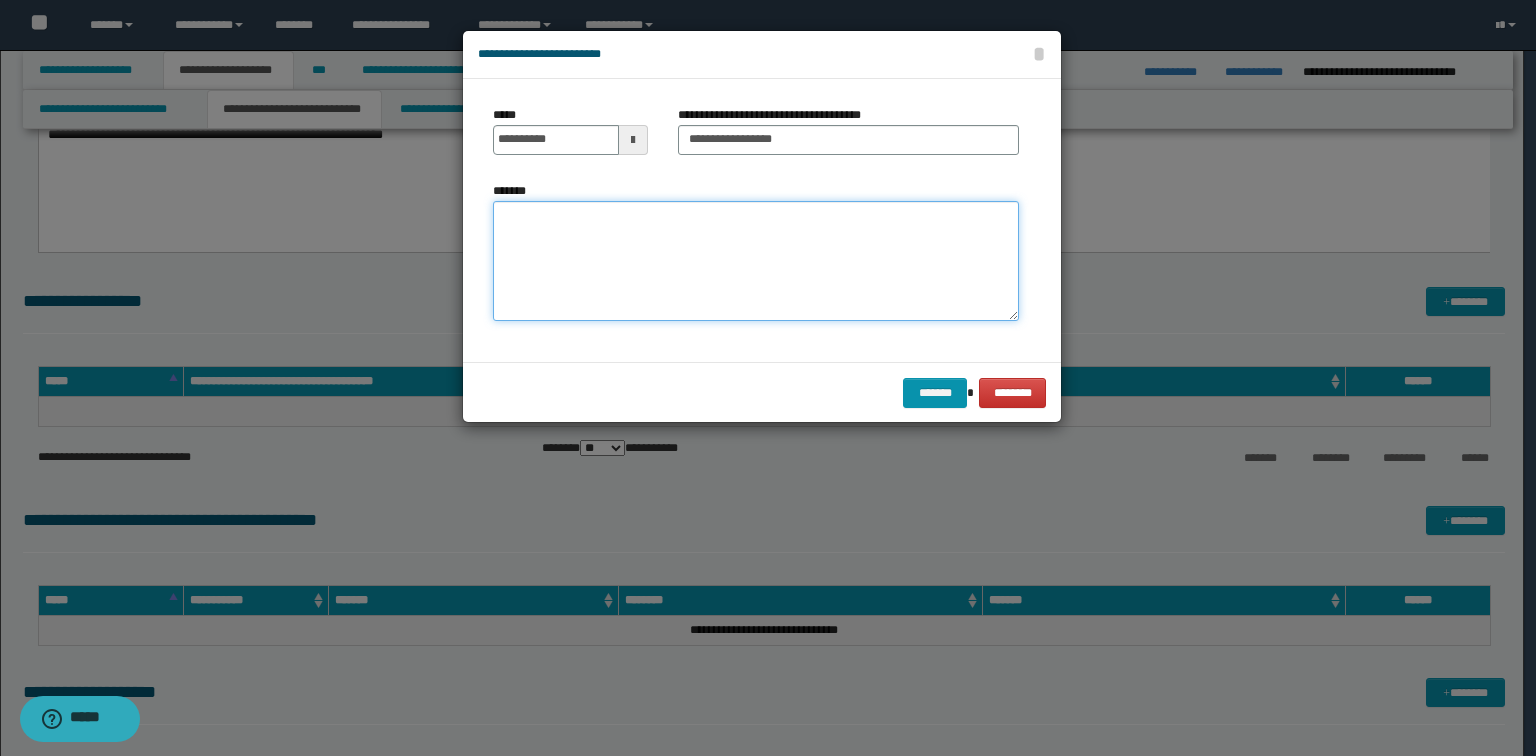 click on "*******" at bounding box center [756, 261] 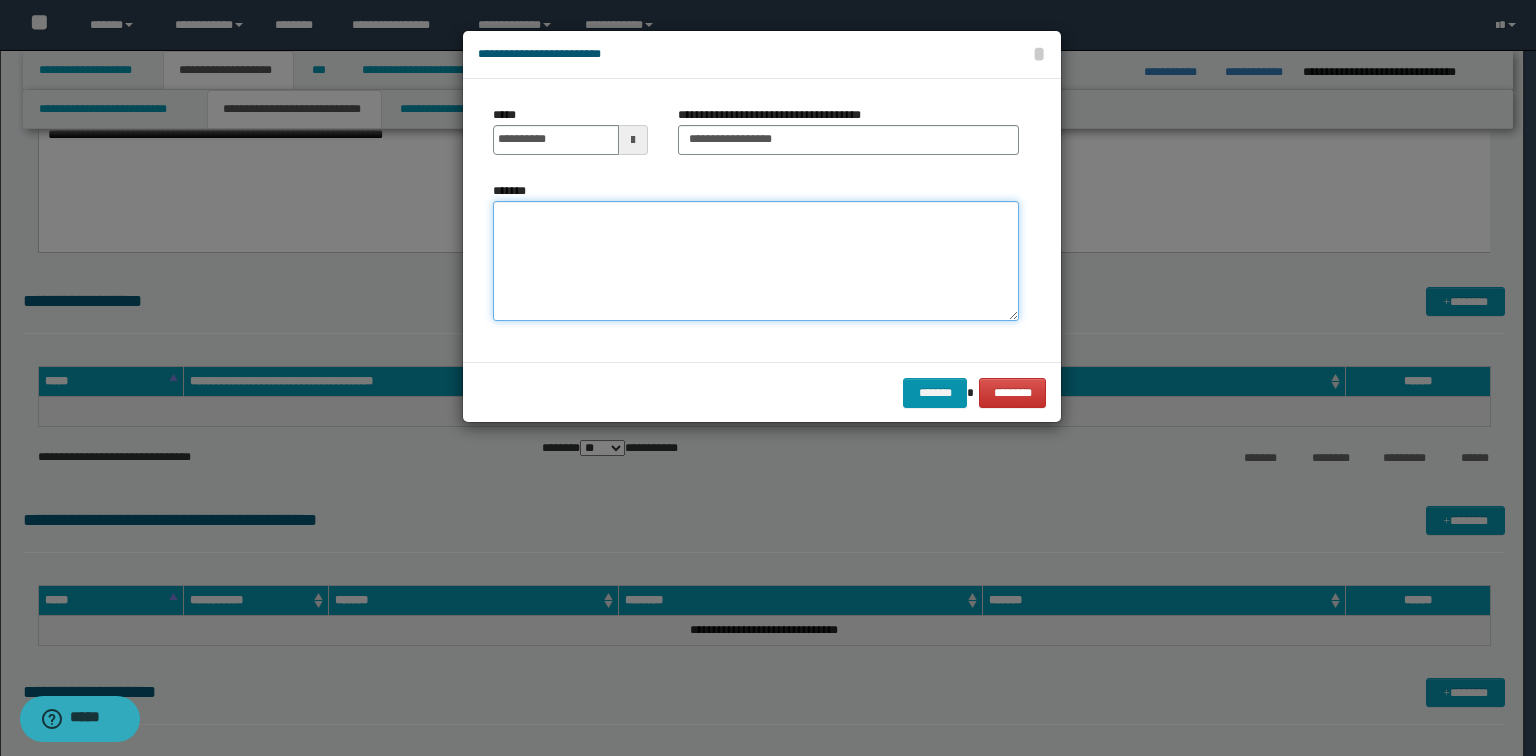 click on "*******" at bounding box center (756, 261) 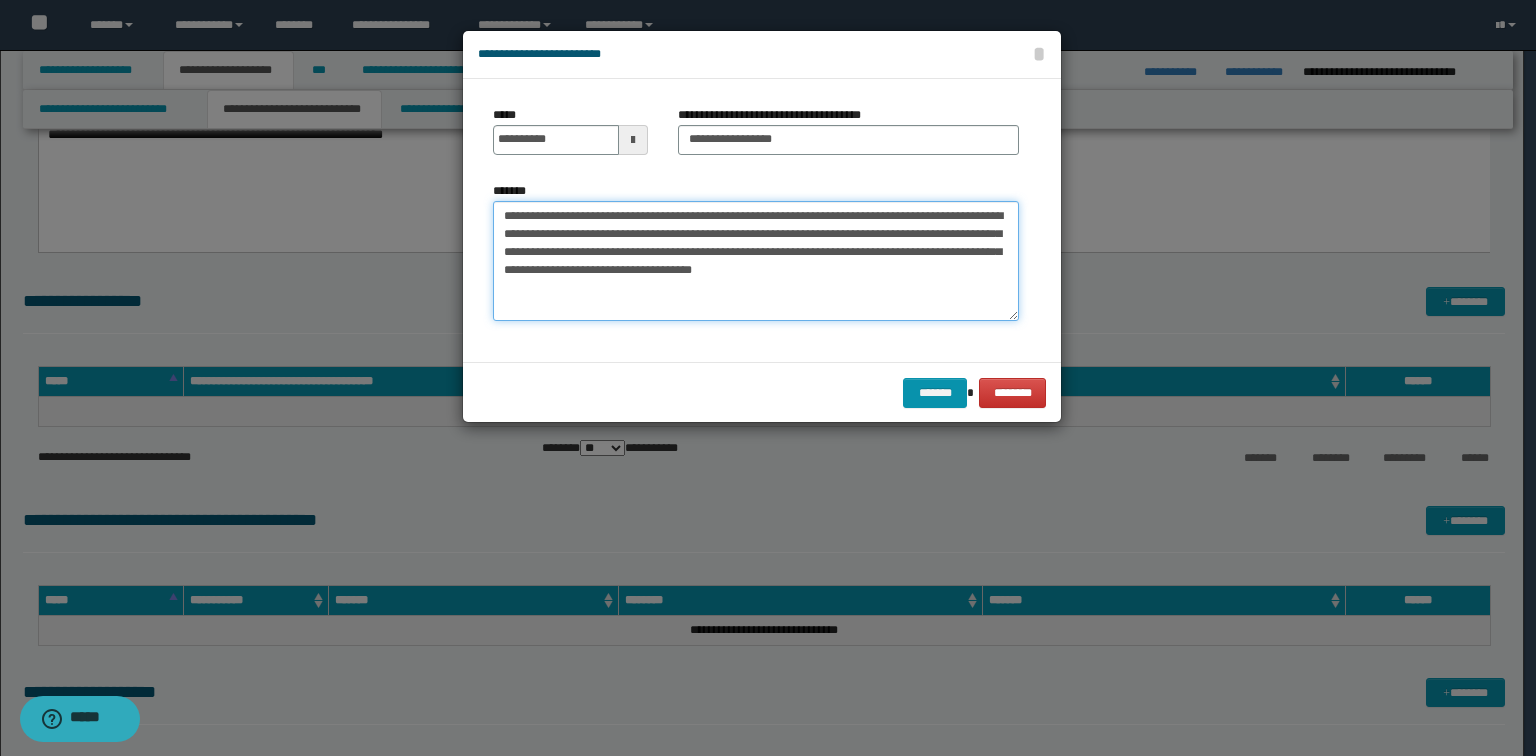type on "**********" 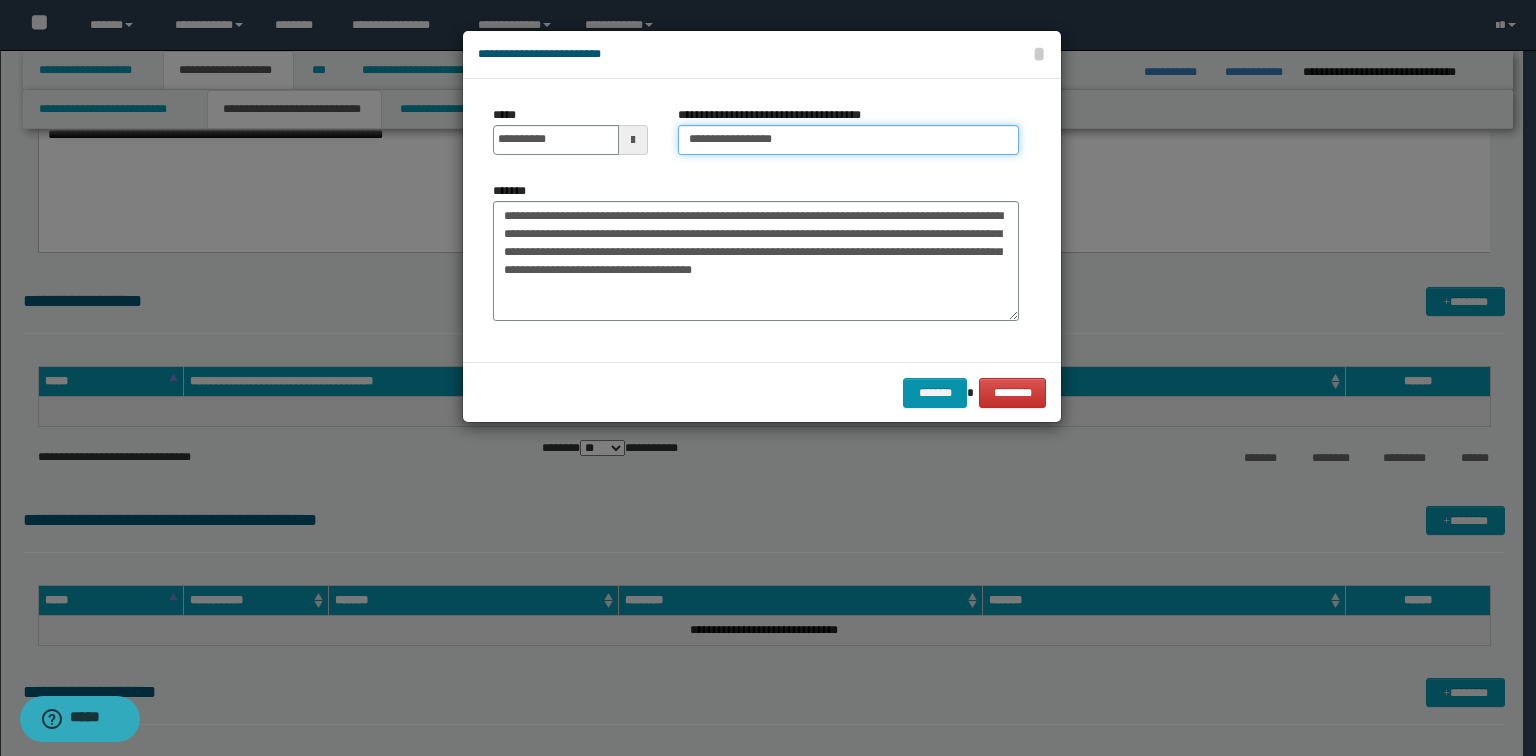 click on "**********" at bounding box center (848, 140) 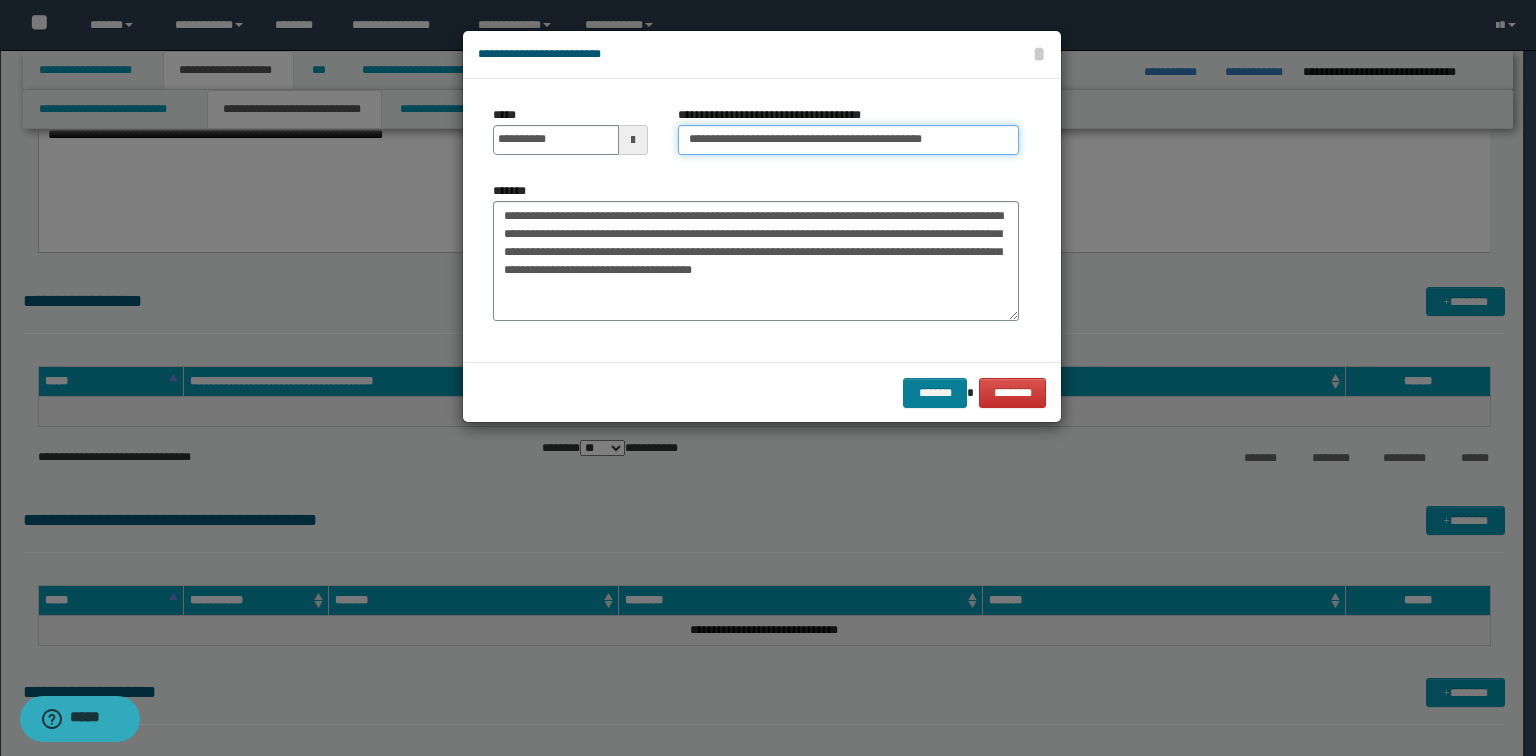 type on "**********" 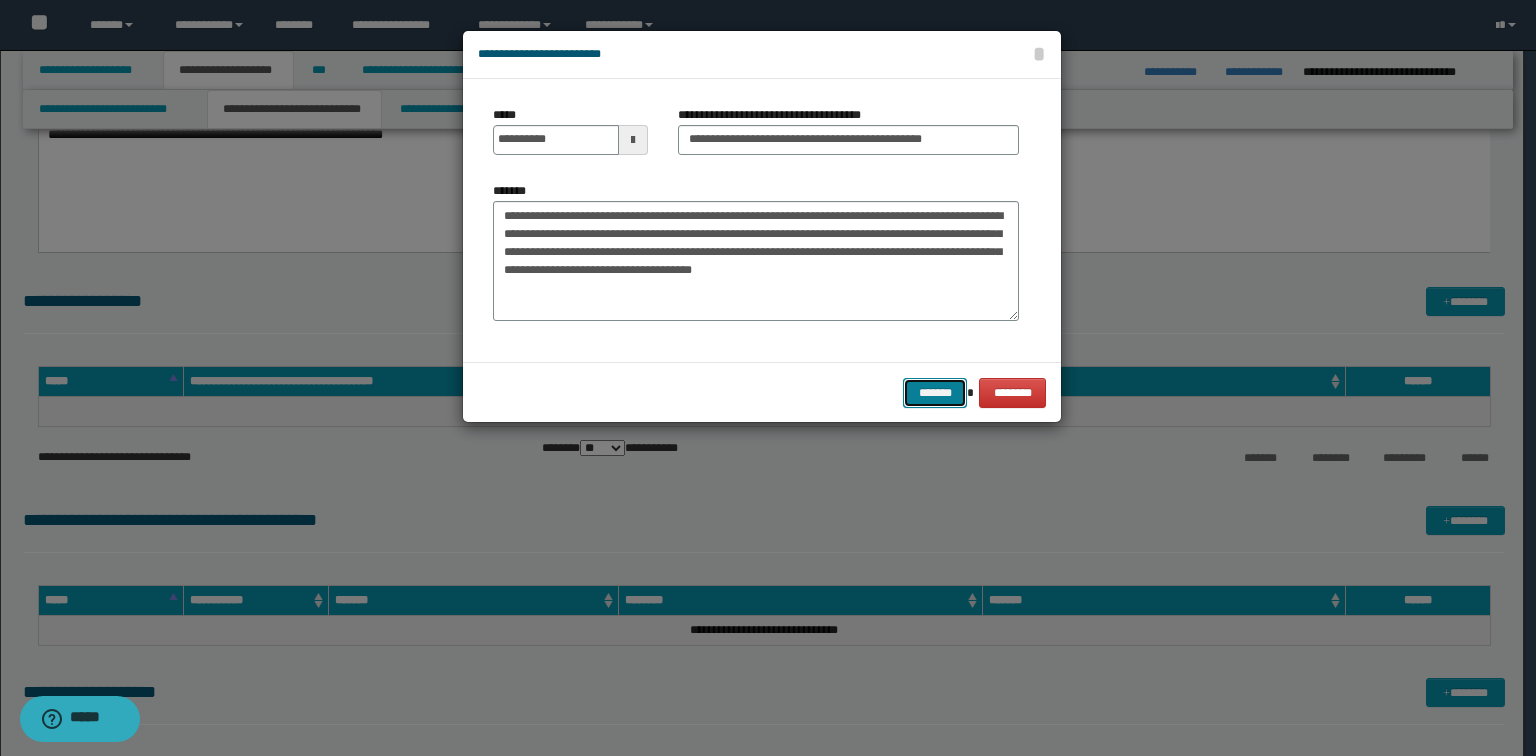 click on "*******" at bounding box center [935, 393] 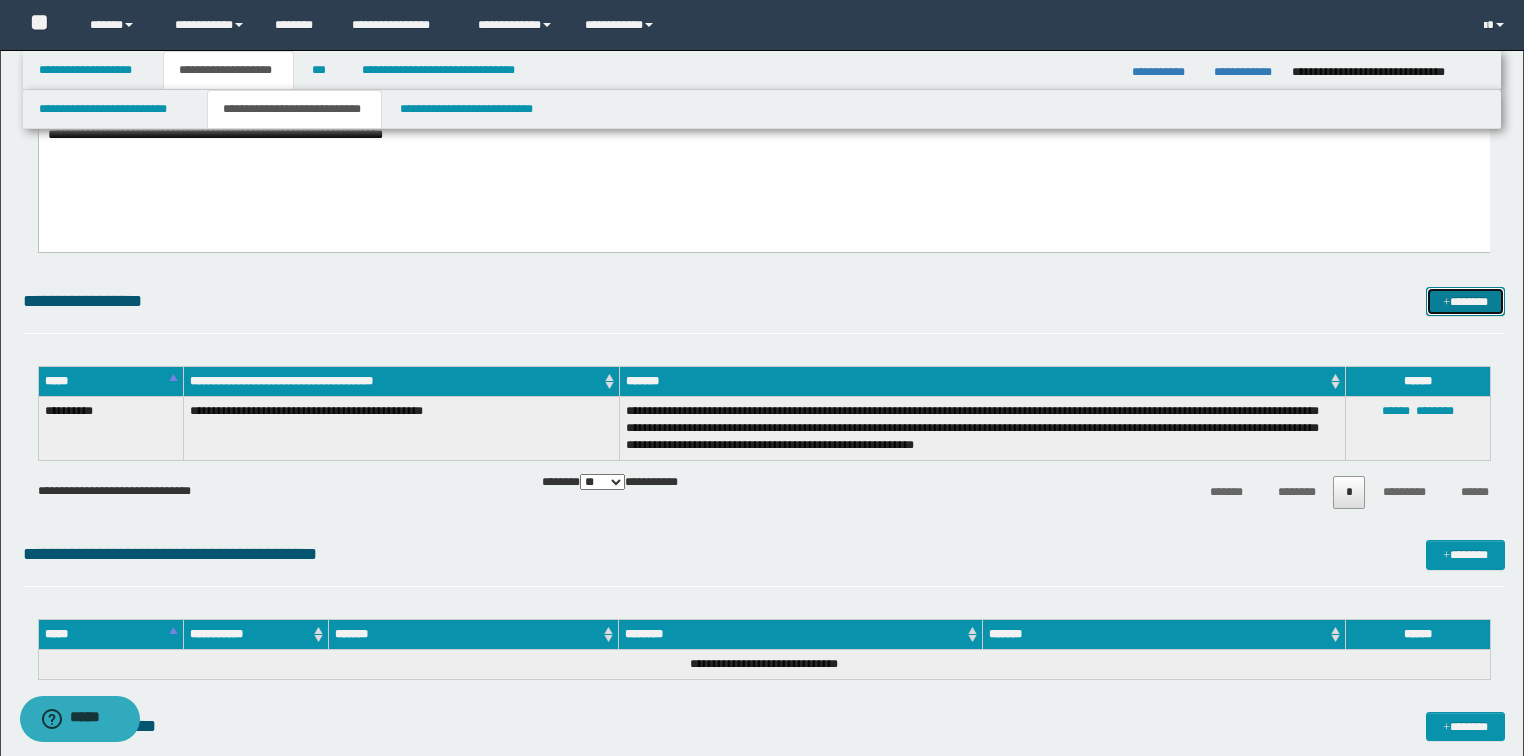 click on "*******" at bounding box center [1465, 302] 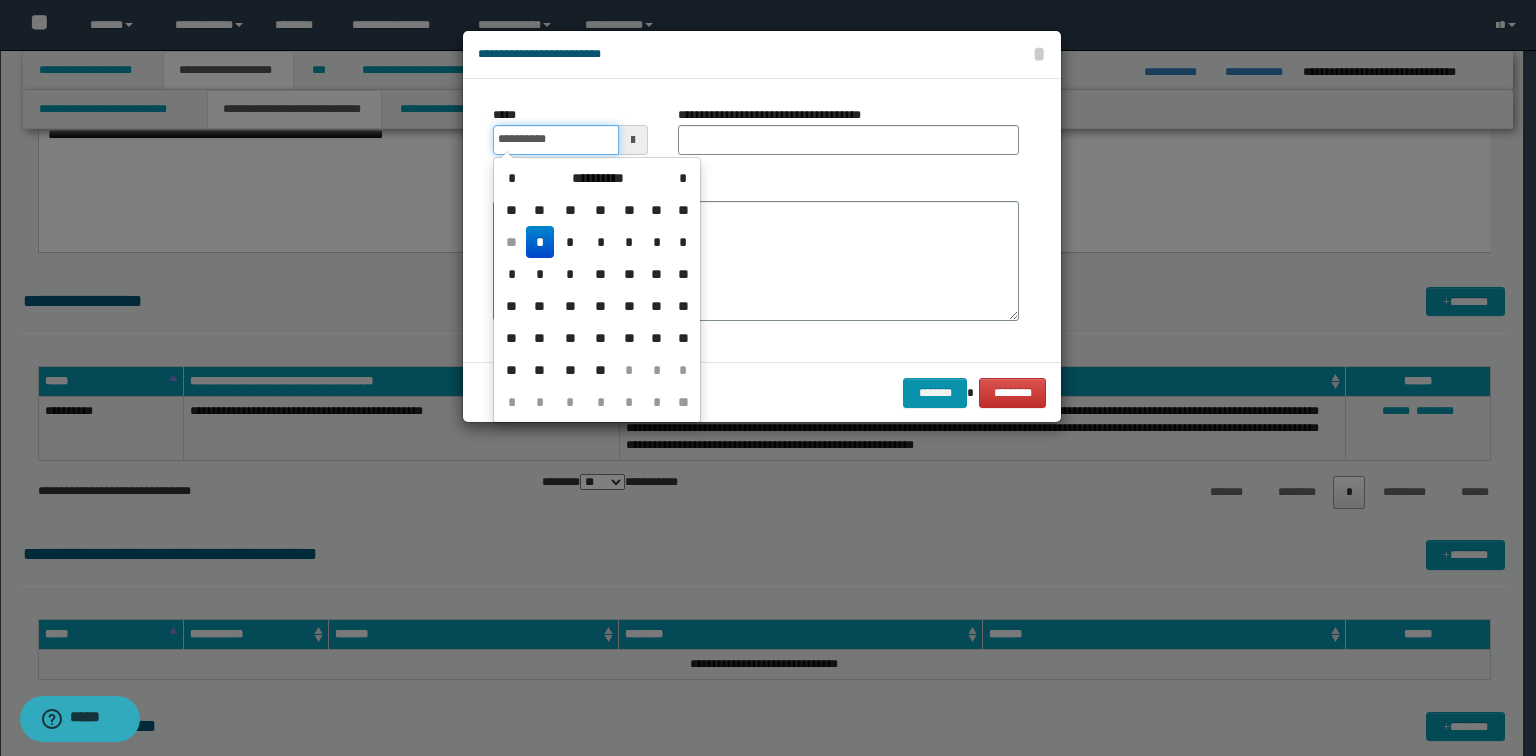 click on "**********" at bounding box center (556, 140) 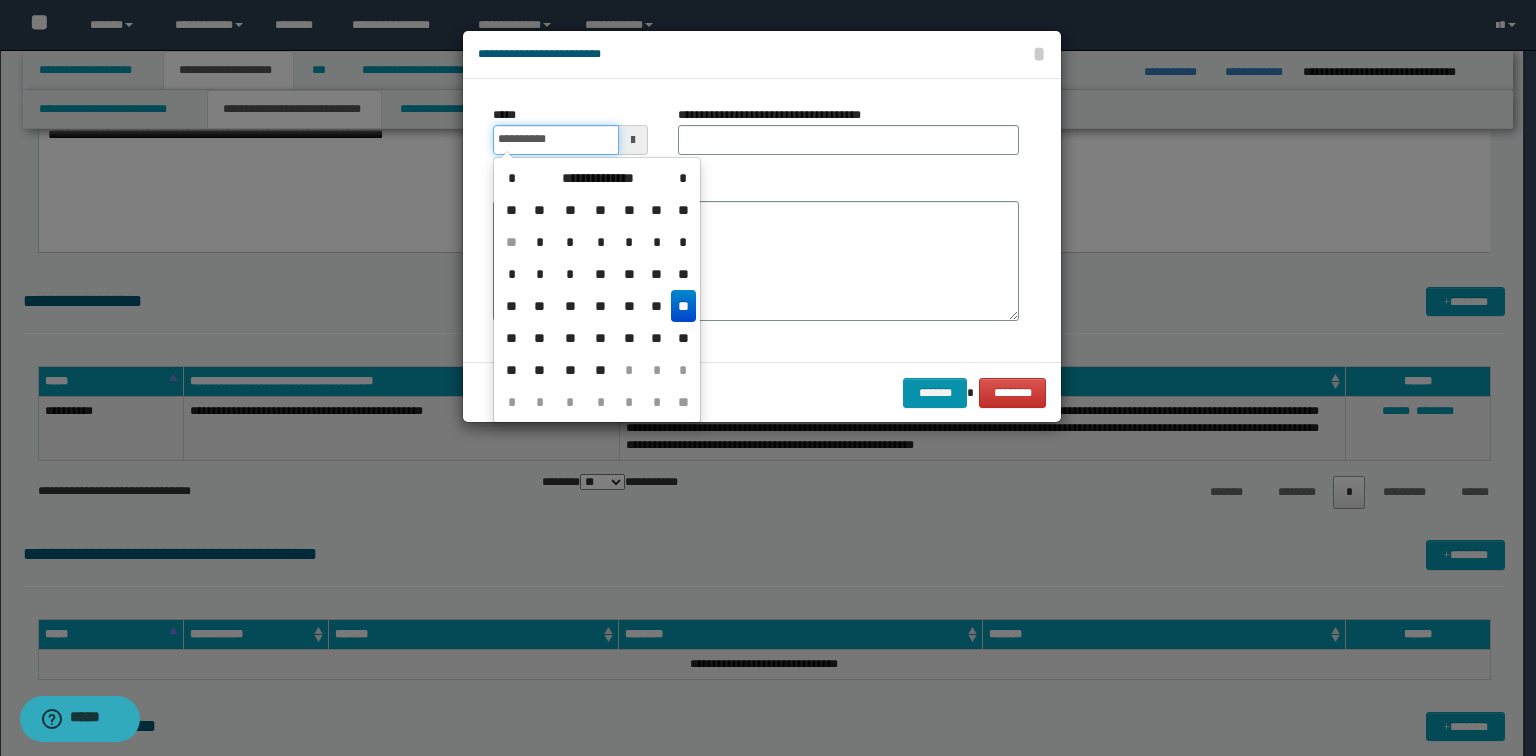 drag, startPoint x: 576, startPoint y: 140, endPoint x: 286, endPoint y: 140, distance: 290 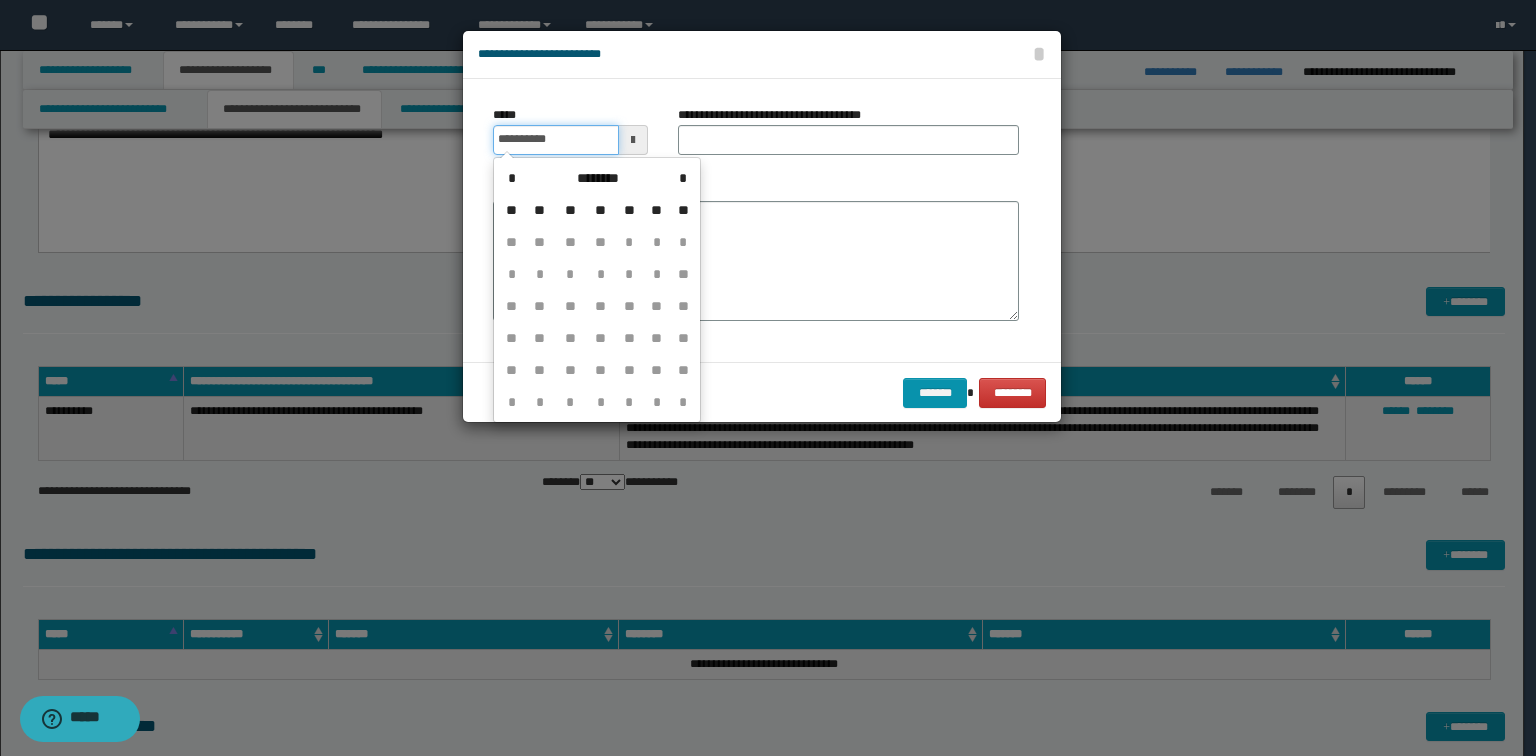 type on "**********" 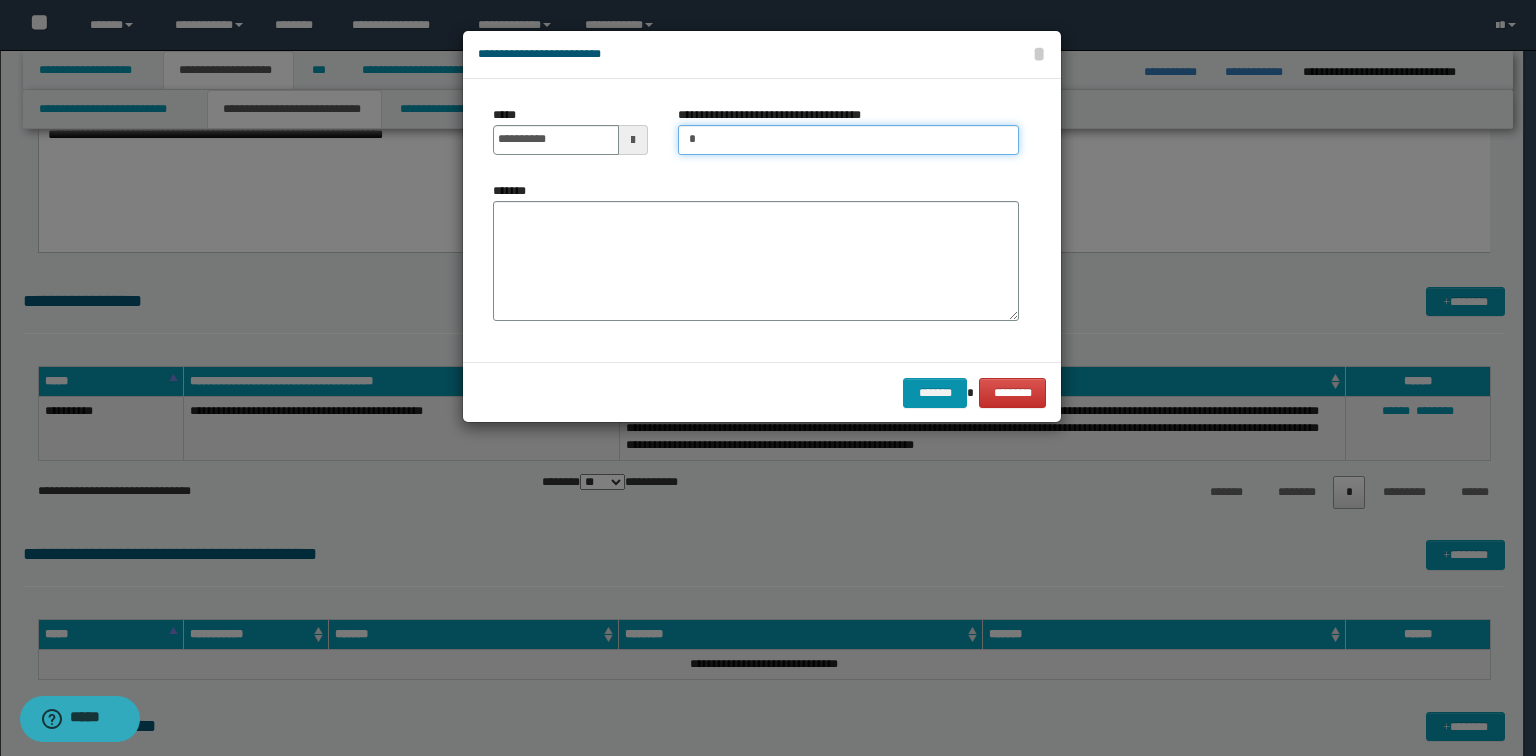 type on "**********" 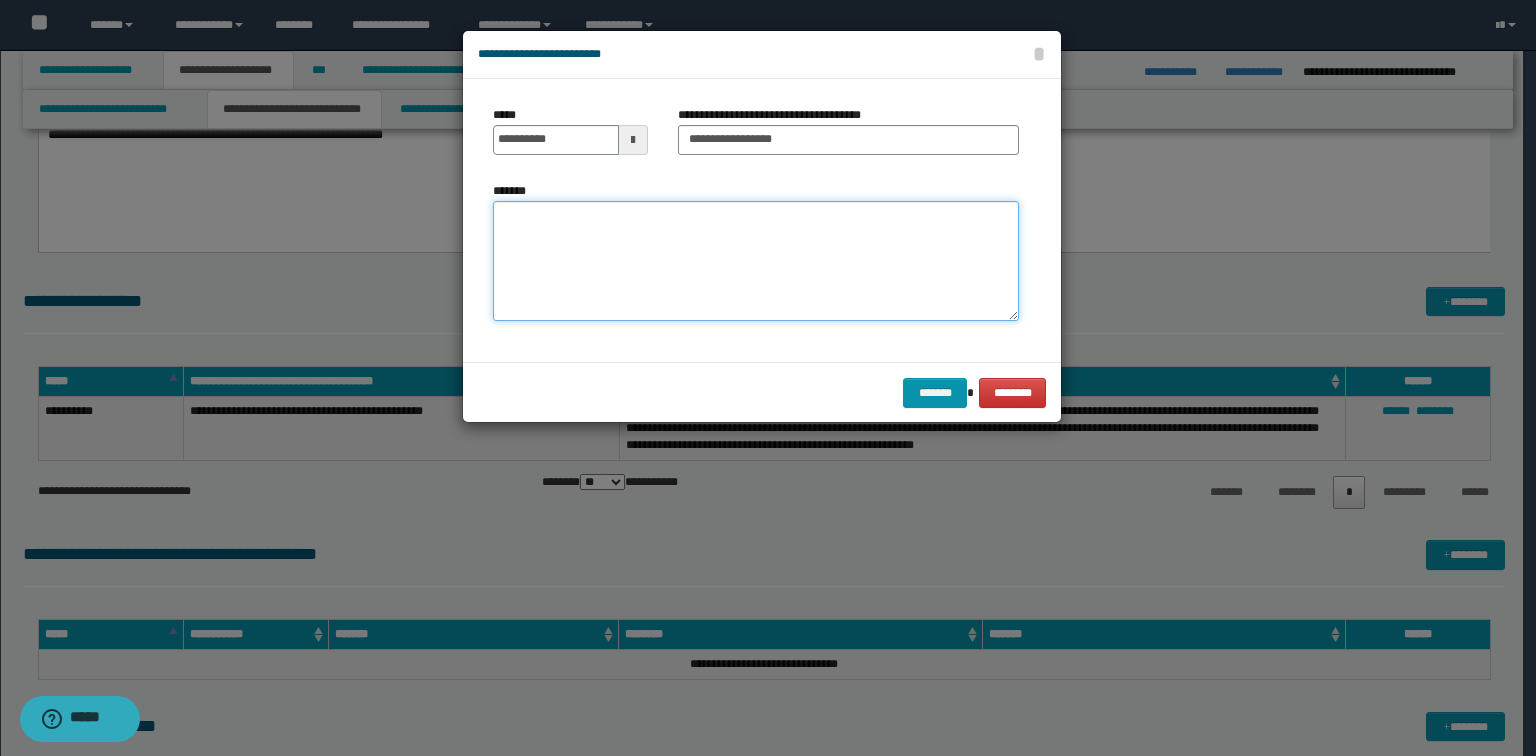 click on "*******" at bounding box center (756, 261) 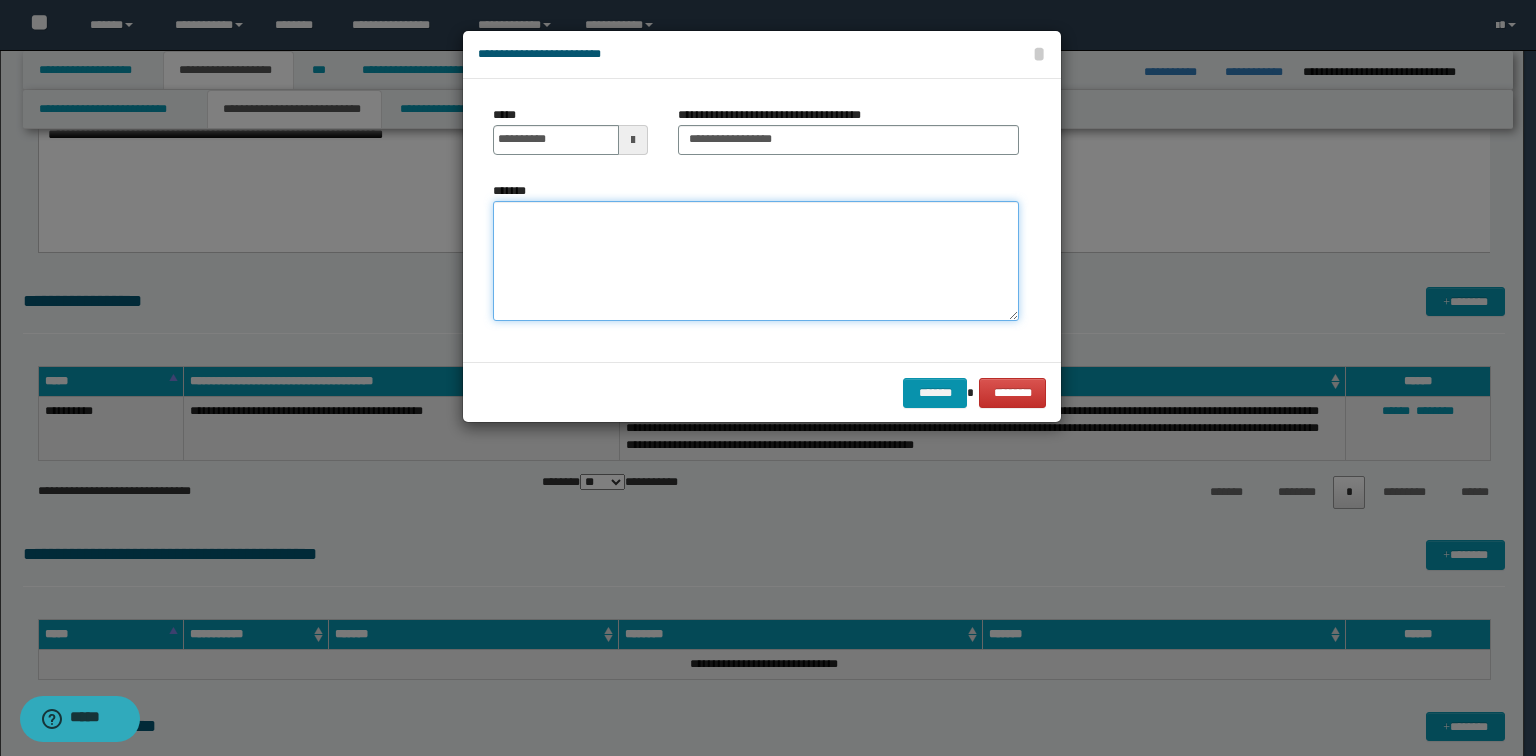 click on "*******" at bounding box center (756, 261) 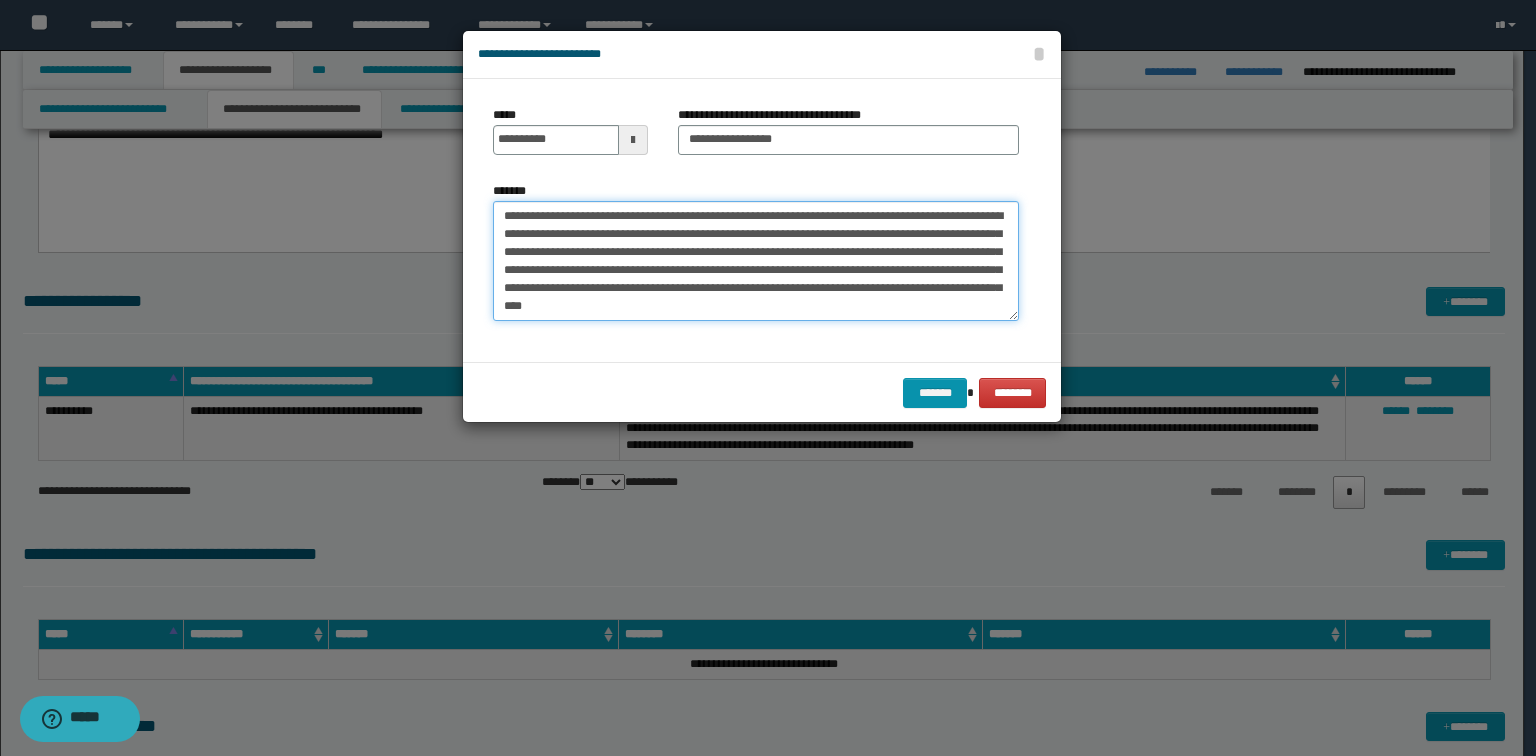 type on "**********" 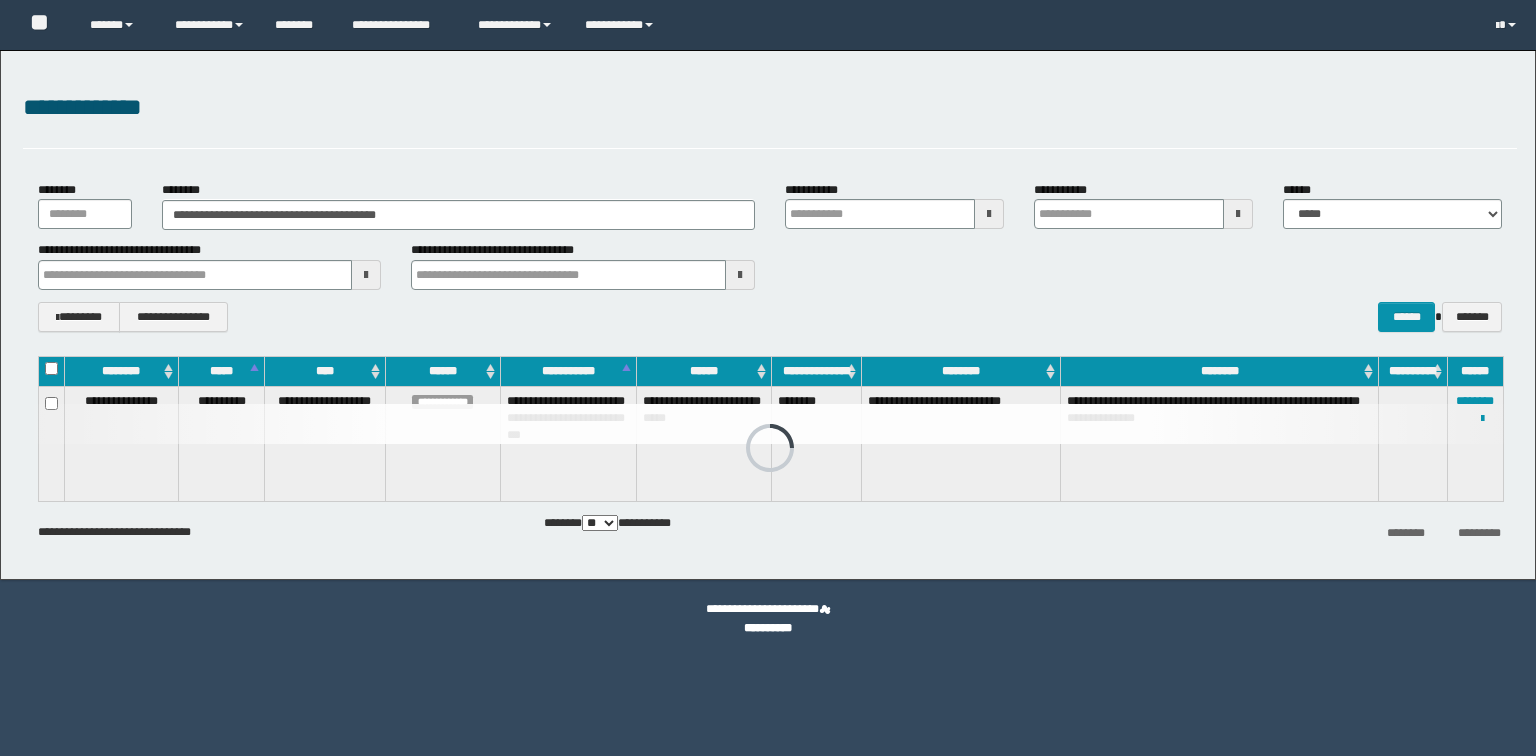 scroll, scrollTop: 0, scrollLeft: 0, axis: both 